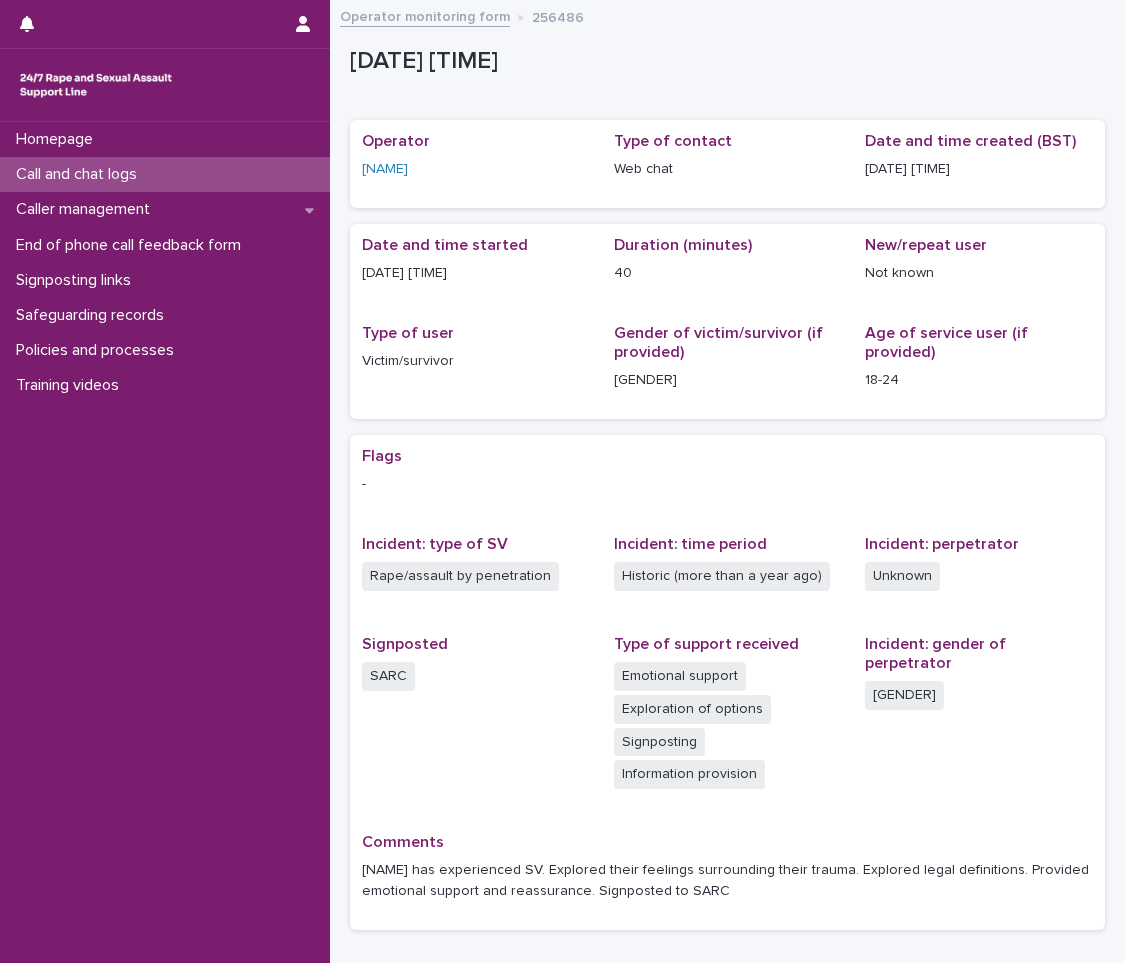 scroll, scrollTop: 0, scrollLeft: 0, axis: both 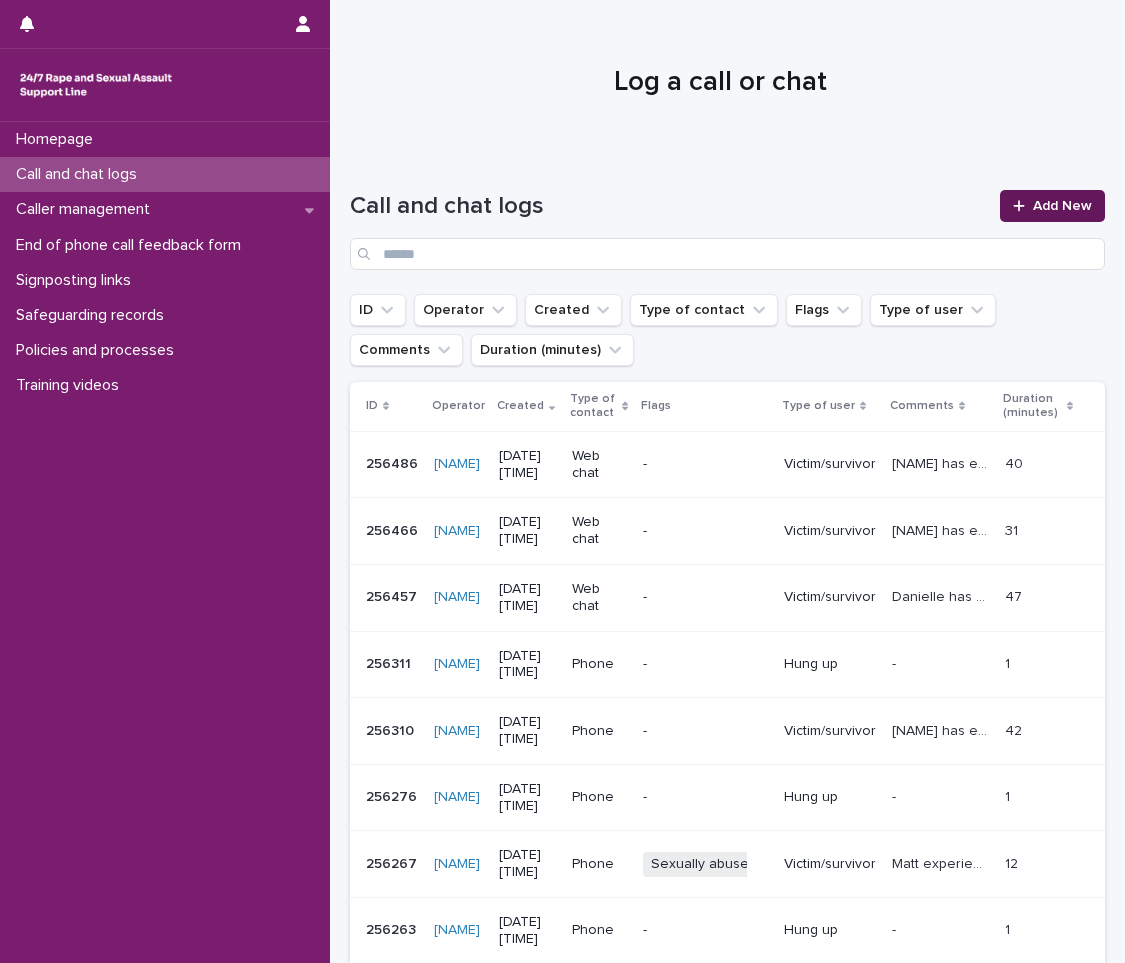 click on "Add New" at bounding box center (1062, 206) 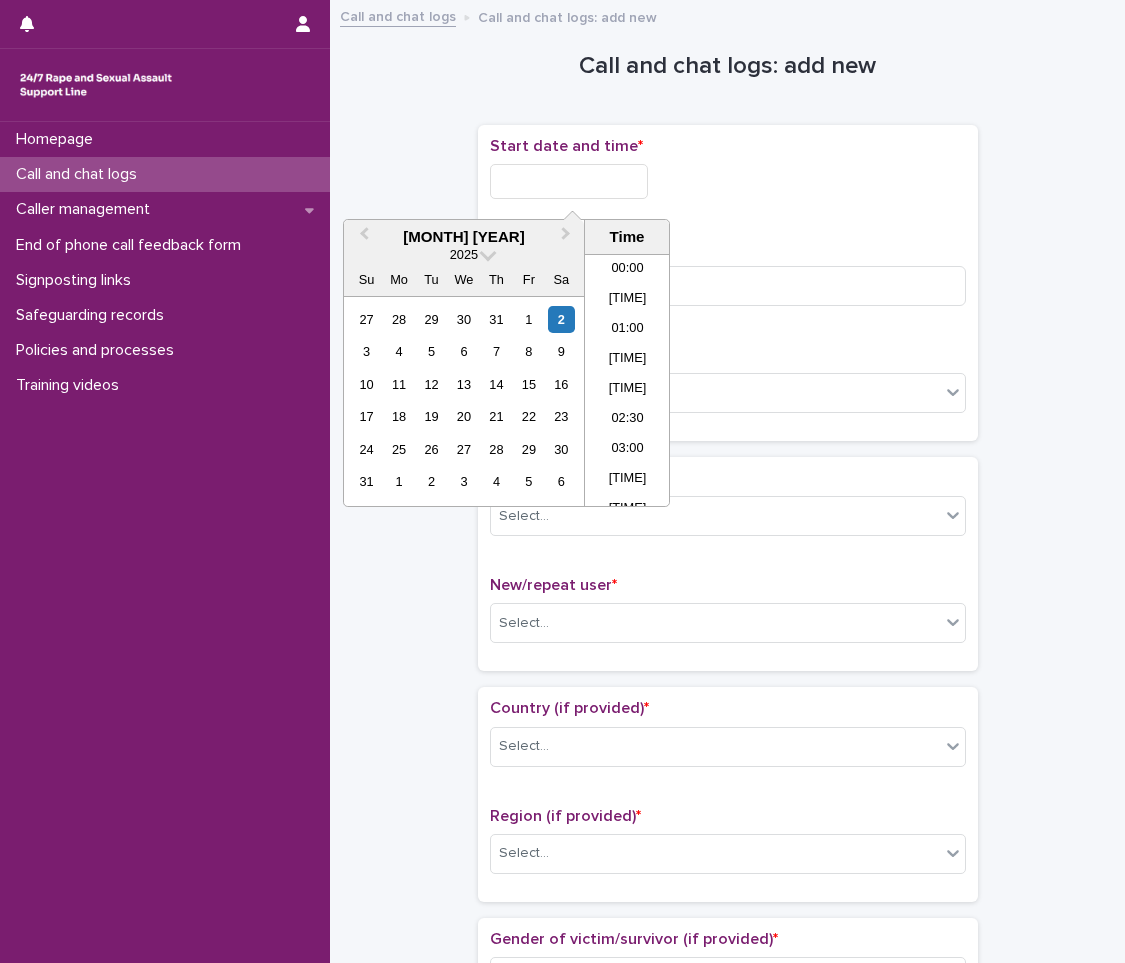 click at bounding box center [569, 181] 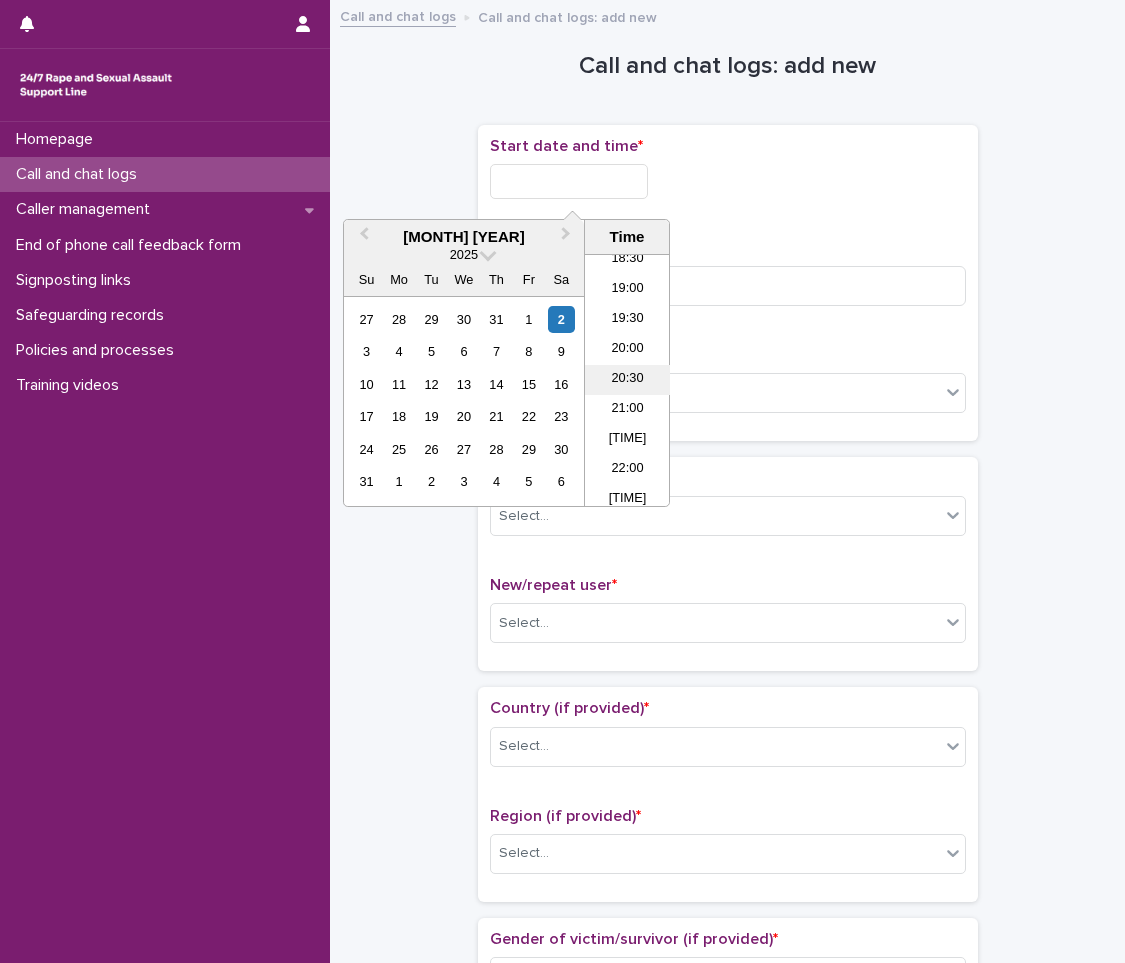 click on "20:30" at bounding box center [627, 380] 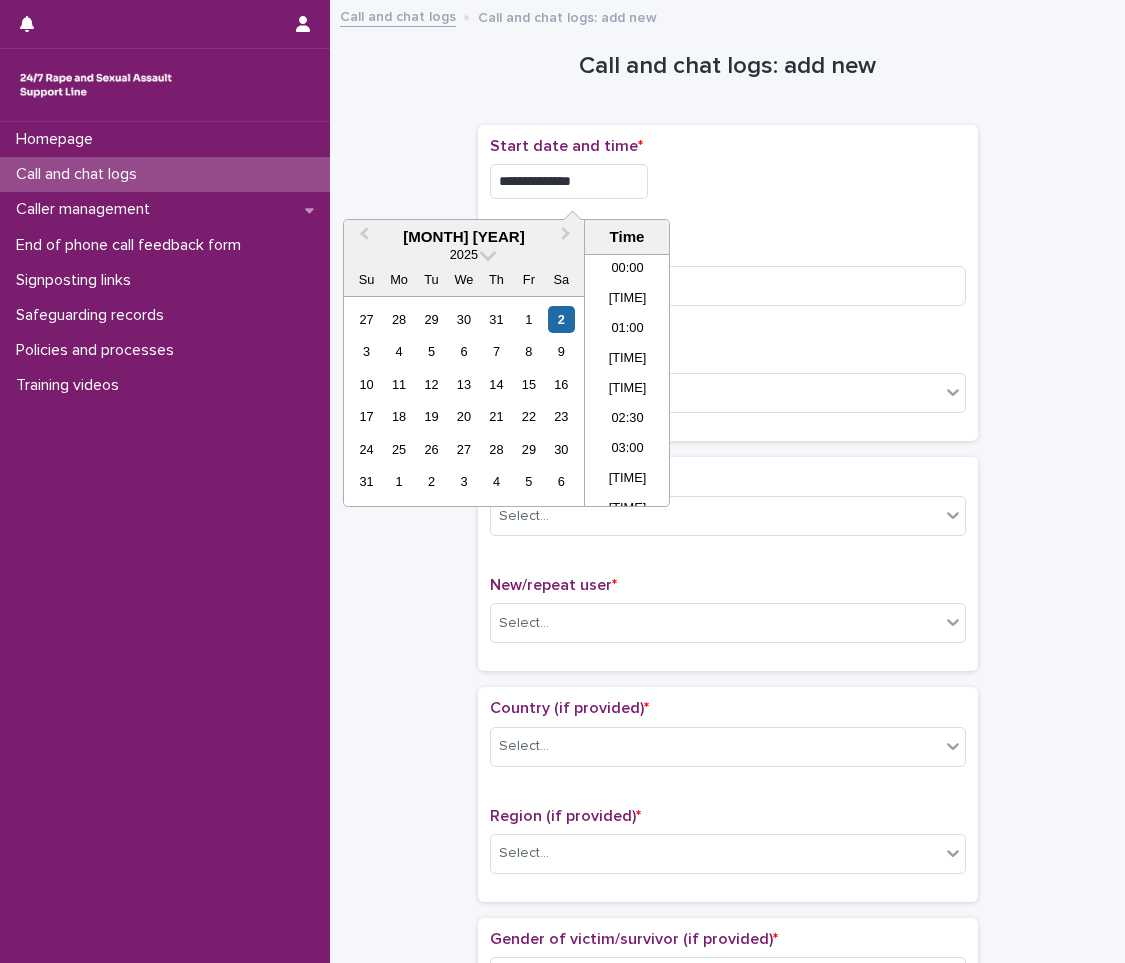 click on "**********" at bounding box center (569, 181) 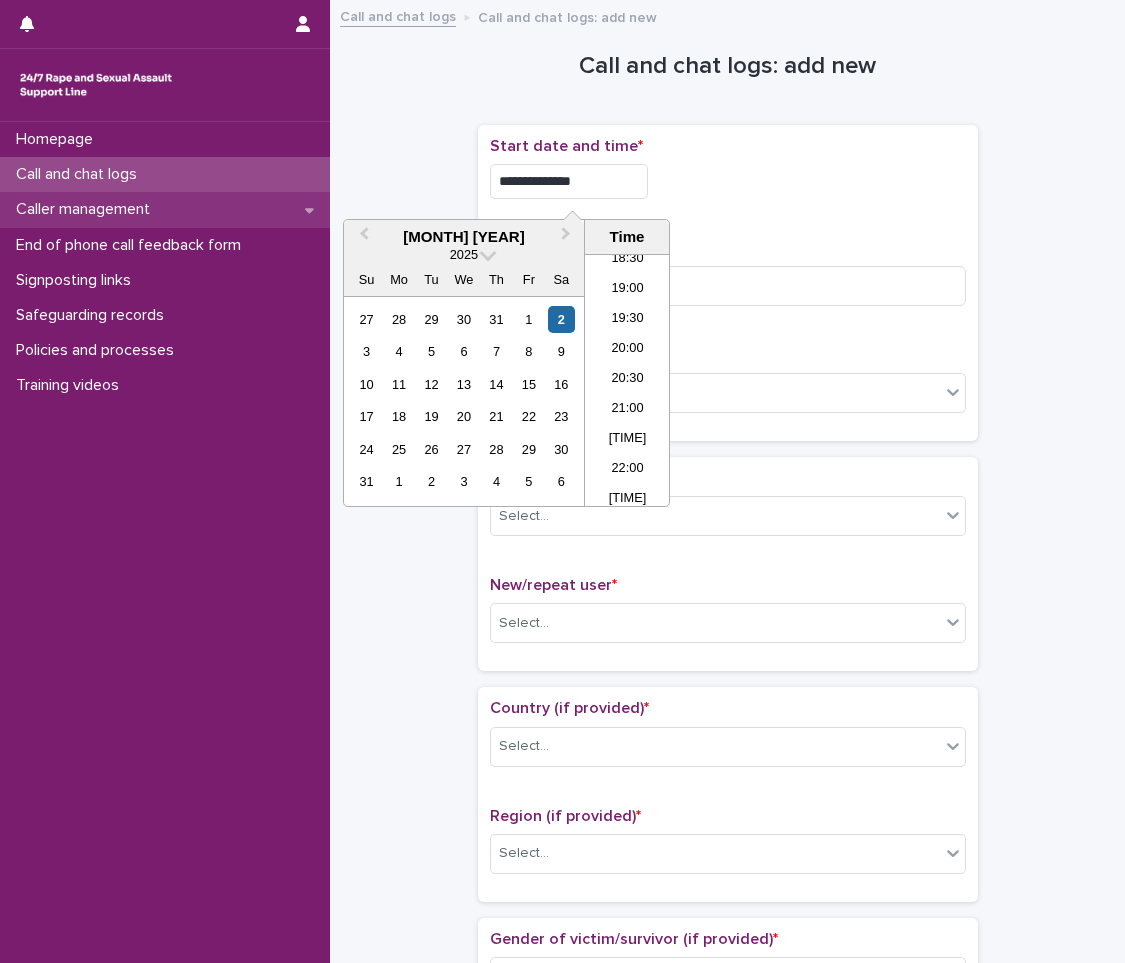 type on "**********" 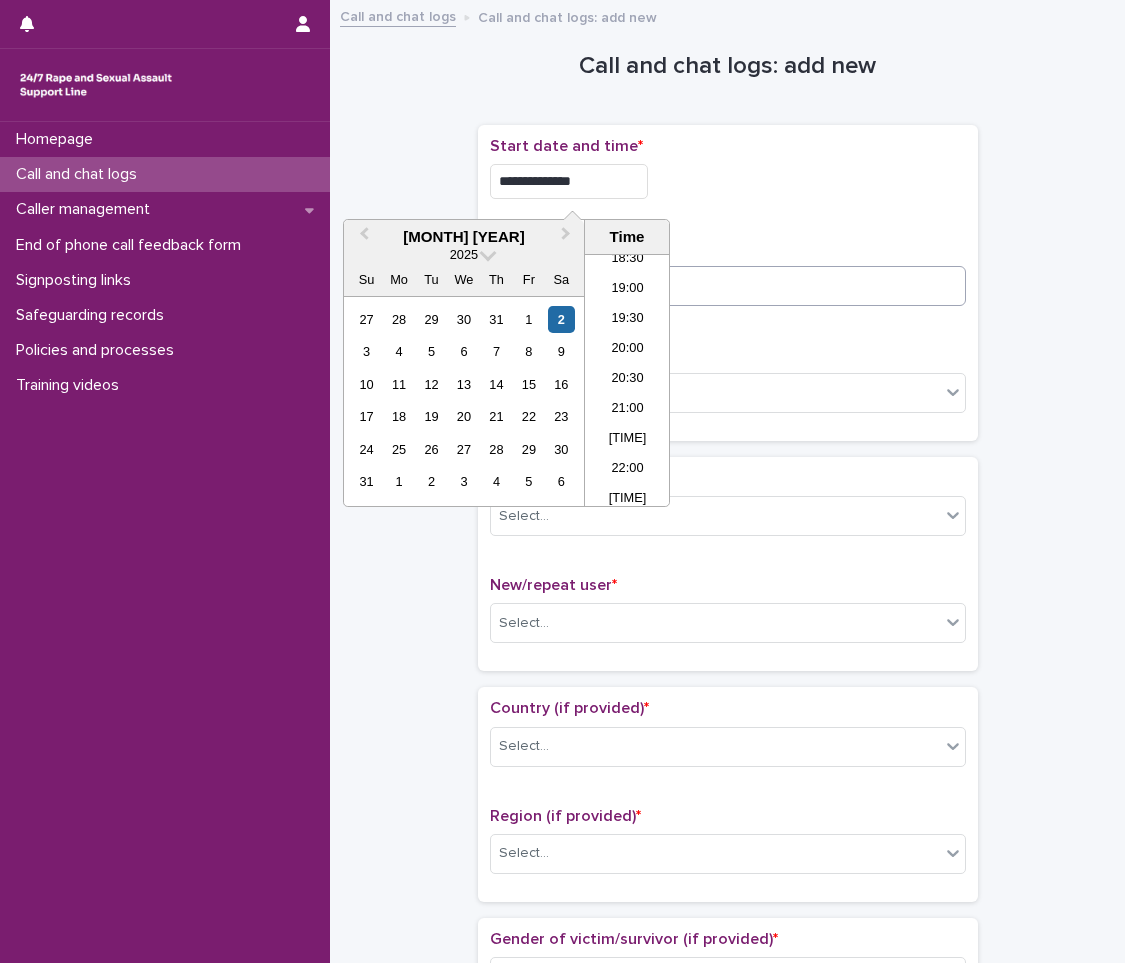 drag, startPoint x: 741, startPoint y: 248, endPoint x: 739, endPoint y: 269, distance: 21.095022 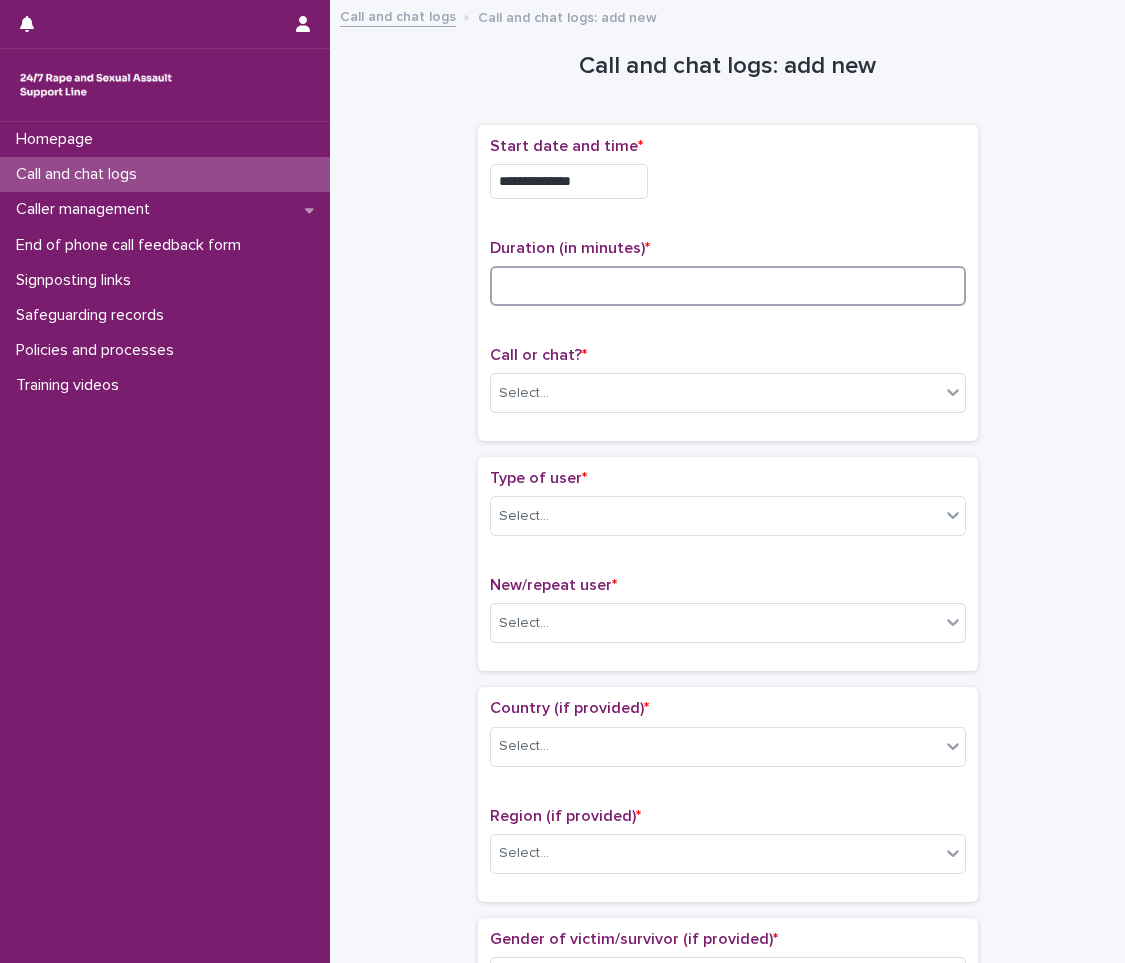 click at bounding box center (728, 286) 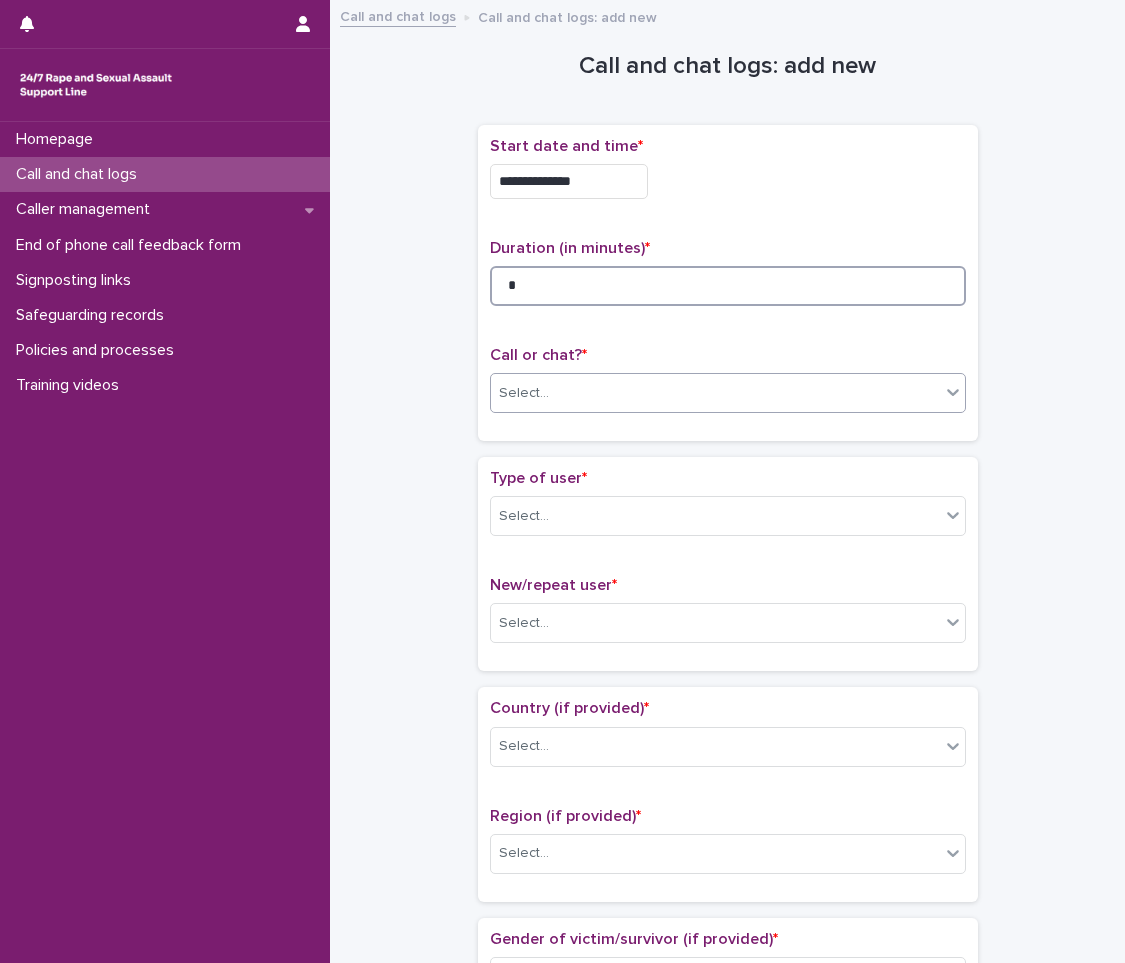 type on "*" 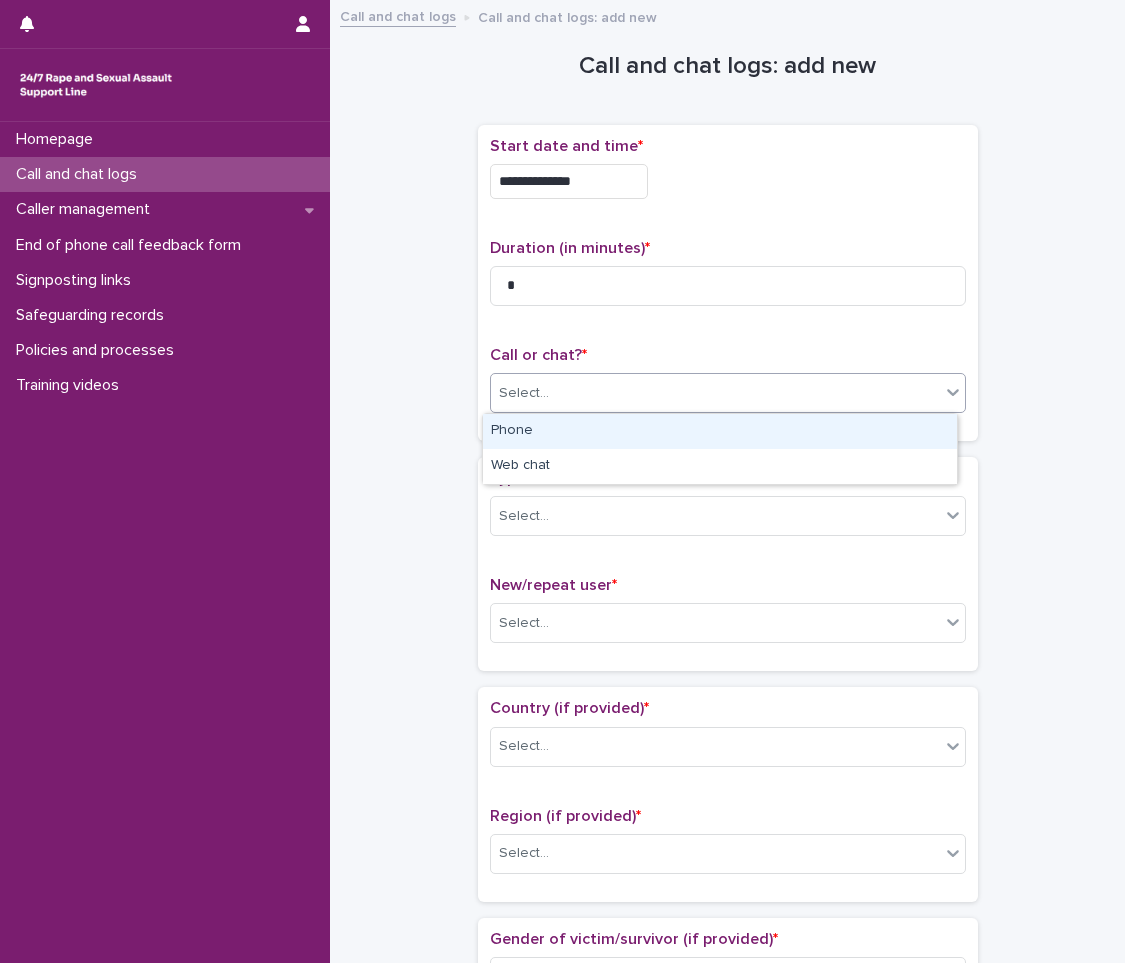 click on "Select..." at bounding box center [715, 393] 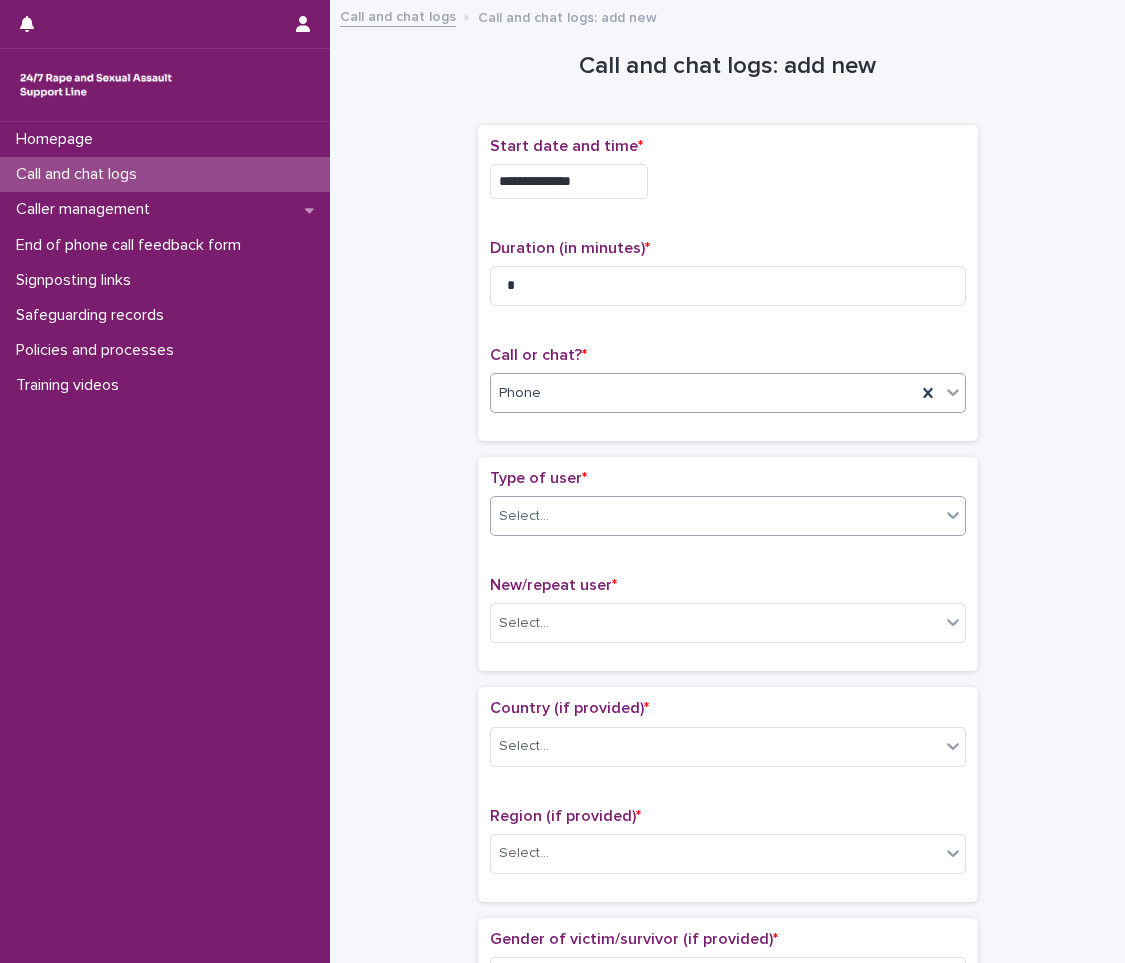 click on "Select..." at bounding box center [715, 516] 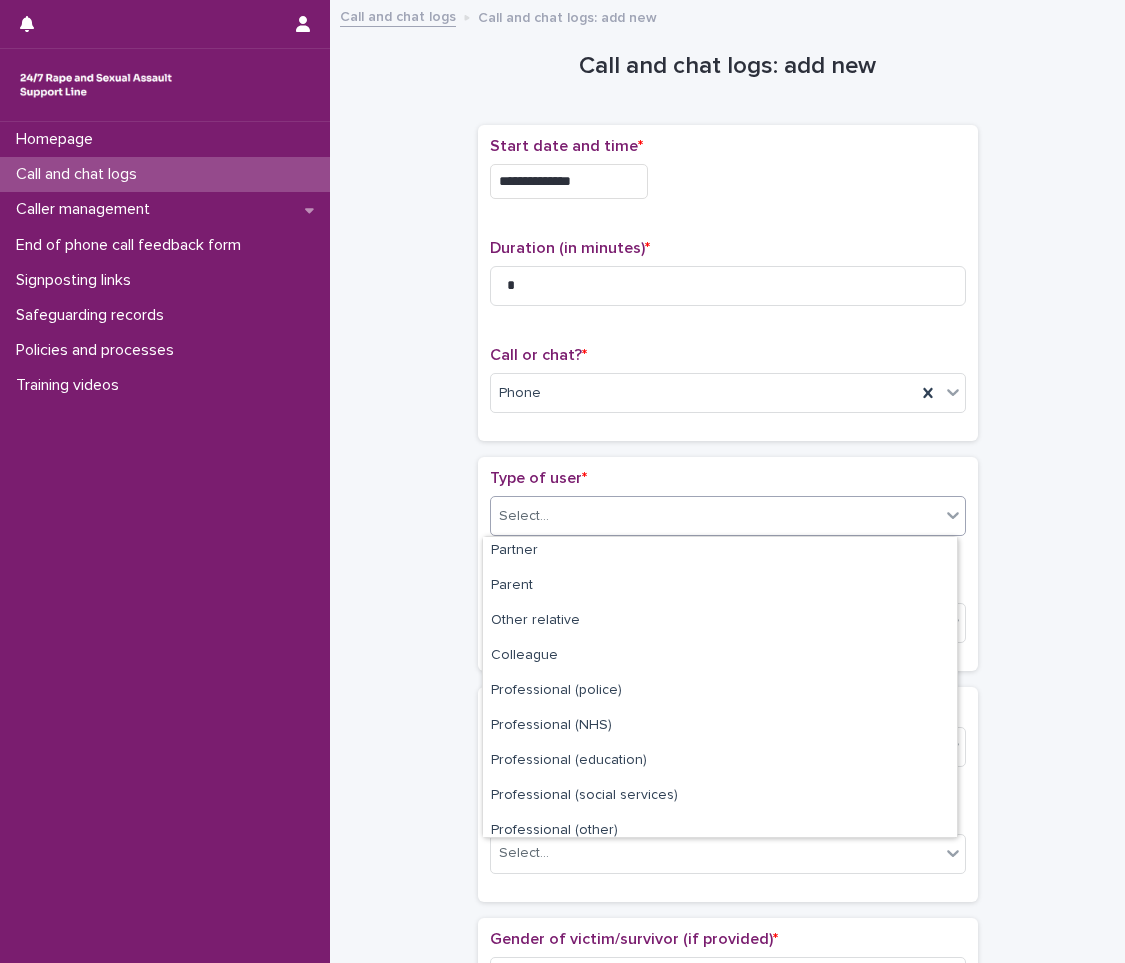 scroll, scrollTop: 225, scrollLeft: 0, axis: vertical 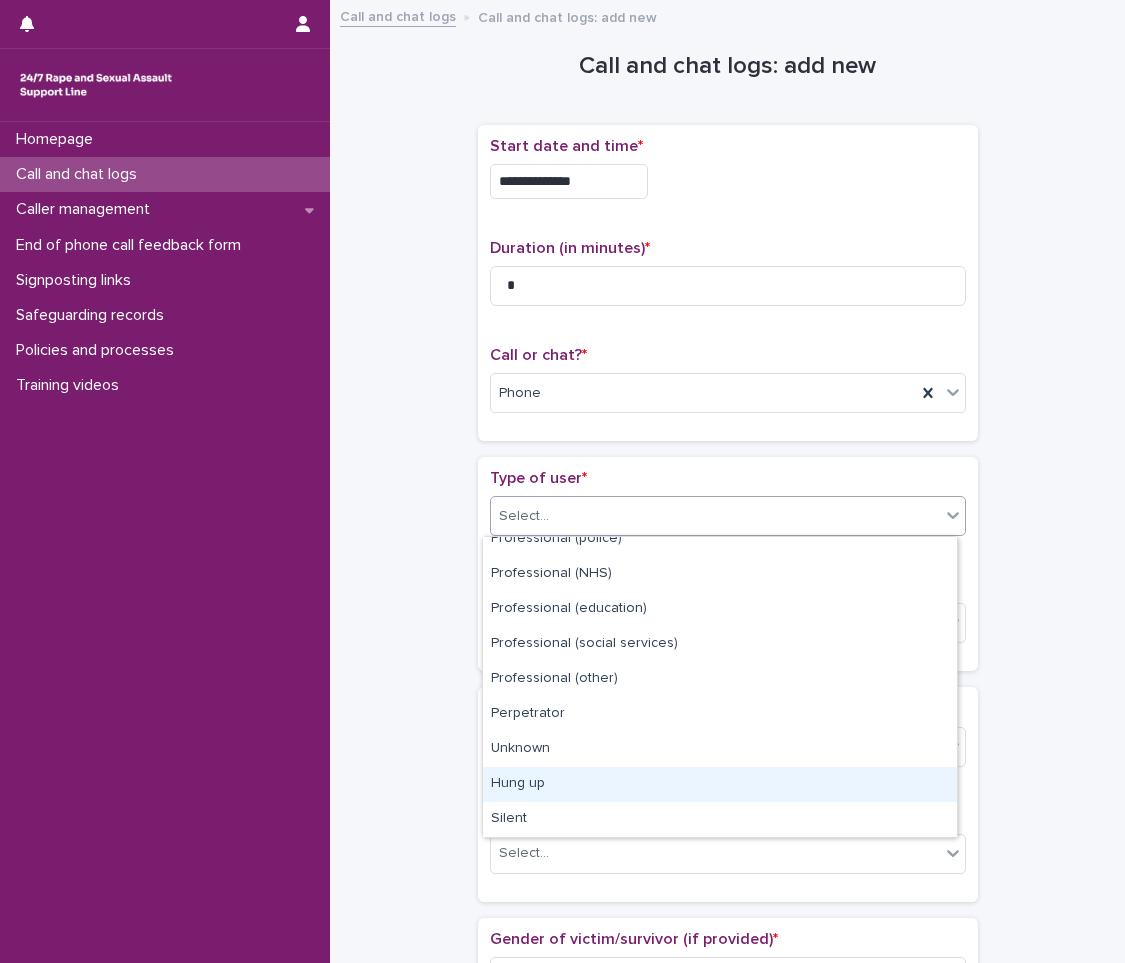 click on "Hung up" at bounding box center [720, 784] 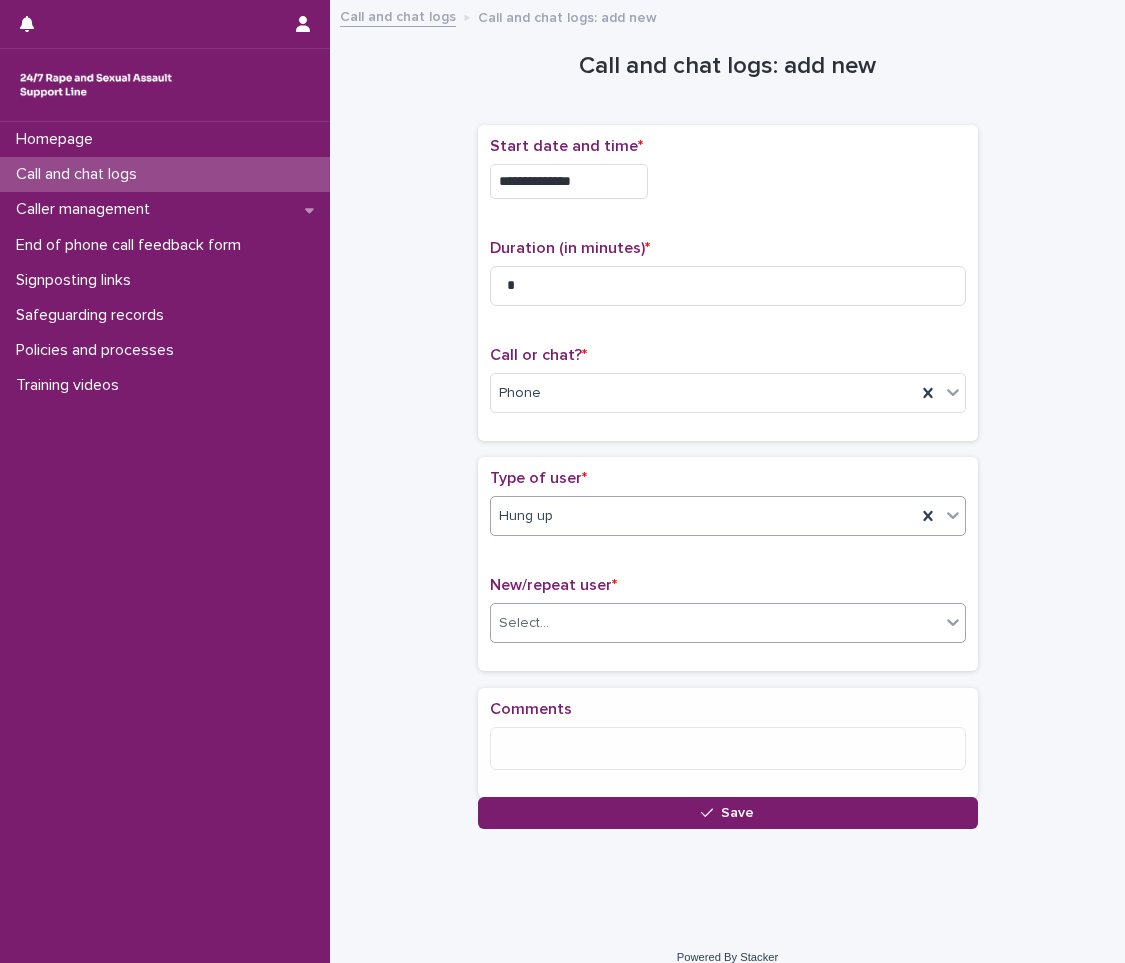 click on "Select..." at bounding box center (715, 623) 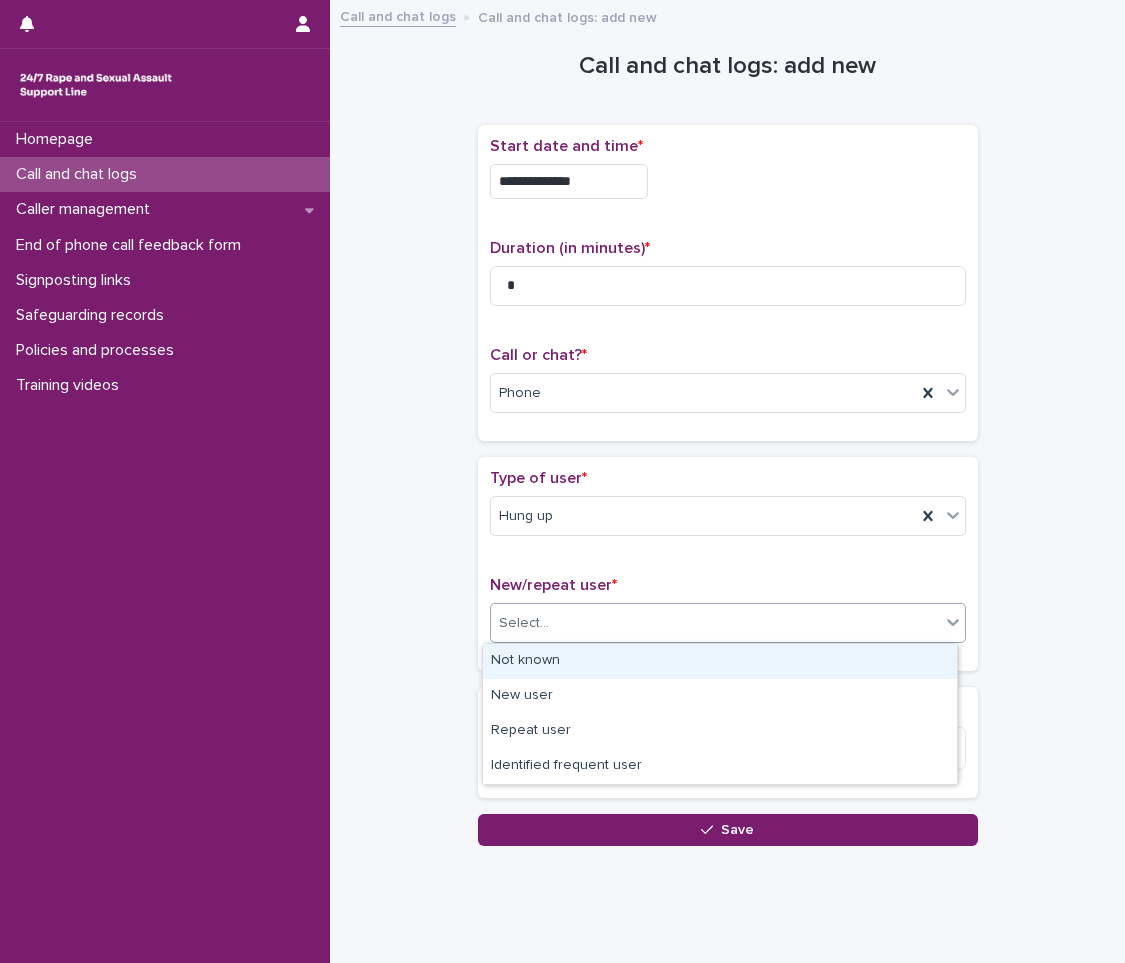 click on "Not known" at bounding box center (720, 661) 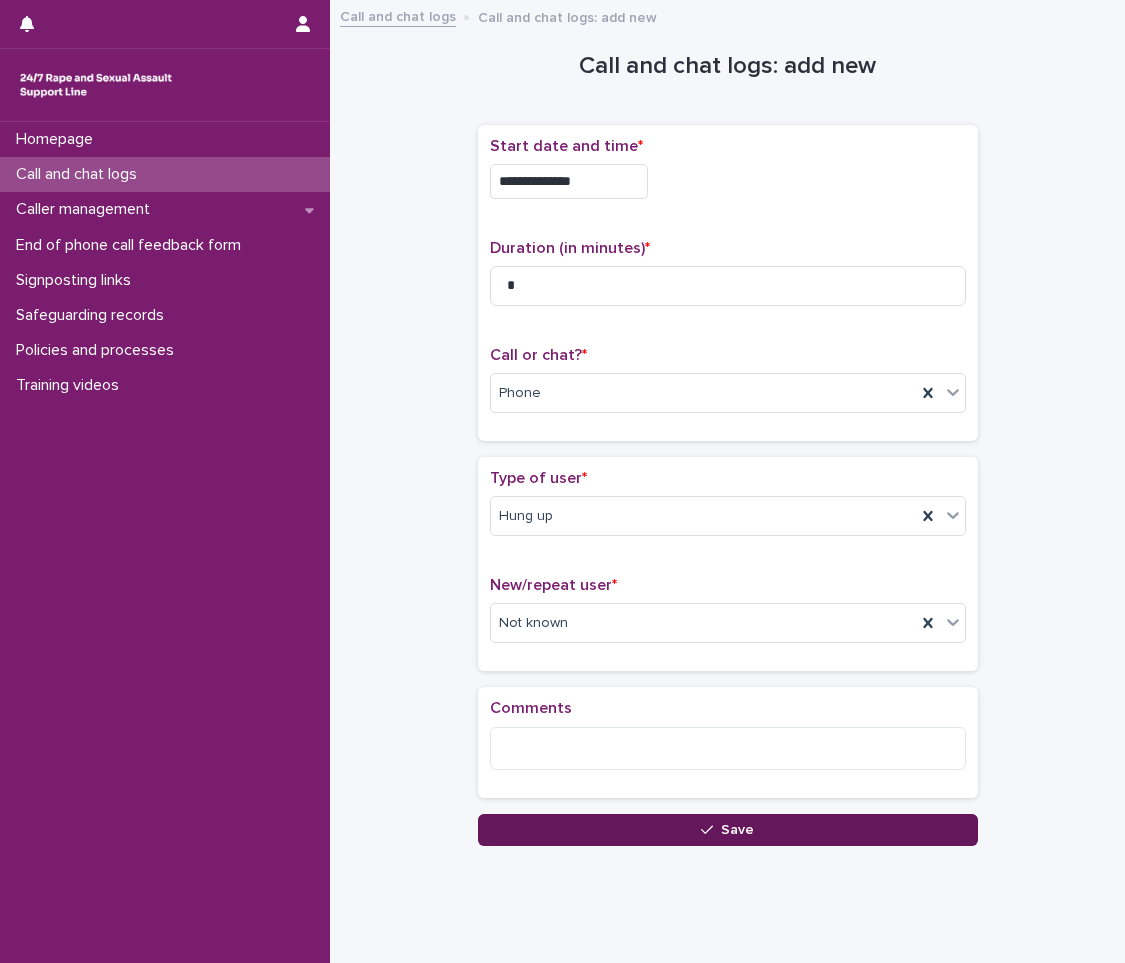 click on "Save" at bounding box center [728, 830] 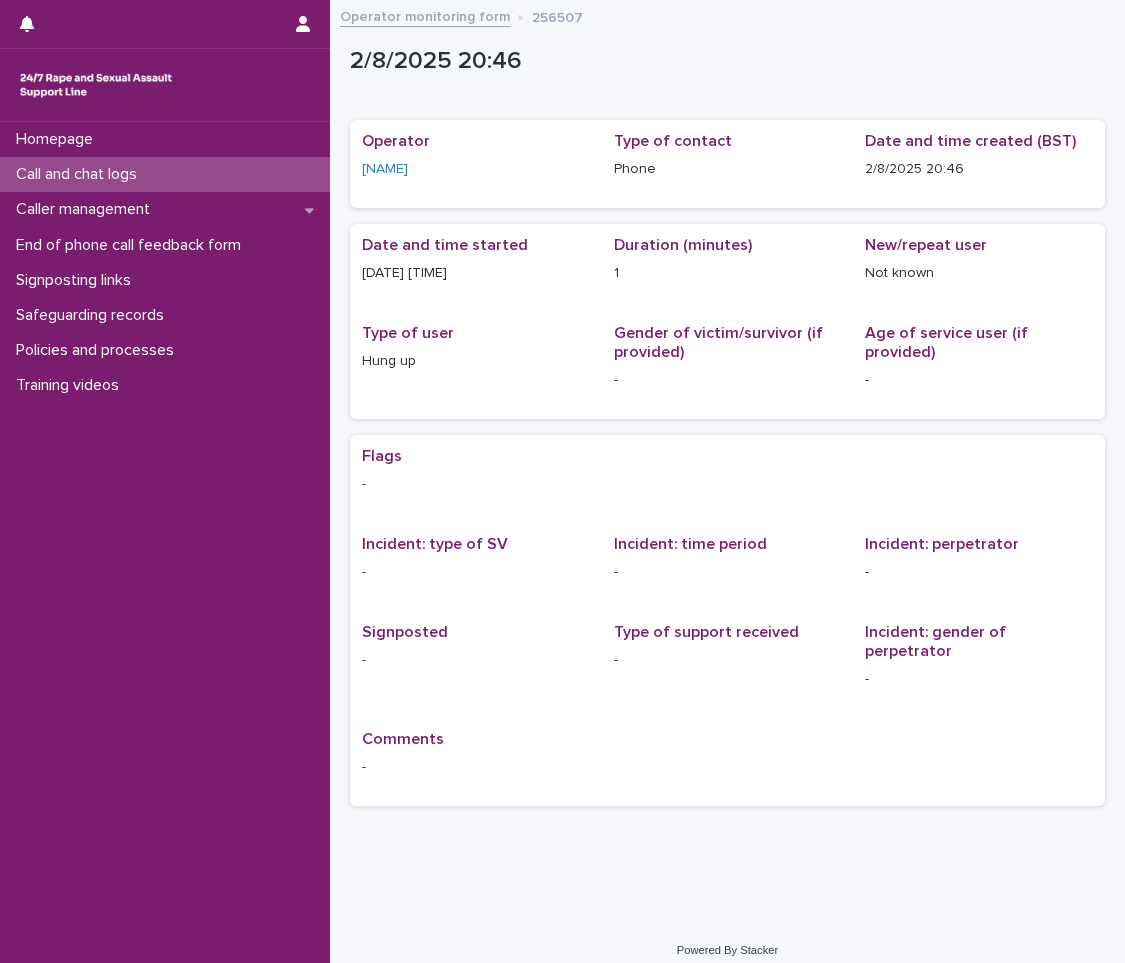 click on "Call and chat logs" at bounding box center [80, 174] 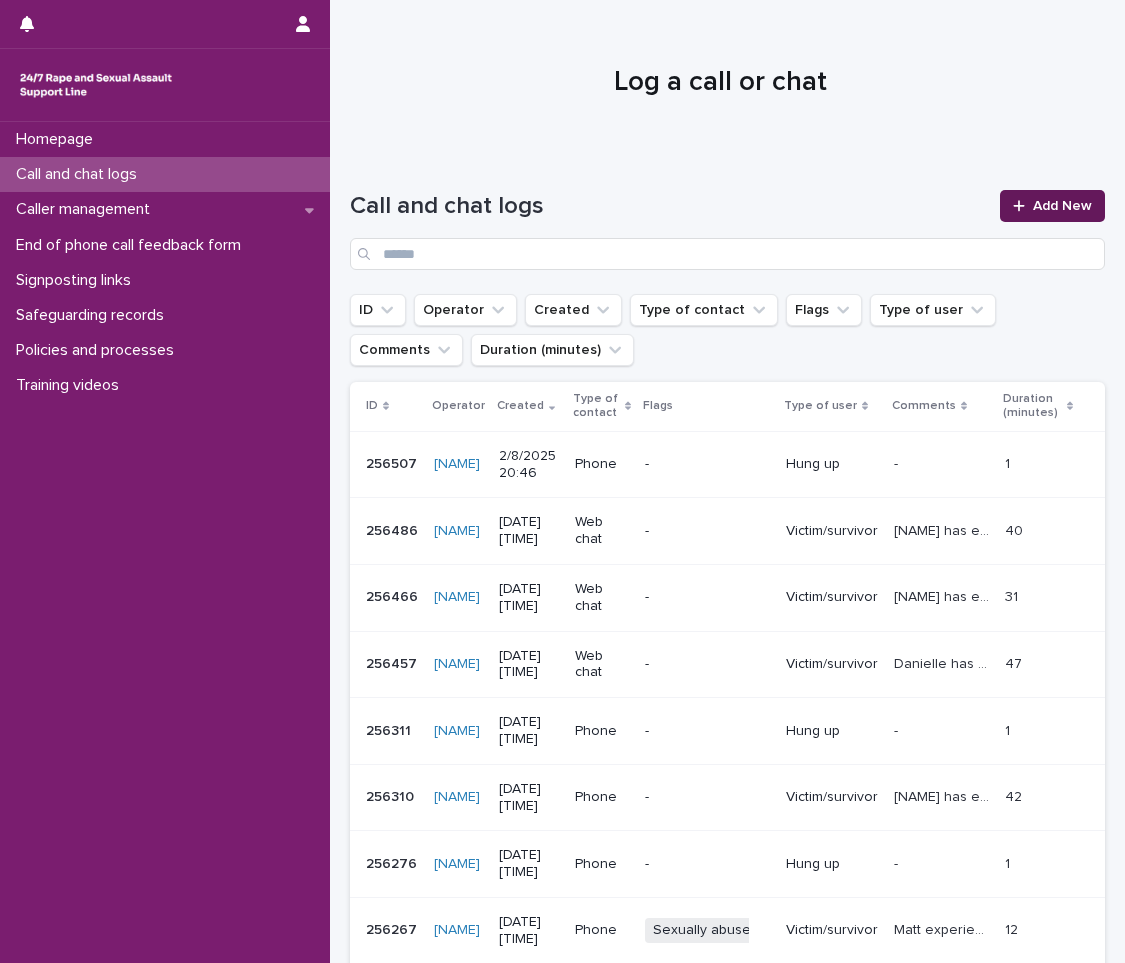 click on "Add New" at bounding box center [1052, 206] 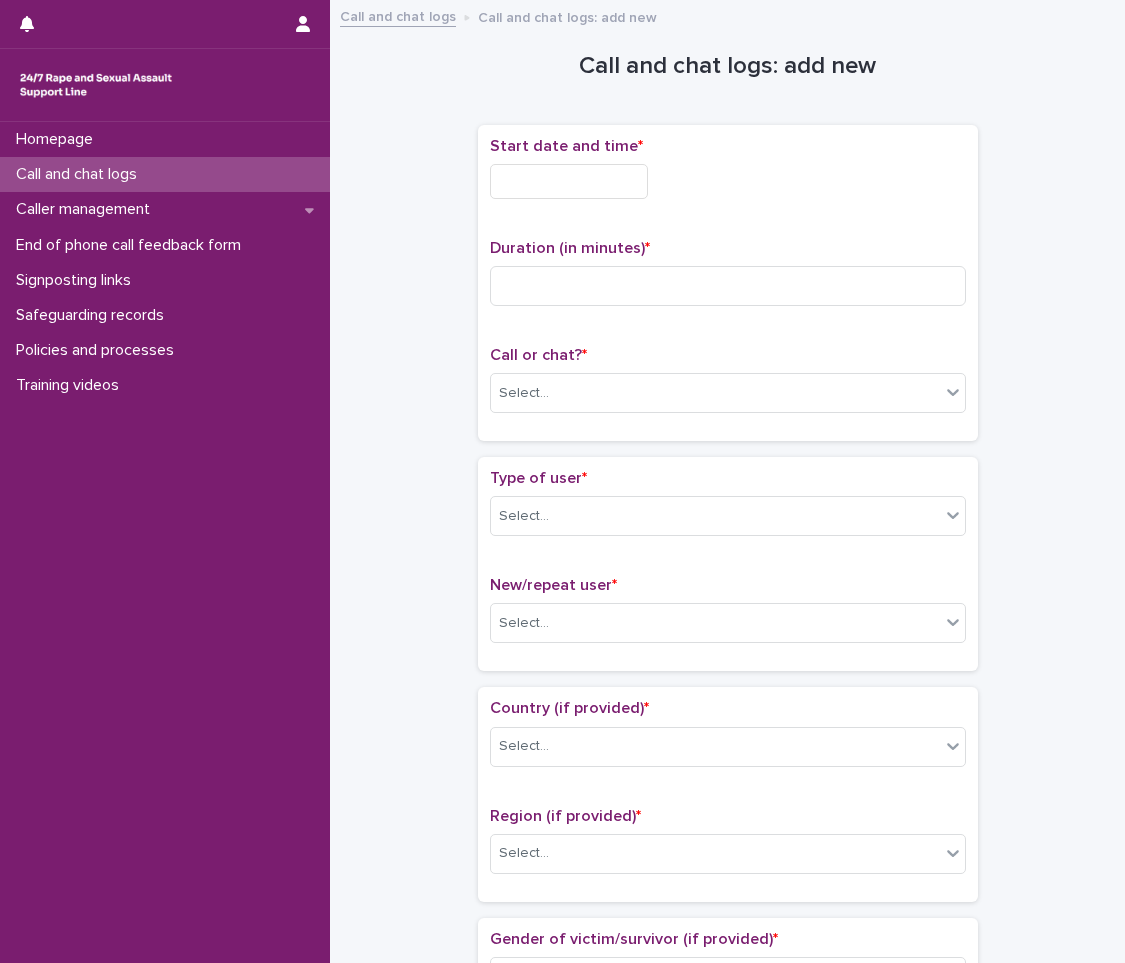 click at bounding box center (569, 181) 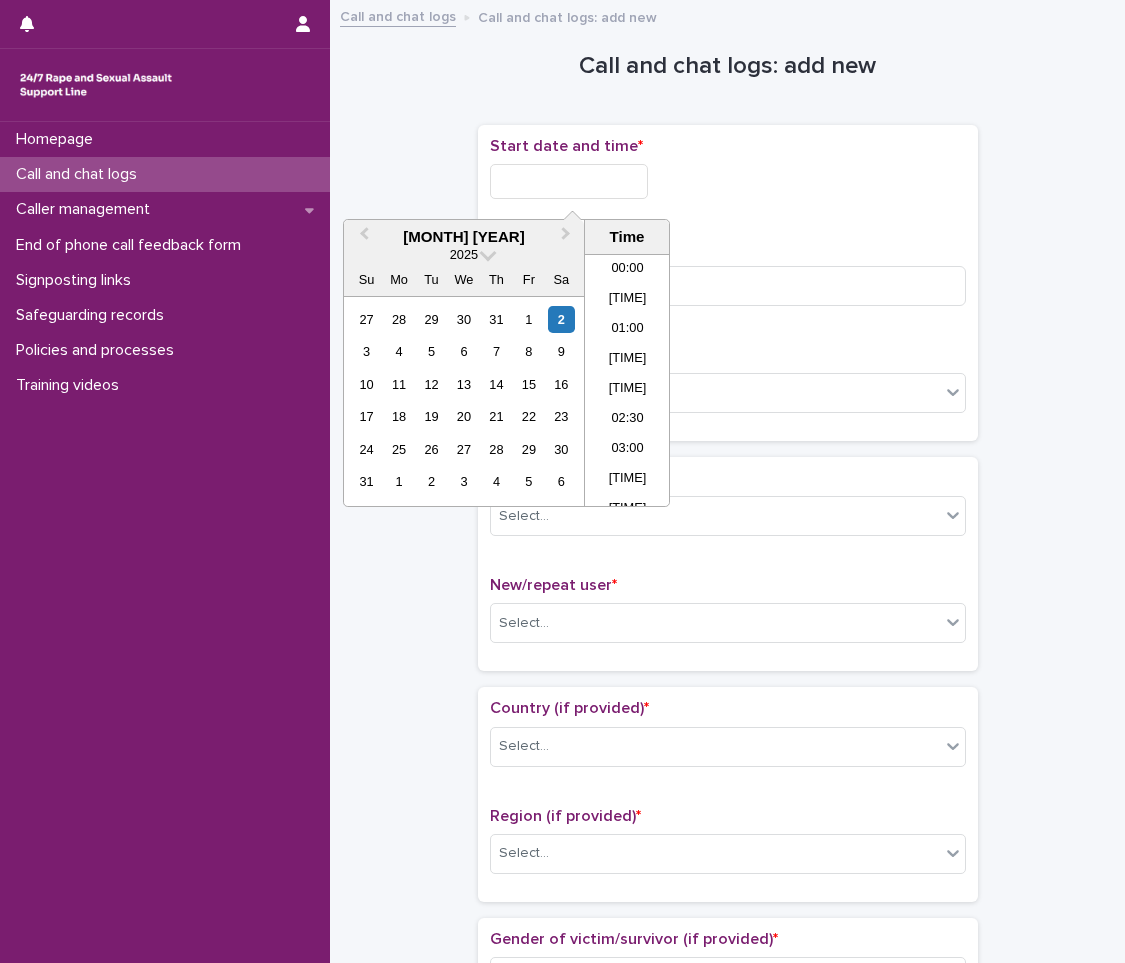 scroll, scrollTop: 1120, scrollLeft: 0, axis: vertical 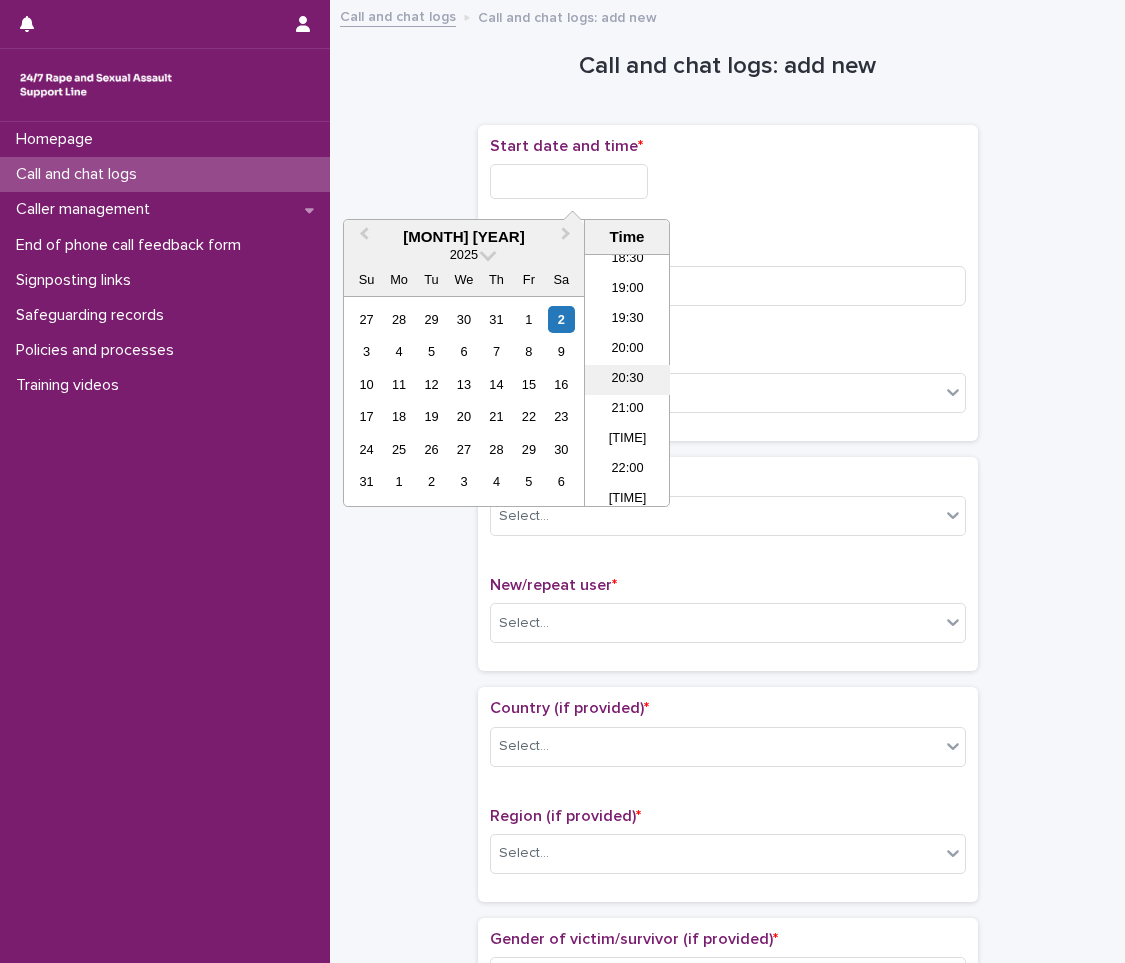 click on "20:30" at bounding box center [627, 380] 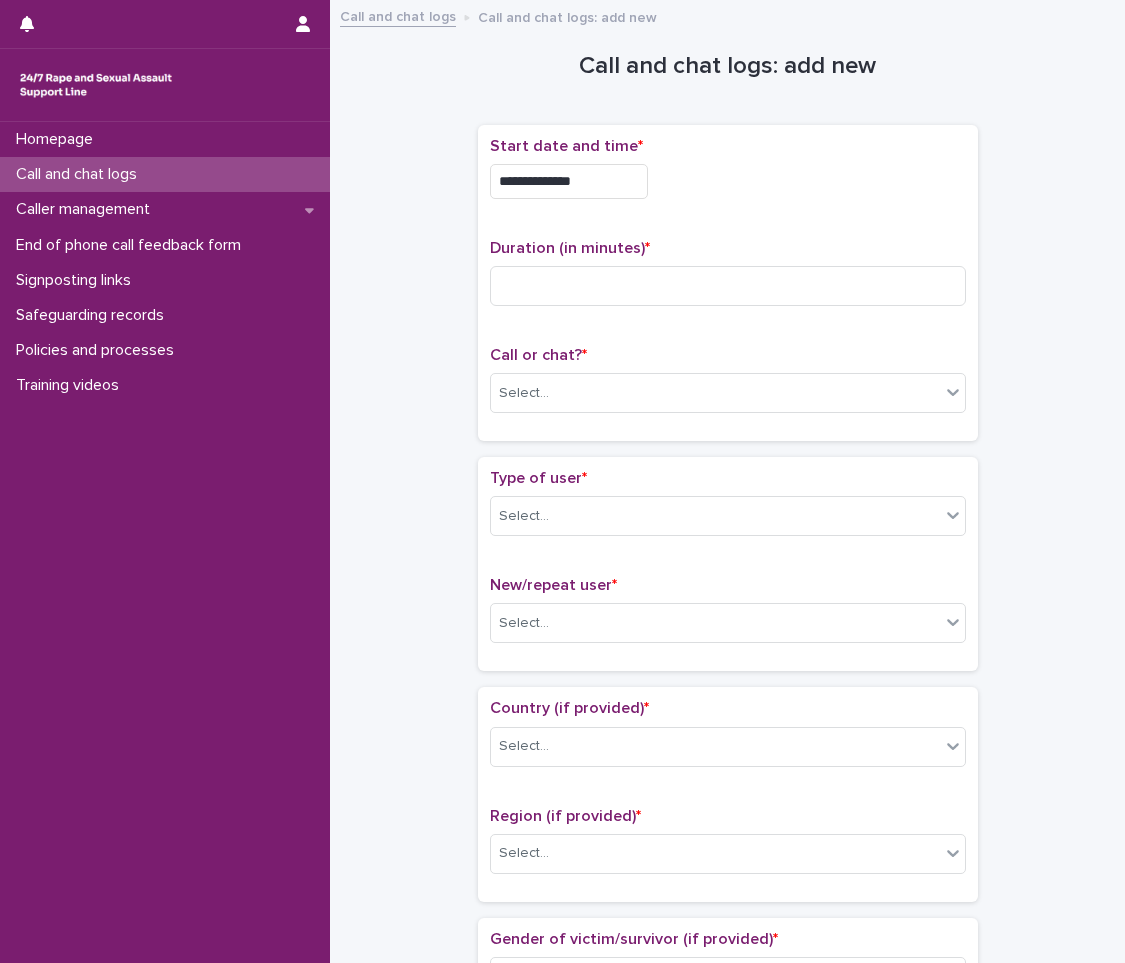 click on "**********" at bounding box center [569, 181] 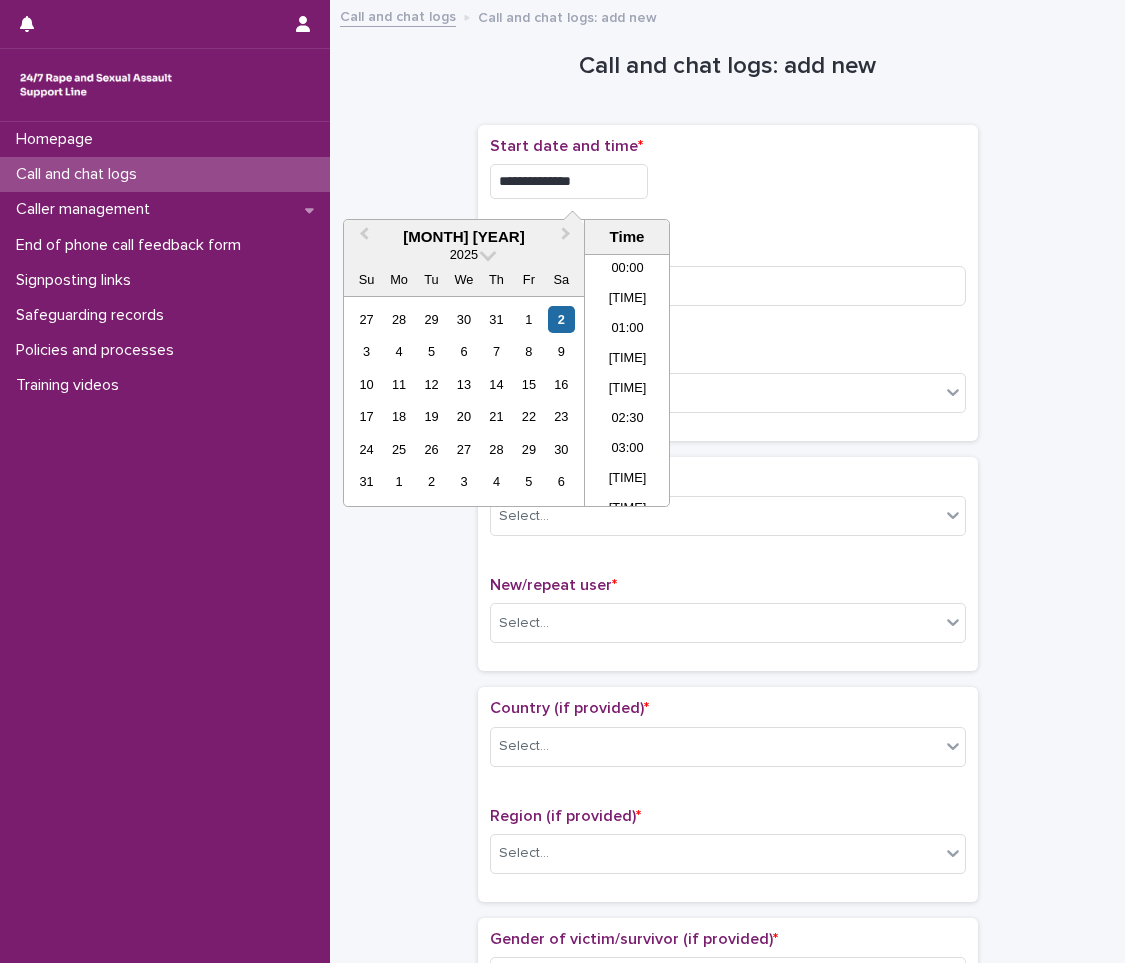 scroll, scrollTop: 1120, scrollLeft: 0, axis: vertical 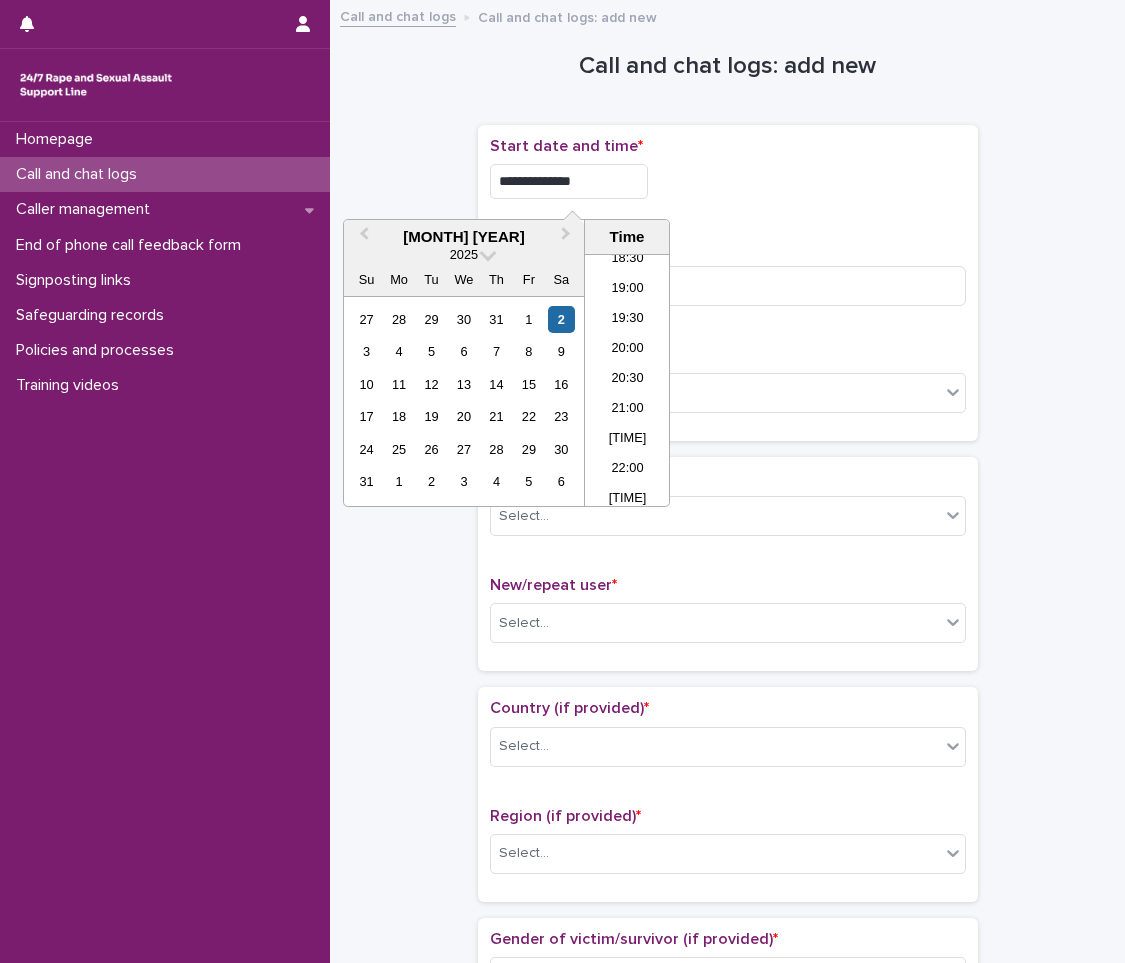 type on "**********" 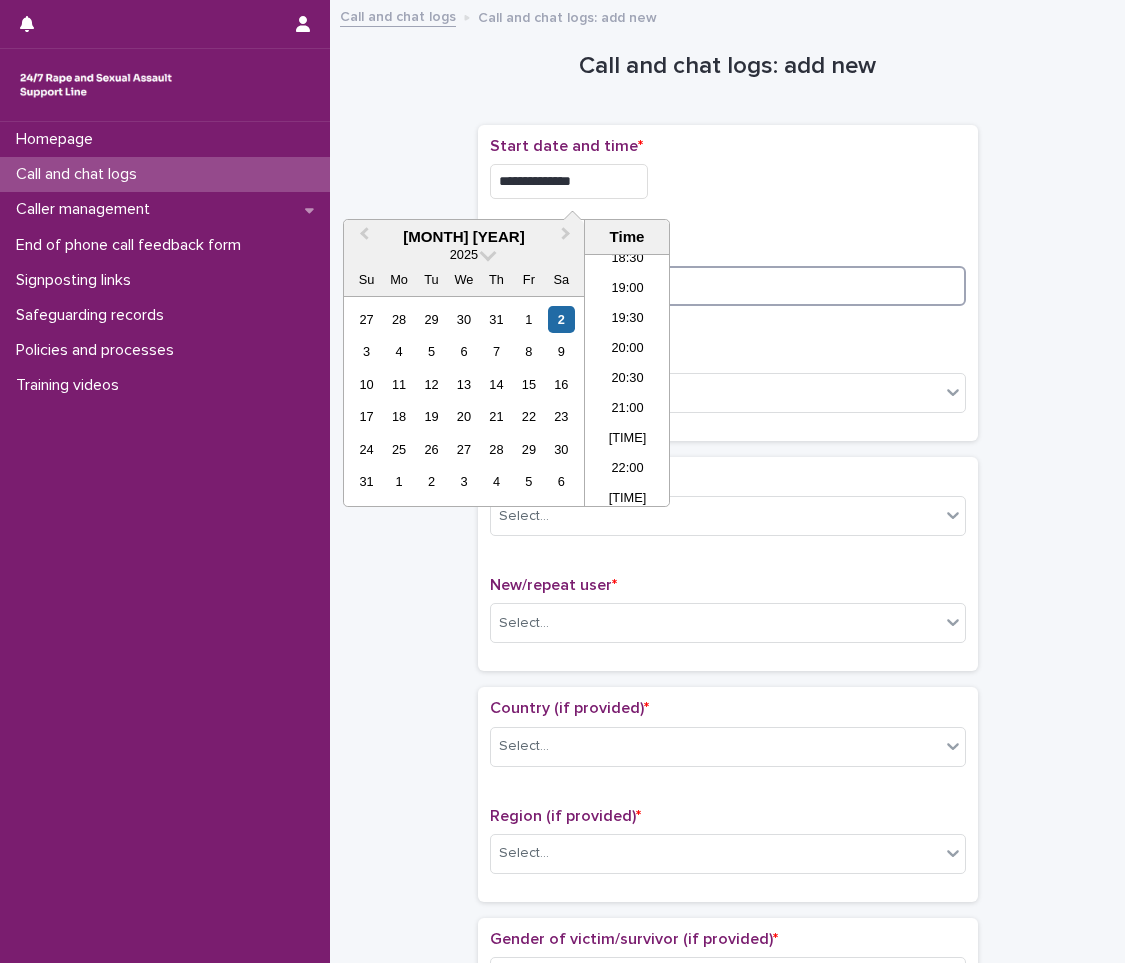 click at bounding box center (728, 286) 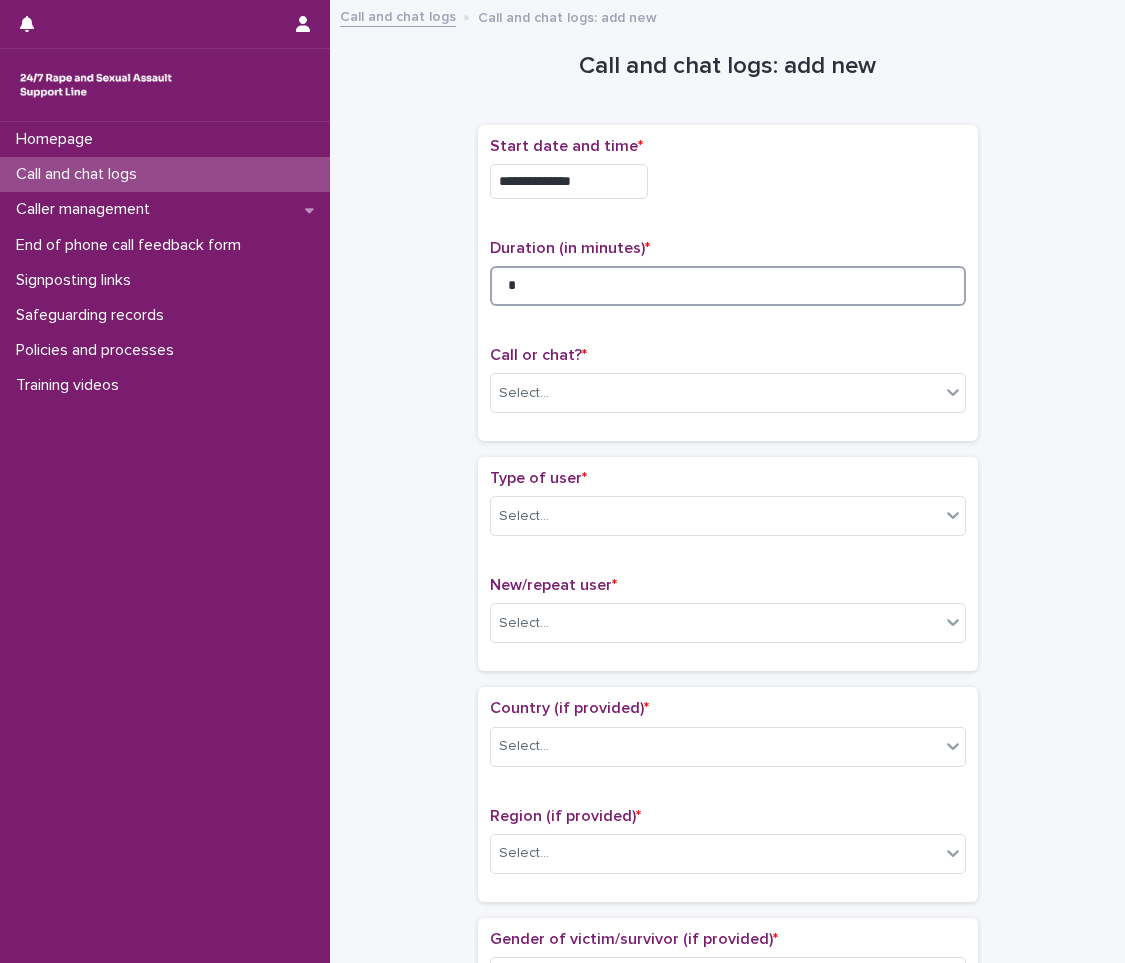 type on "*" 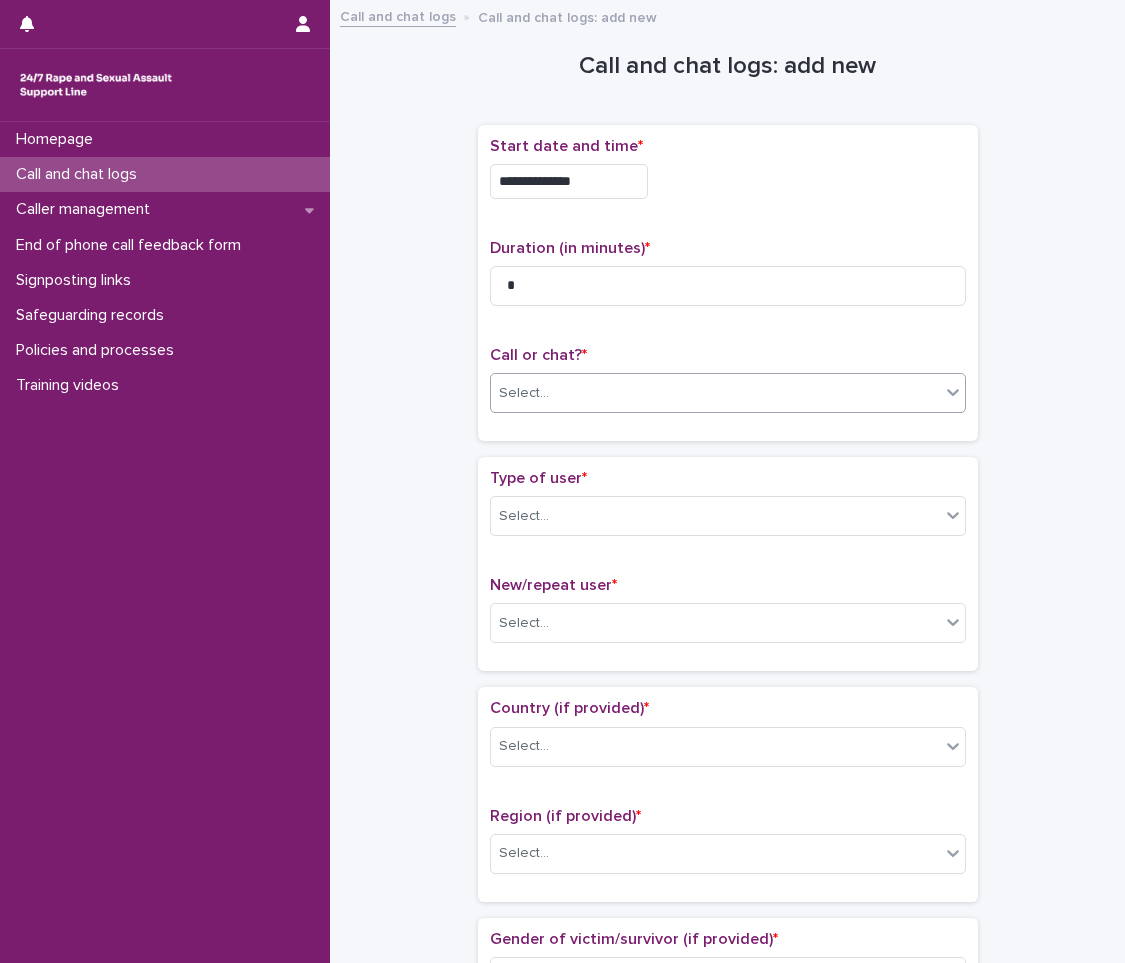 drag, startPoint x: 544, startPoint y: 363, endPoint x: 542, endPoint y: 373, distance: 10.198039 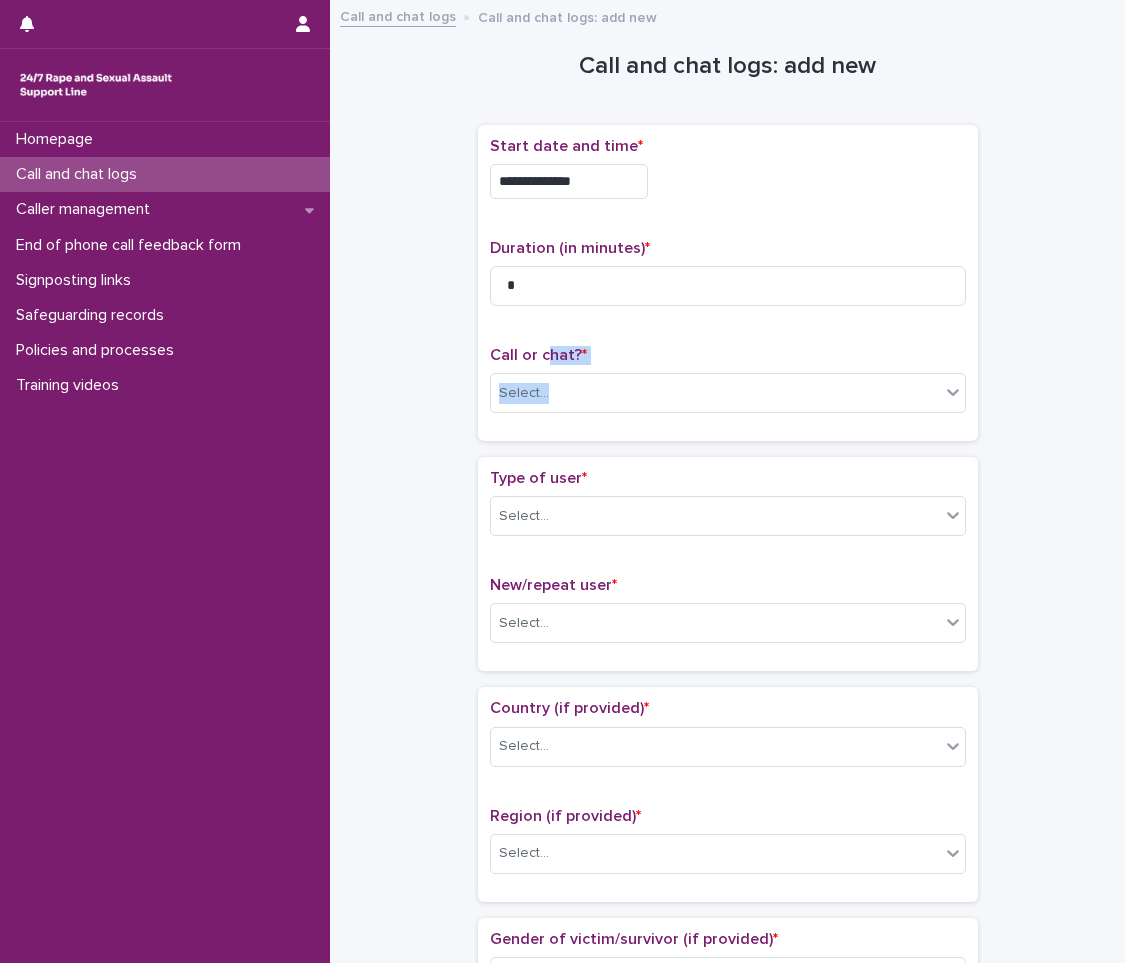 drag, startPoint x: 542, startPoint y: 373, endPoint x: 540, endPoint y: 425, distance: 52.03845 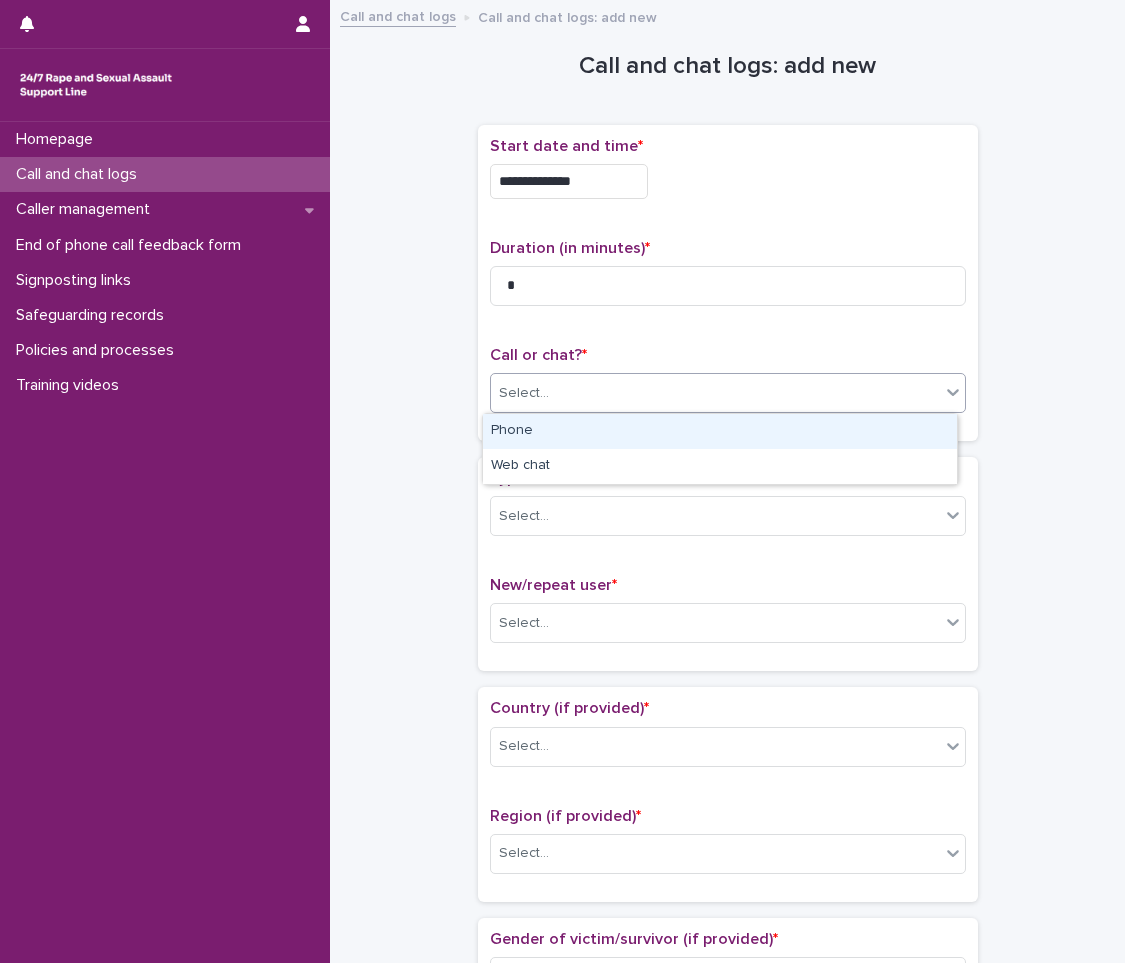 click on "Select..." at bounding box center (715, 393) 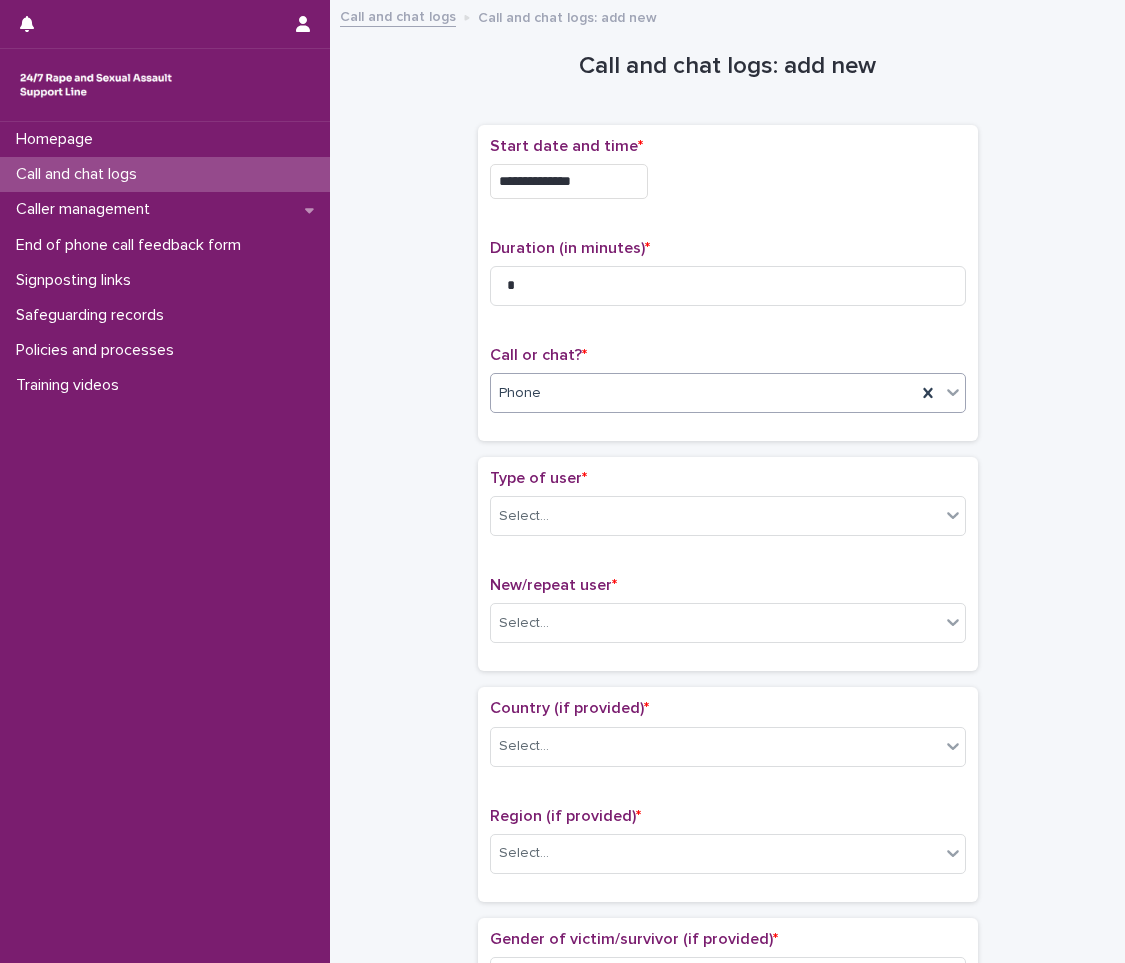 click on "Phone" at bounding box center [703, 393] 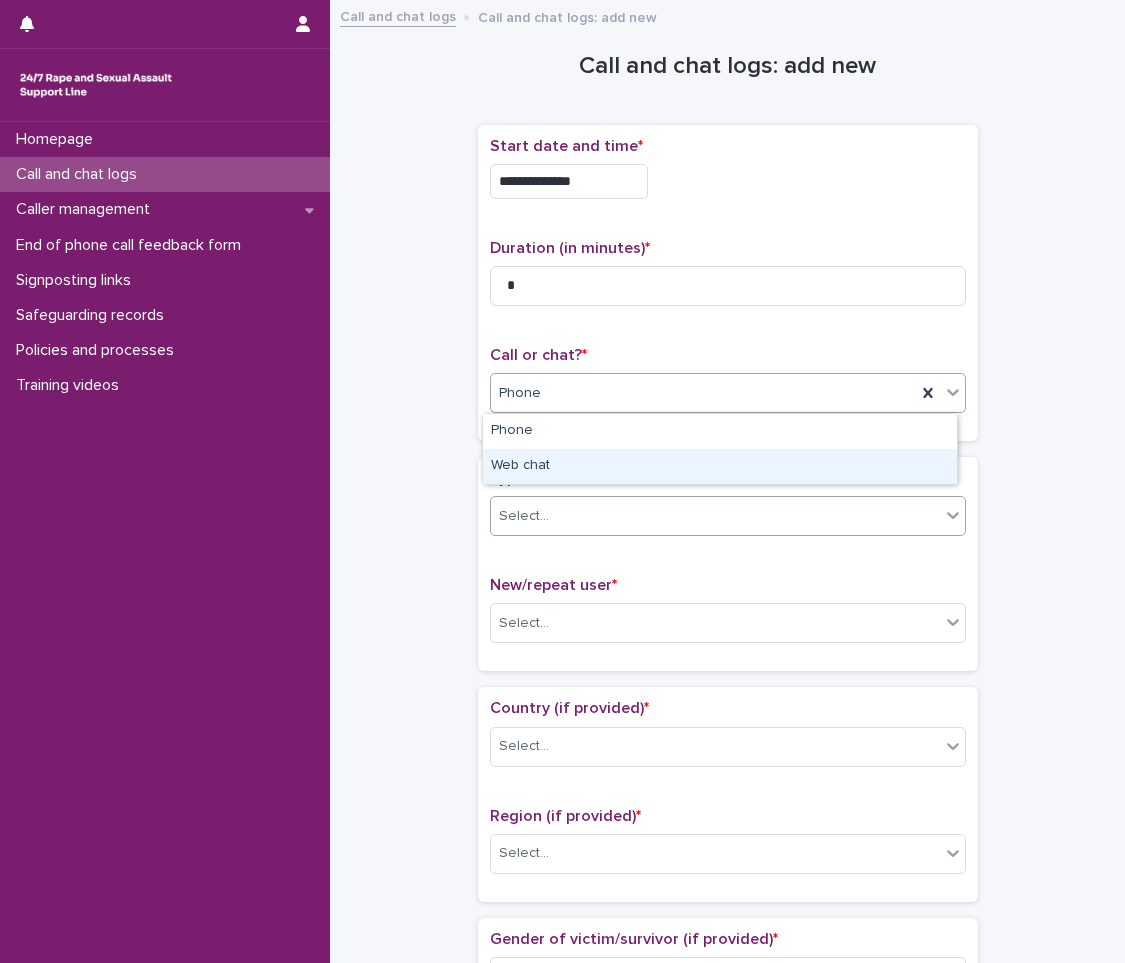 click on "Select..." at bounding box center (728, 516) 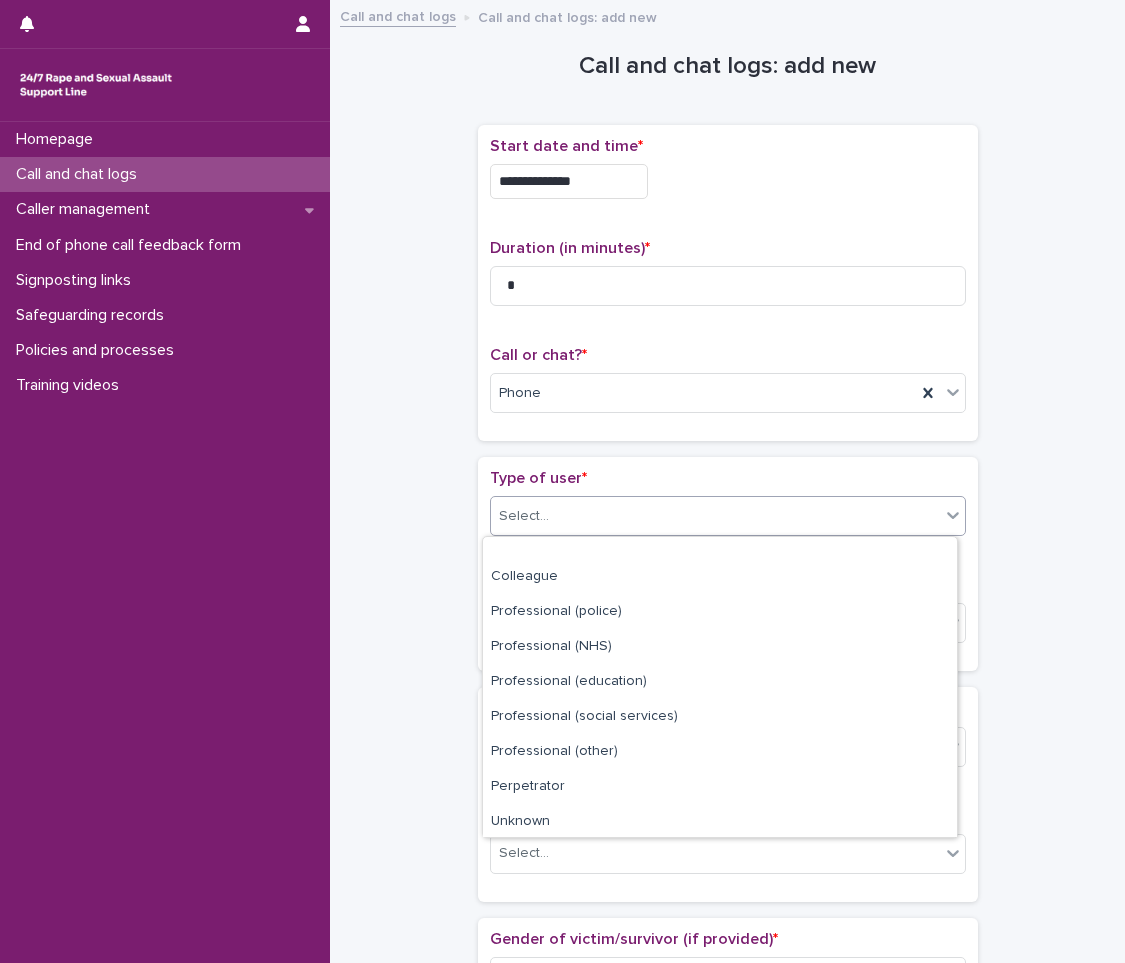 scroll, scrollTop: 225, scrollLeft: 0, axis: vertical 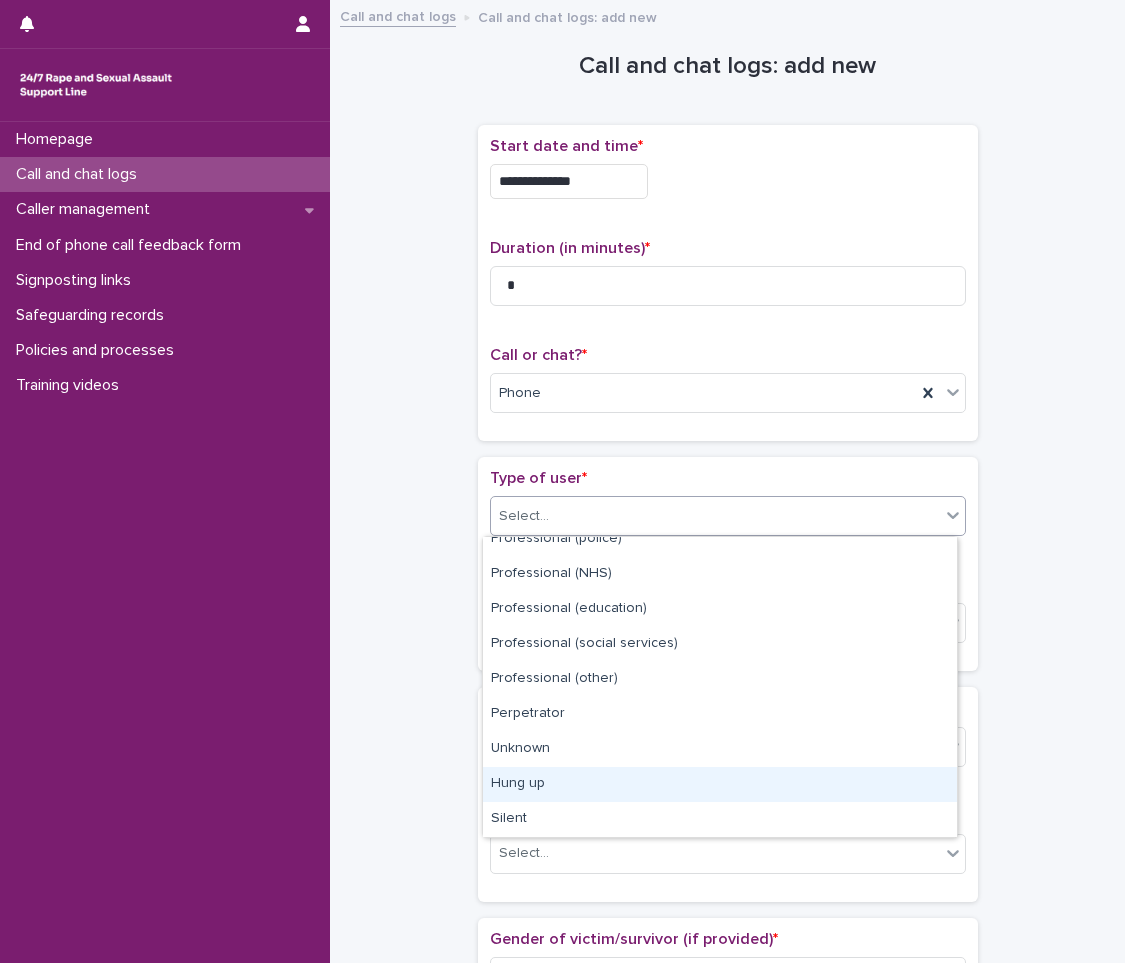 click on "Hung up" at bounding box center [720, 784] 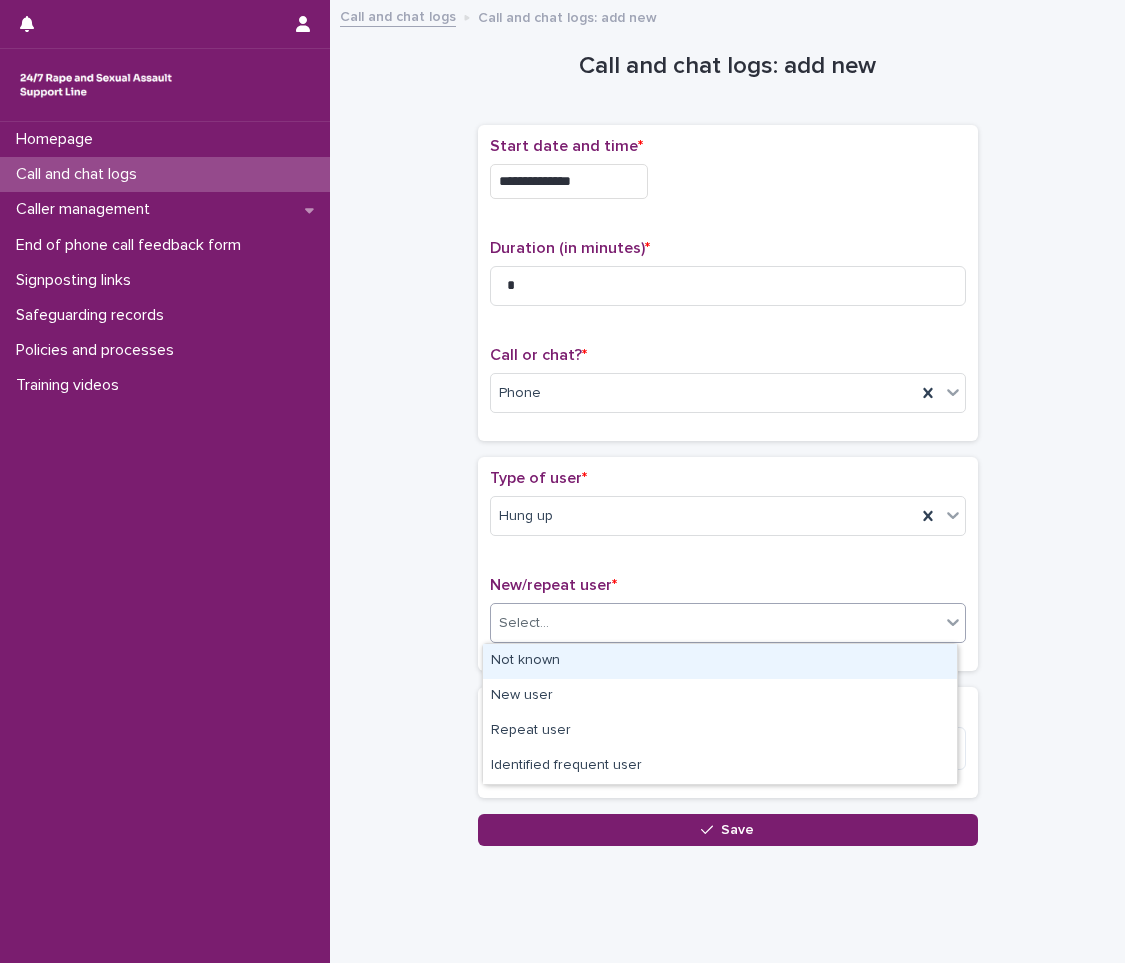 click on "Select..." at bounding box center [715, 623] 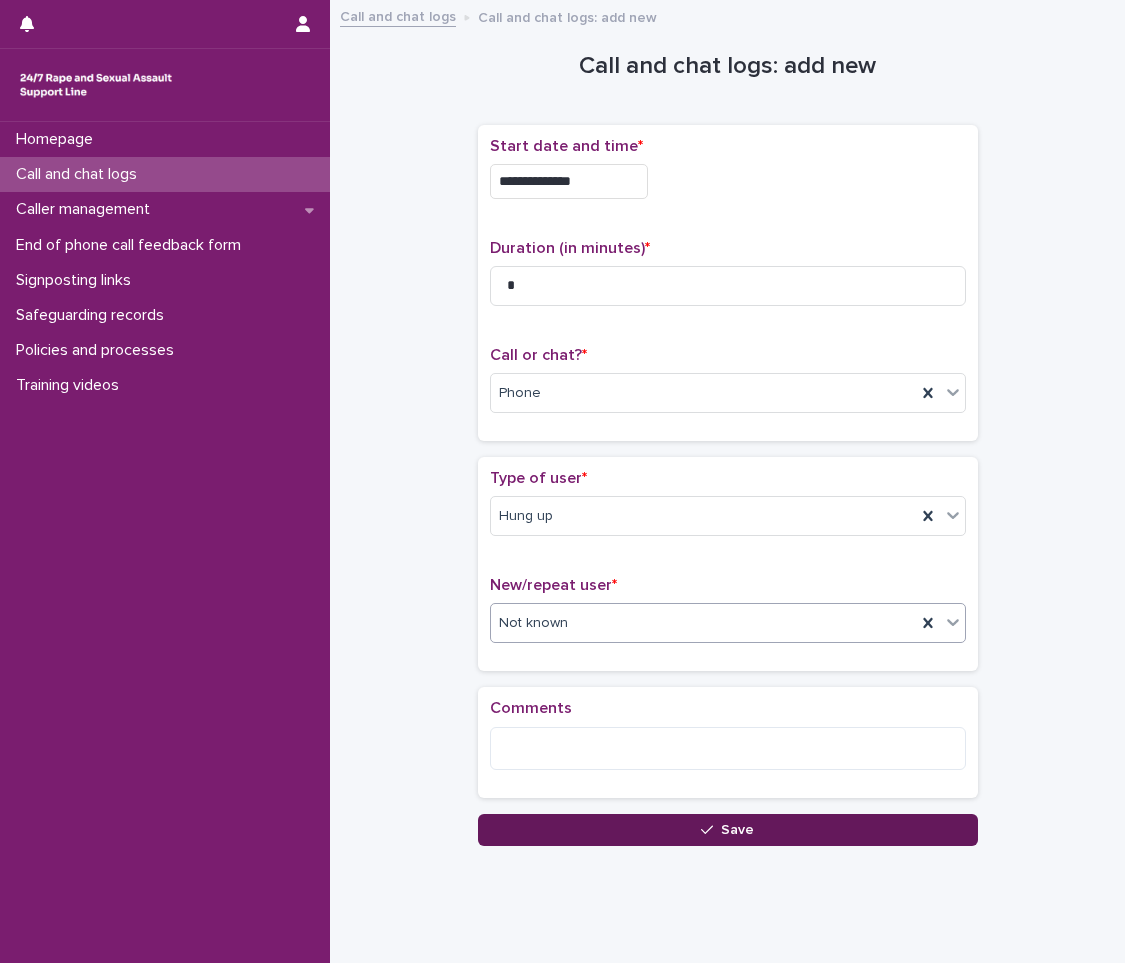 click on "Save" at bounding box center (728, 830) 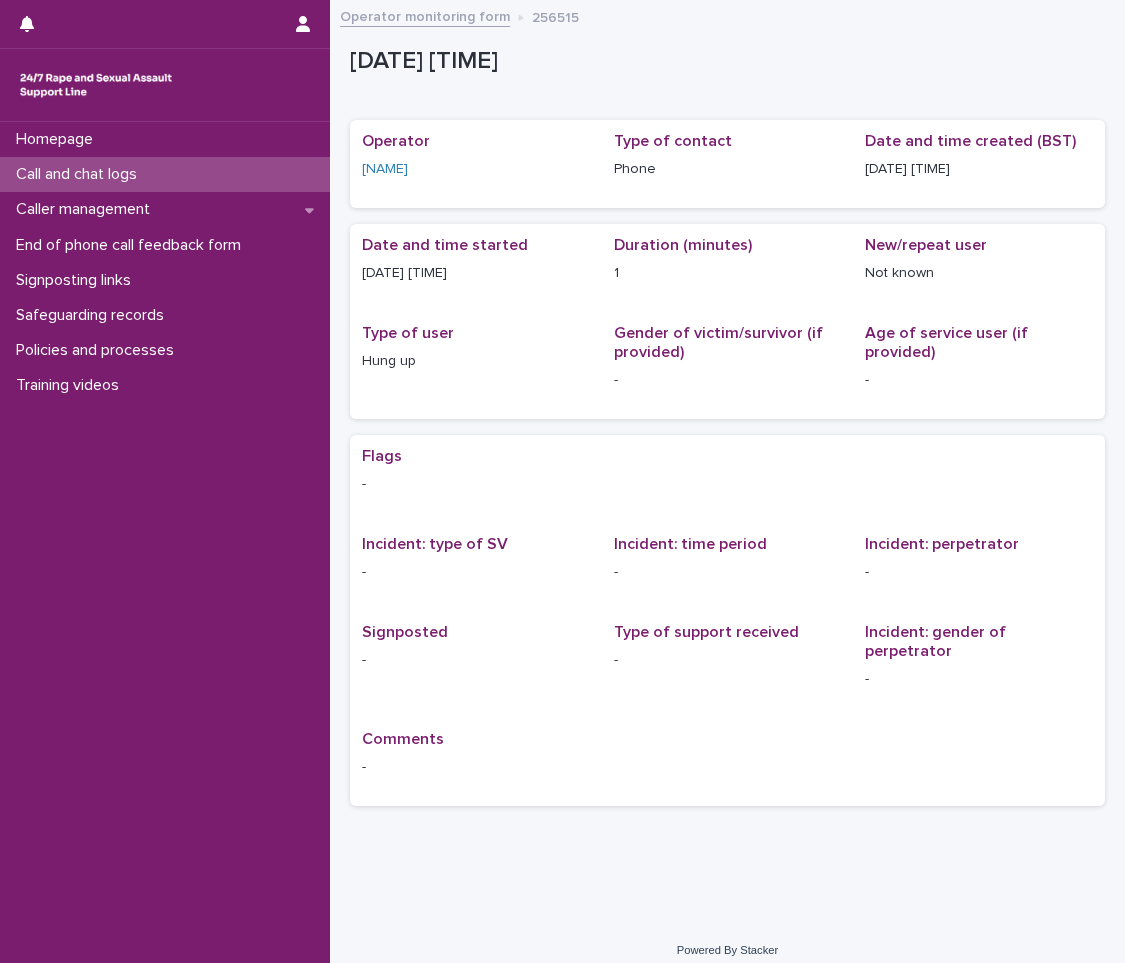 click on "Call and chat logs" at bounding box center [80, 174] 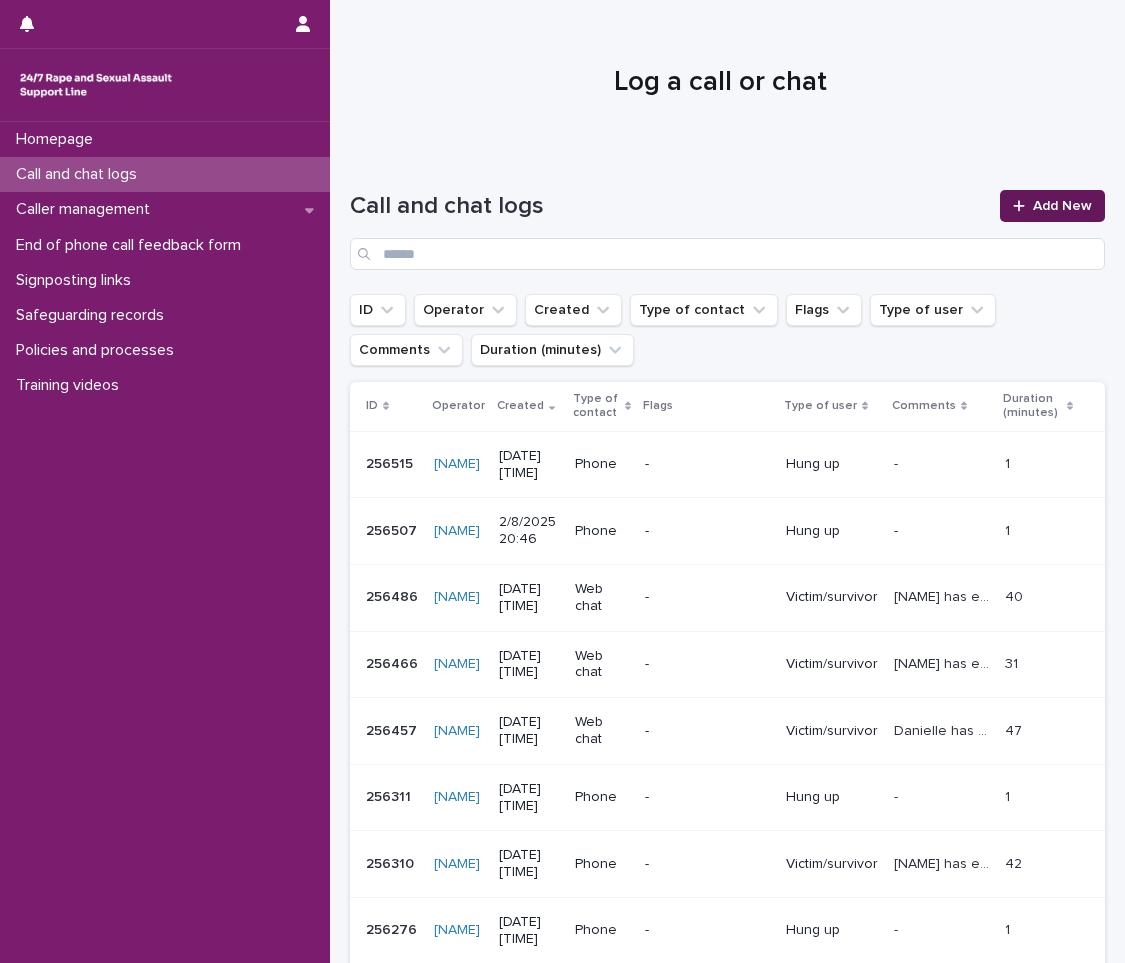 click on "Add New" at bounding box center (1062, 206) 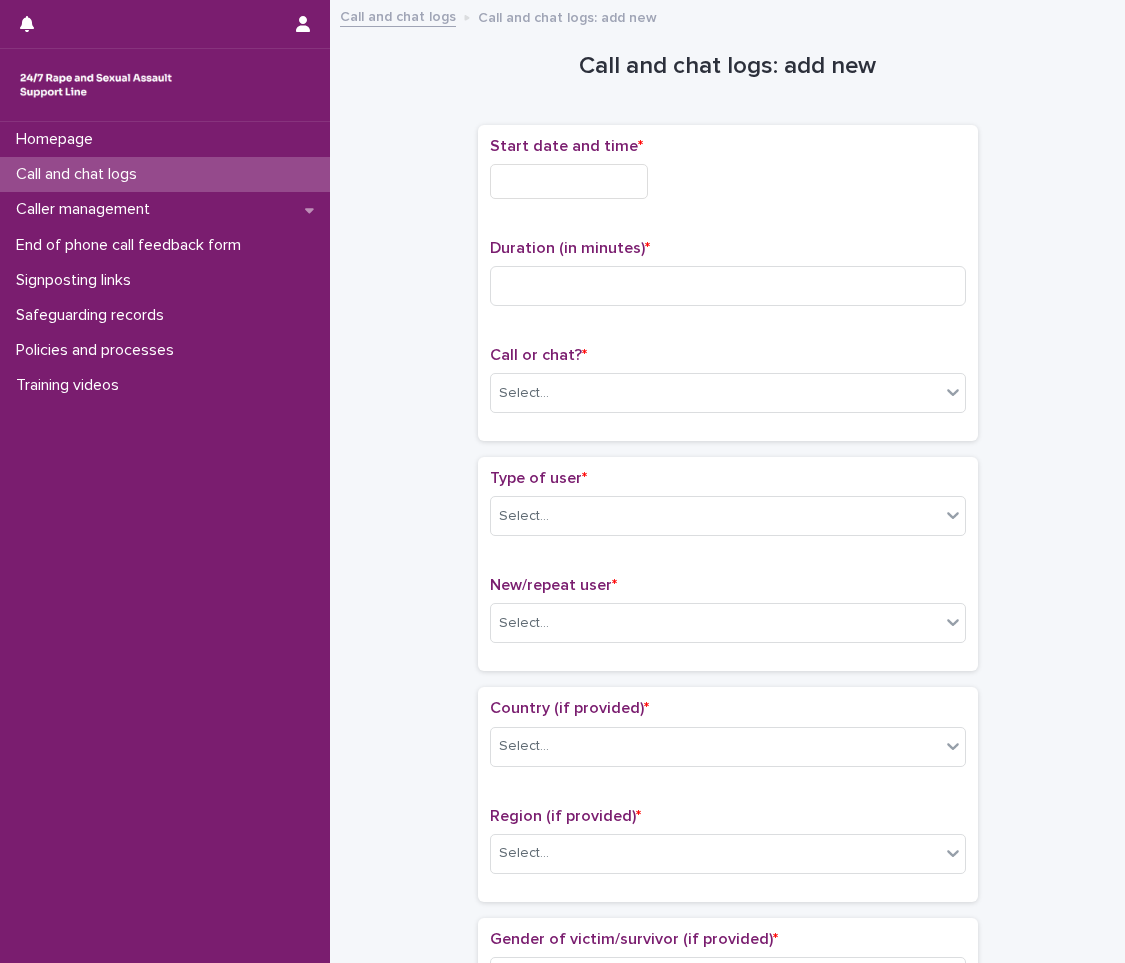 click at bounding box center [569, 181] 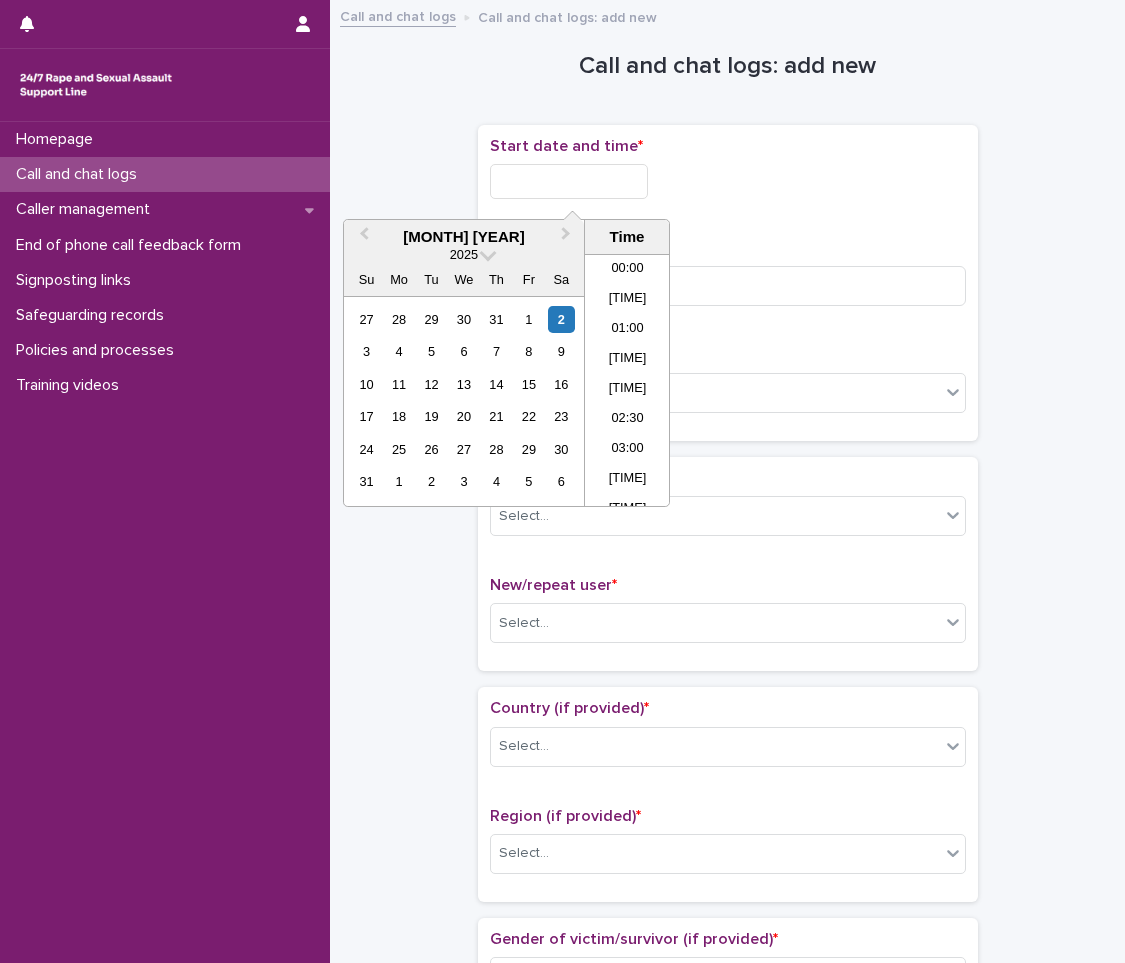 scroll, scrollTop: 1150, scrollLeft: 0, axis: vertical 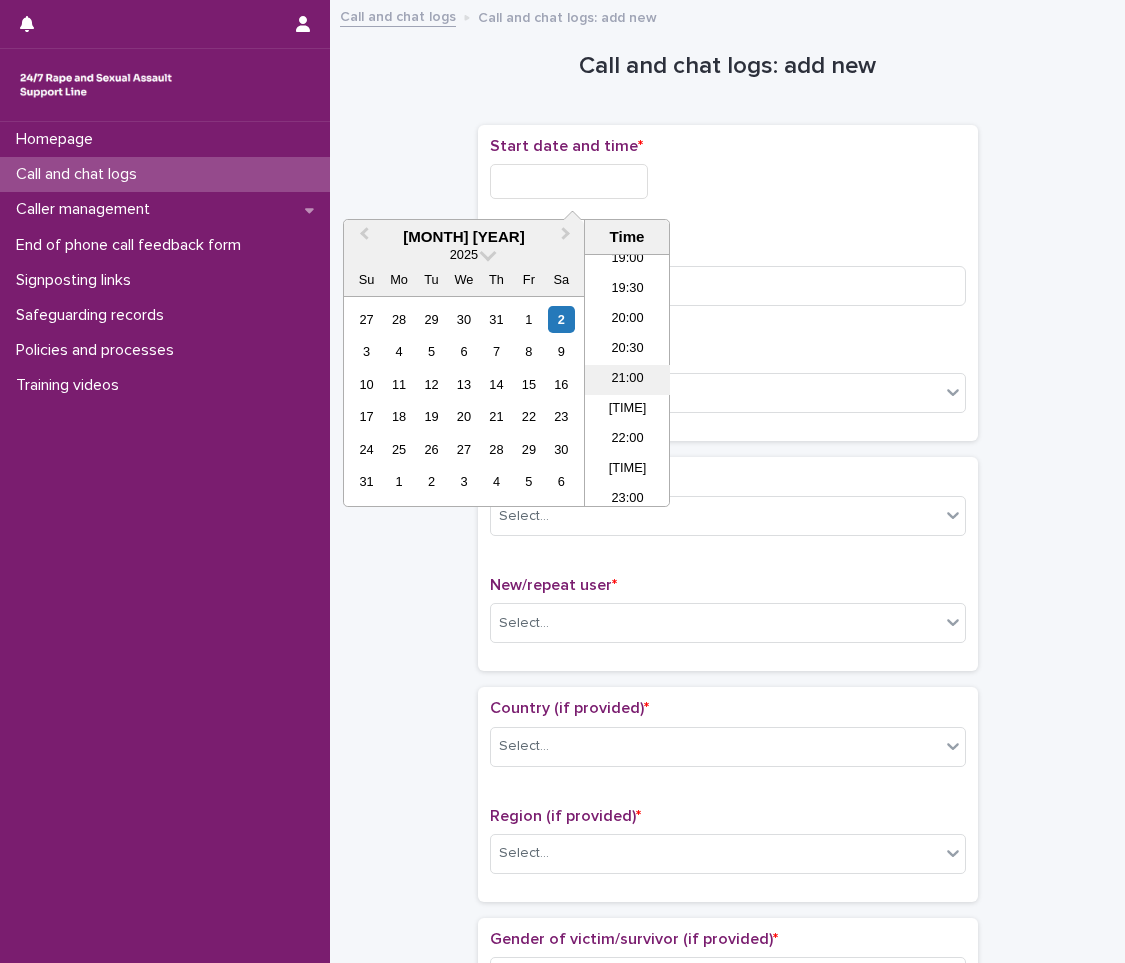 click on "21:00" at bounding box center (627, 380) 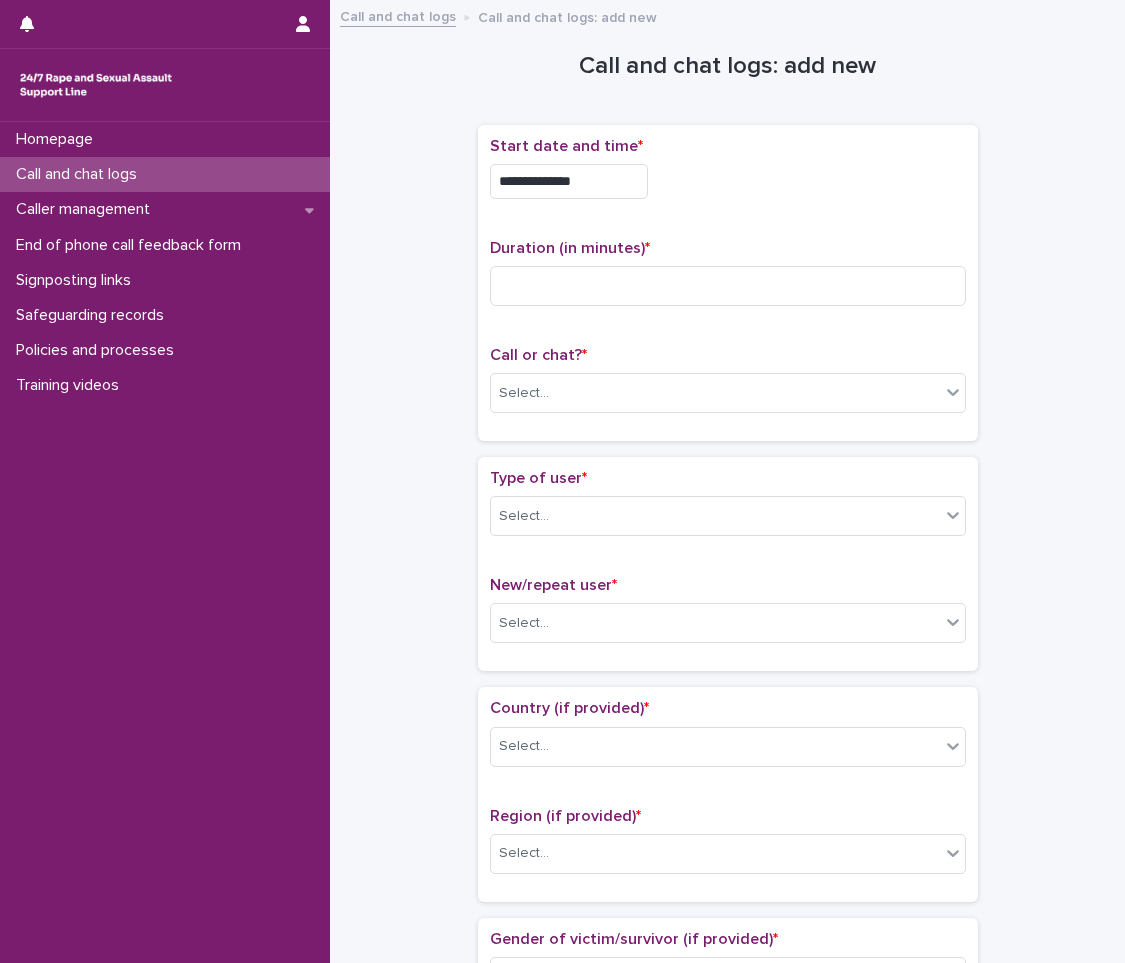 click on "**********" at bounding box center [728, 176] 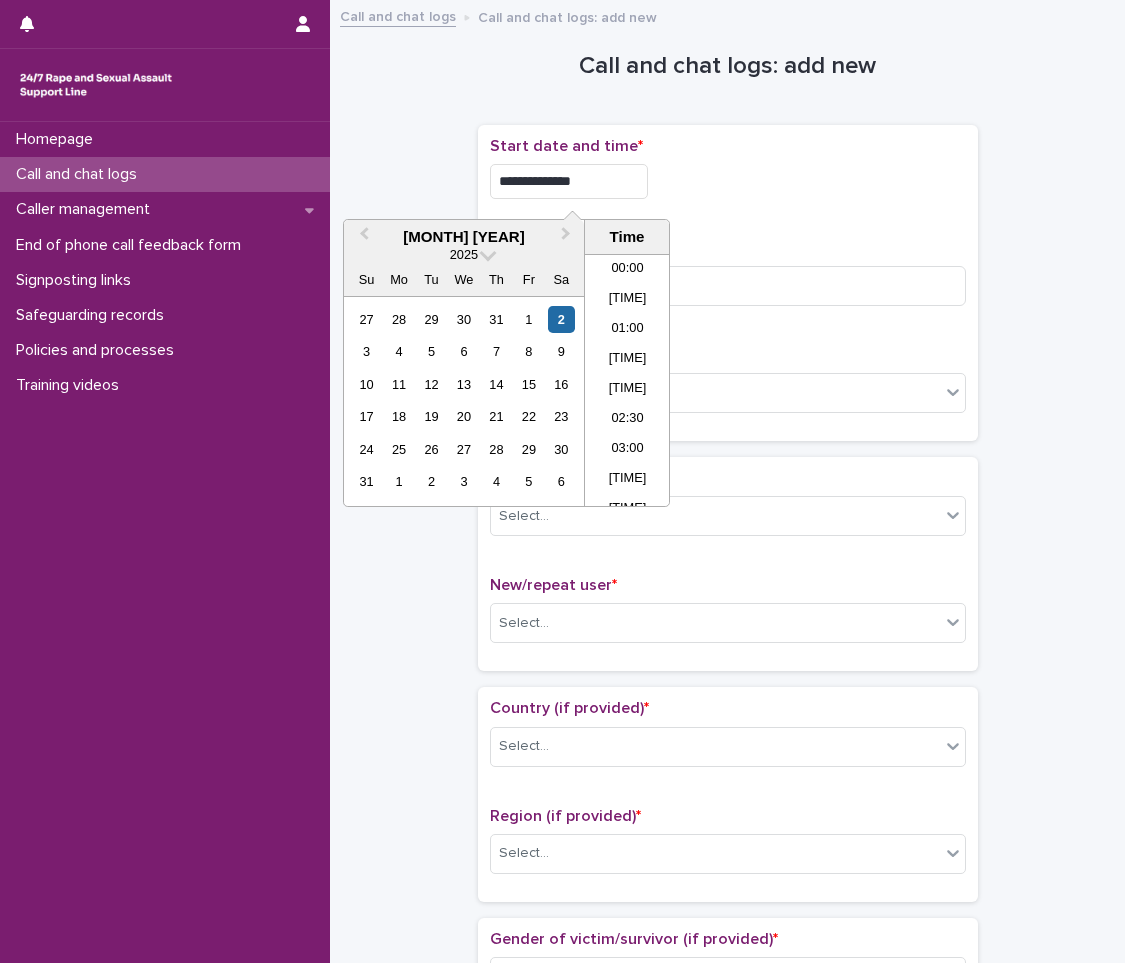 click on "**********" at bounding box center (569, 181) 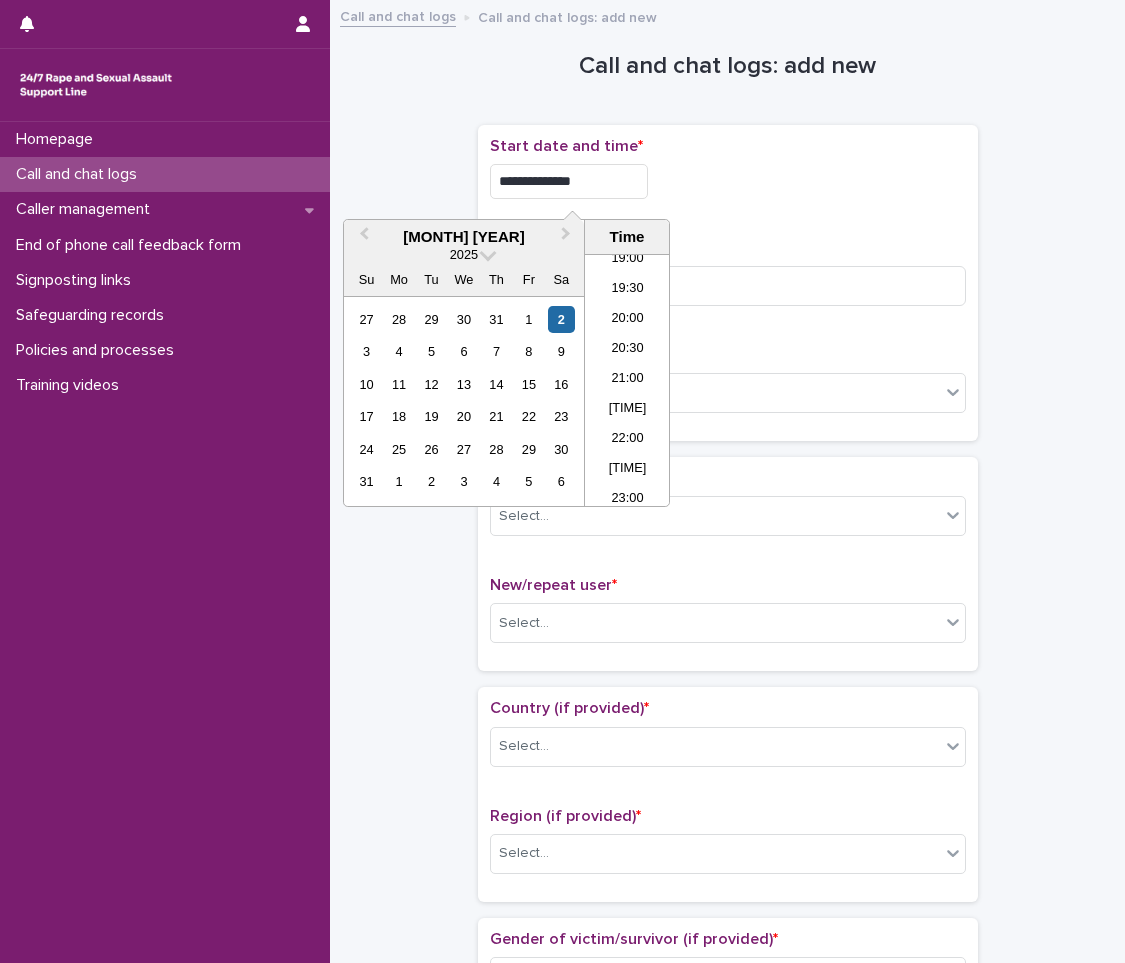 type on "**********" 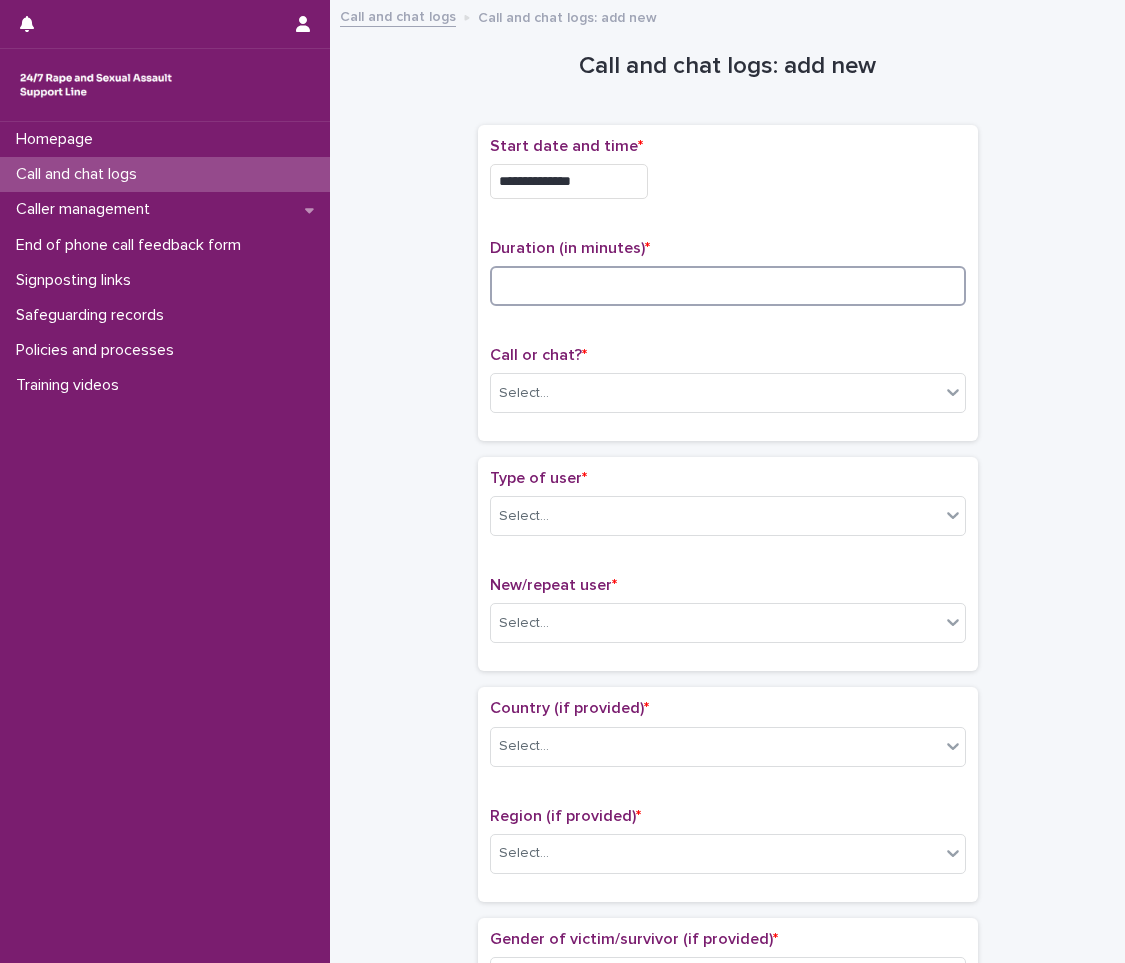 click at bounding box center (728, 286) 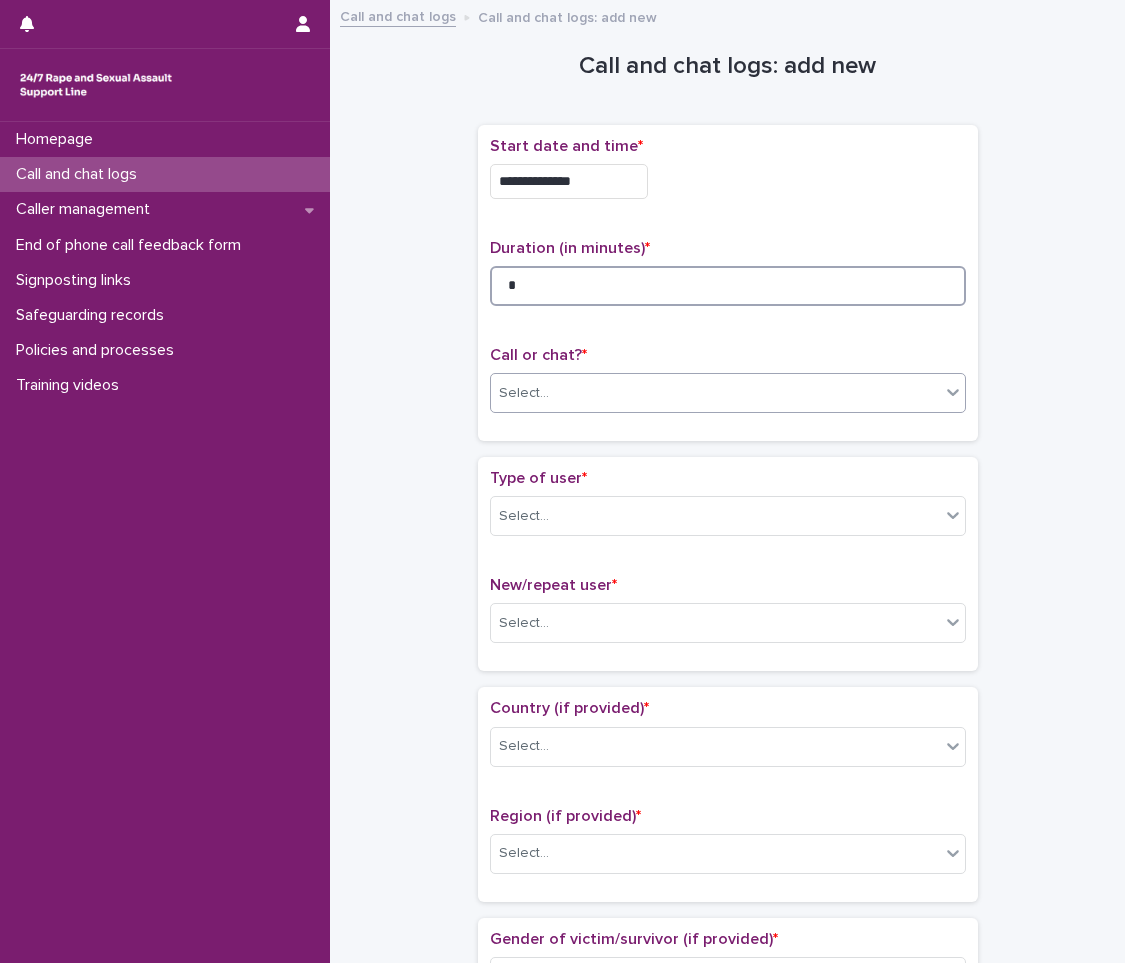 type on "*" 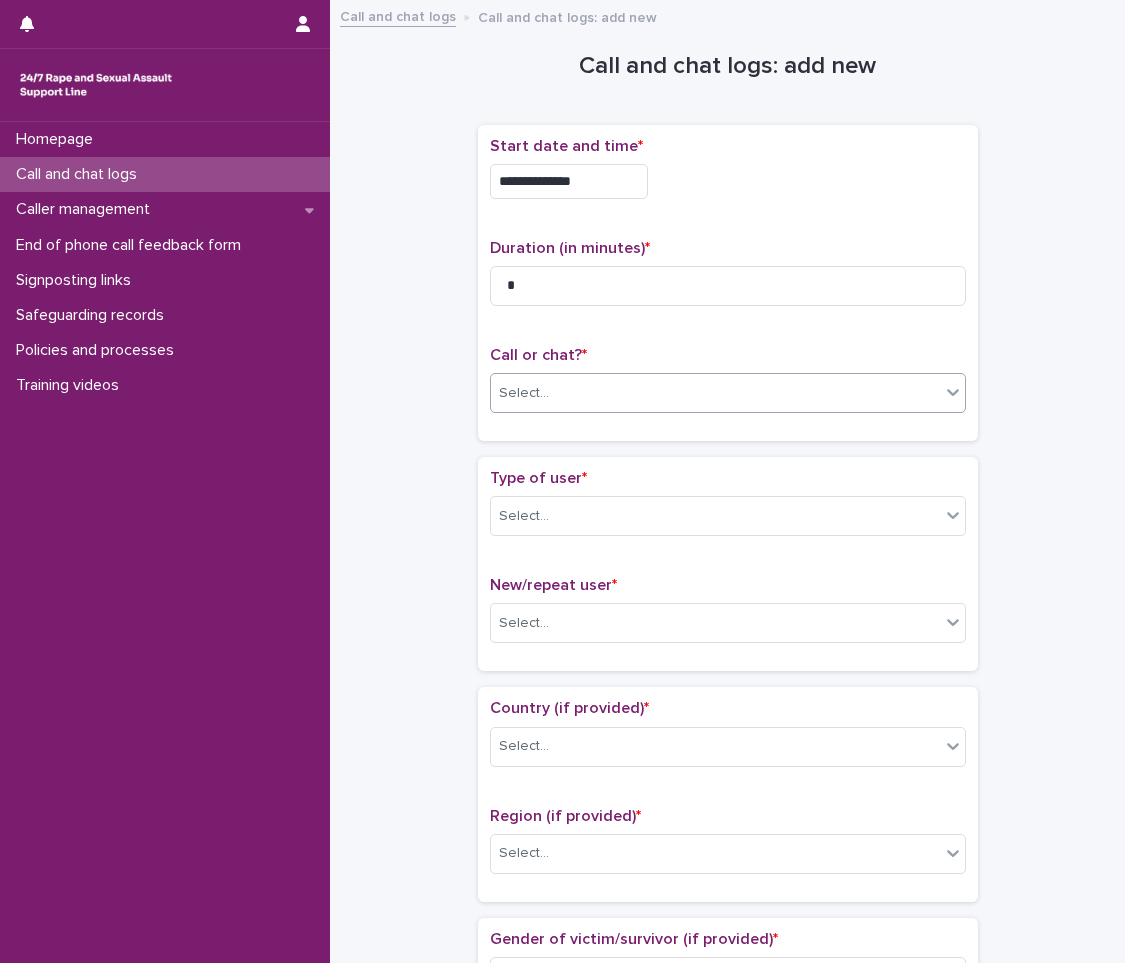 click on "Select..." at bounding box center [715, 393] 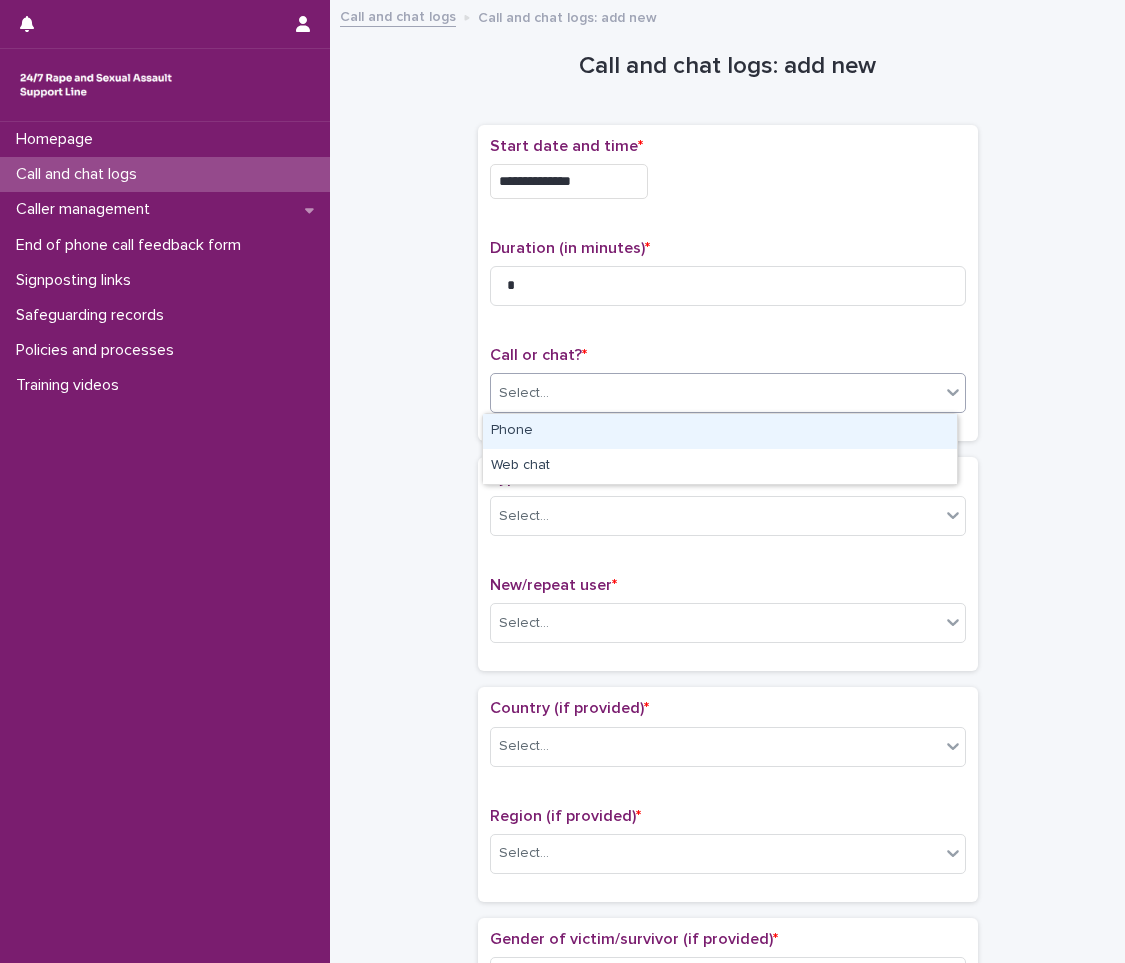 click on "Phone" at bounding box center [720, 431] 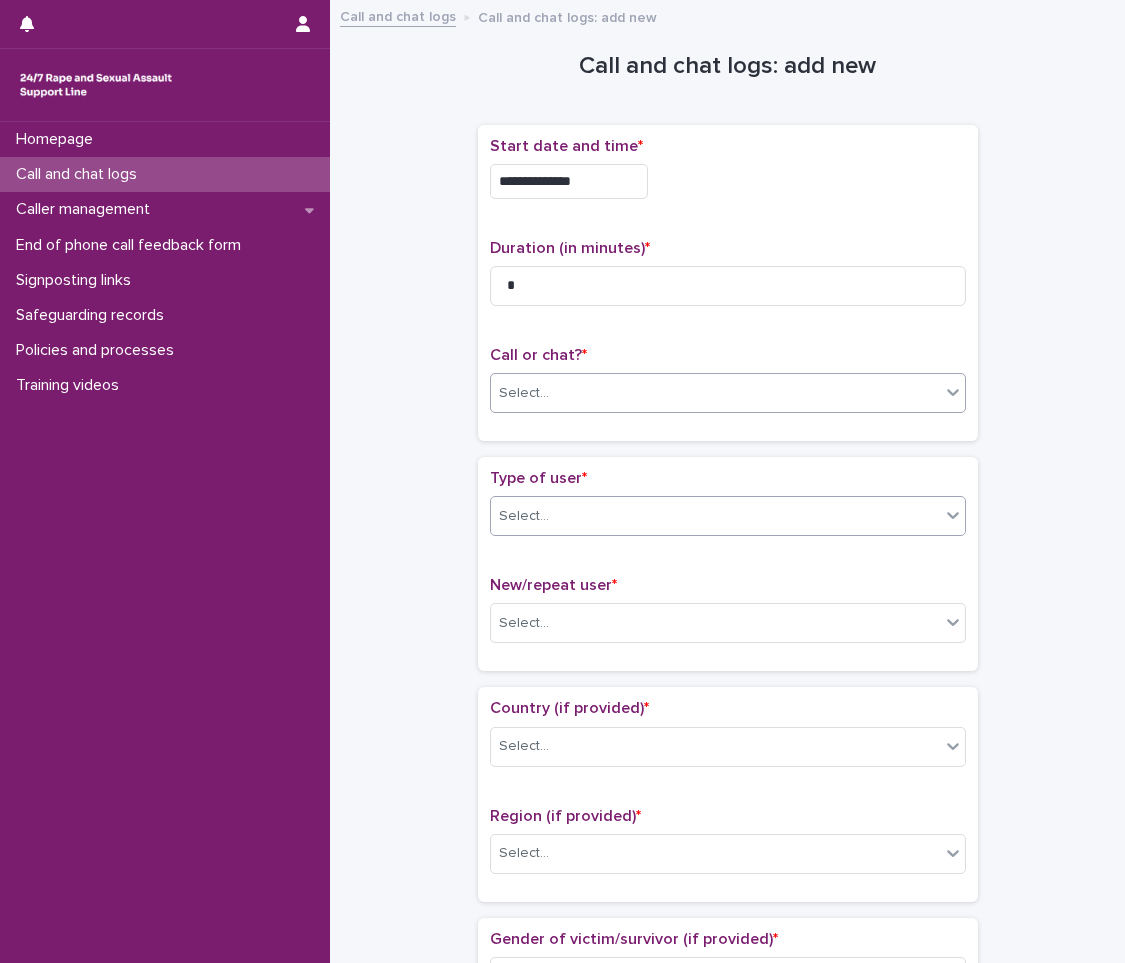 click on "Select..." at bounding box center [715, 516] 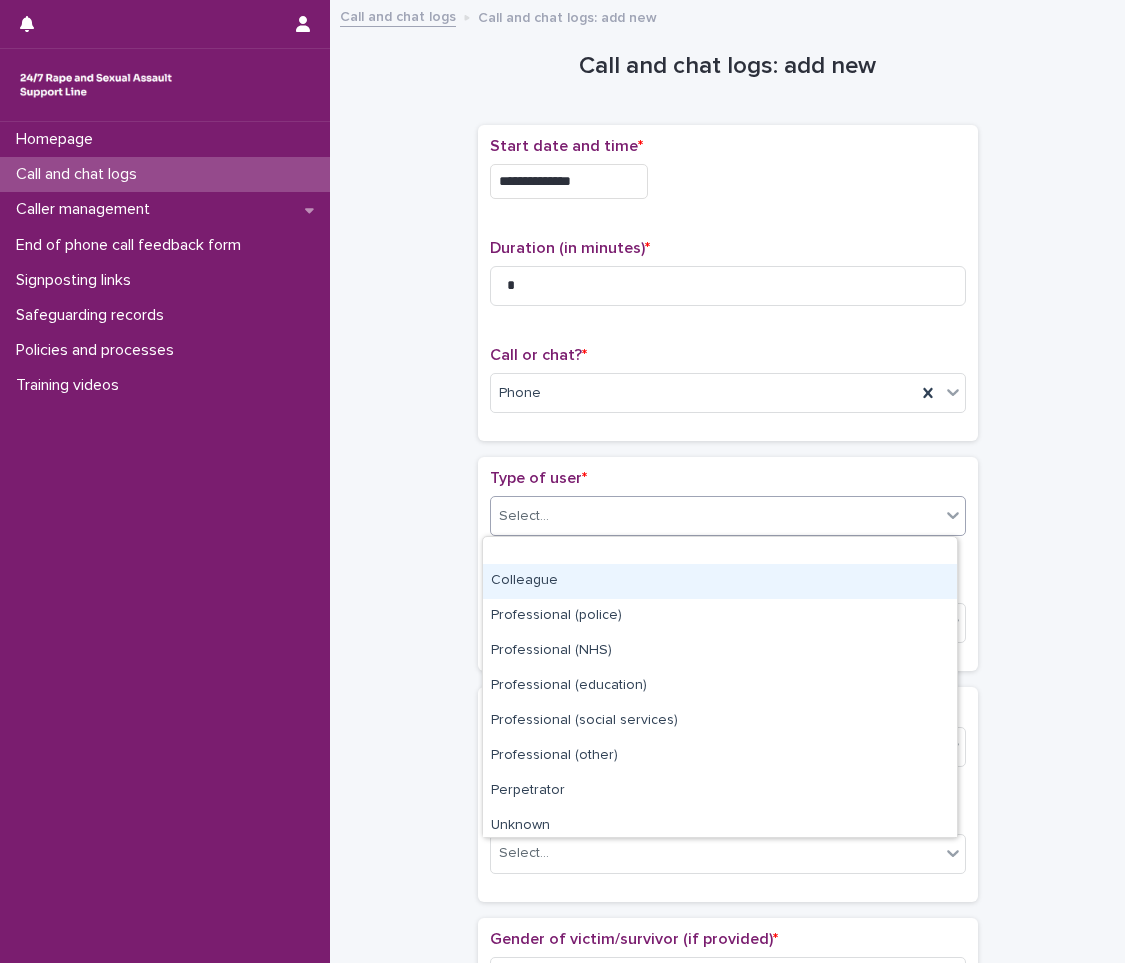 scroll, scrollTop: 225, scrollLeft: 0, axis: vertical 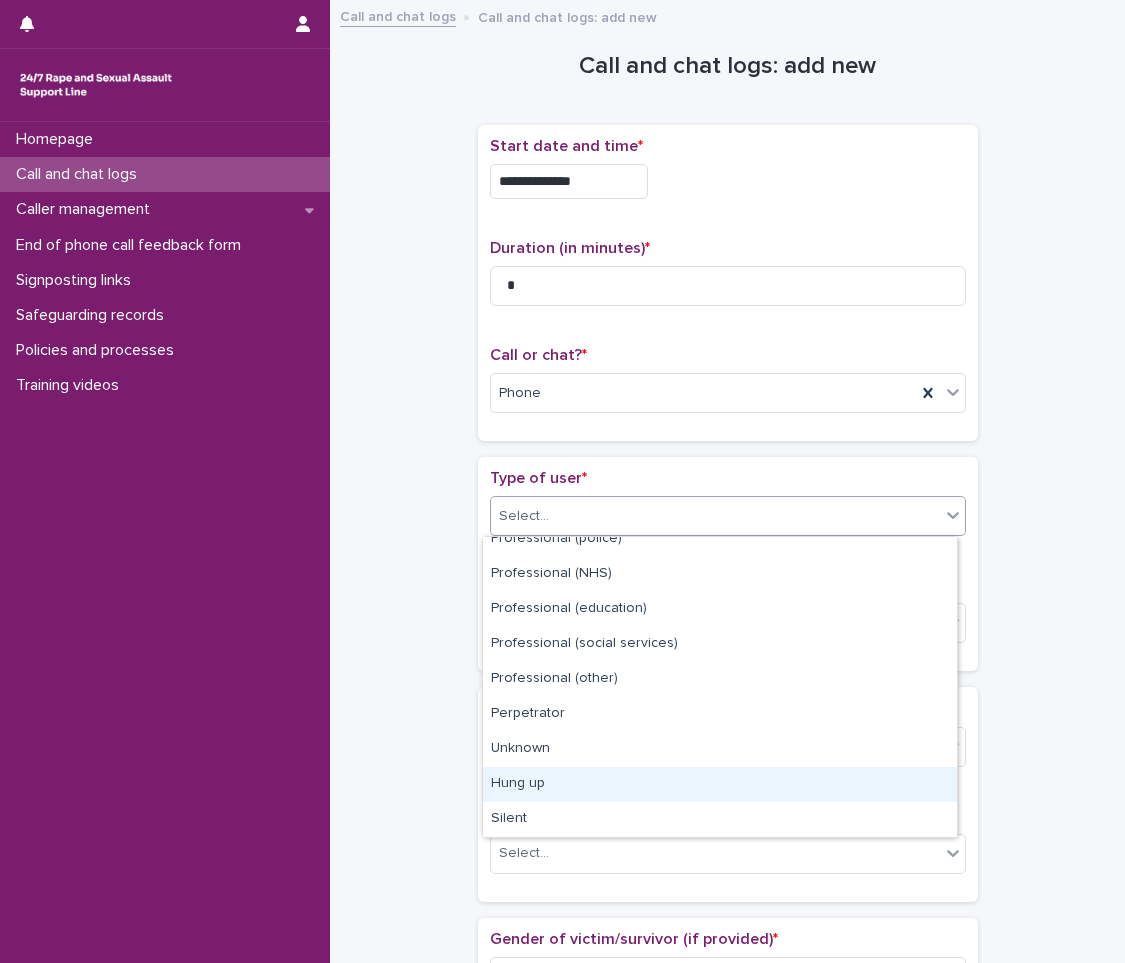click on "Hung up" at bounding box center (720, 784) 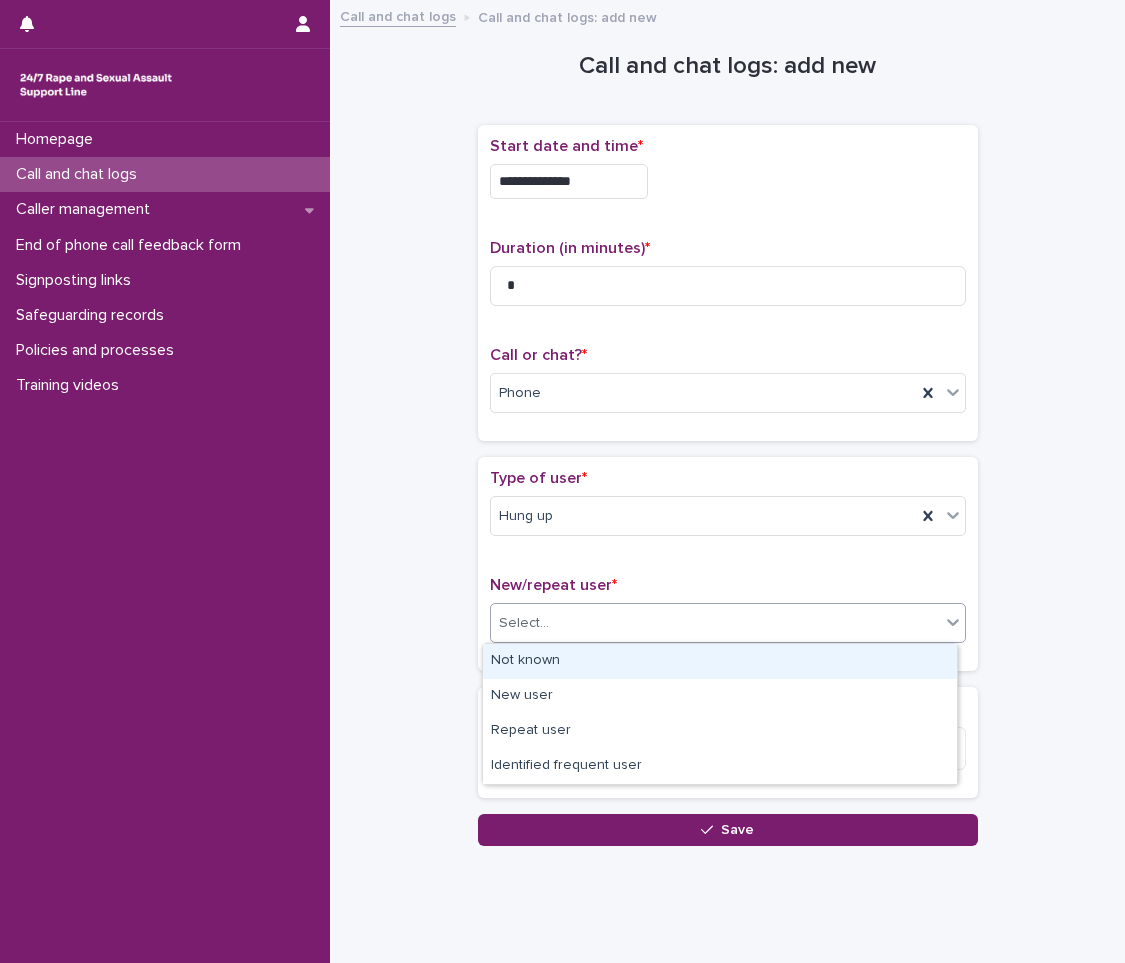 click on "Select..." at bounding box center [715, 623] 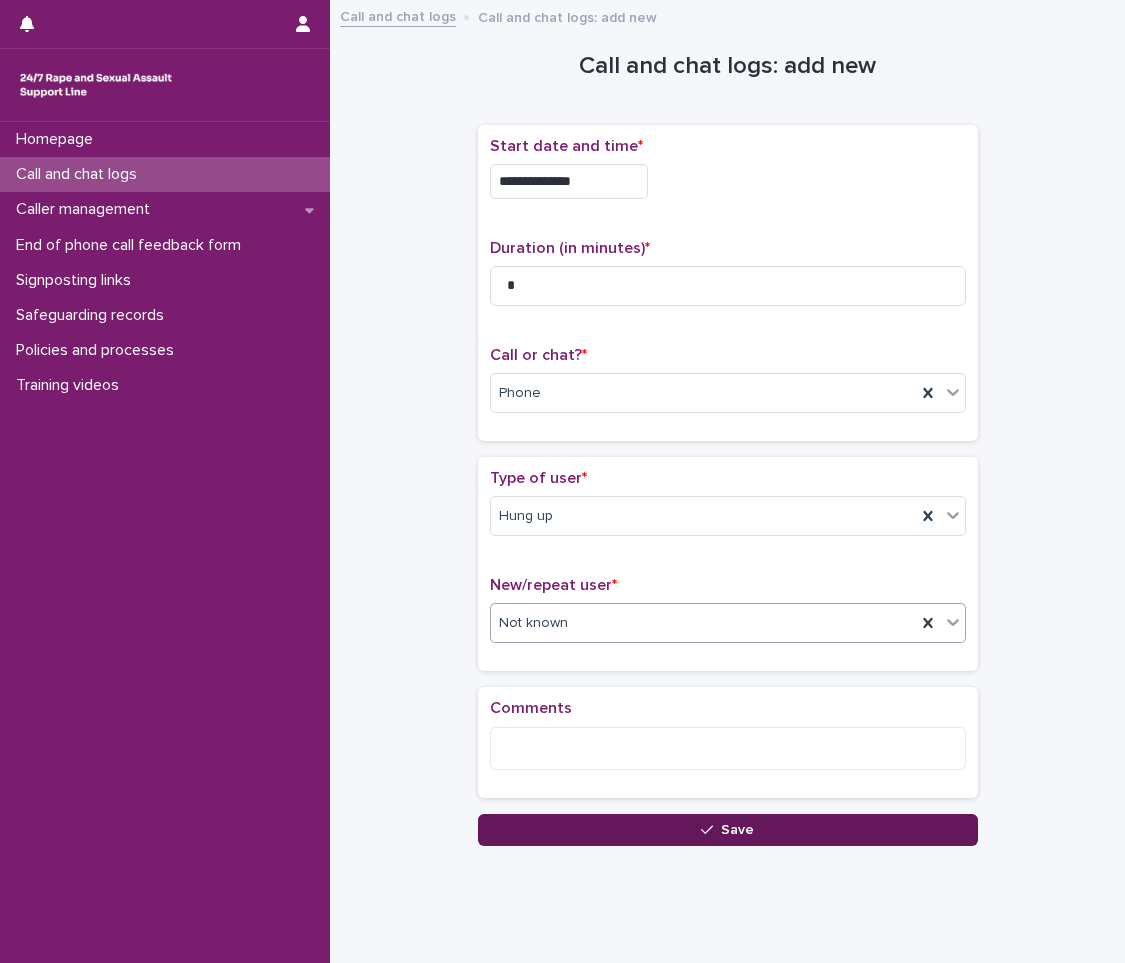 click on "Save" at bounding box center [728, 830] 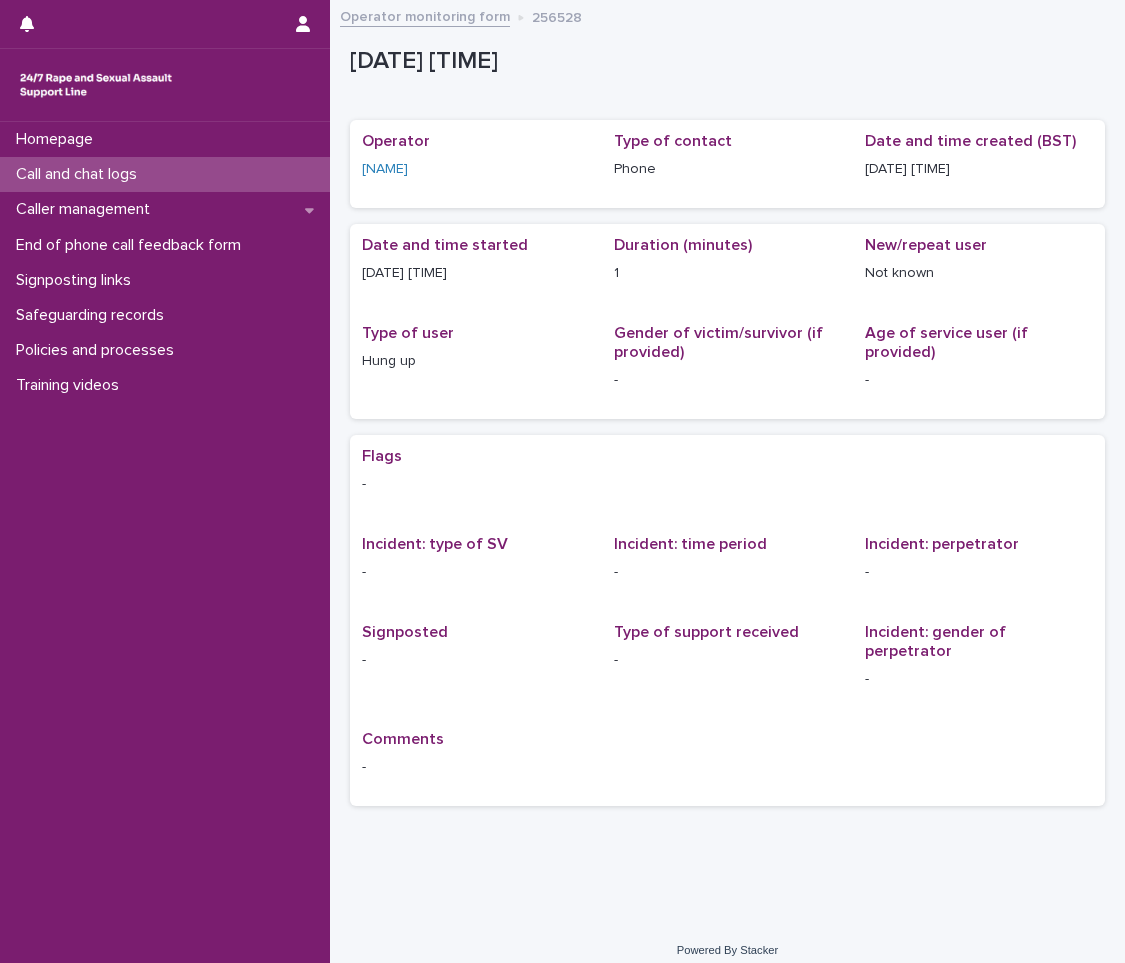 click on "Call and chat logs" at bounding box center [80, 174] 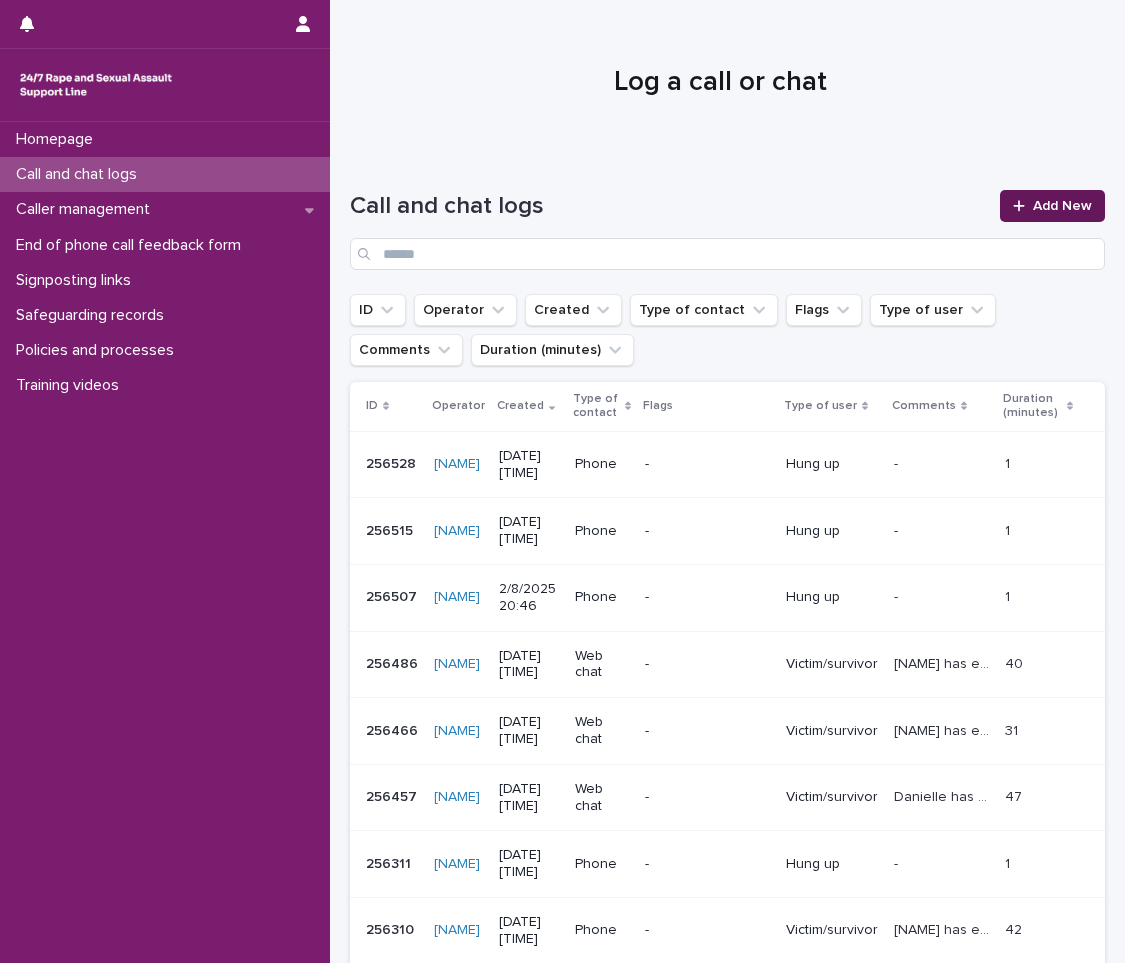 click on "Add New" at bounding box center (1062, 206) 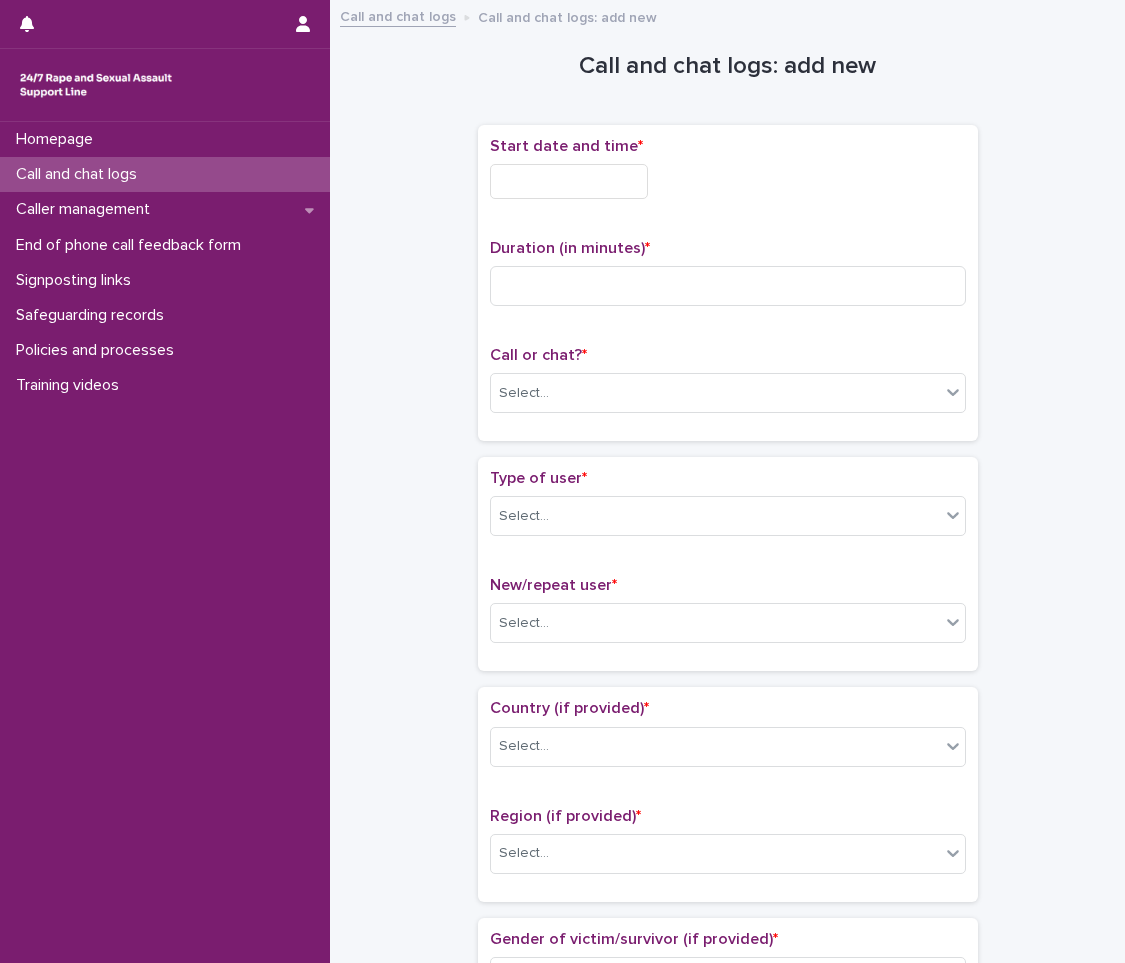 click at bounding box center (569, 181) 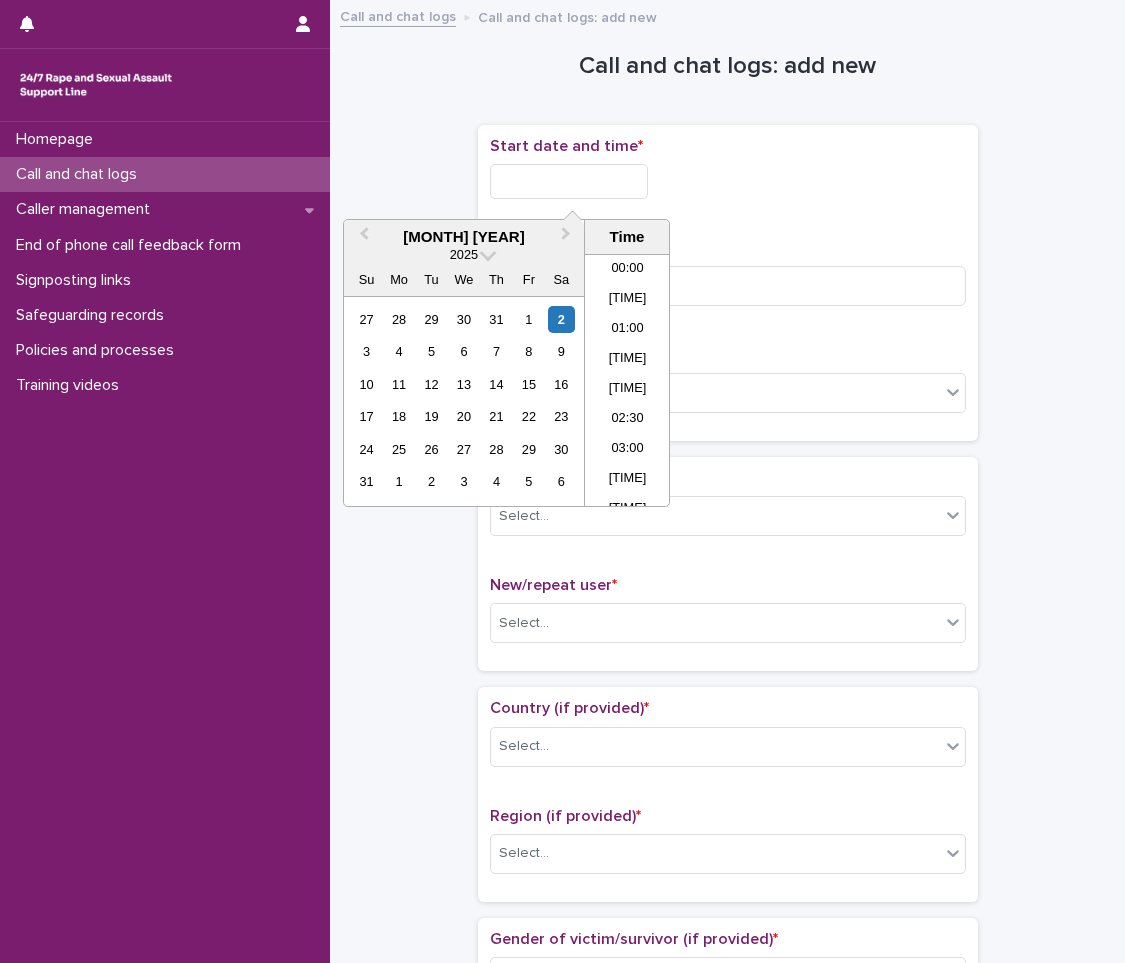 scroll, scrollTop: 1150, scrollLeft: 0, axis: vertical 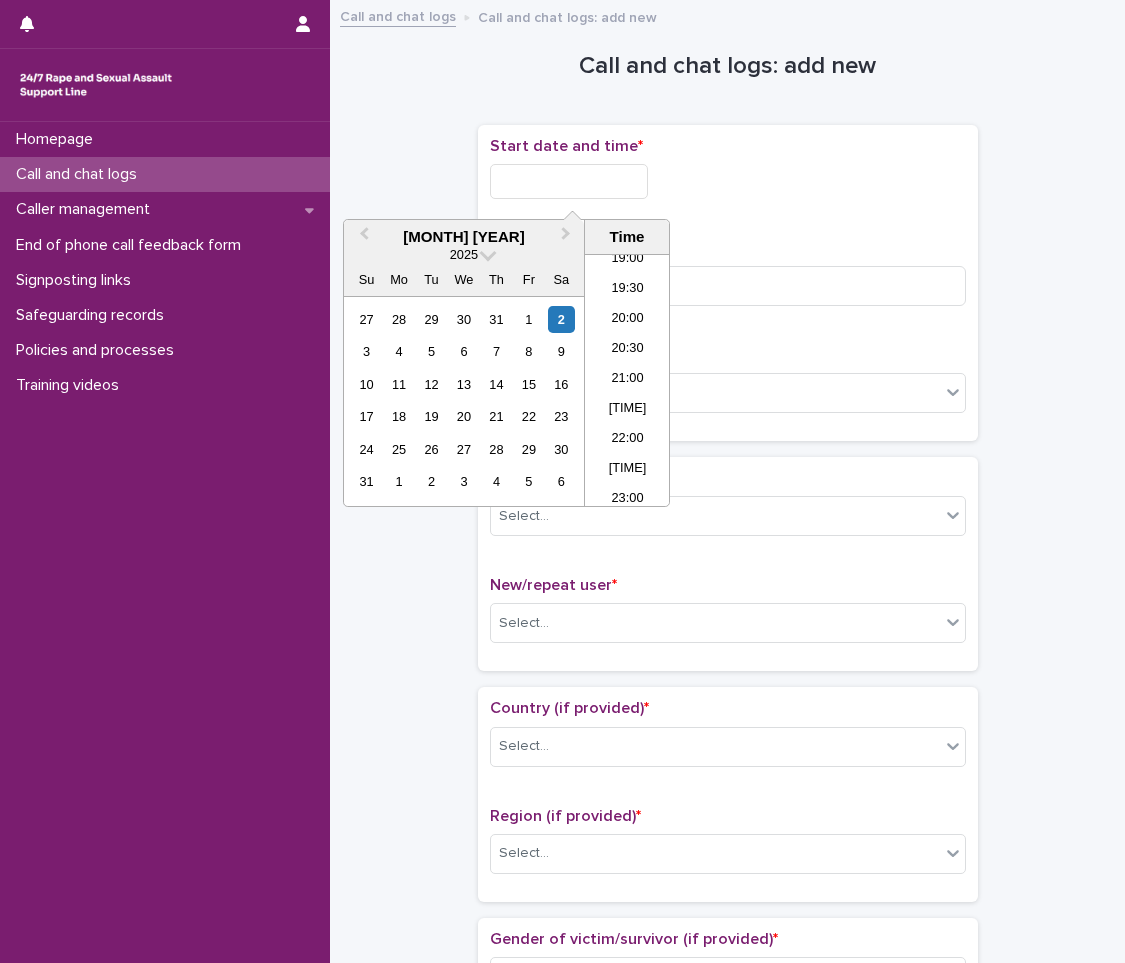 click on "Start date and time *" at bounding box center (728, 176) 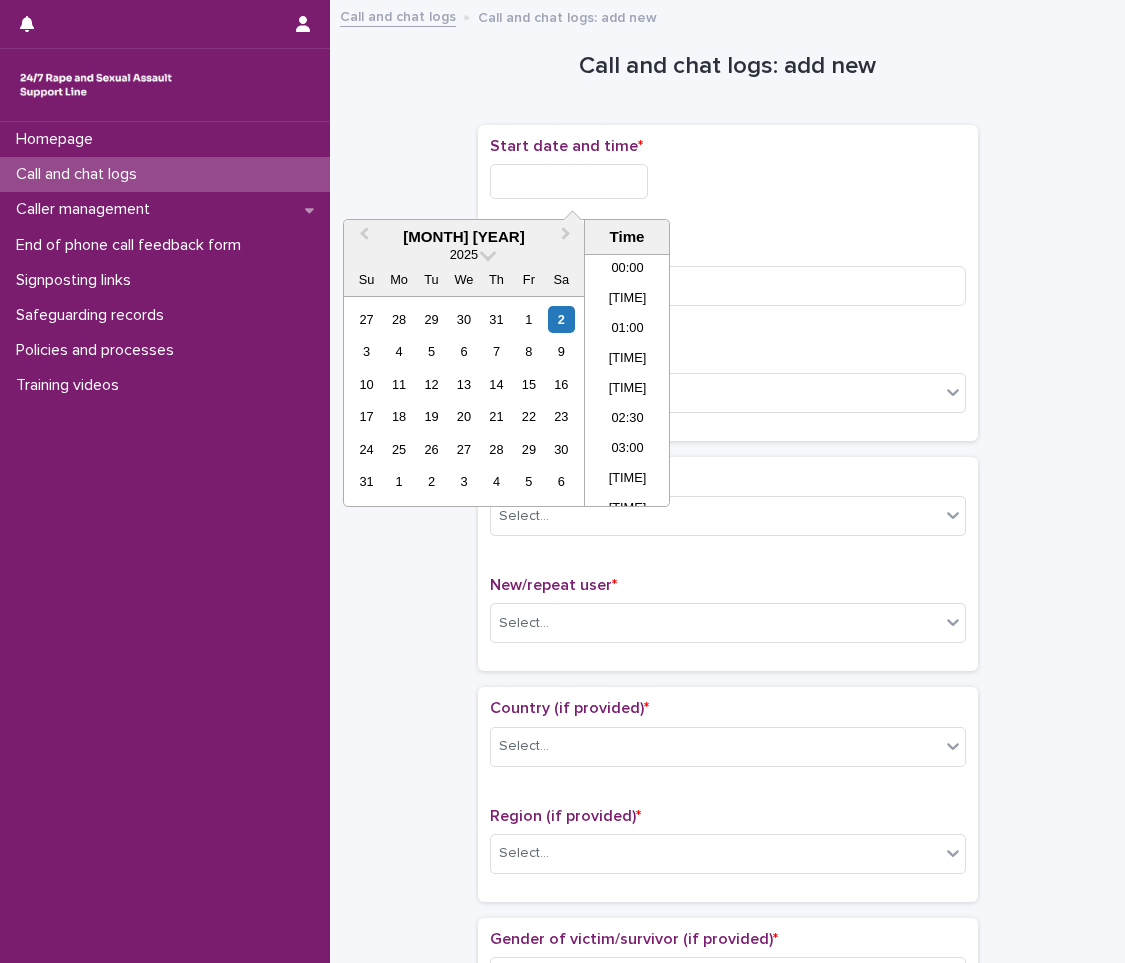 click at bounding box center (569, 181) 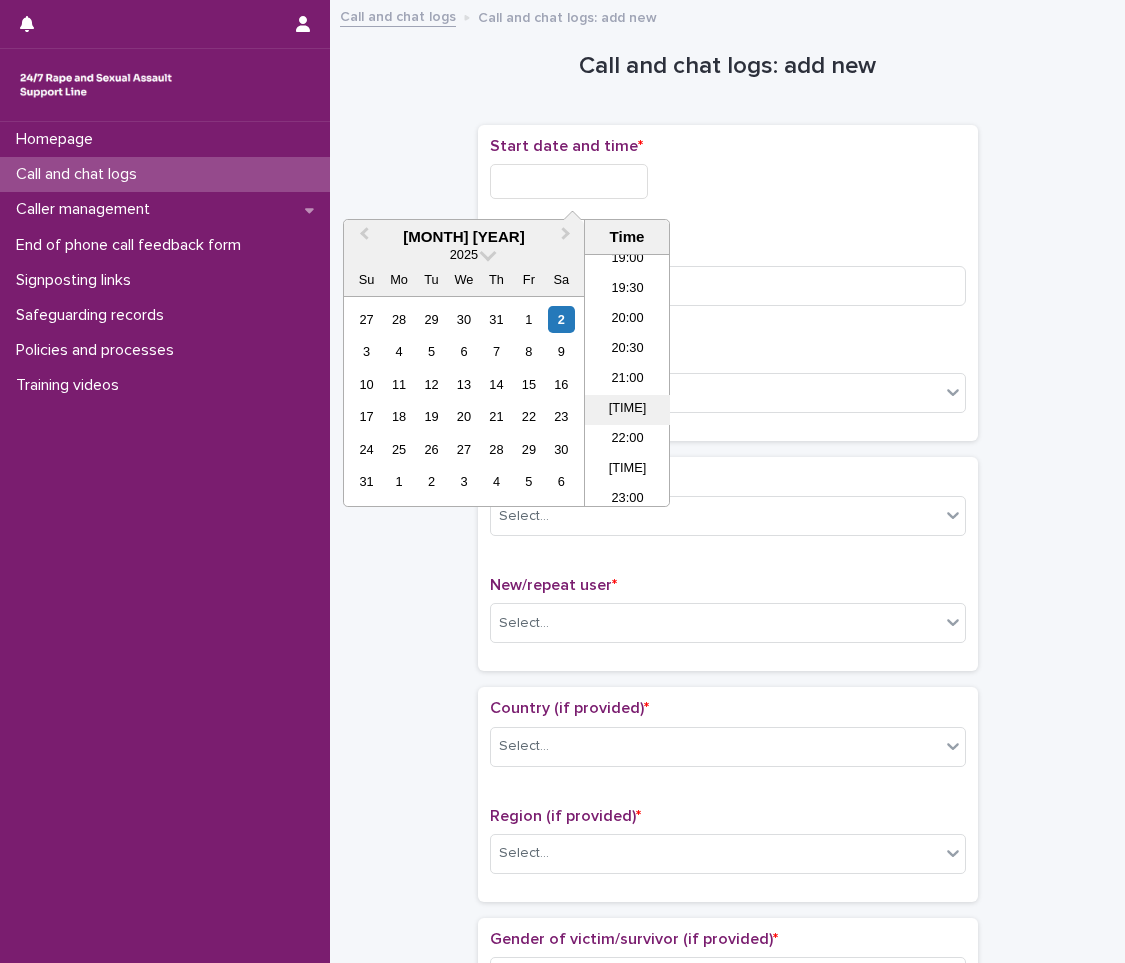 click on "[TIME]" at bounding box center (627, 410) 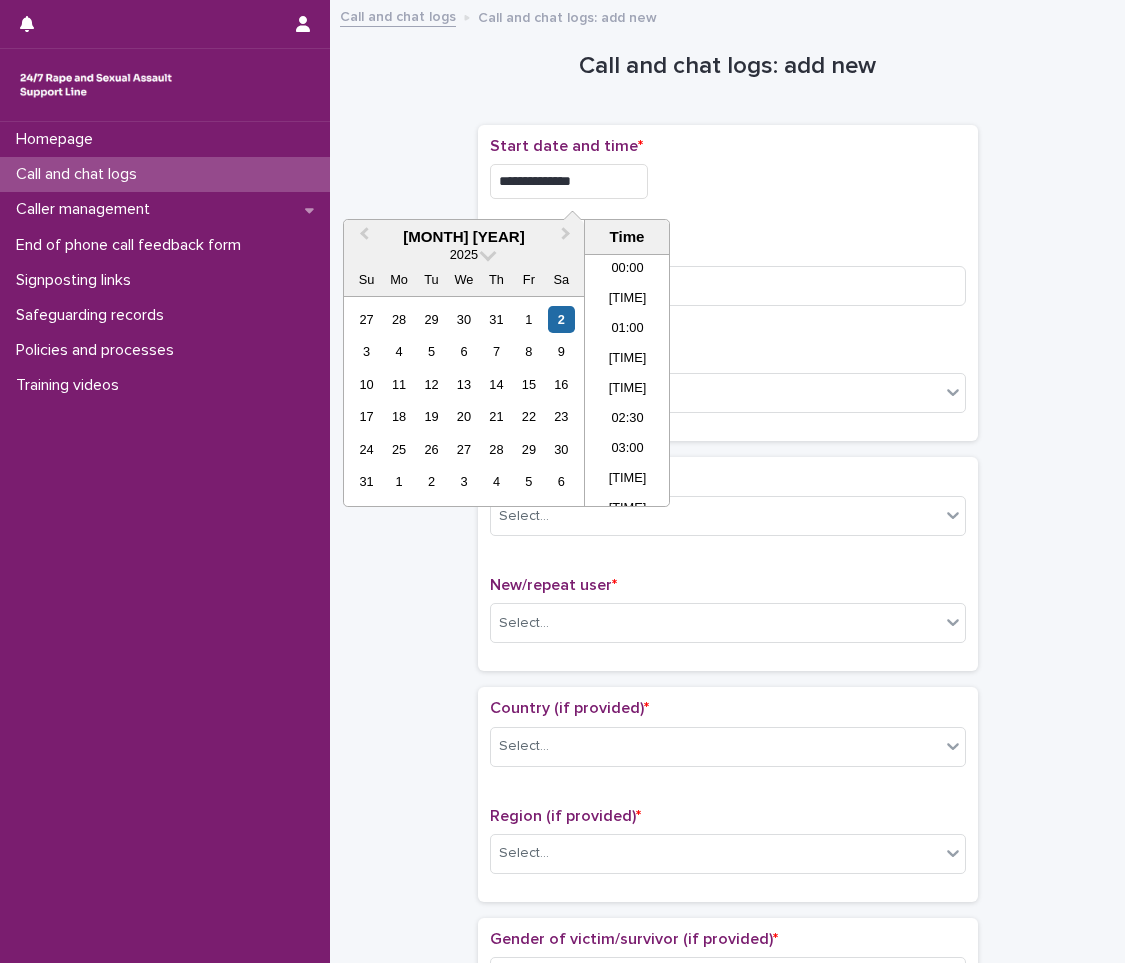 click on "**********" at bounding box center (569, 181) 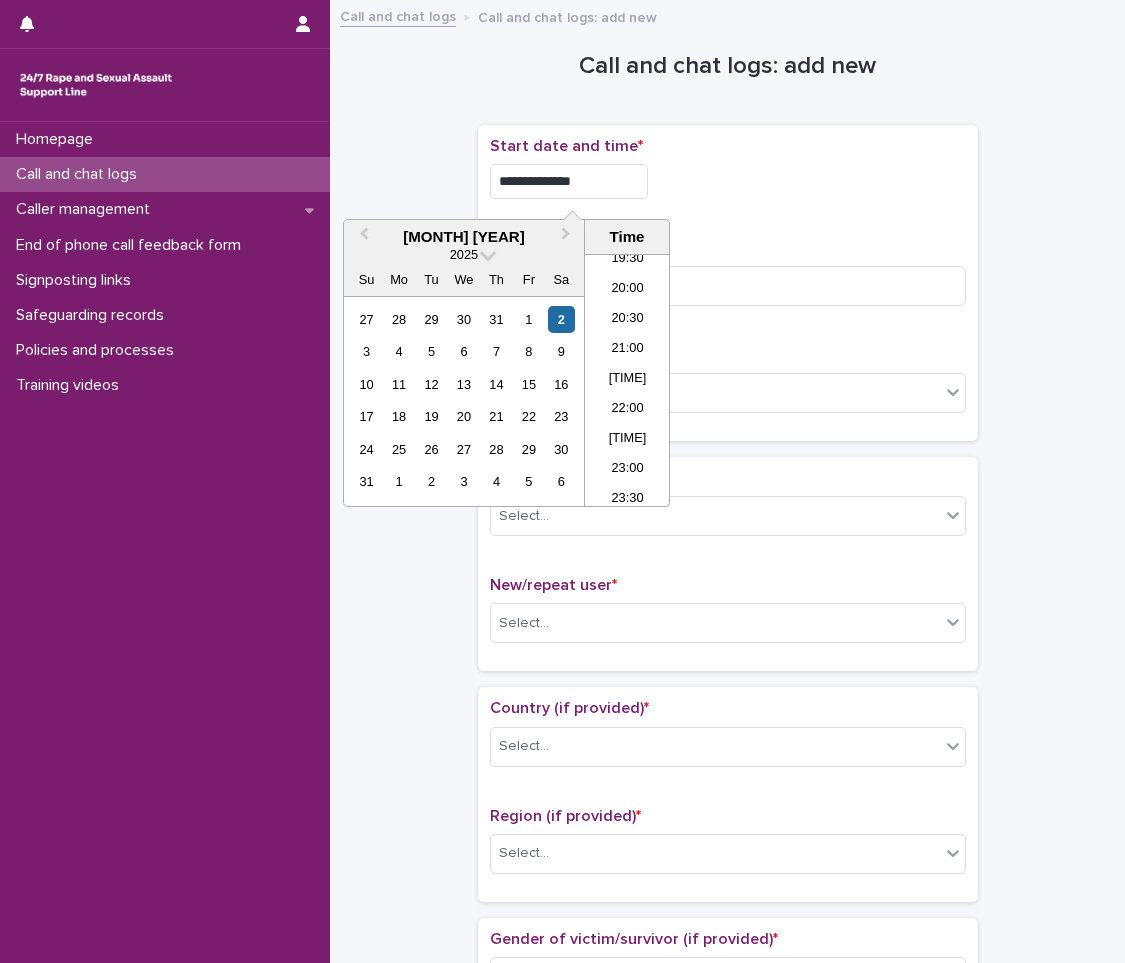 type on "**********" 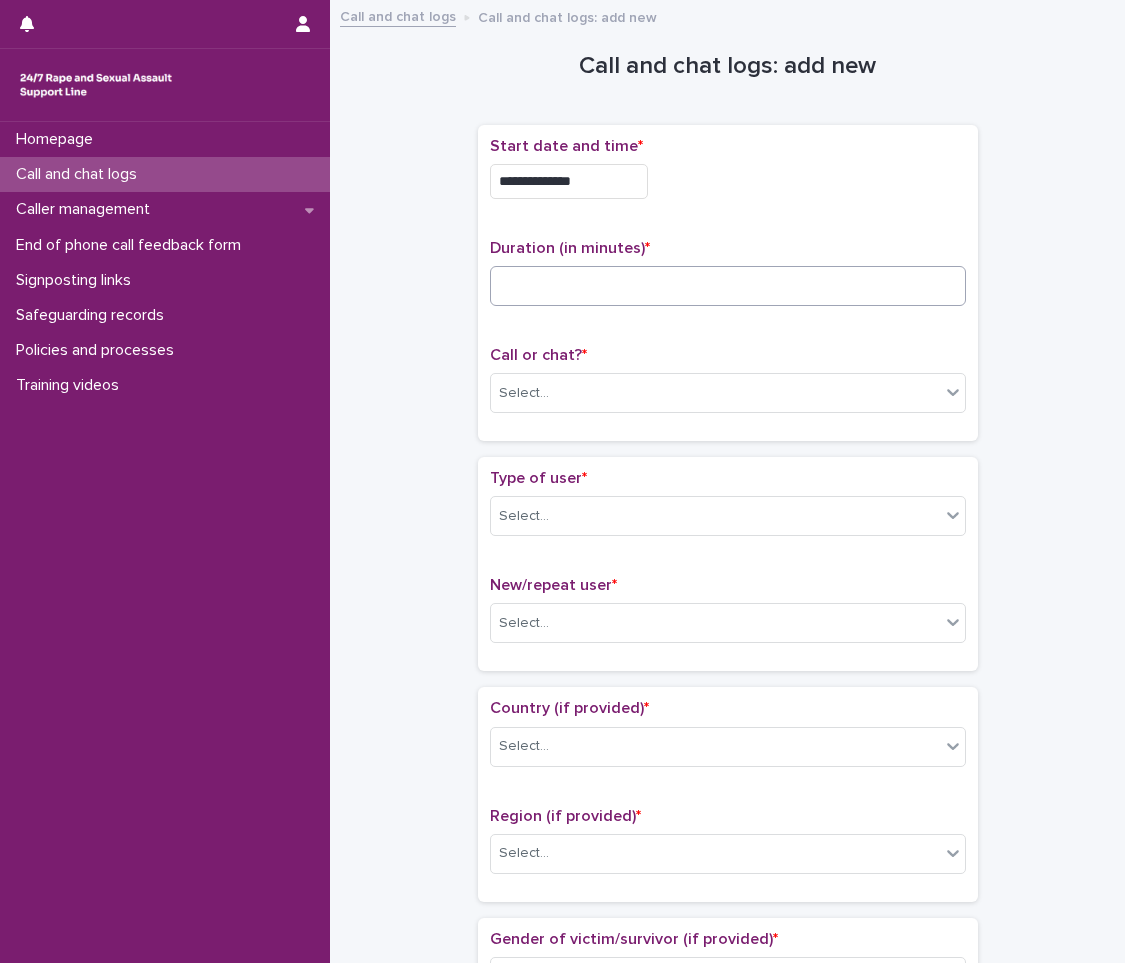 drag, startPoint x: 762, startPoint y: 254, endPoint x: 768, endPoint y: 287, distance: 33.54102 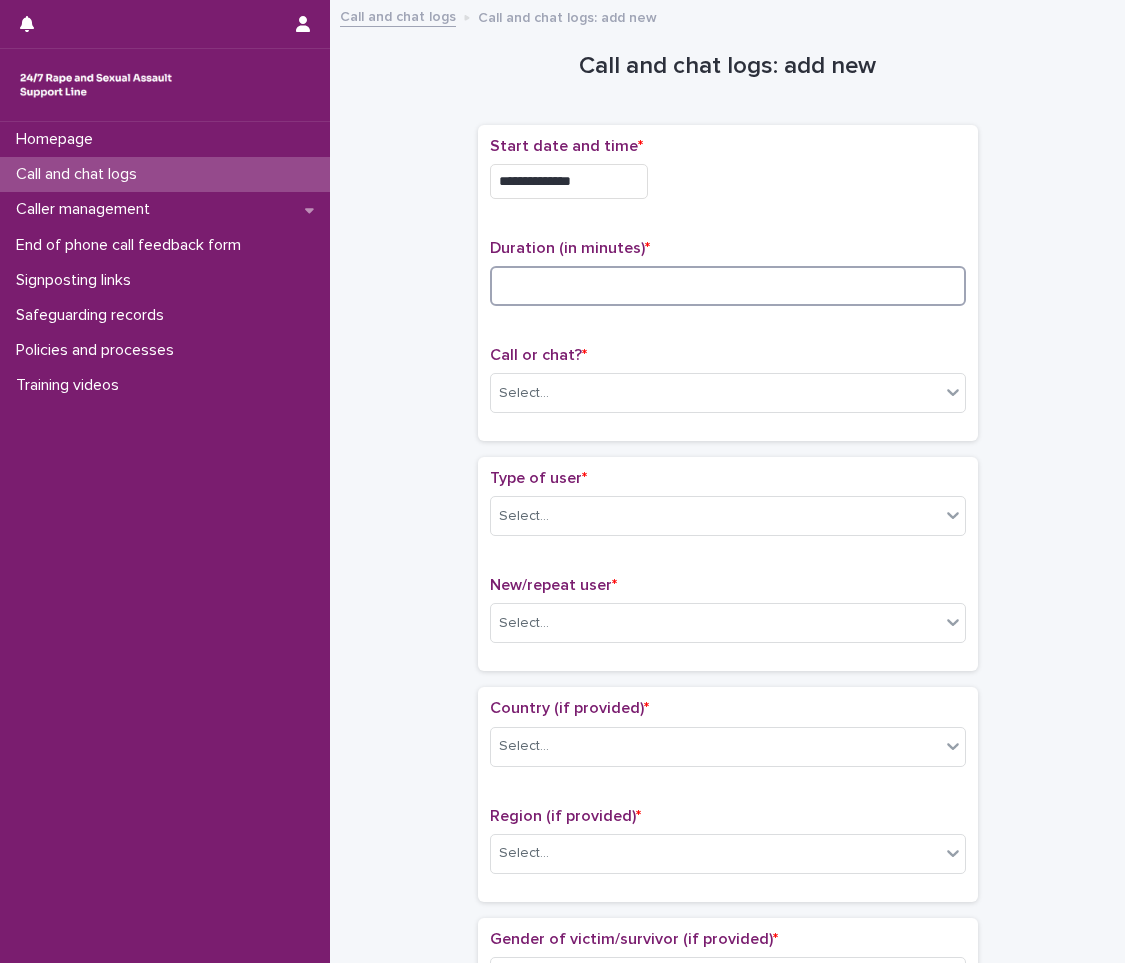 click at bounding box center (728, 286) 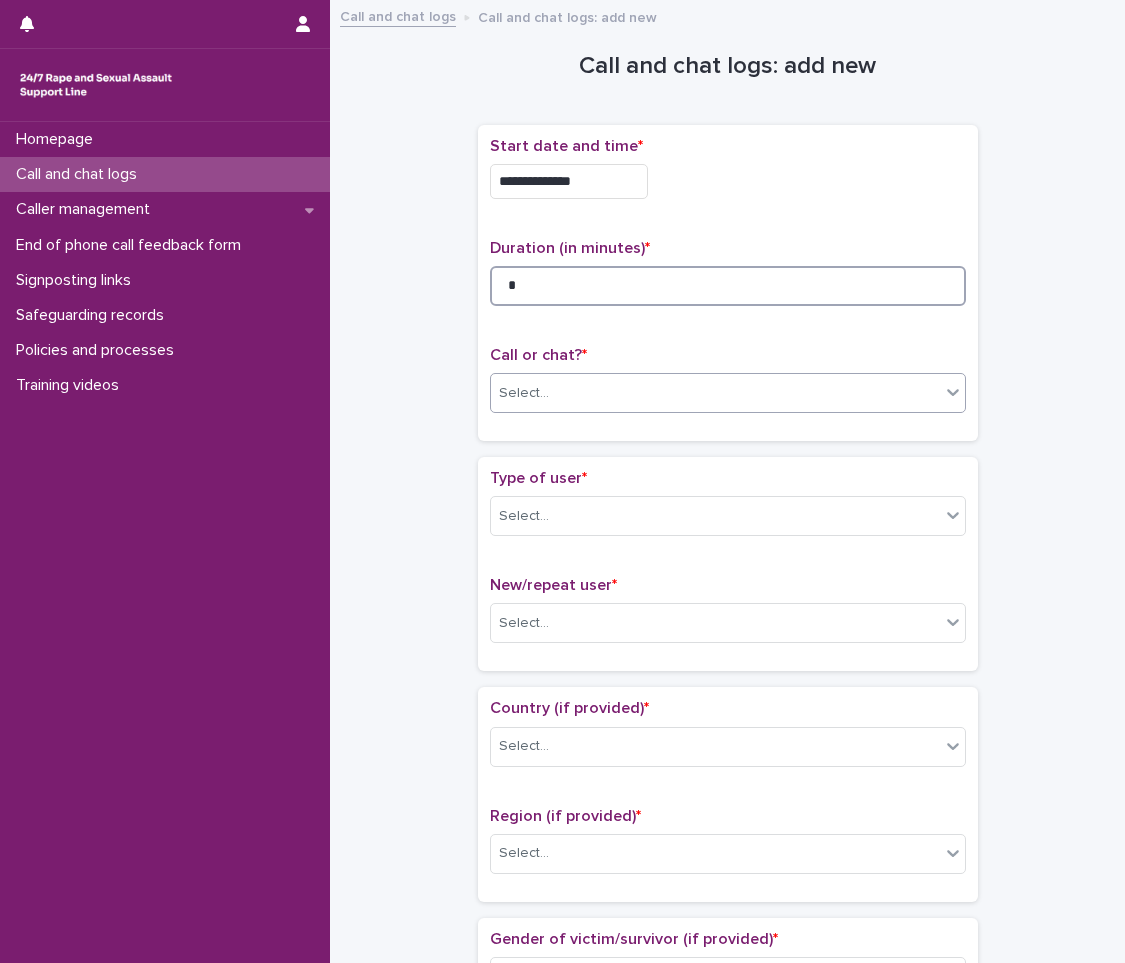 type on "*" 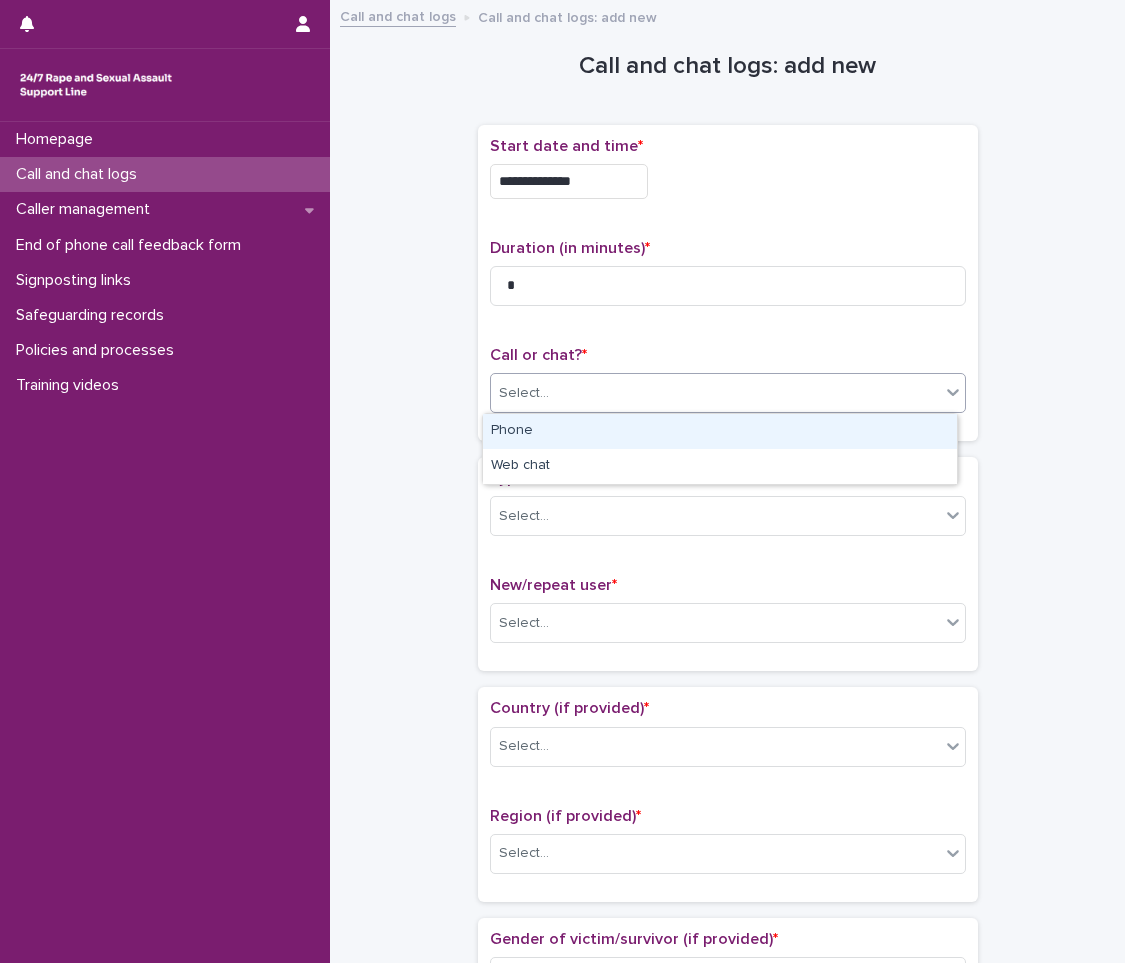 drag, startPoint x: 694, startPoint y: 411, endPoint x: 665, endPoint y: 444, distance: 43.931767 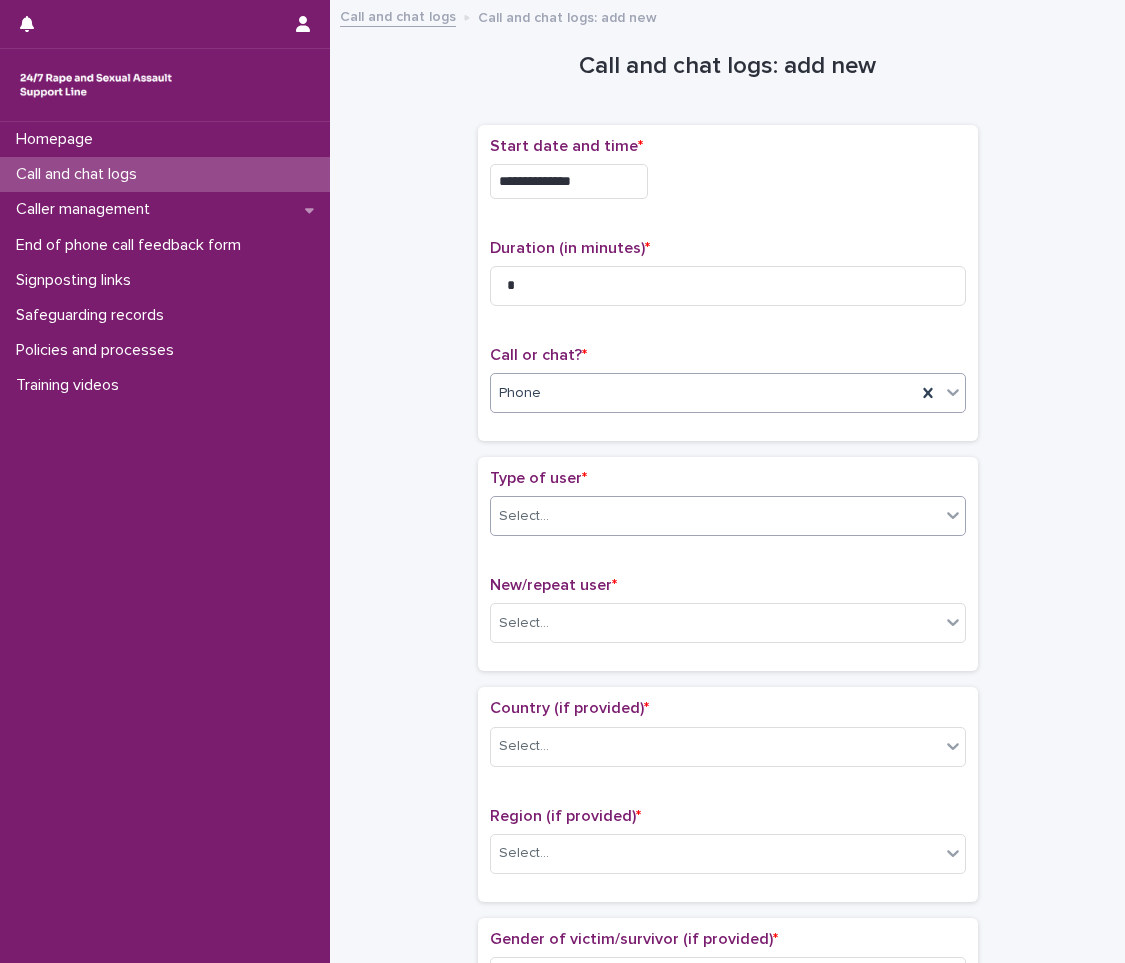 click on "Select..." at bounding box center [715, 516] 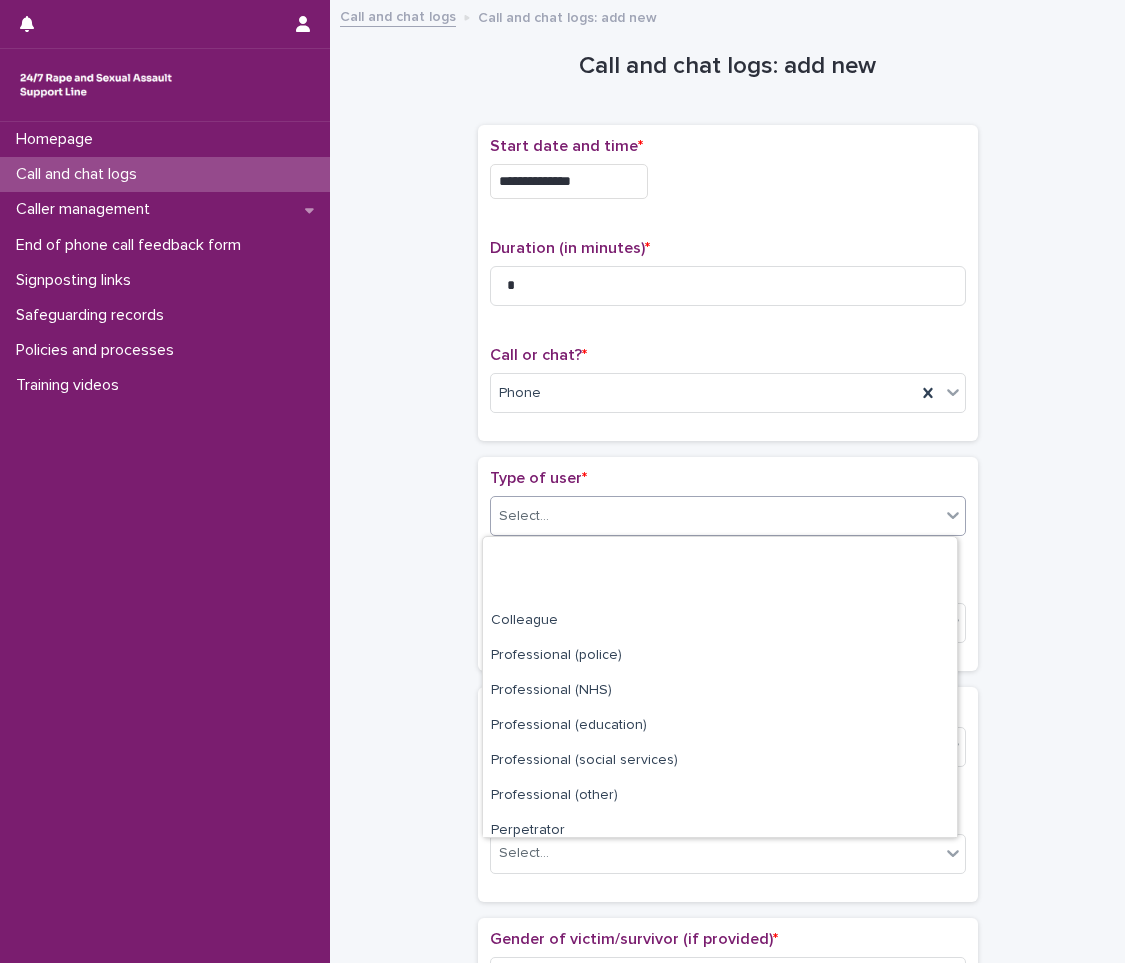 scroll, scrollTop: 225, scrollLeft: 0, axis: vertical 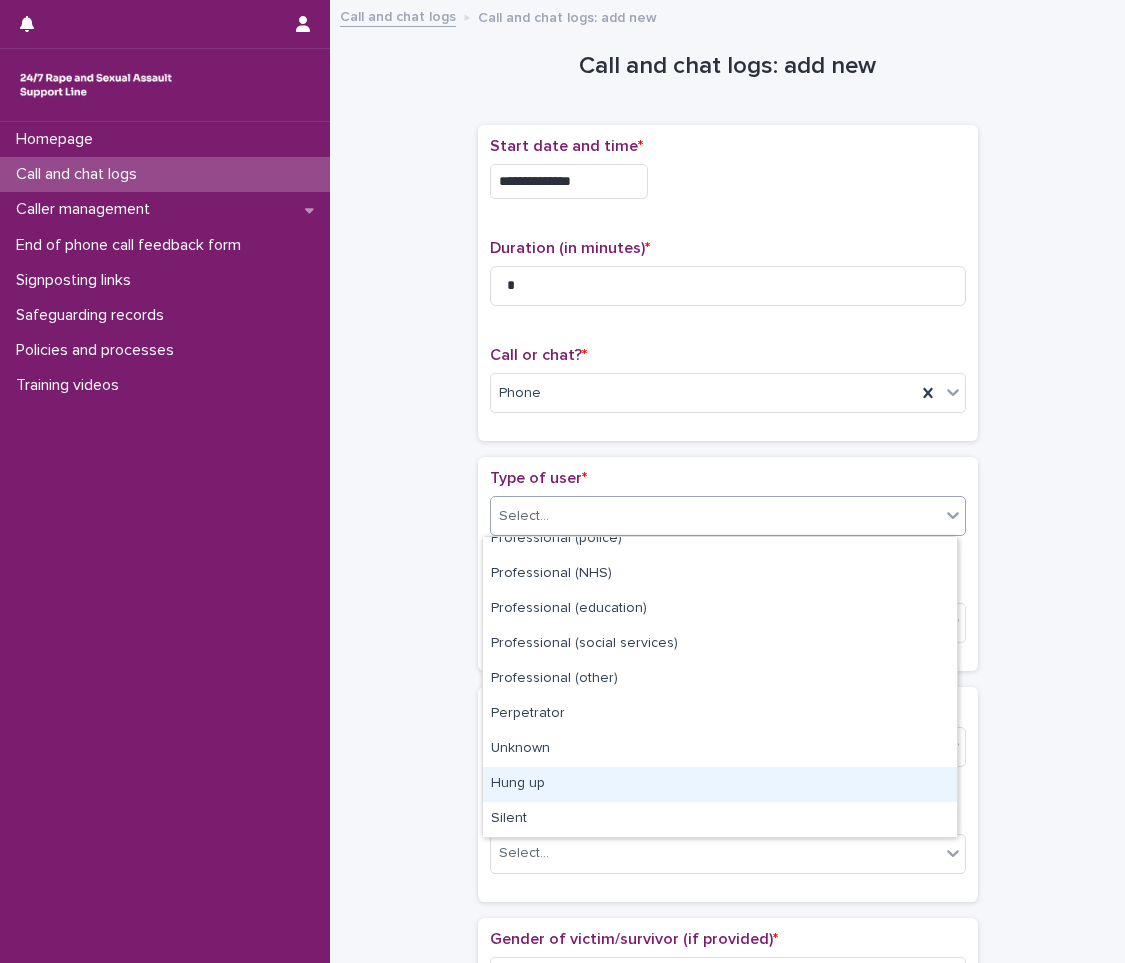 click on "Hung up" at bounding box center (720, 784) 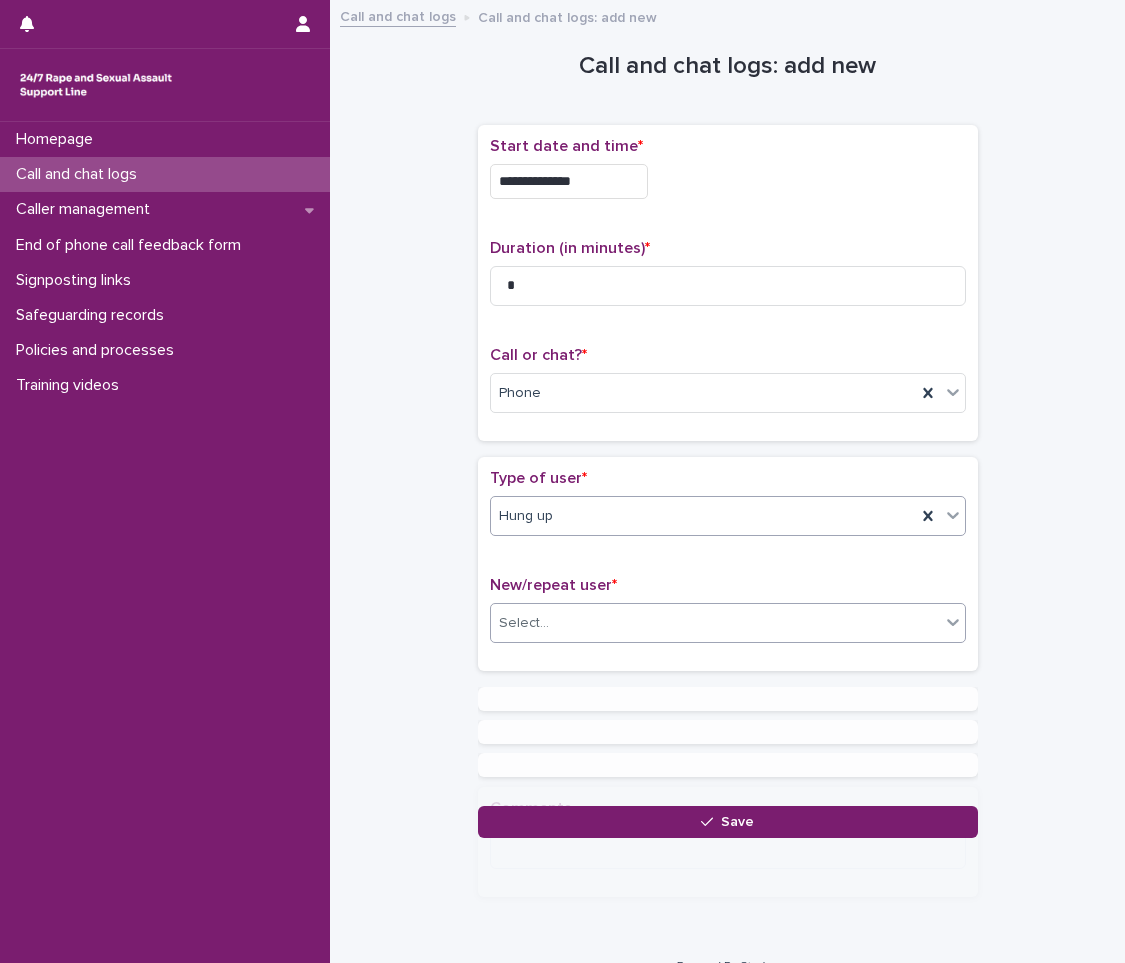 click on "Select..." at bounding box center (715, 623) 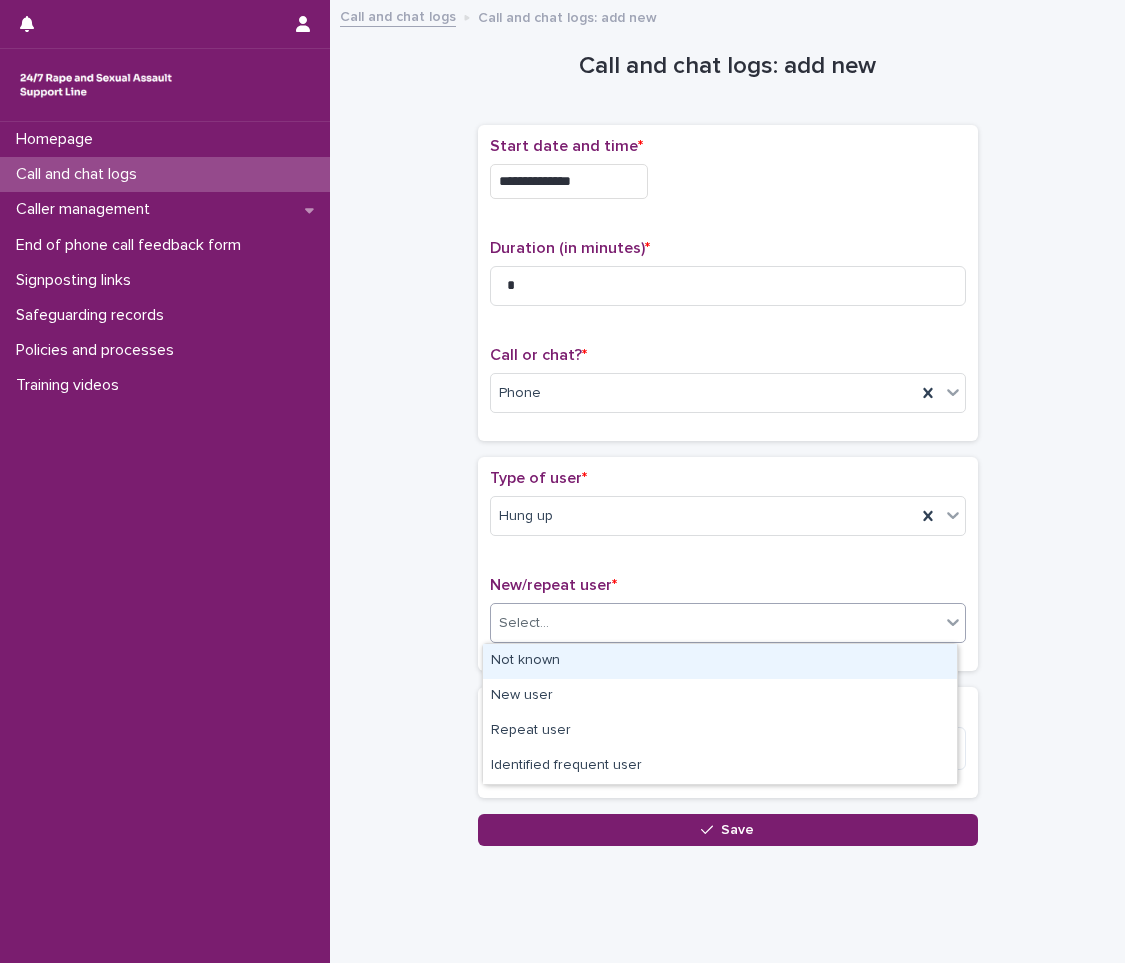click on "Not known" at bounding box center (720, 661) 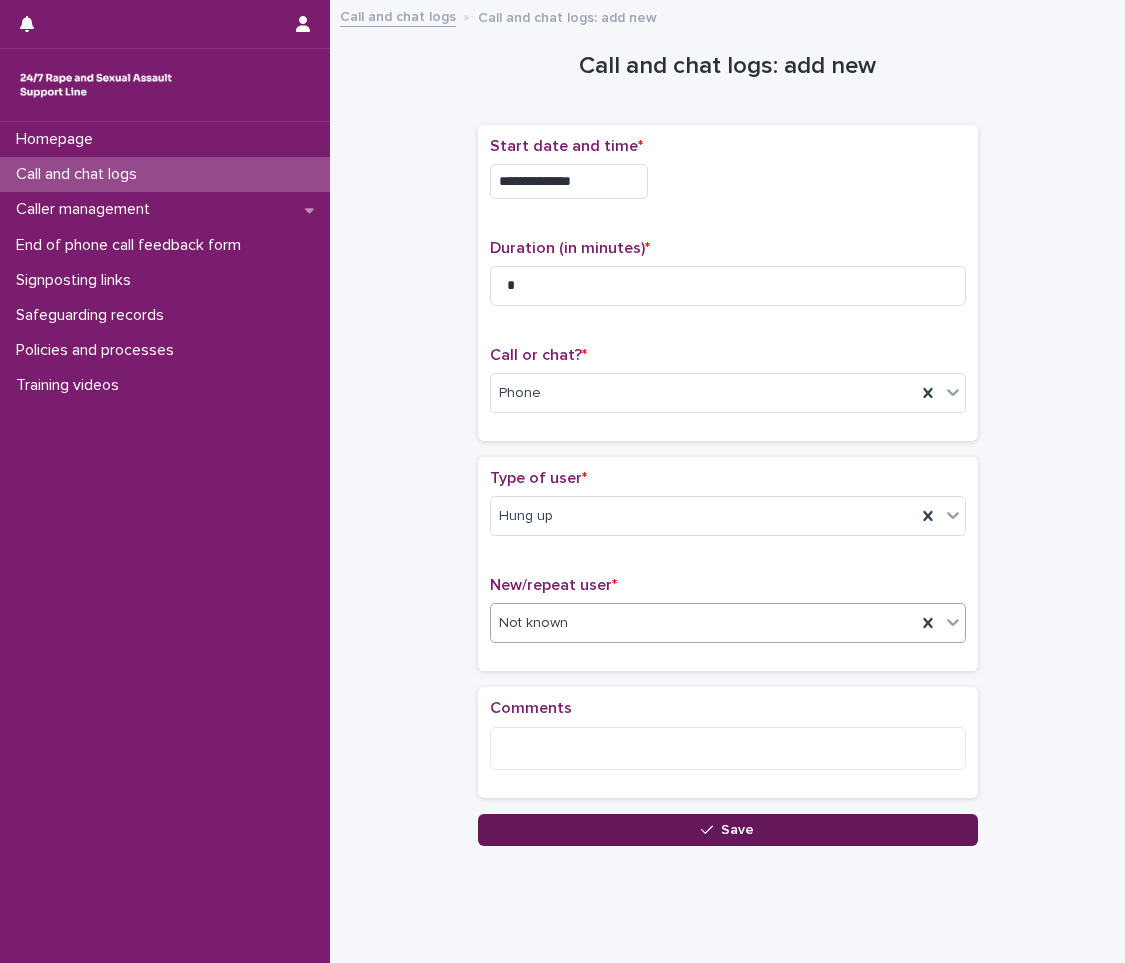 click on "Save" at bounding box center (728, 830) 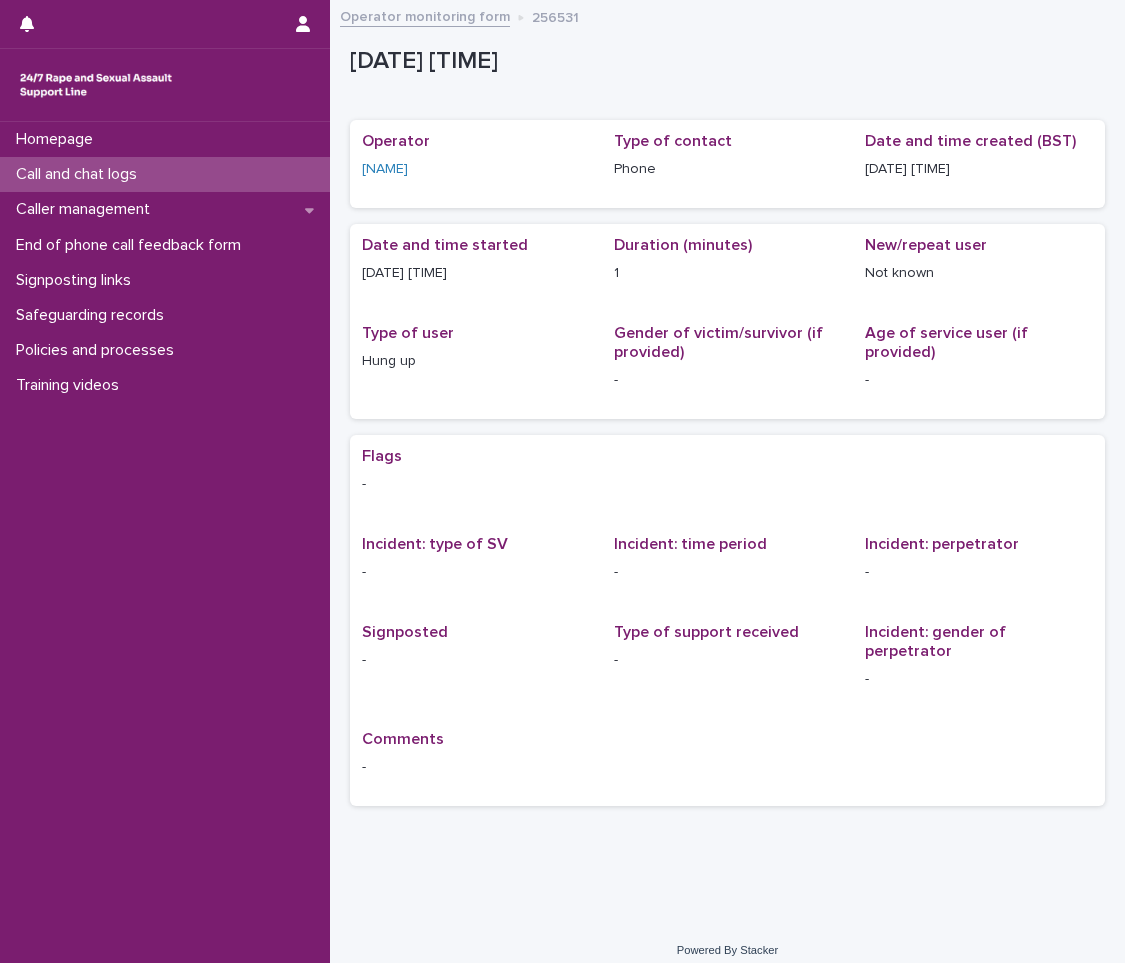 click on "Call and chat logs" at bounding box center (80, 174) 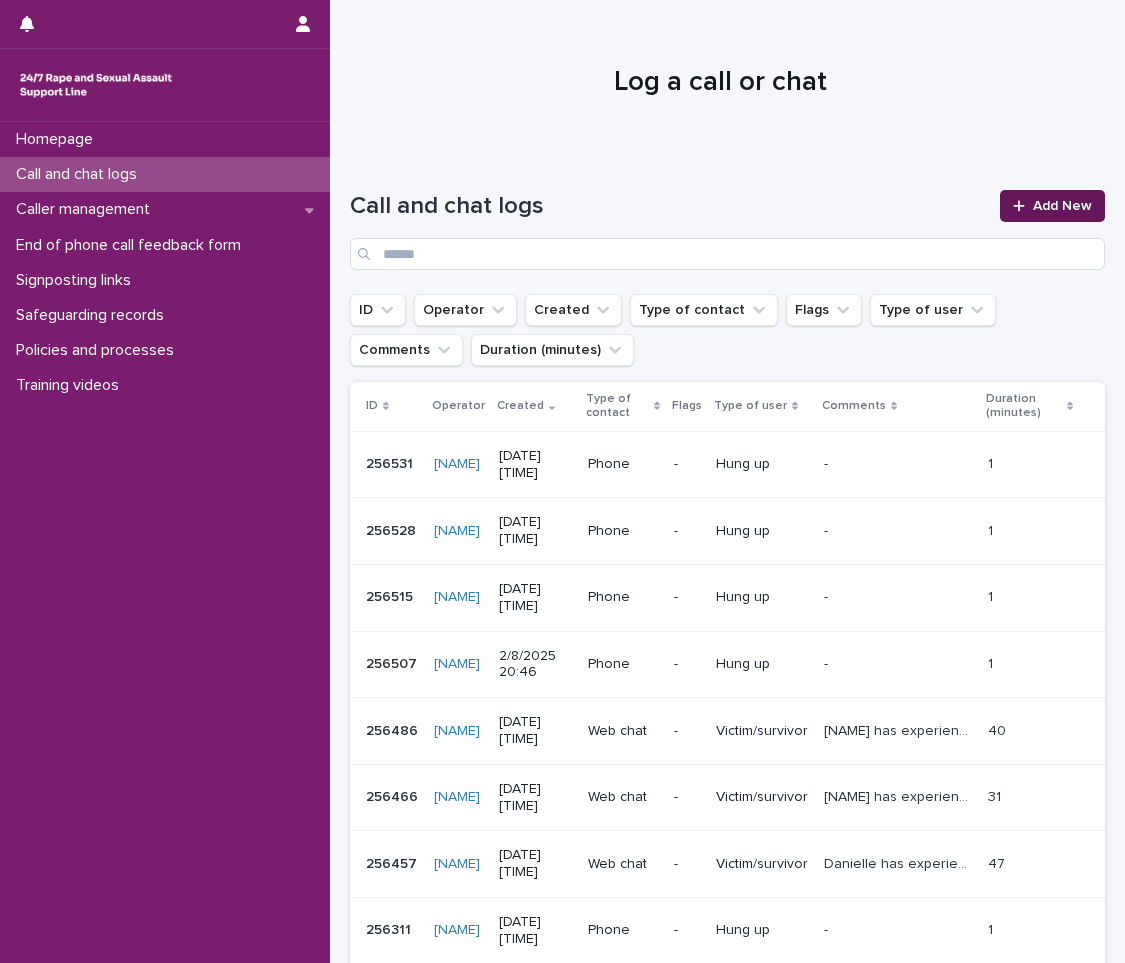click on "Add New" at bounding box center [1052, 206] 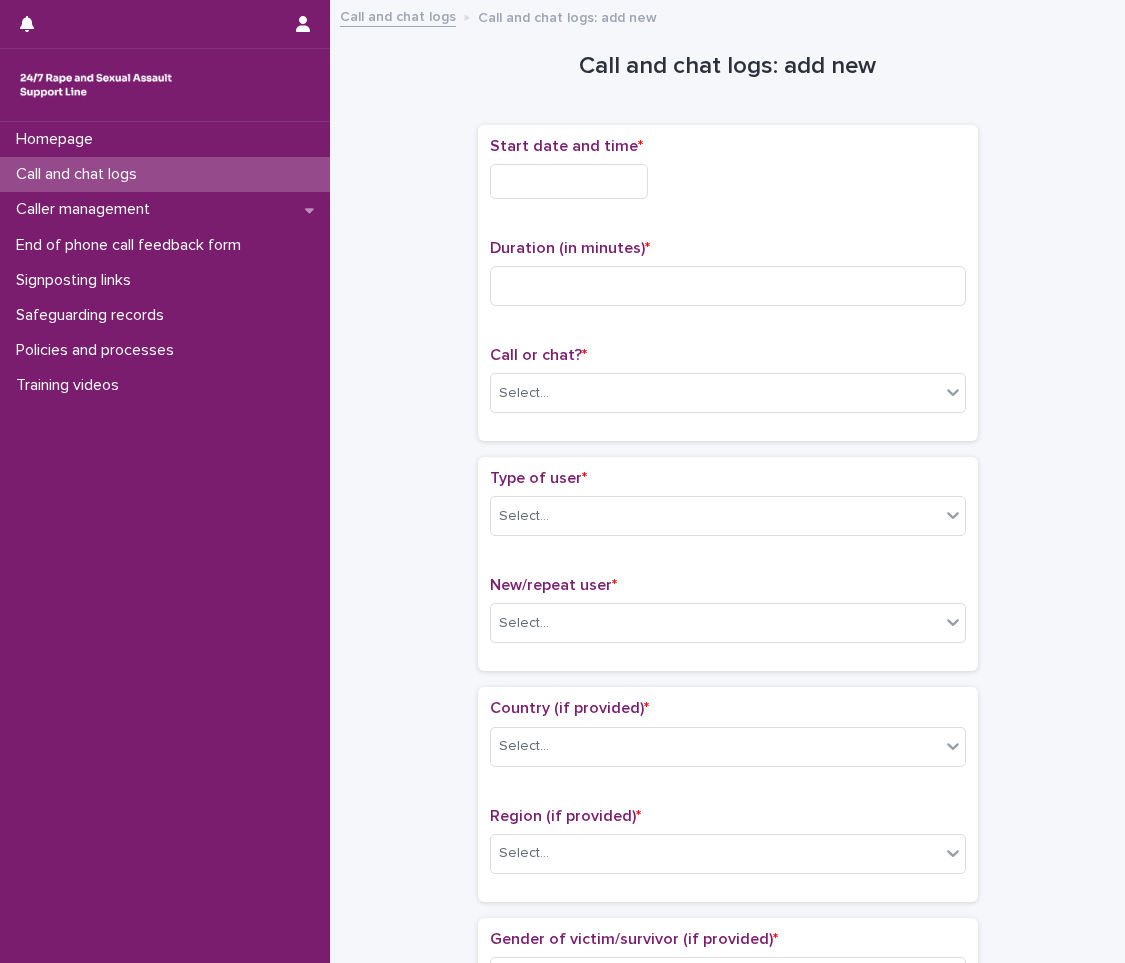 click at bounding box center [569, 181] 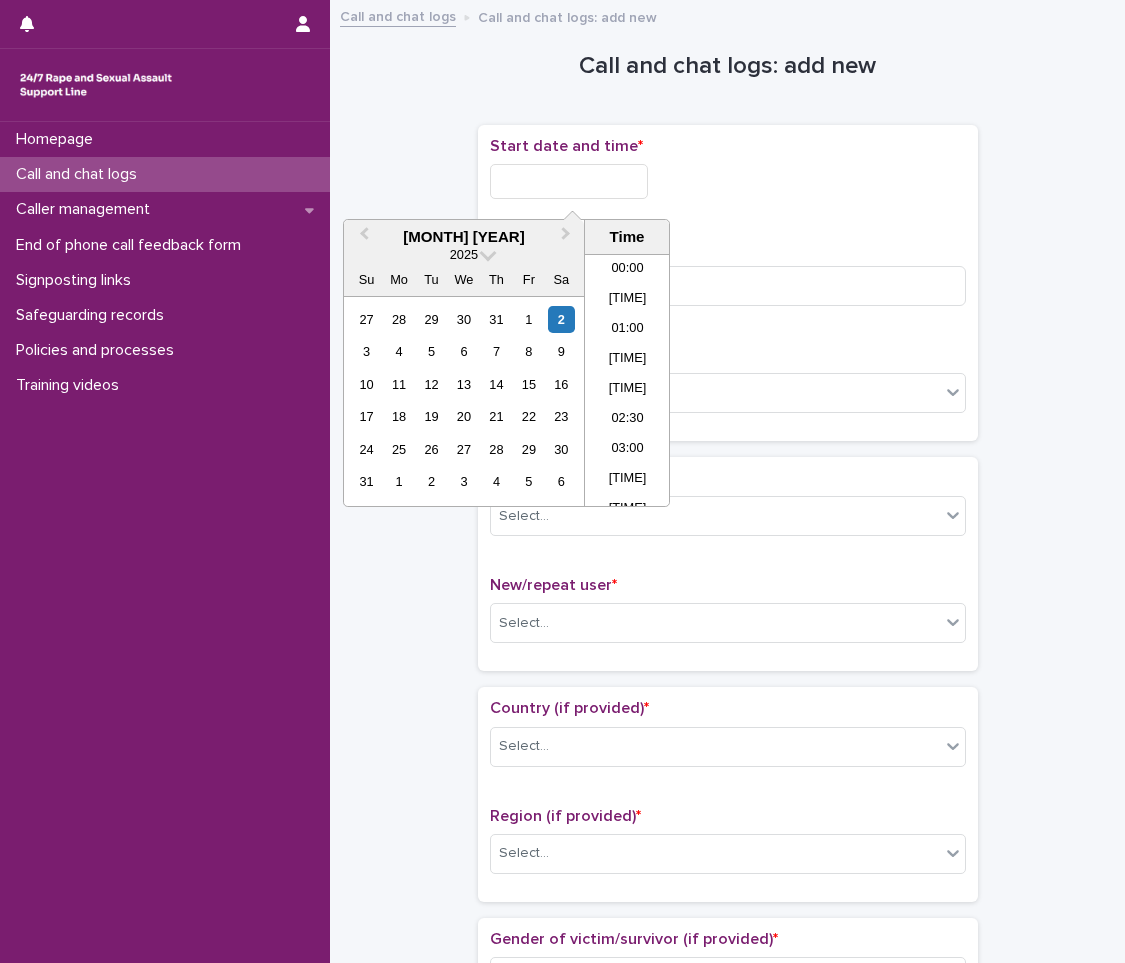 scroll, scrollTop: 1150, scrollLeft: 0, axis: vertical 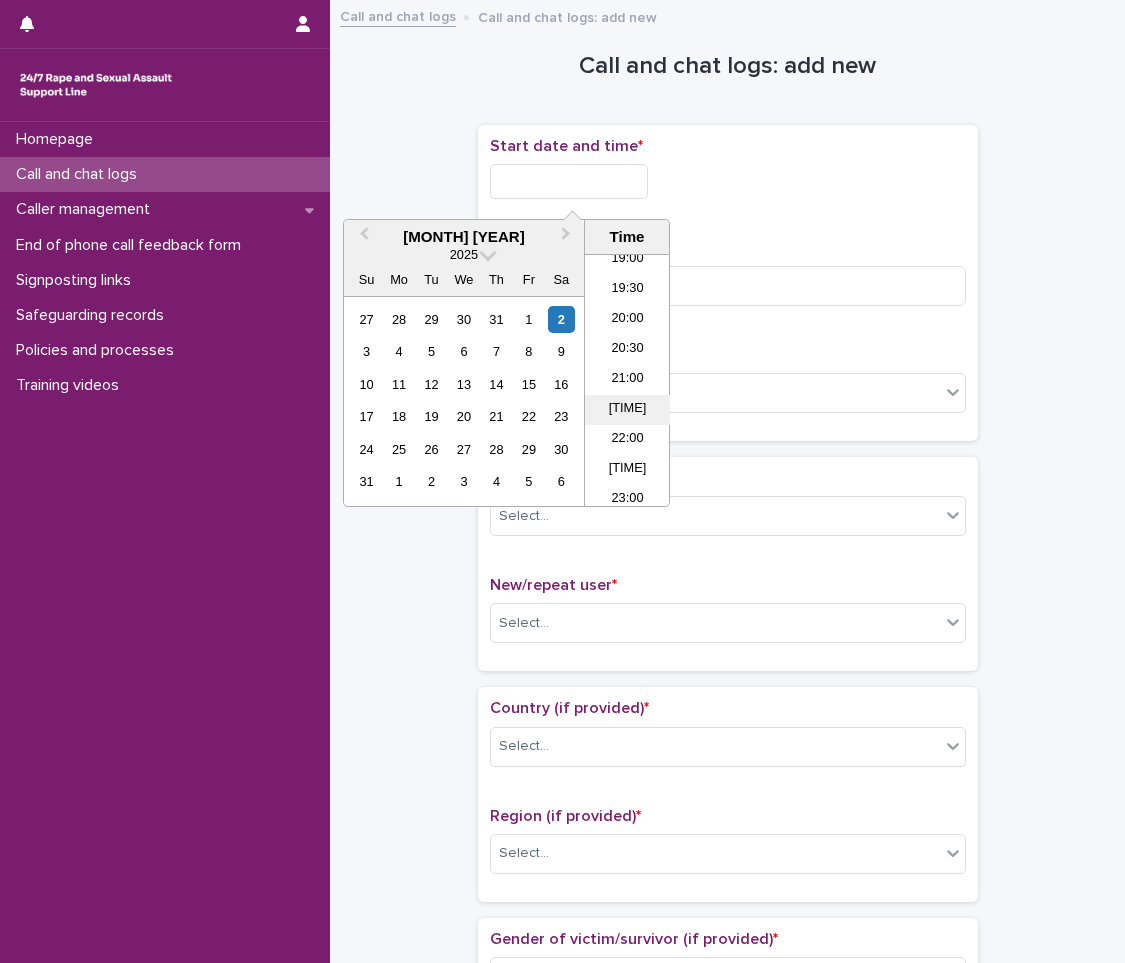 click on "[TIME]" at bounding box center (627, 410) 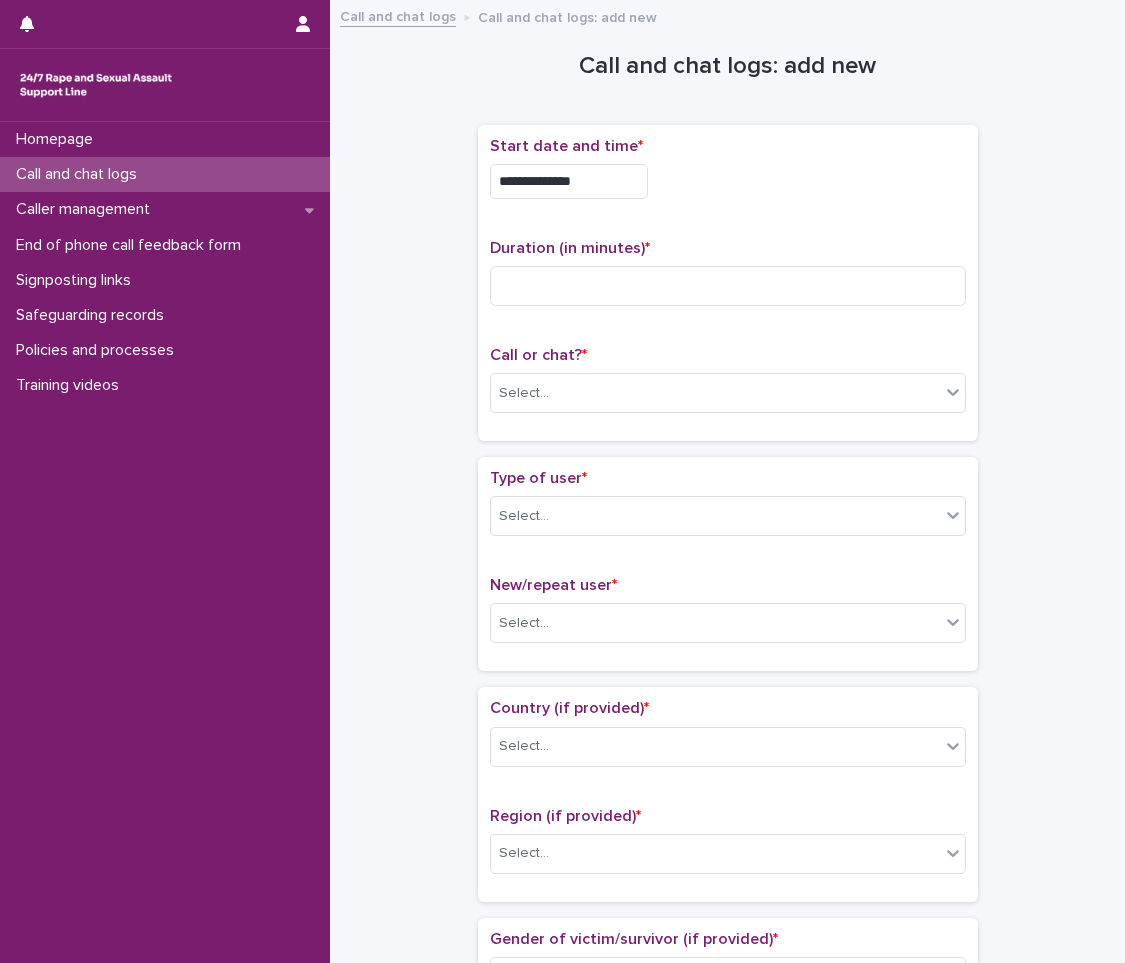 click on "**********" at bounding box center (569, 181) 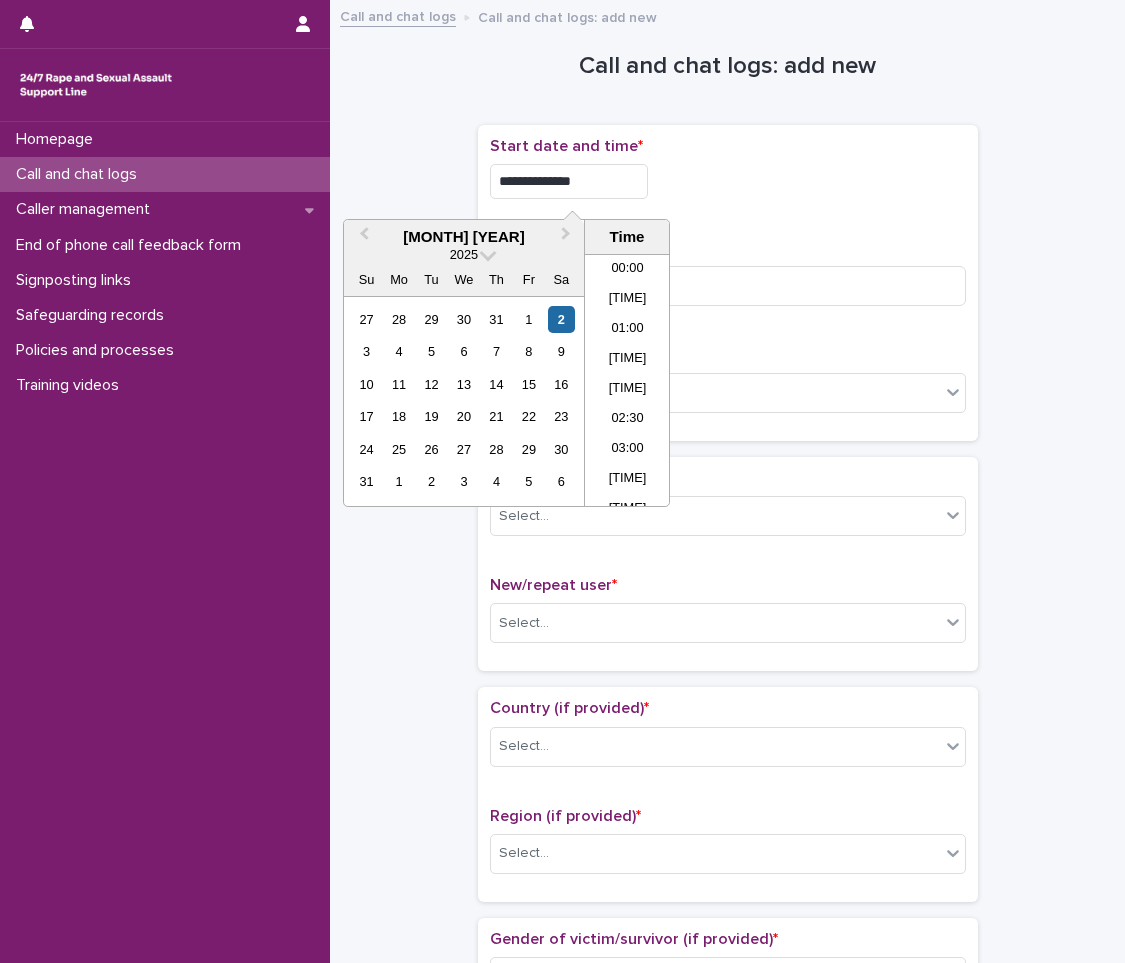scroll, scrollTop: 1180, scrollLeft: 0, axis: vertical 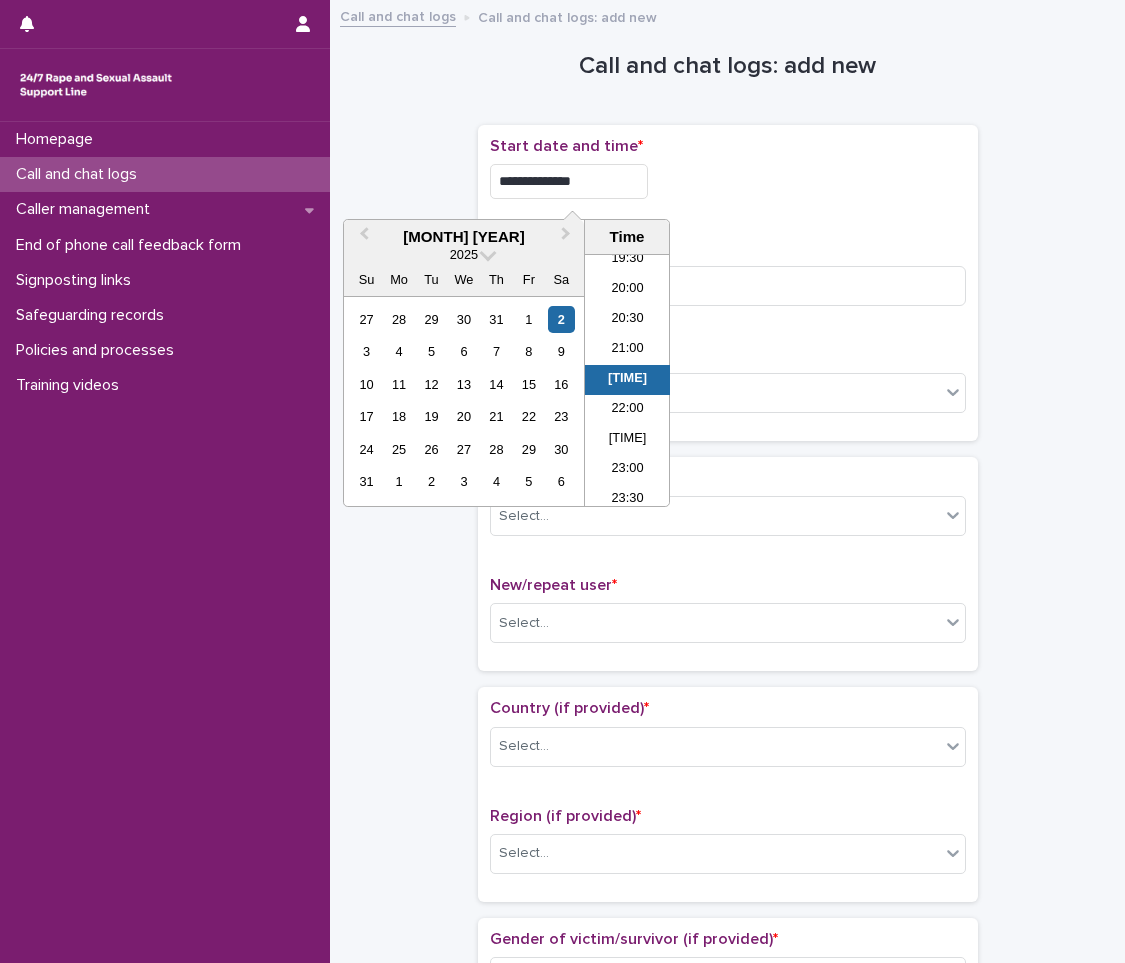 click on "**********" at bounding box center [569, 181] 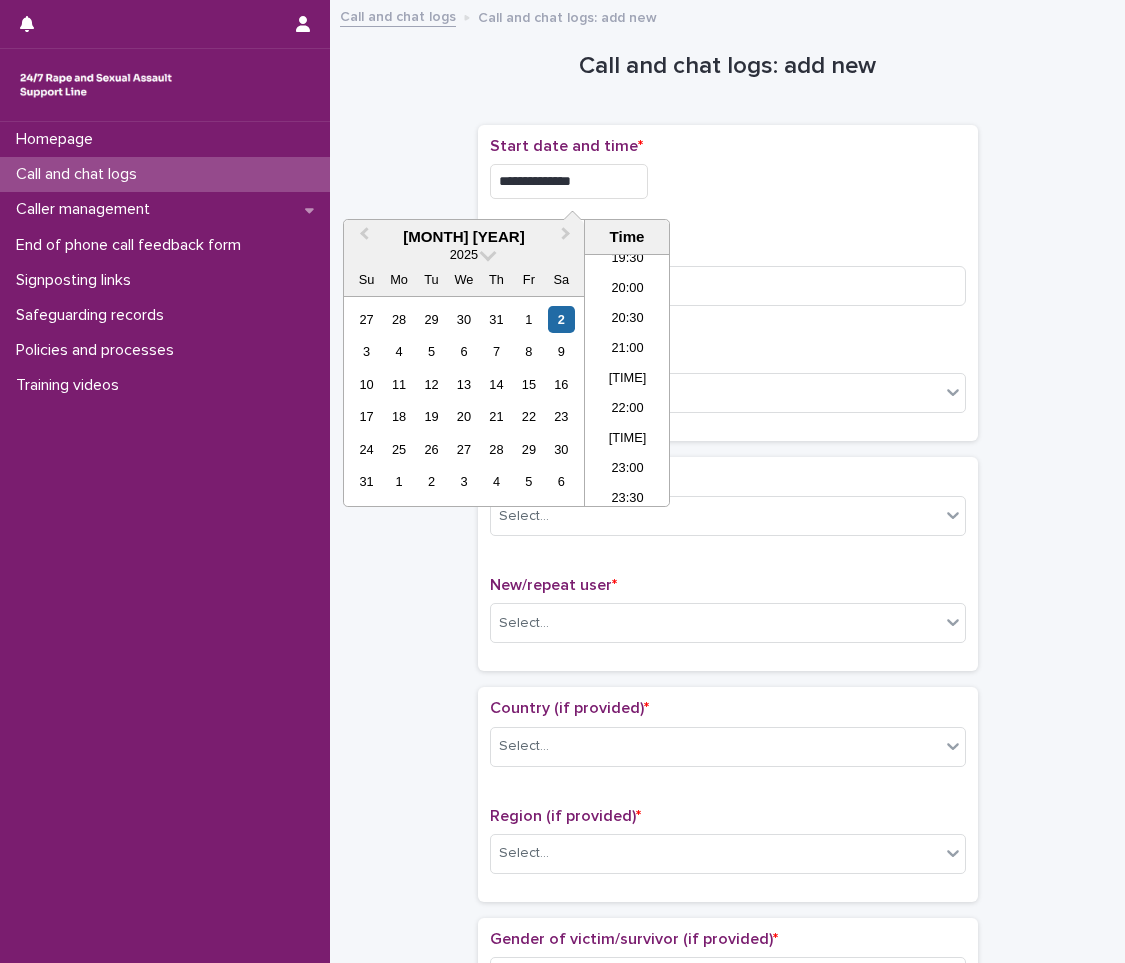 type on "**********" 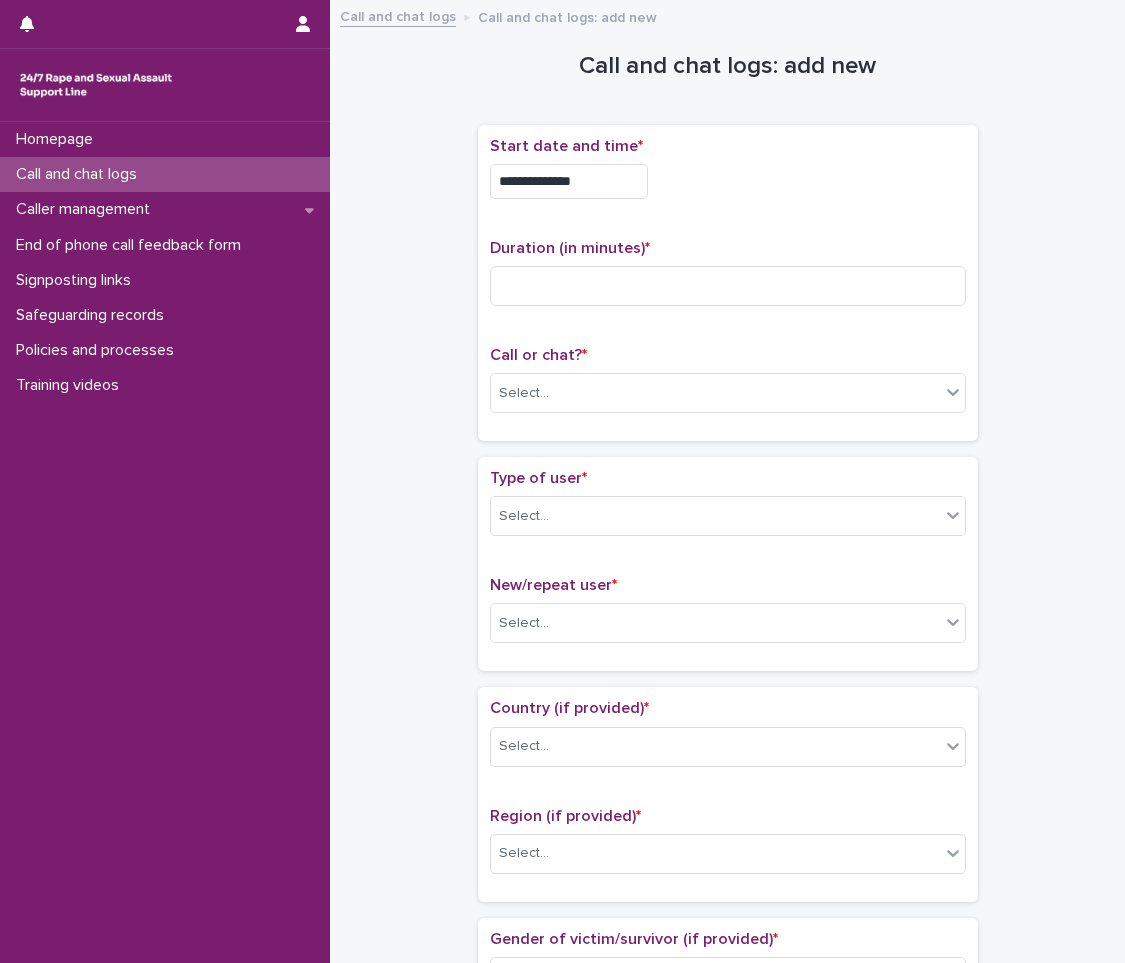 click on "**********" at bounding box center [728, 283] 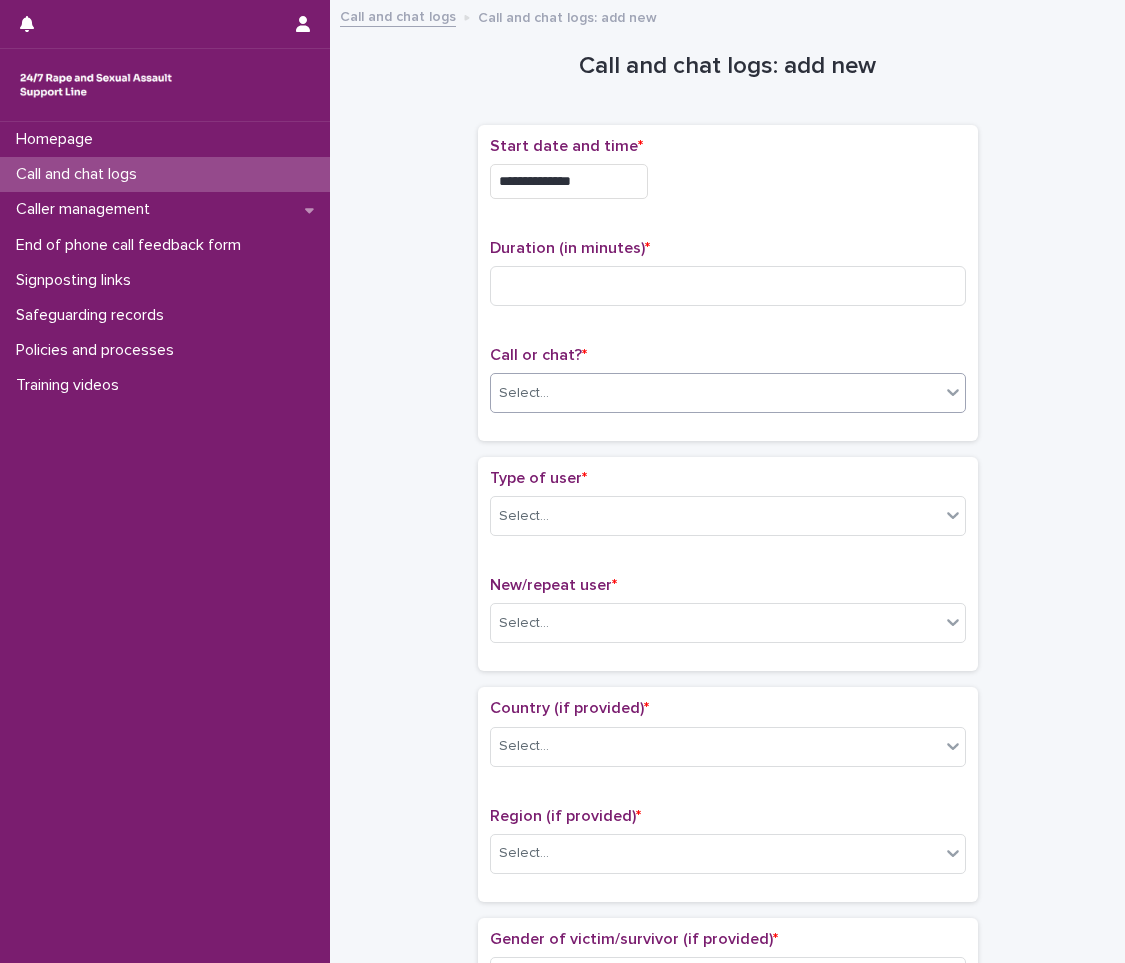click on "Select..." at bounding box center [715, 393] 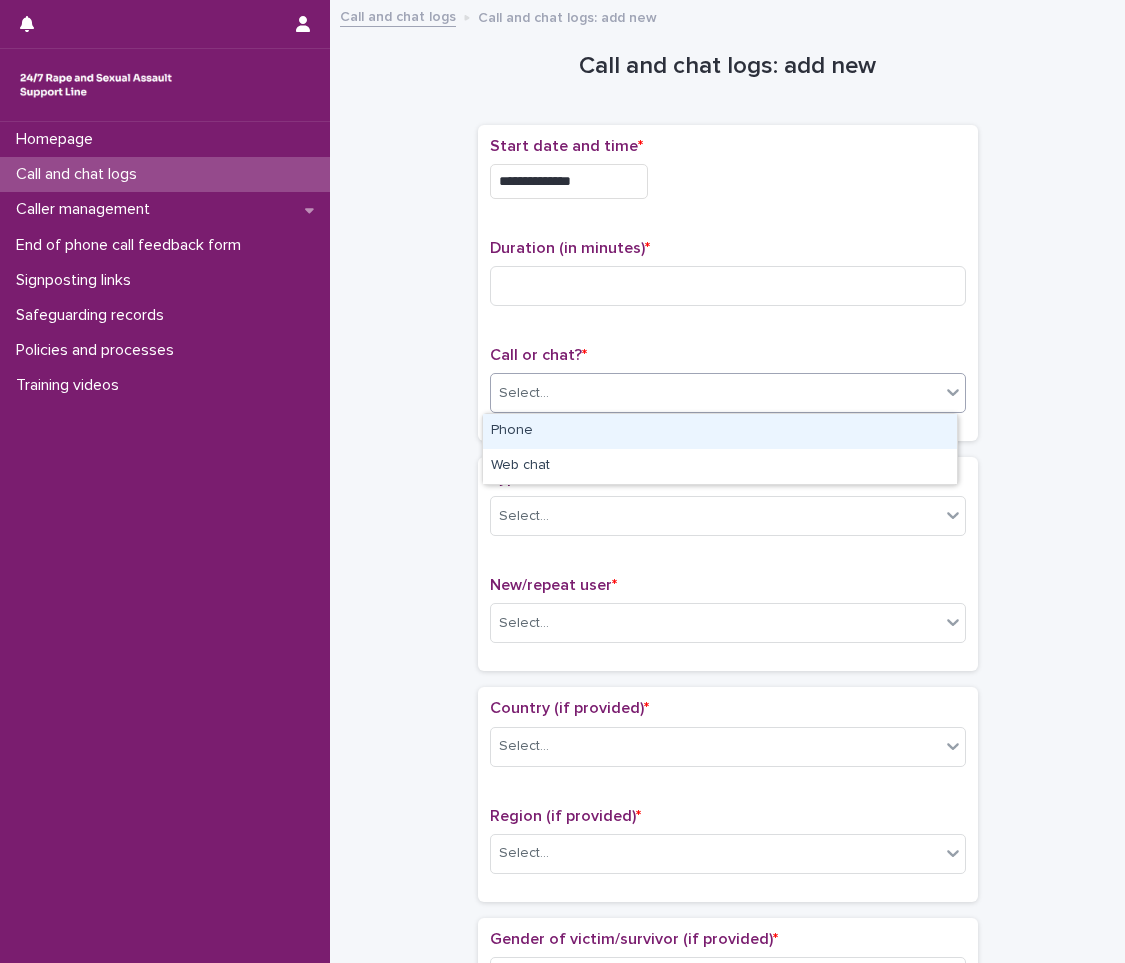 click on "Phone" at bounding box center [720, 431] 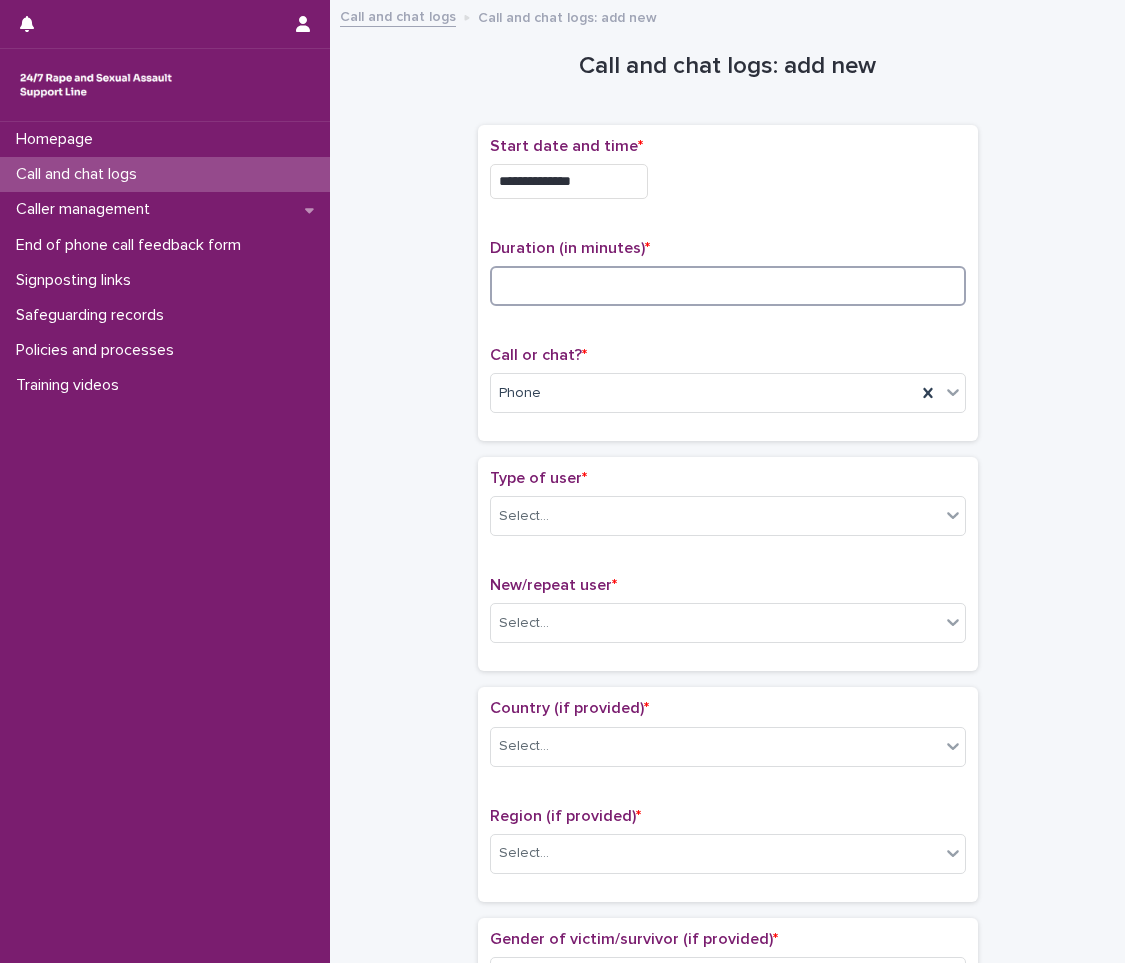 click at bounding box center (728, 286) 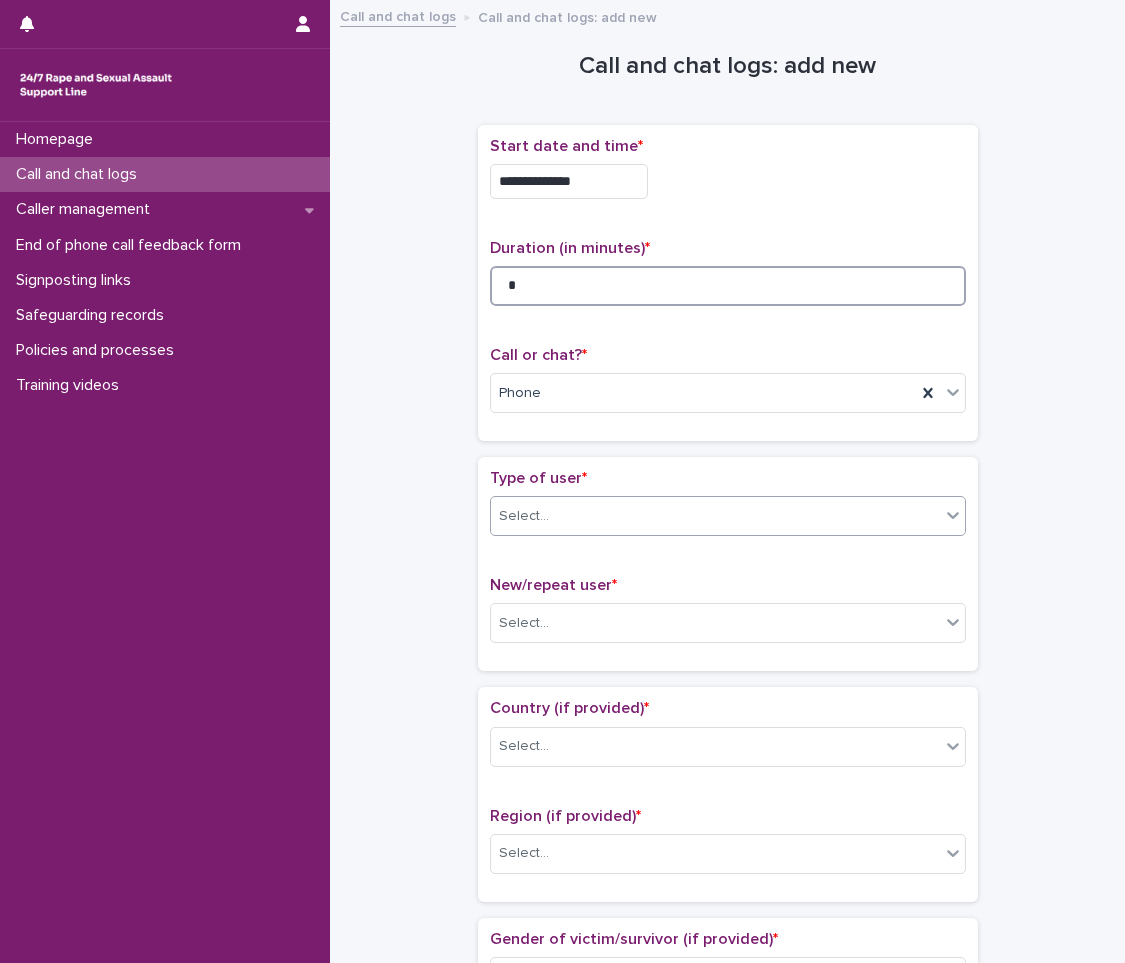type on "*" 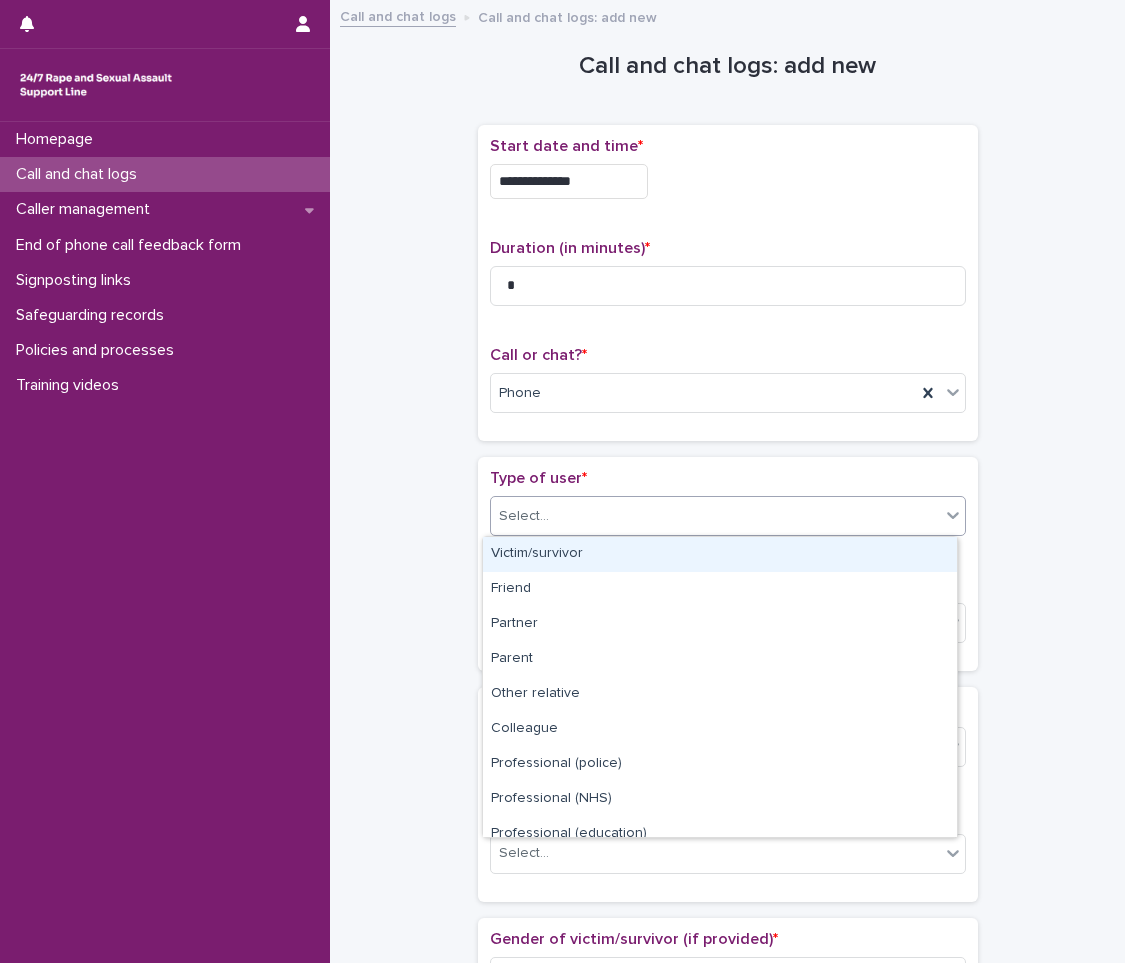 click on "Select..." at bounding box center [715, 516] 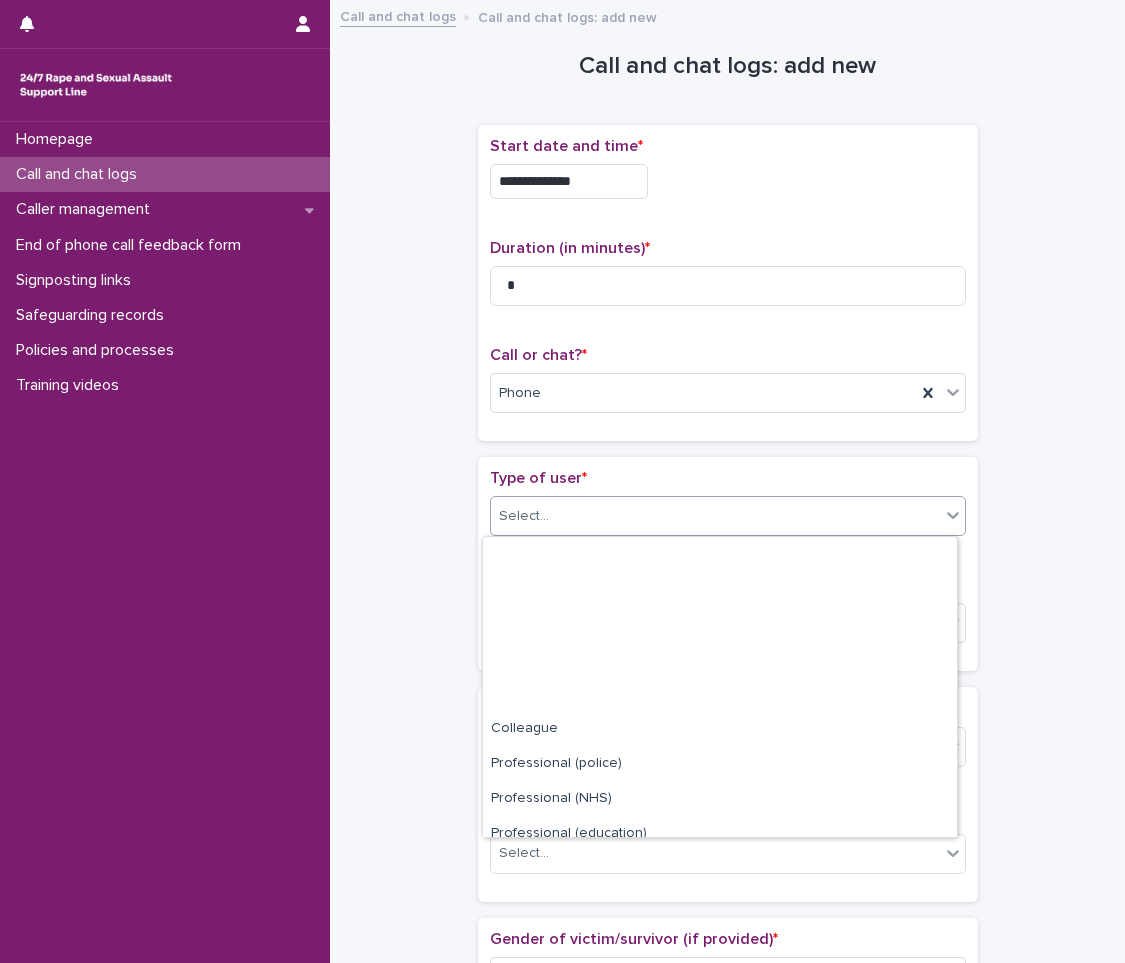 scroll, scrollTop: 225, scrollLeft: 0, axis: vertical 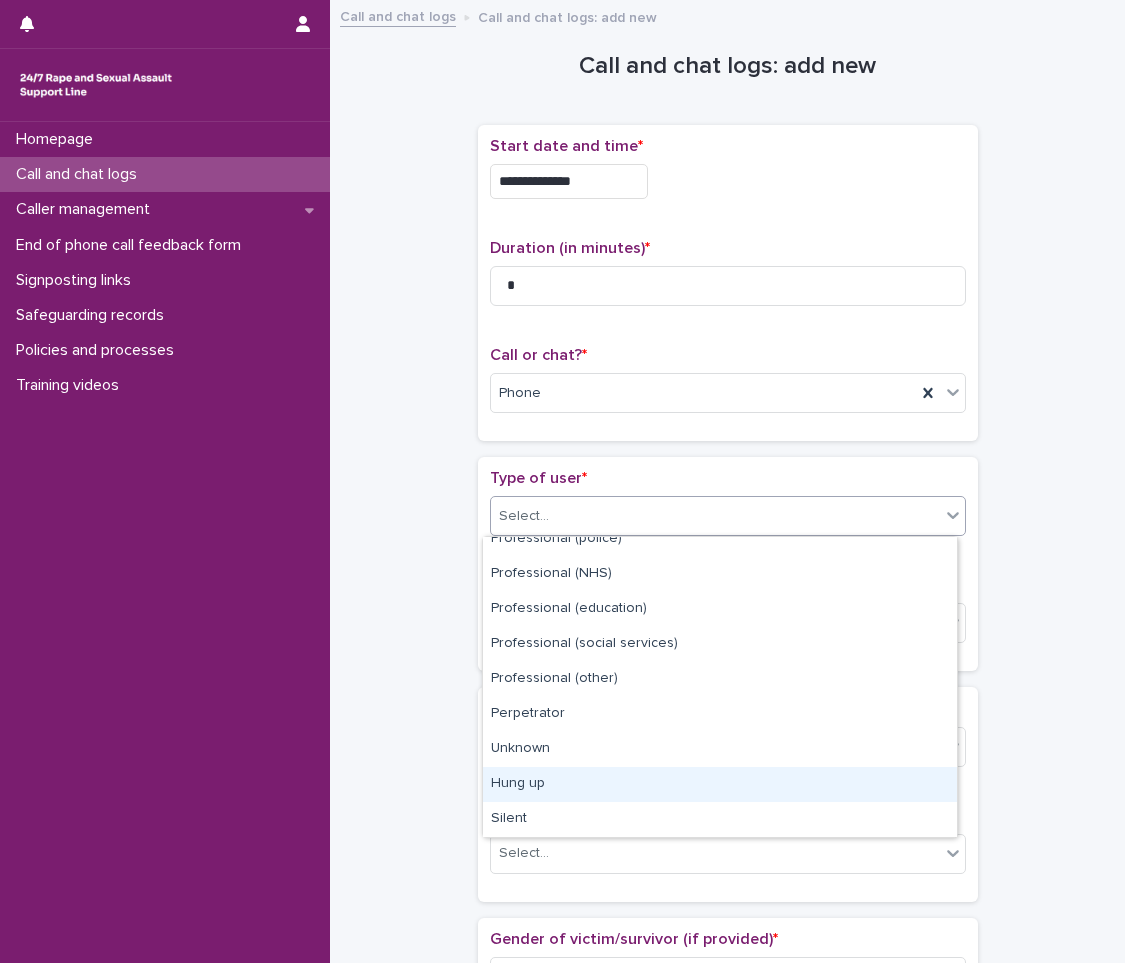 click on "Hung up" at bounding box center (720, 784) 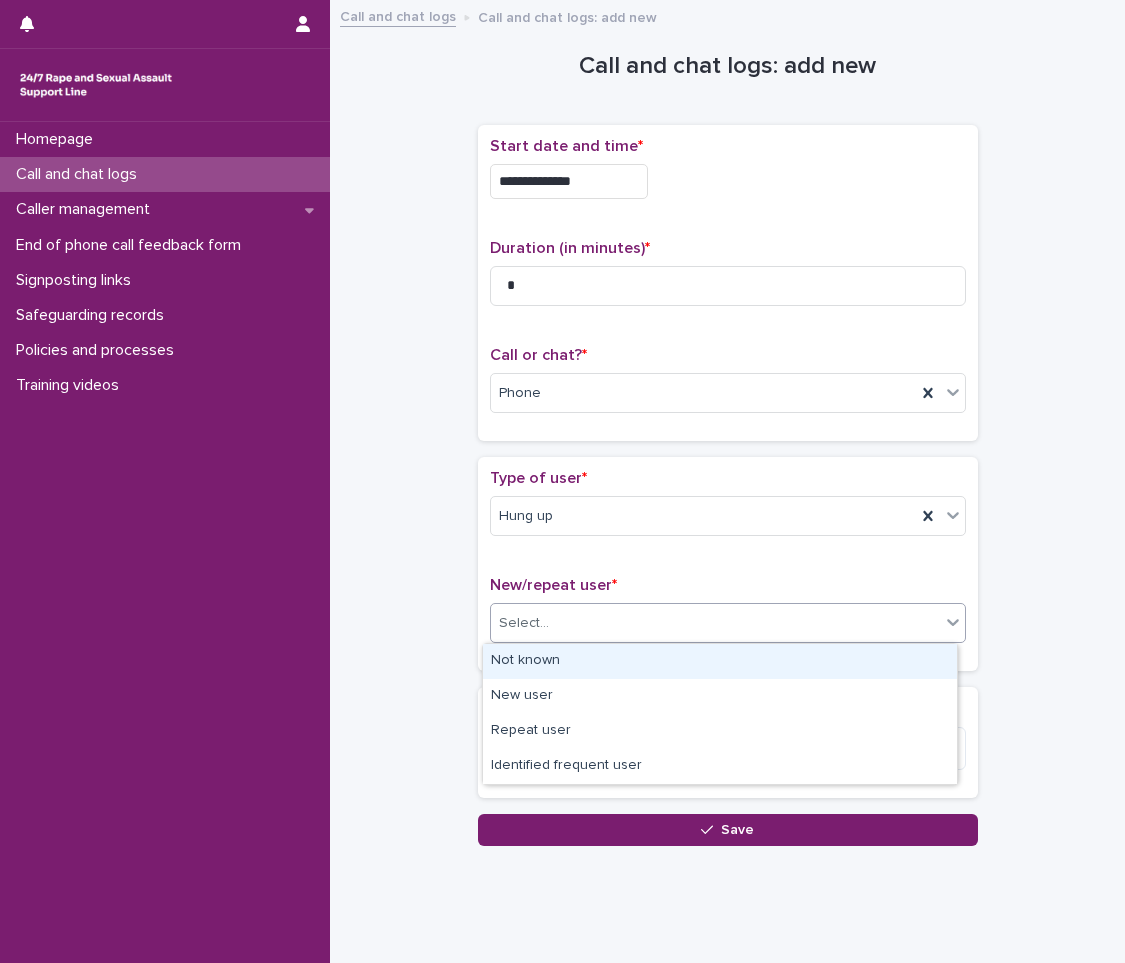 click on "Select..." at bounding box center [715, 623] 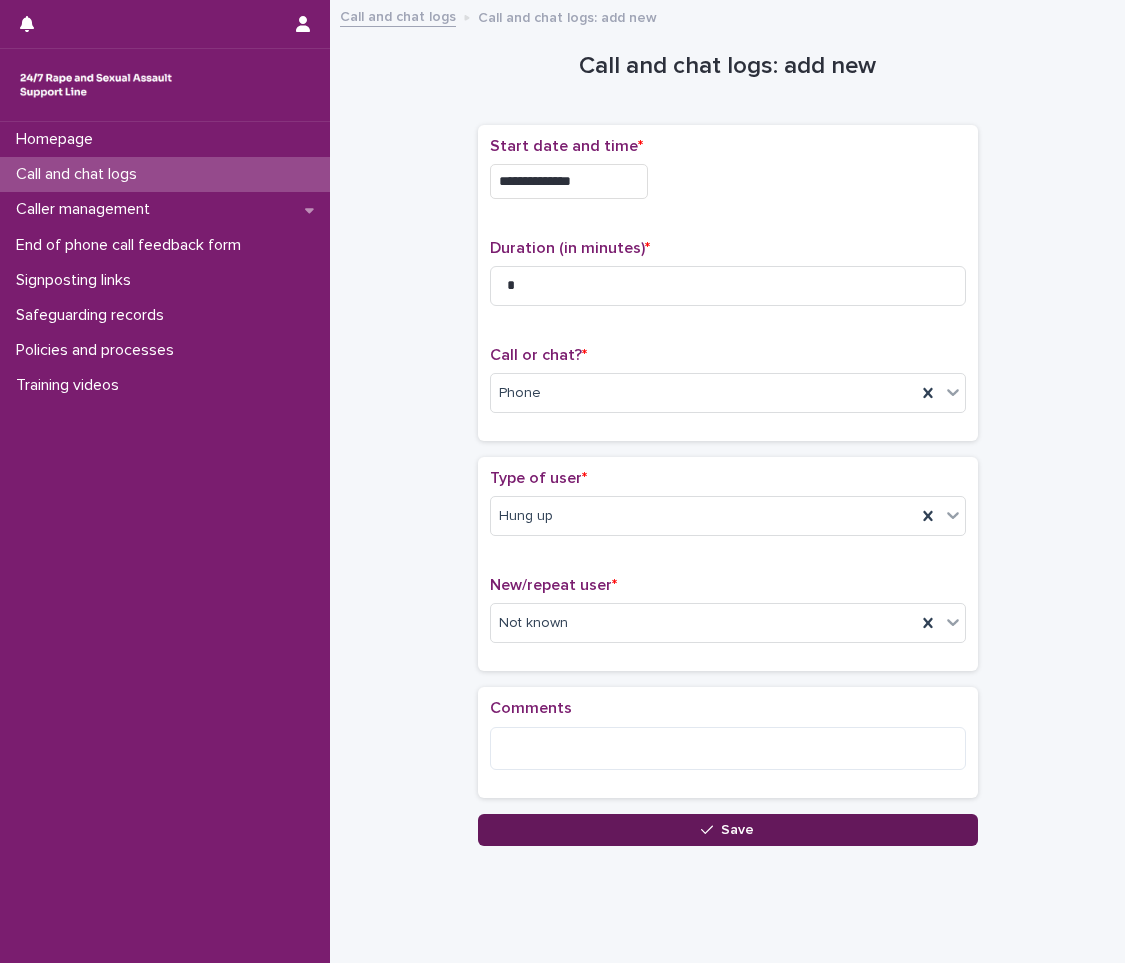 click on "Save" at bounding box center [728, 830] 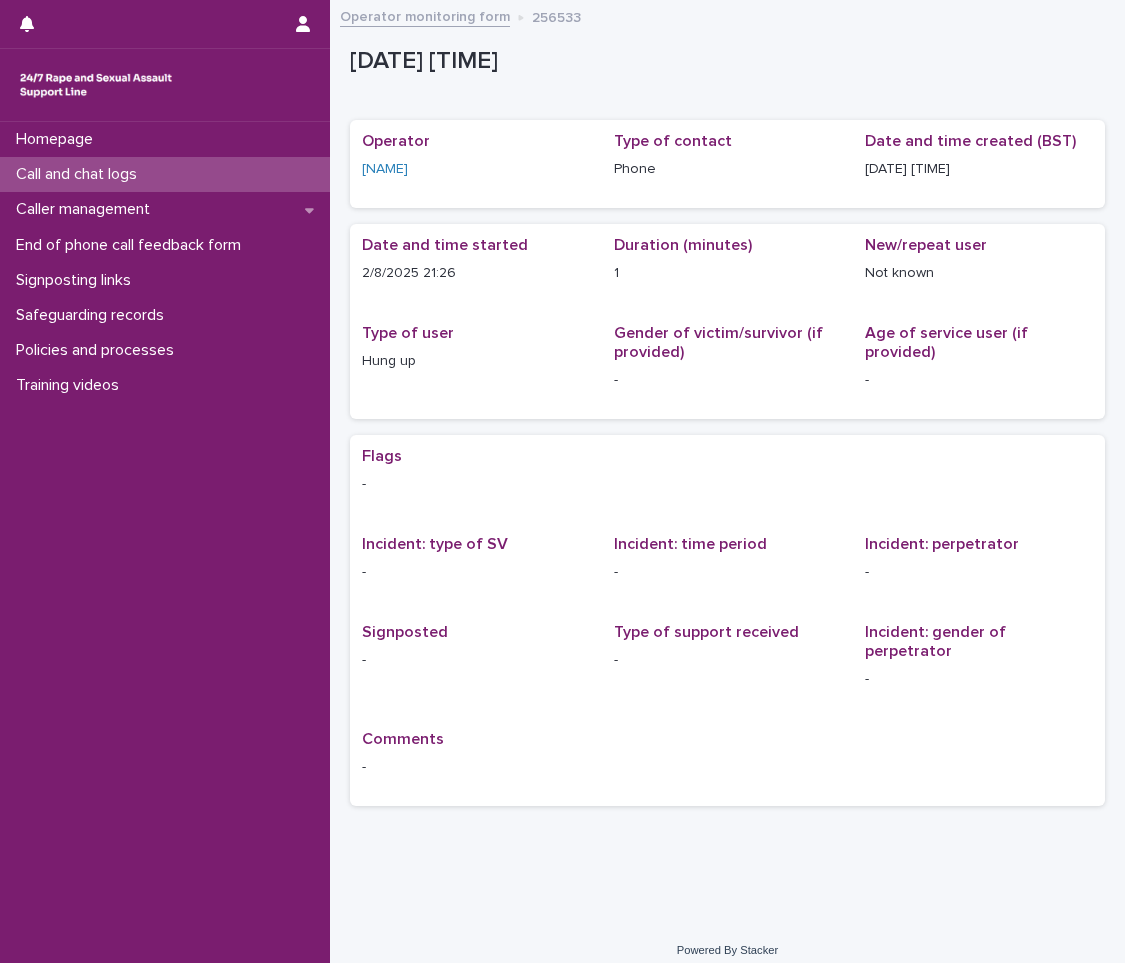 click on "Call and chat logs" at bounding box center (80, 174) 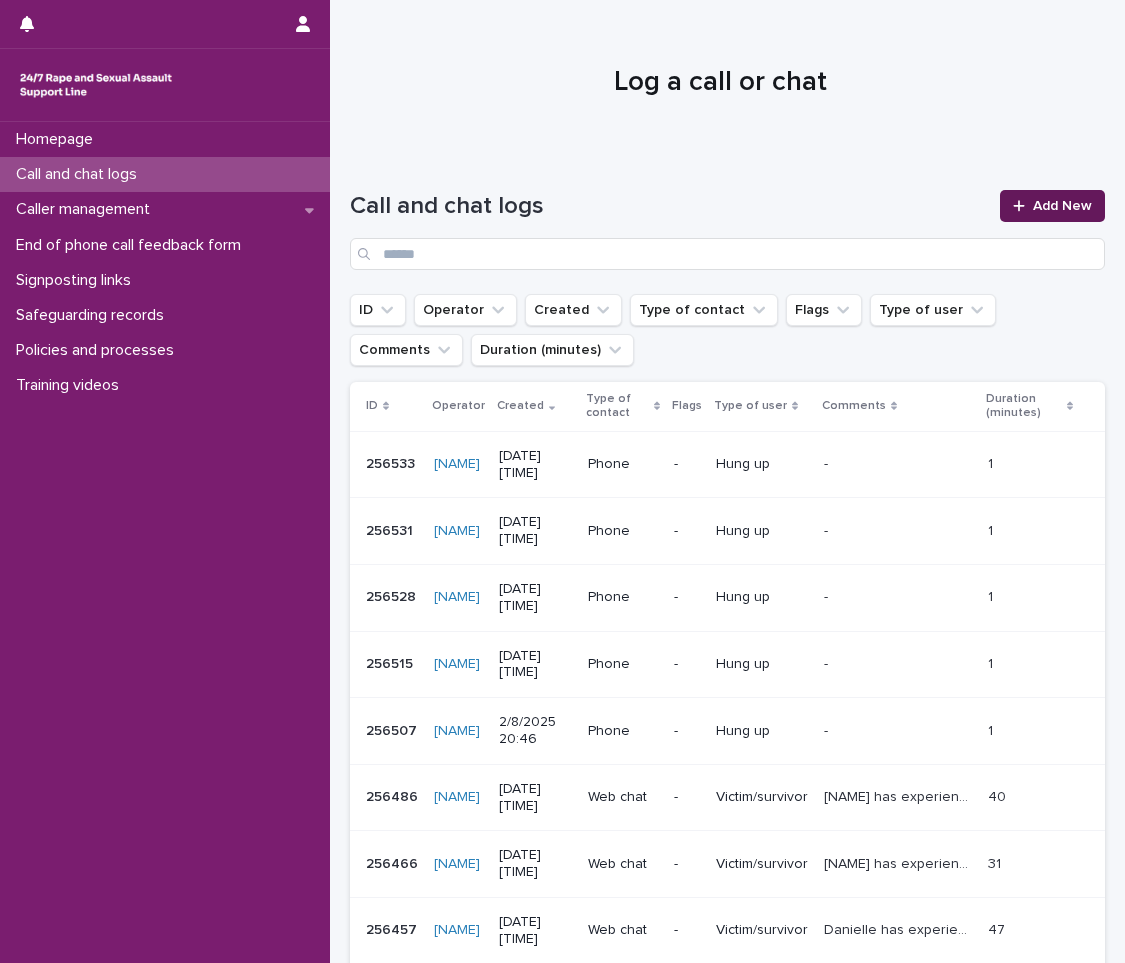 click on "Add New" at bounding box center (1062, 206) 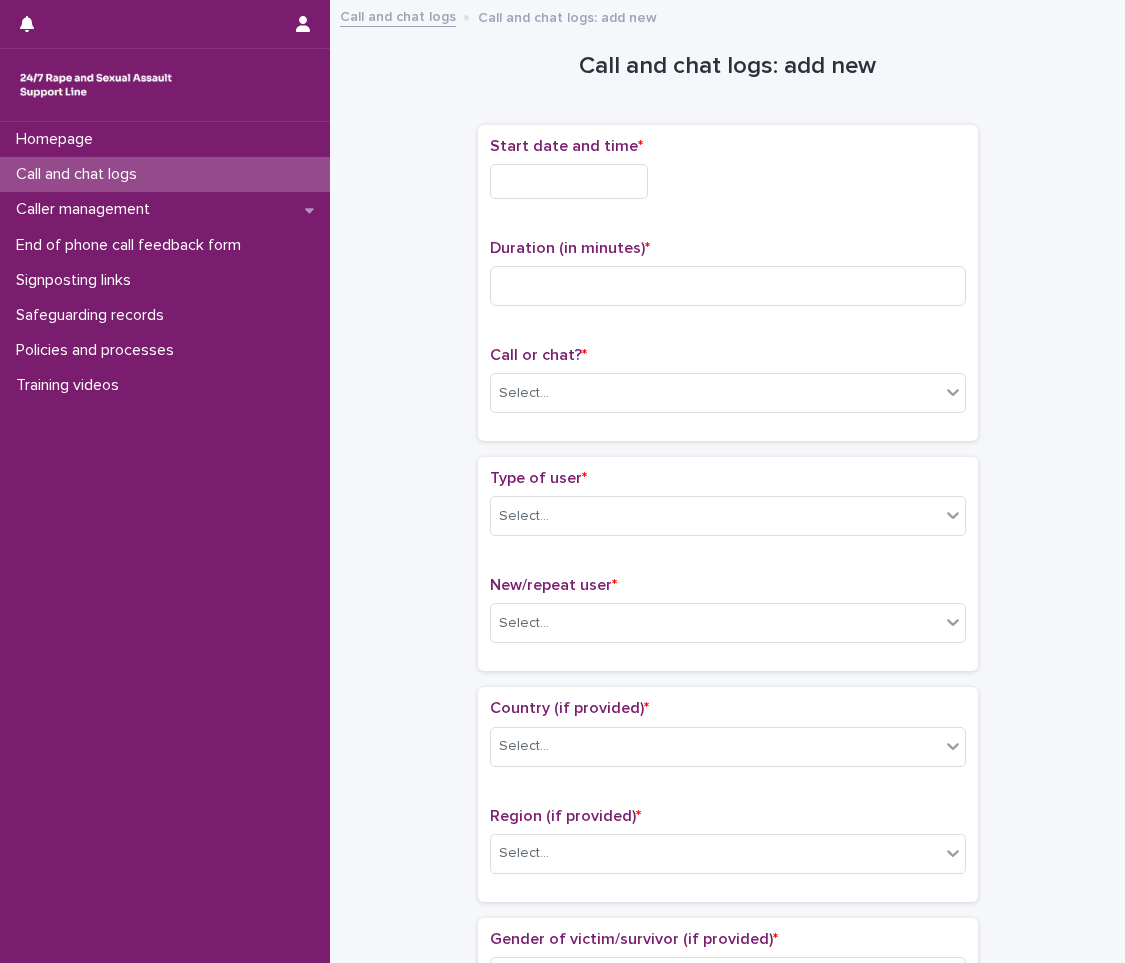 click at bounding box center (569, 181) 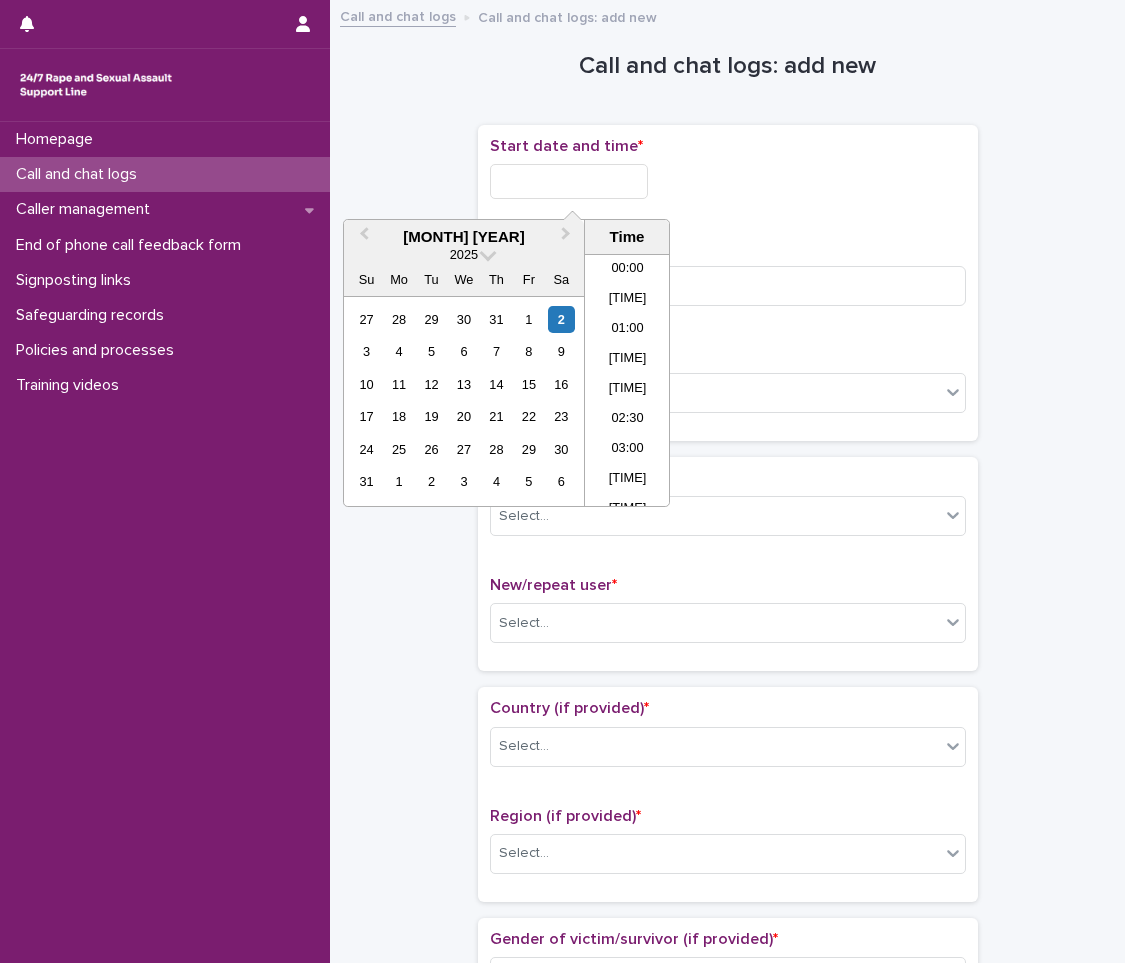scroll, scrollTop: 1180, scrollLeft: 0, axis: vertical 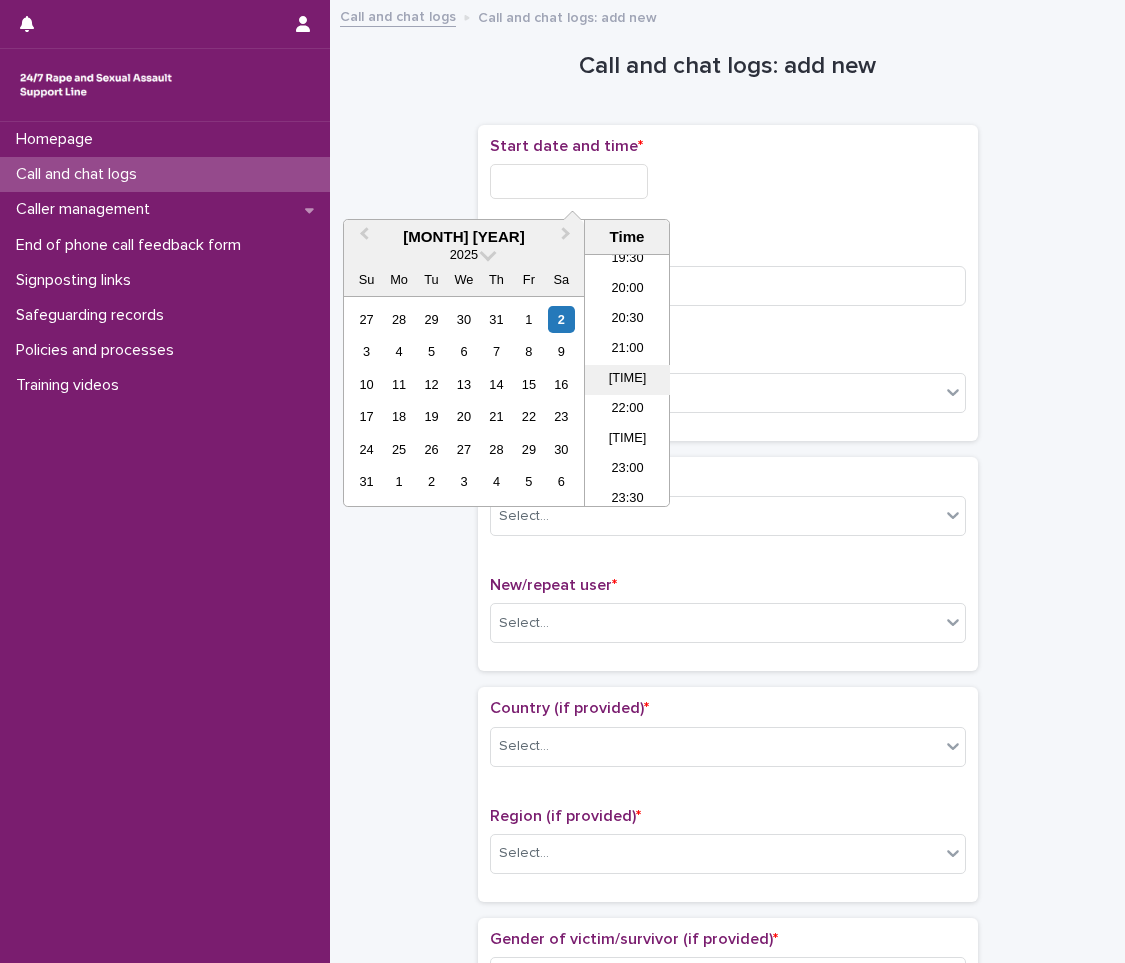 click on "[TIME]" at bounding box center [627, 380] 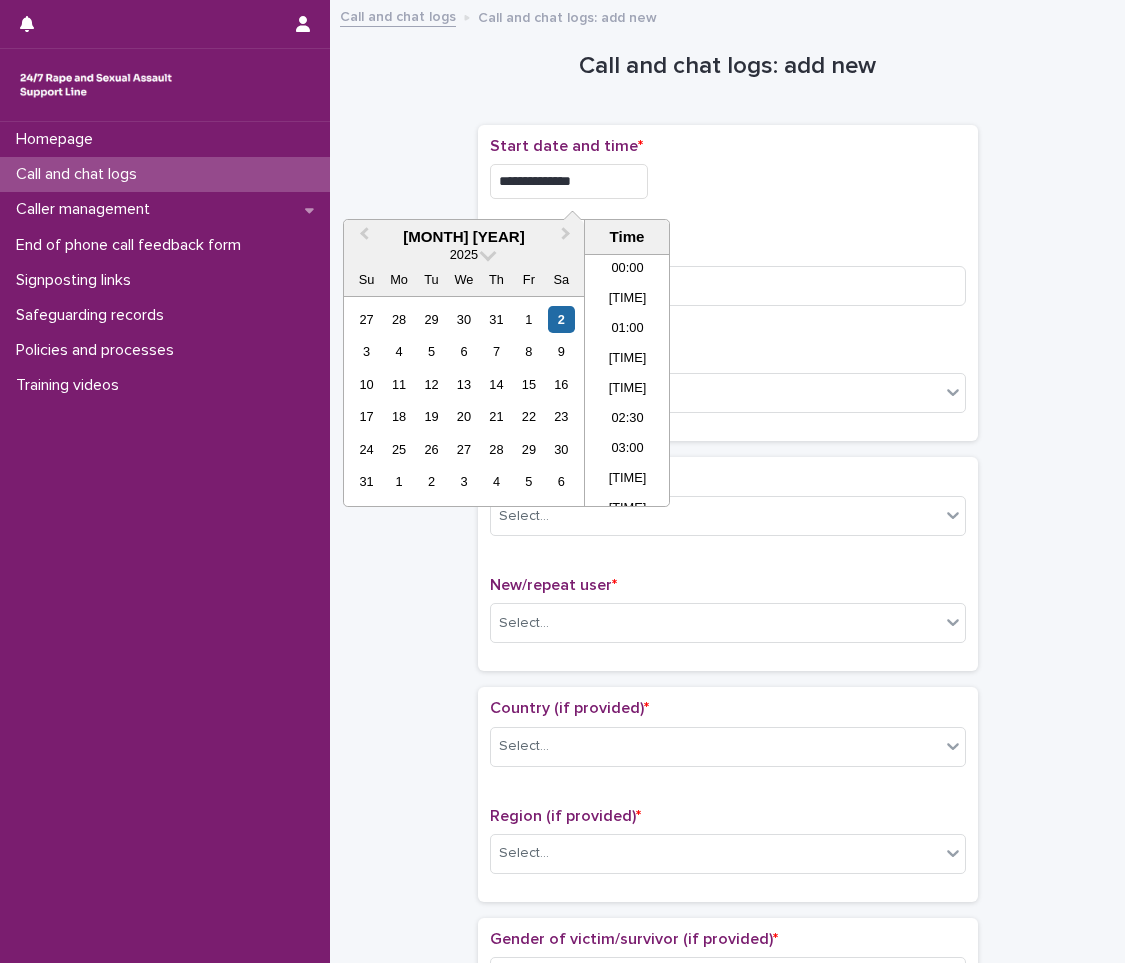 click on "**********" at bounding box center (569, 181) 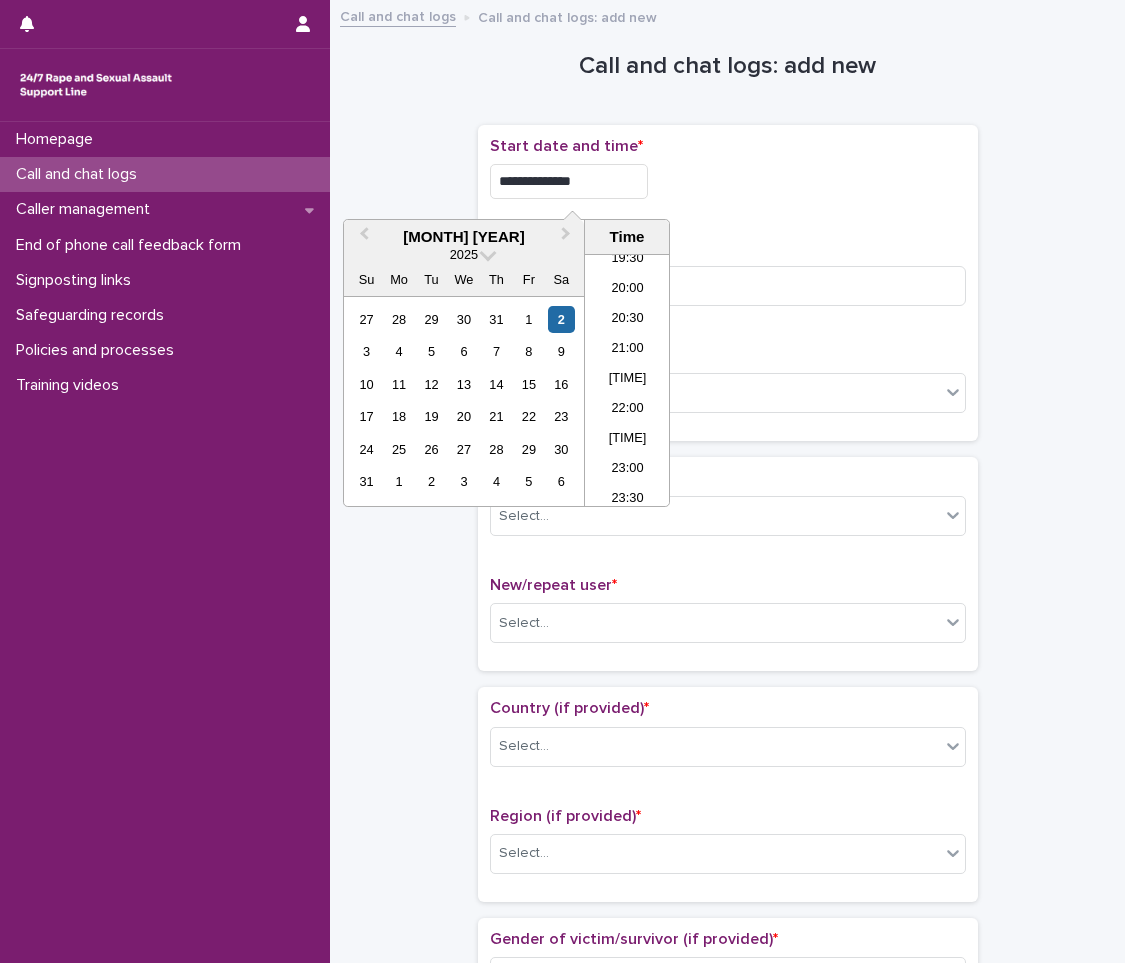 type on "**********" 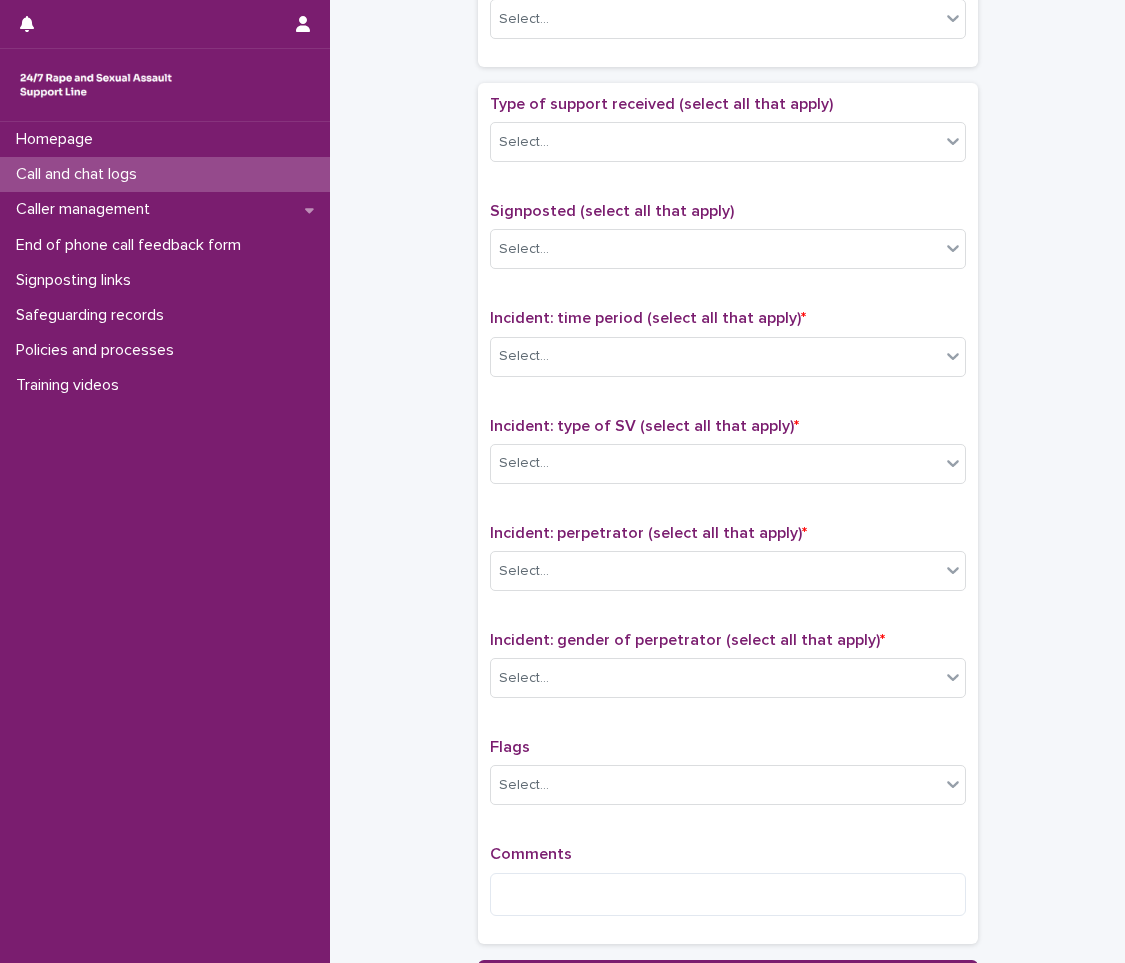 scroll, scrollTop: 1250, scrollLeft: 0, axis: vertical 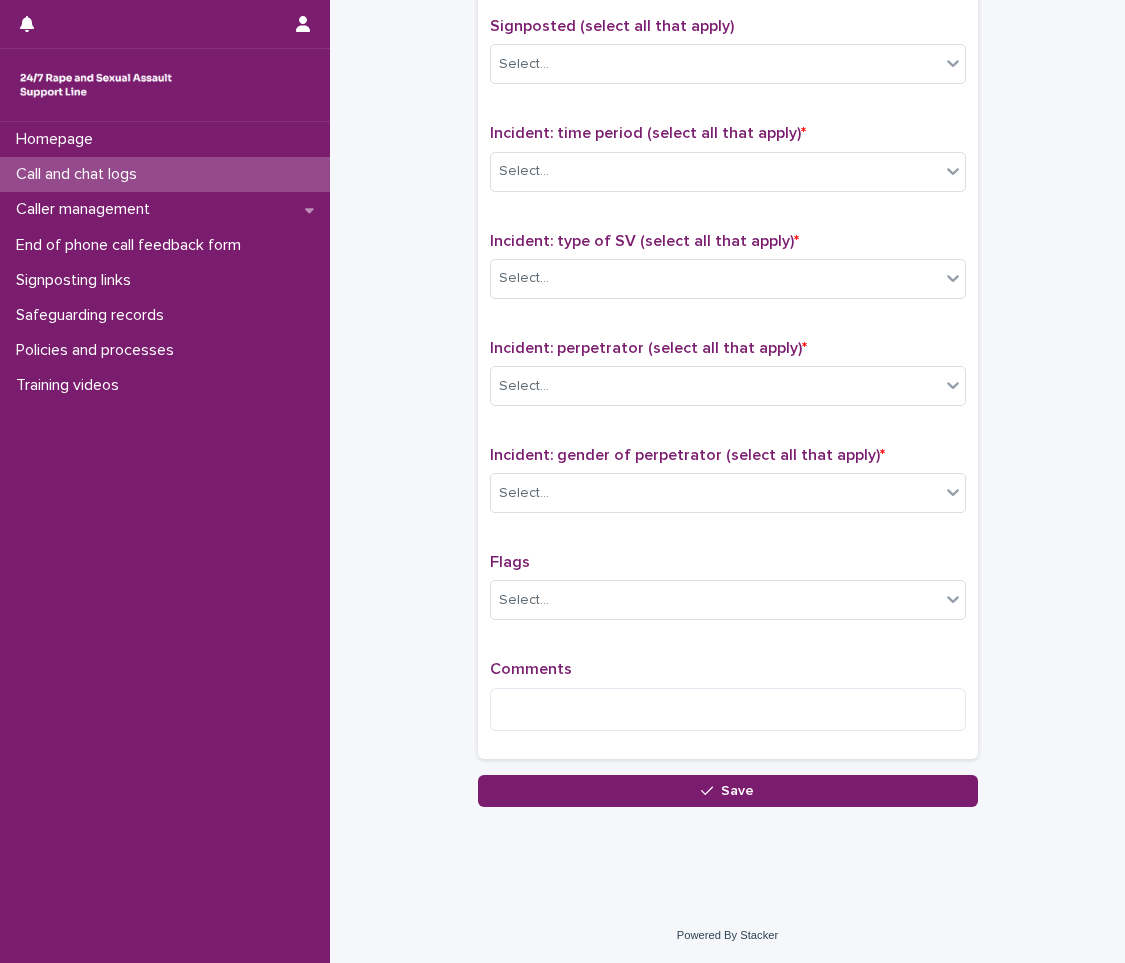 click on "Comments" at bounding box center (728, 703) 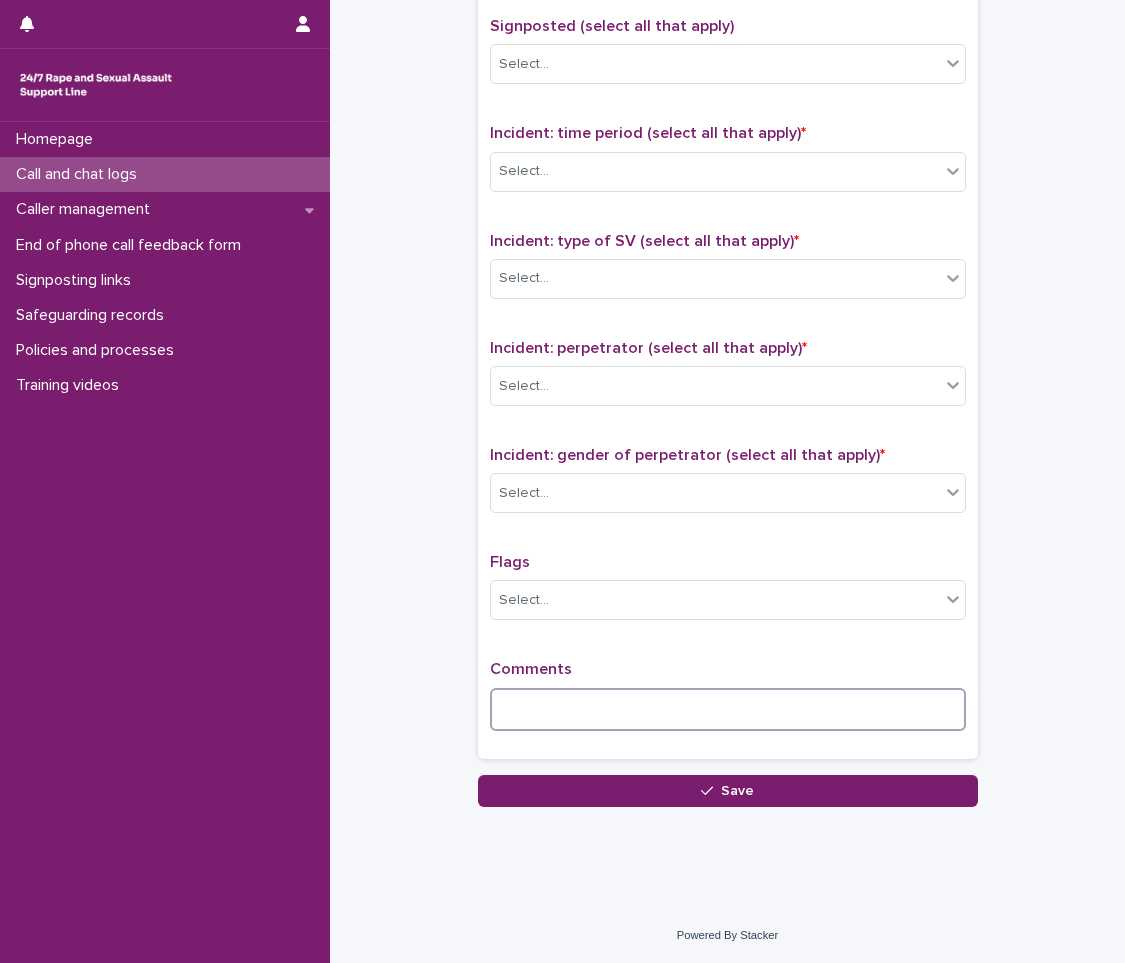 click at bounding box center [728, 709] 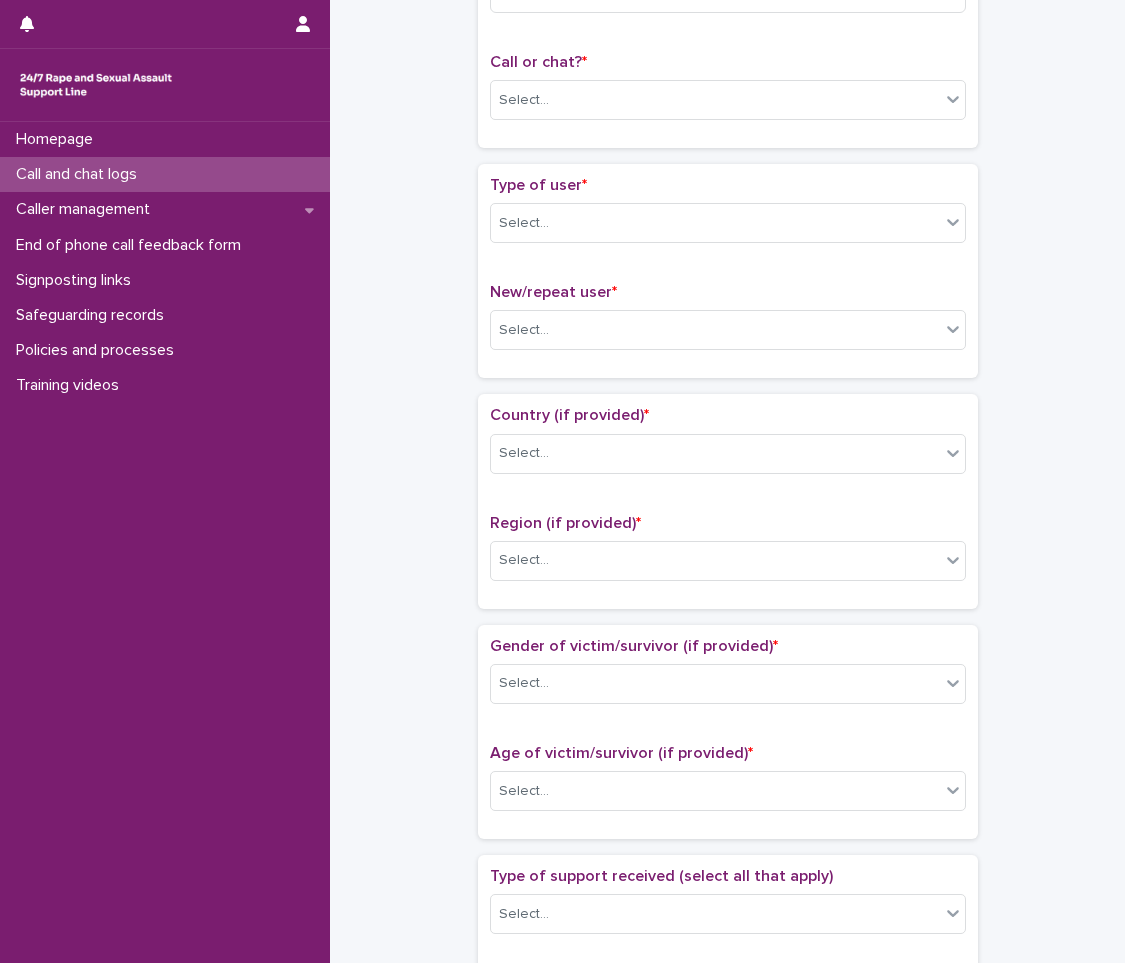 scroll, scrollTop: 0, scrollLeft: 0, axis: both 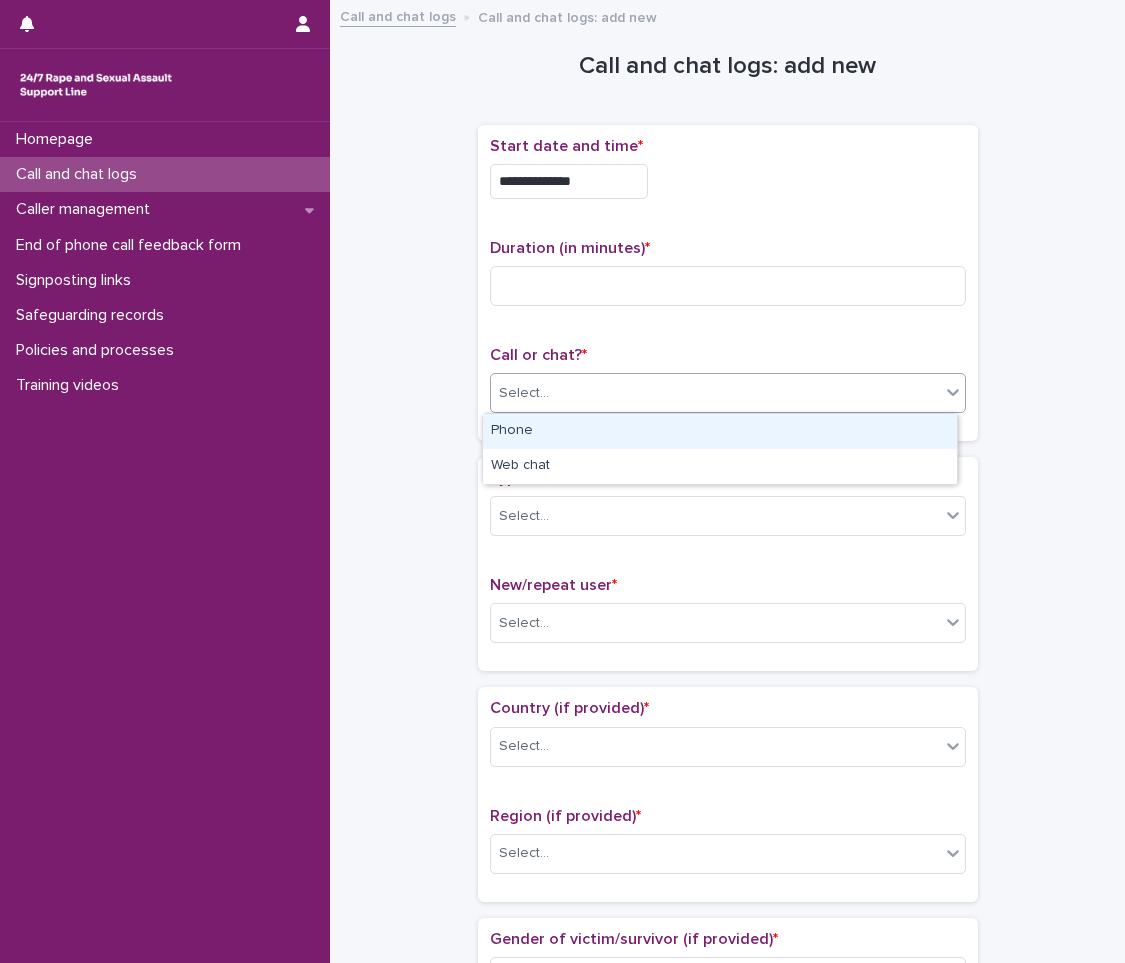 click on "Select..." at bounding box center (715, 393) 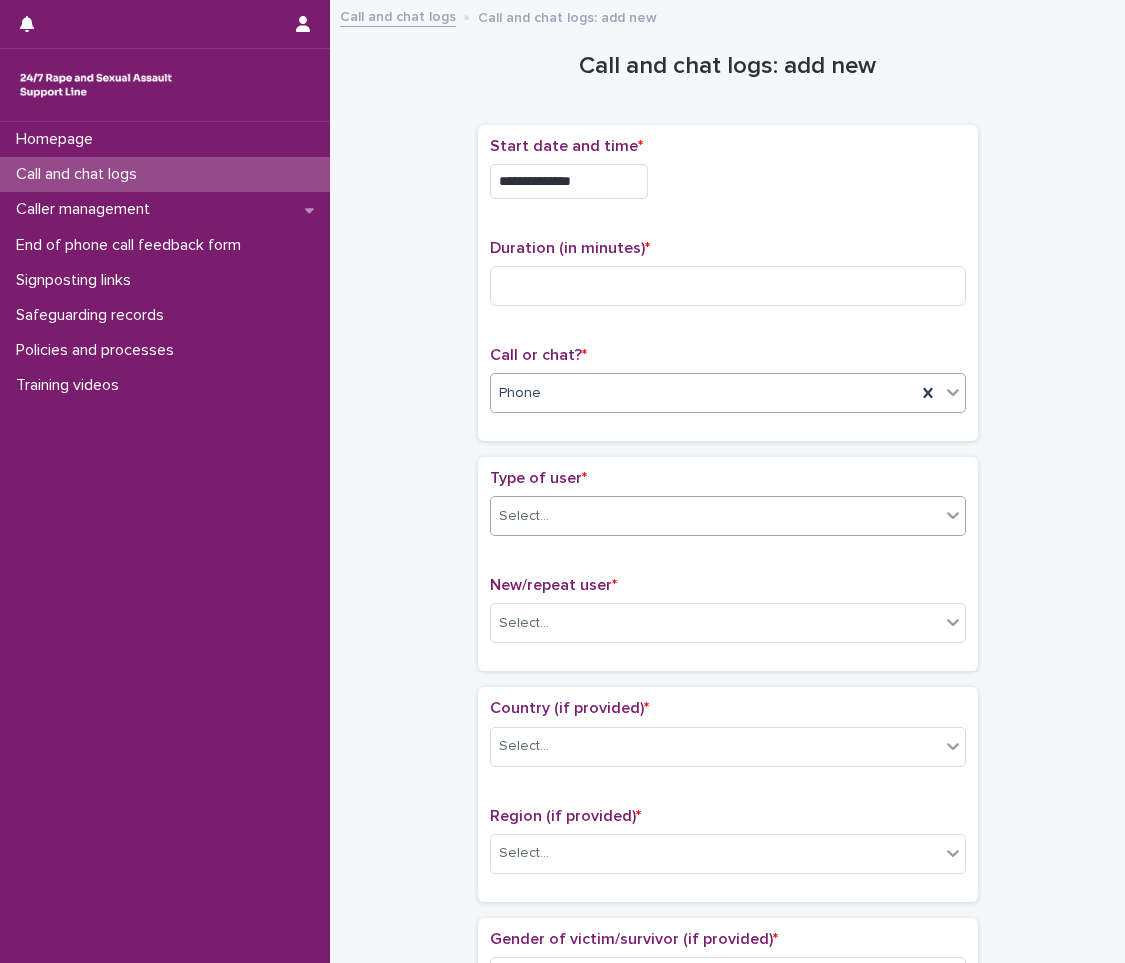 click on "Select..." at bounding box center [715, 516] 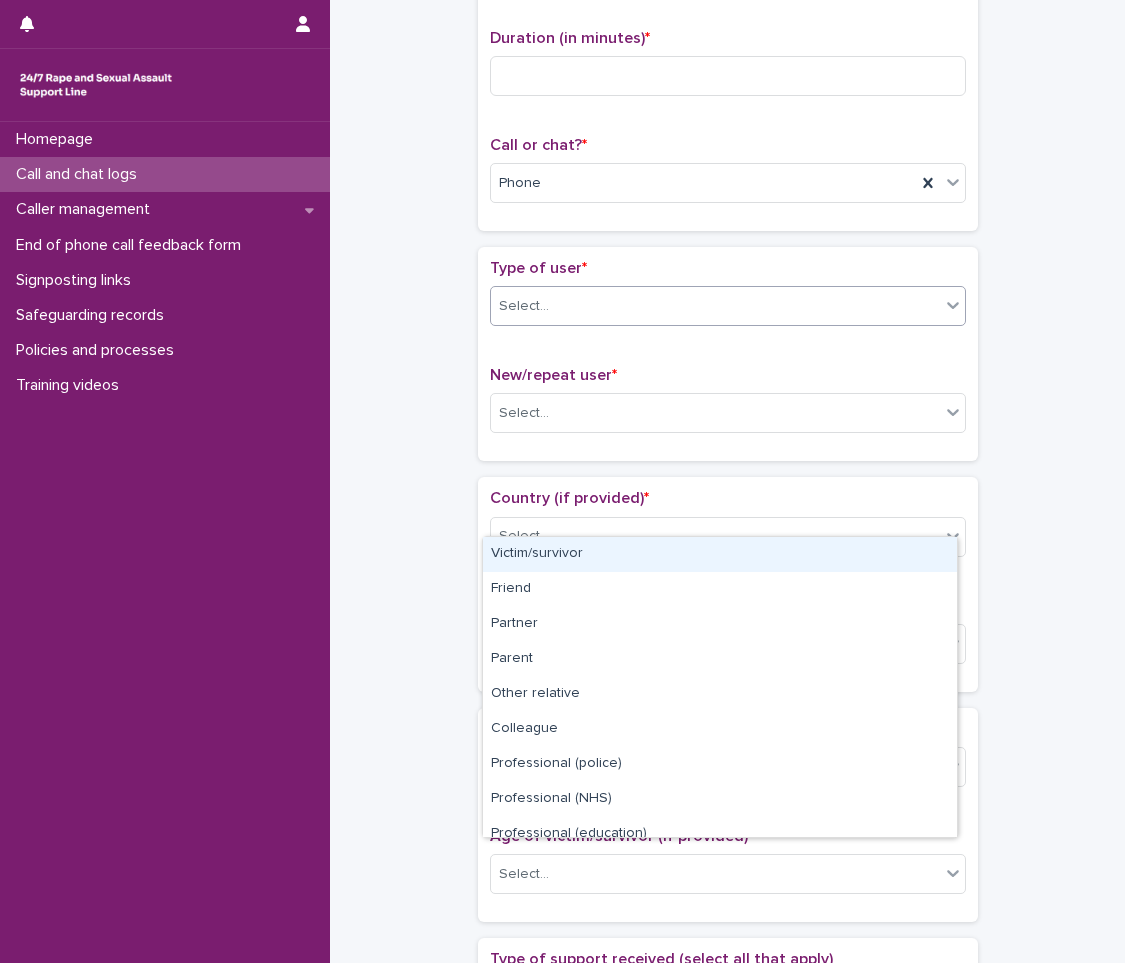 scroll, scrollTop: 287, scrollLeft: 0, axis: vertical 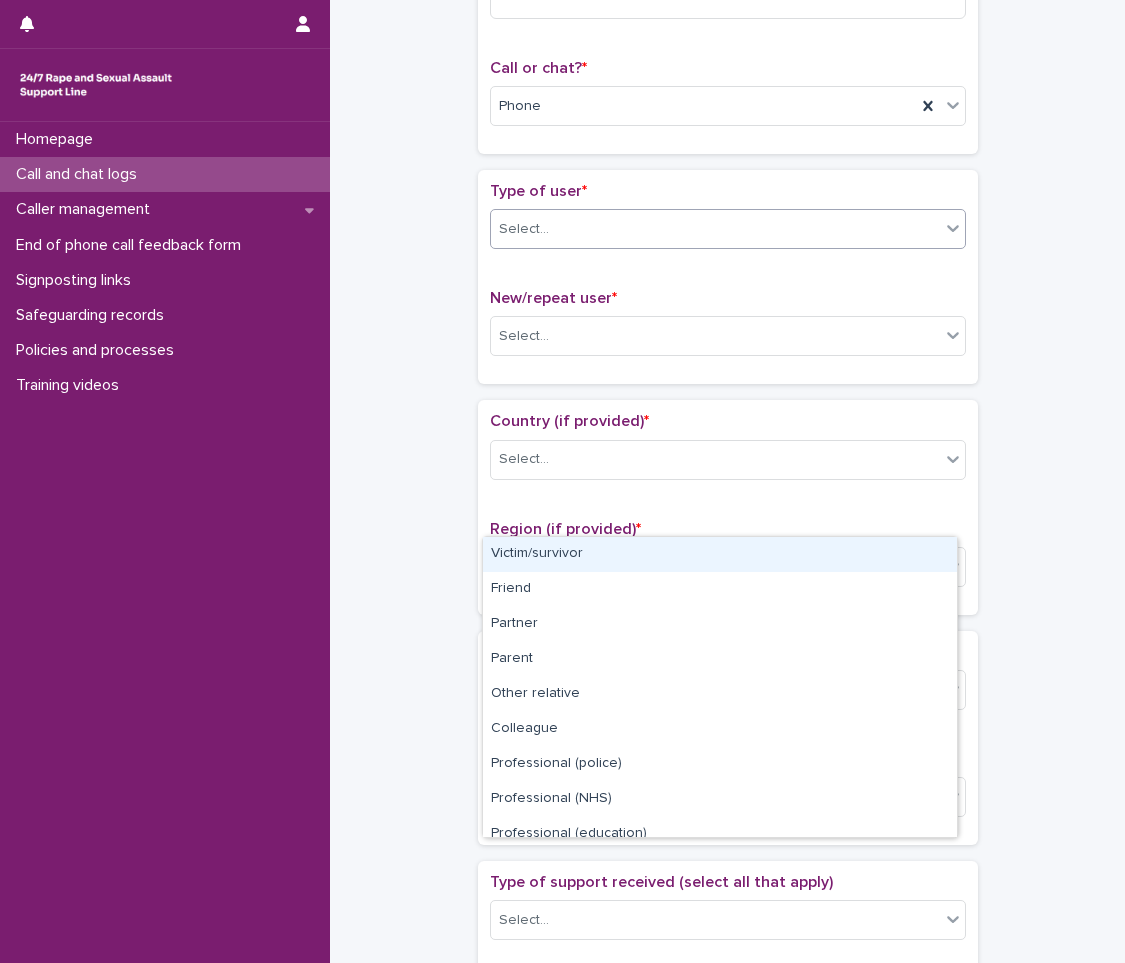 click on "**********" at bounding box center (727, 747) 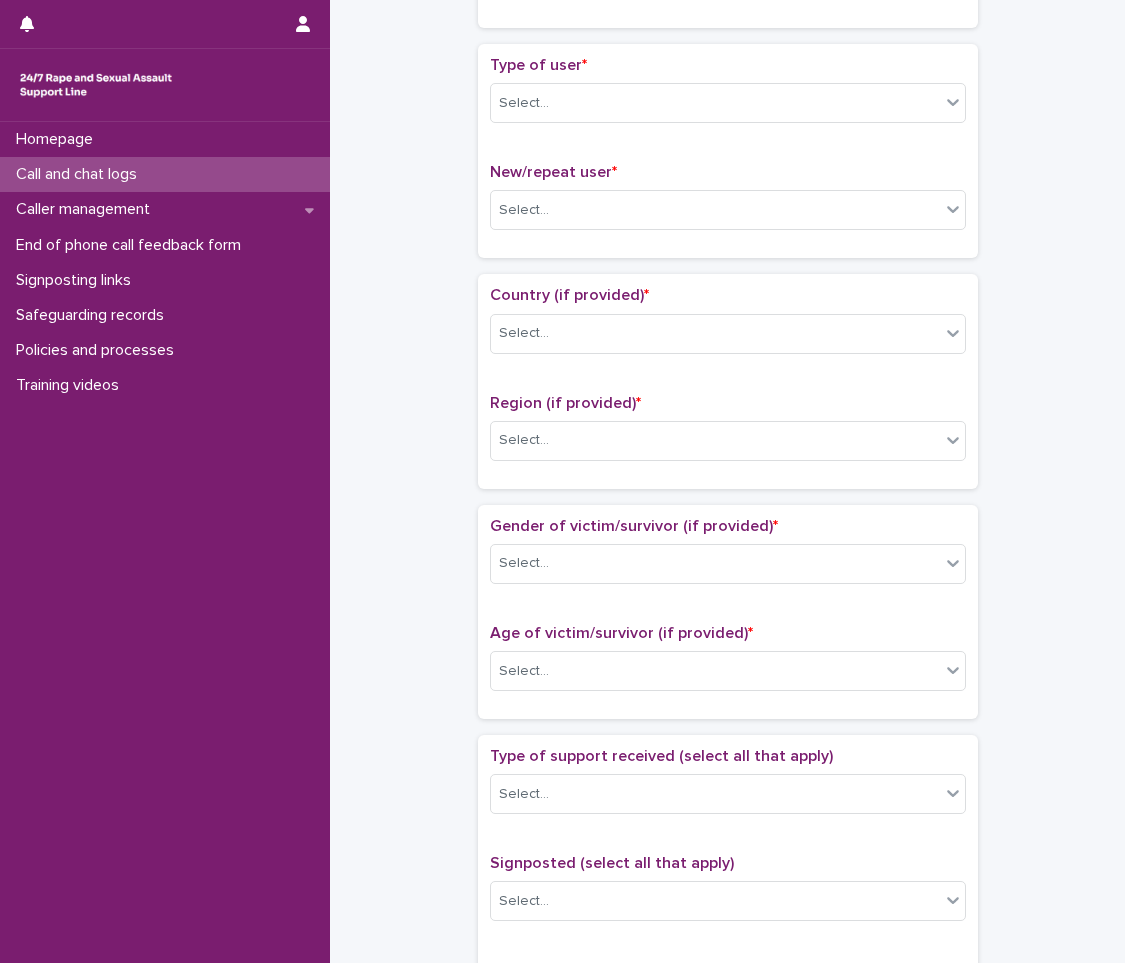 scroll, scrollTop: 417, scrollLeft: 0, axis: vertical 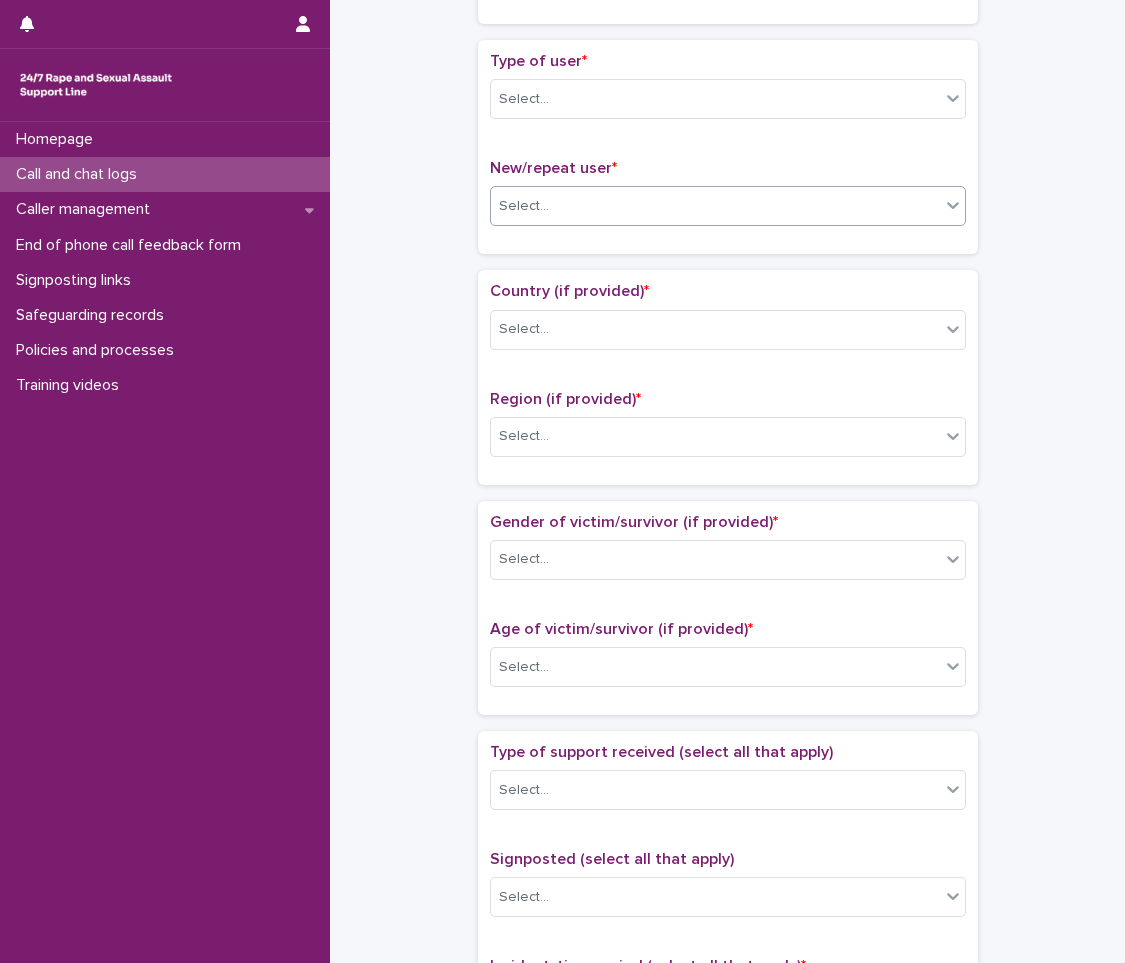 click on "Select..." at bounding box center (524, 206) 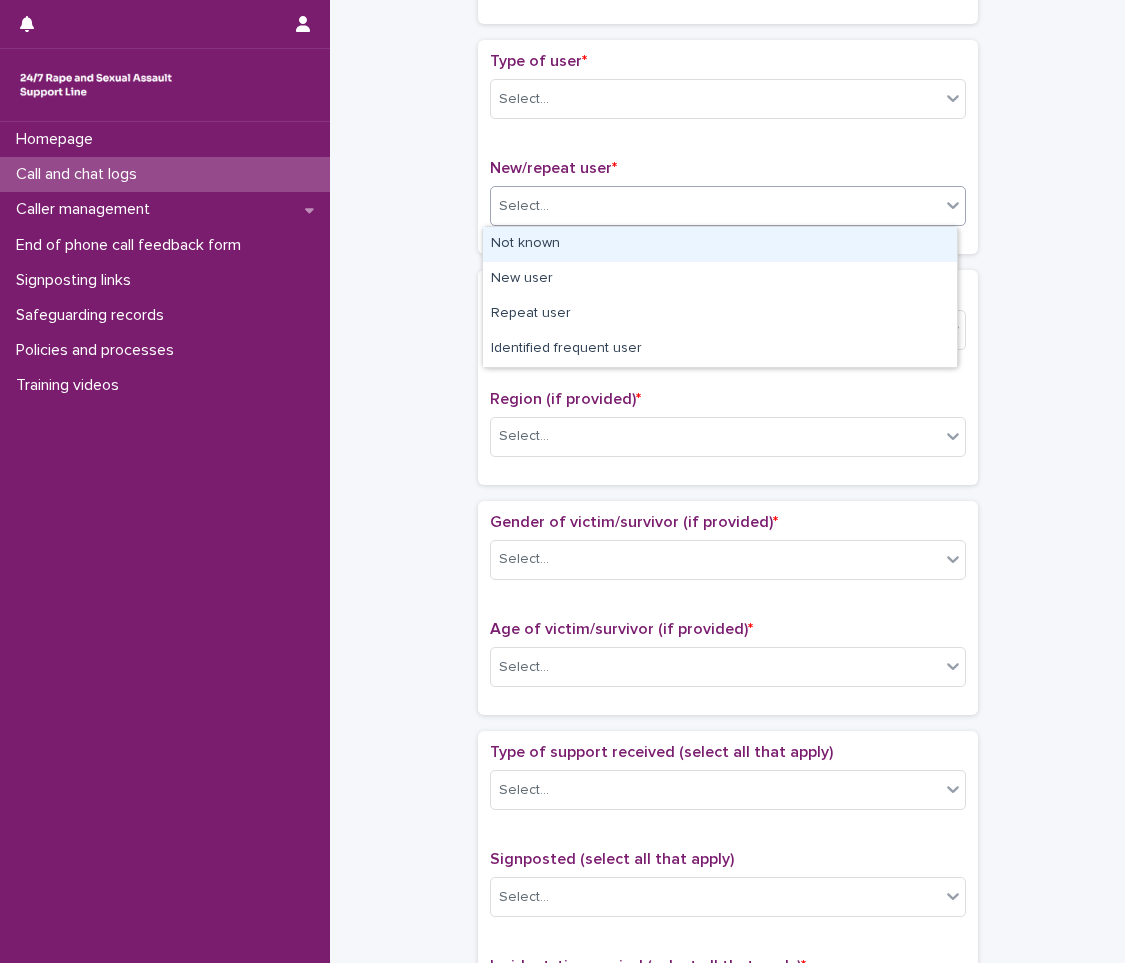 scroll, scrollTop: 8, scrollLeft: 0, axis: vertical 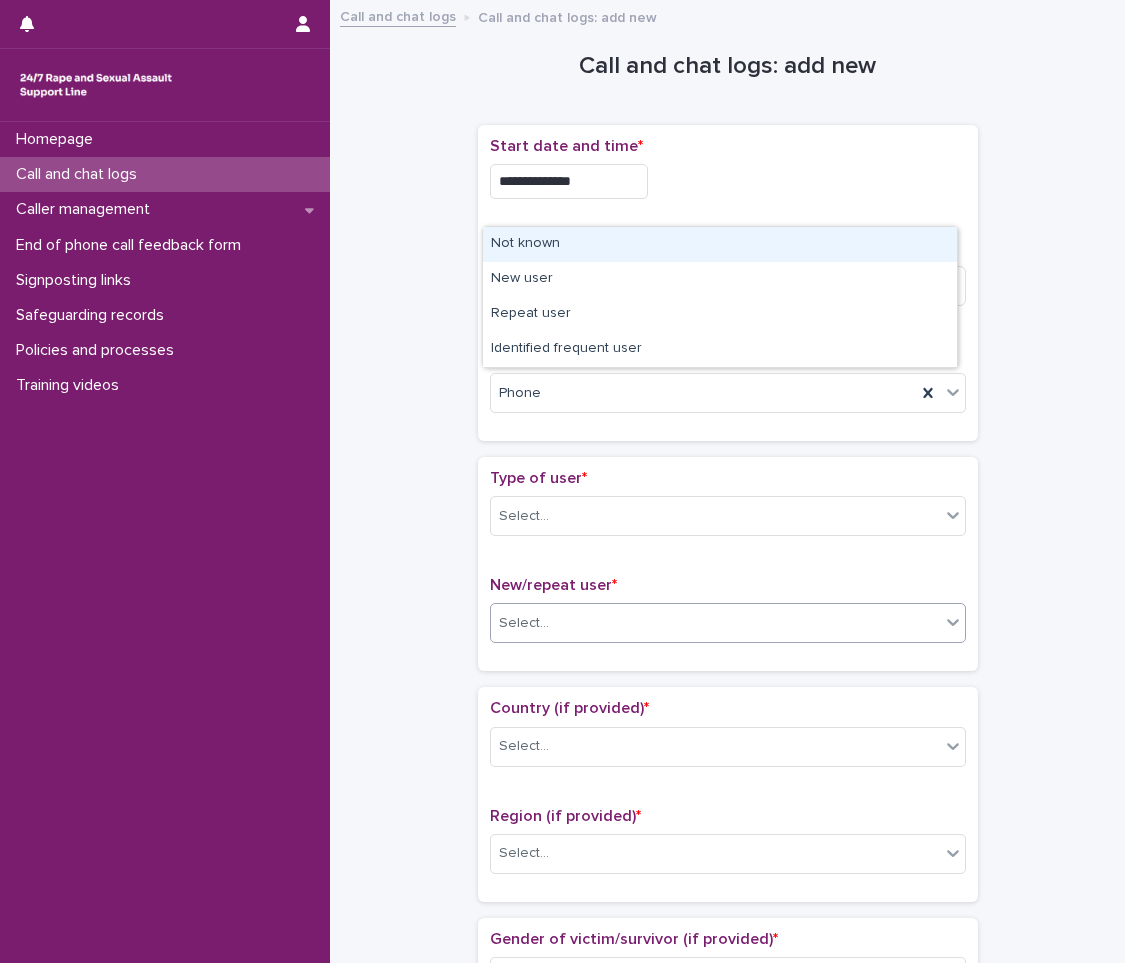 click on "**********" at bounding box center (727, 1034) 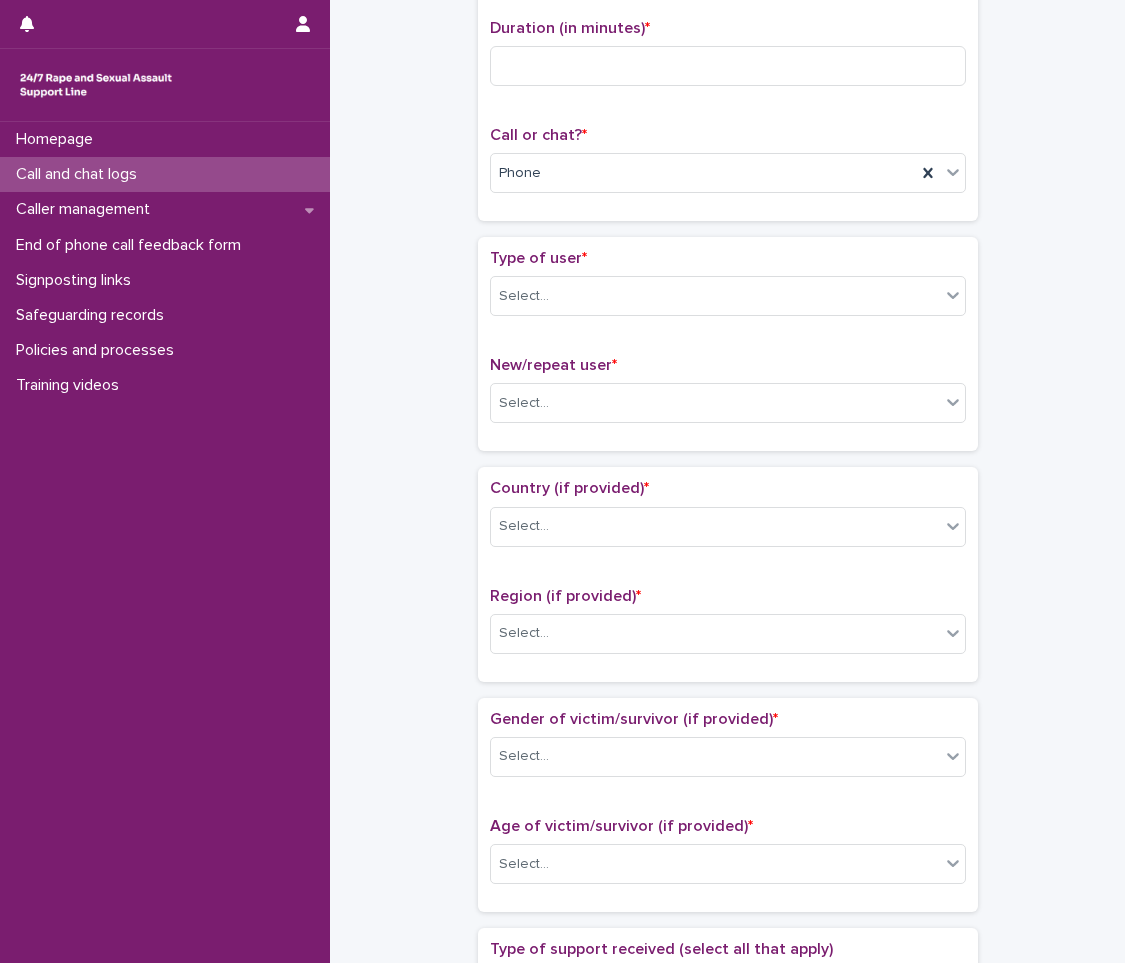 scroll, scrollTop: 227, scrollLeft: 0, axis: vertical 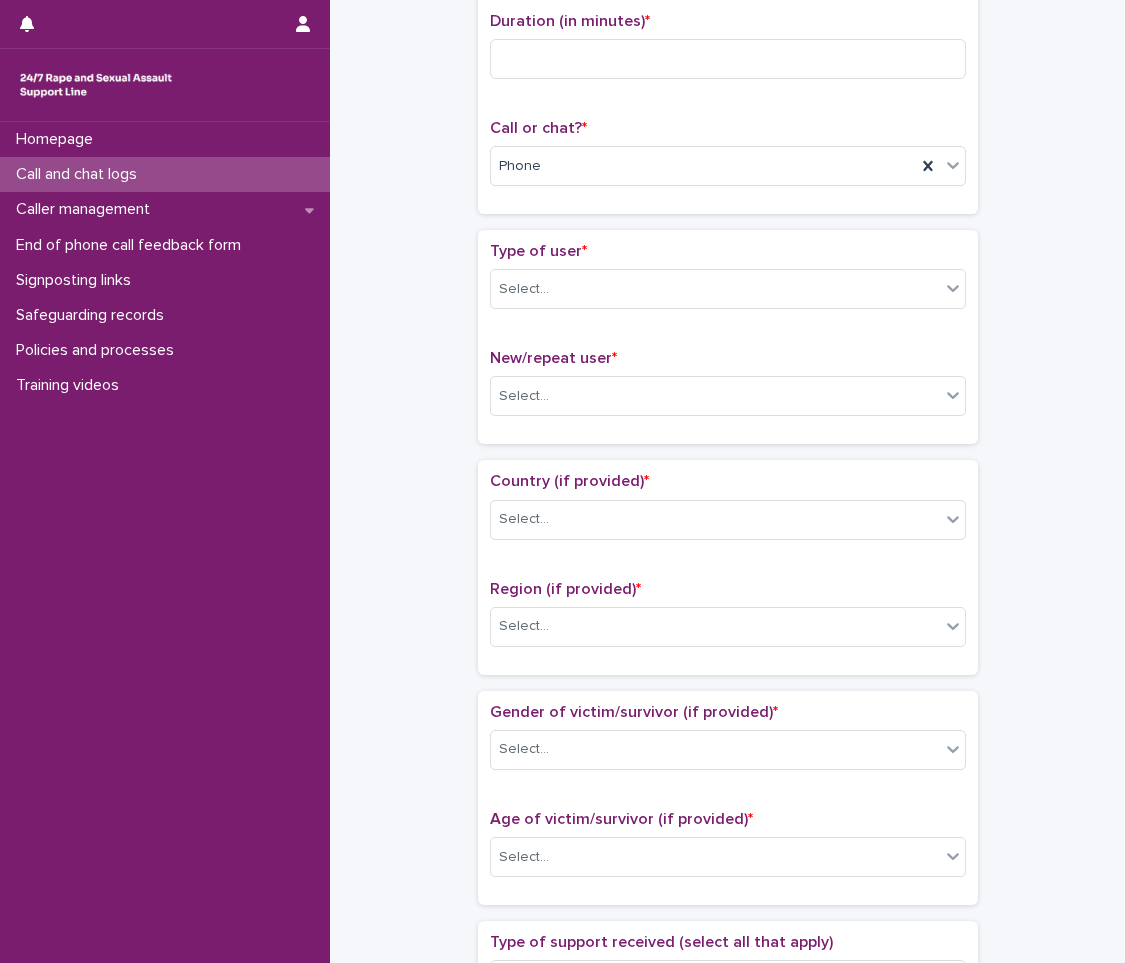 click on "Type of user * Select..." at bounding box center [728, 283] 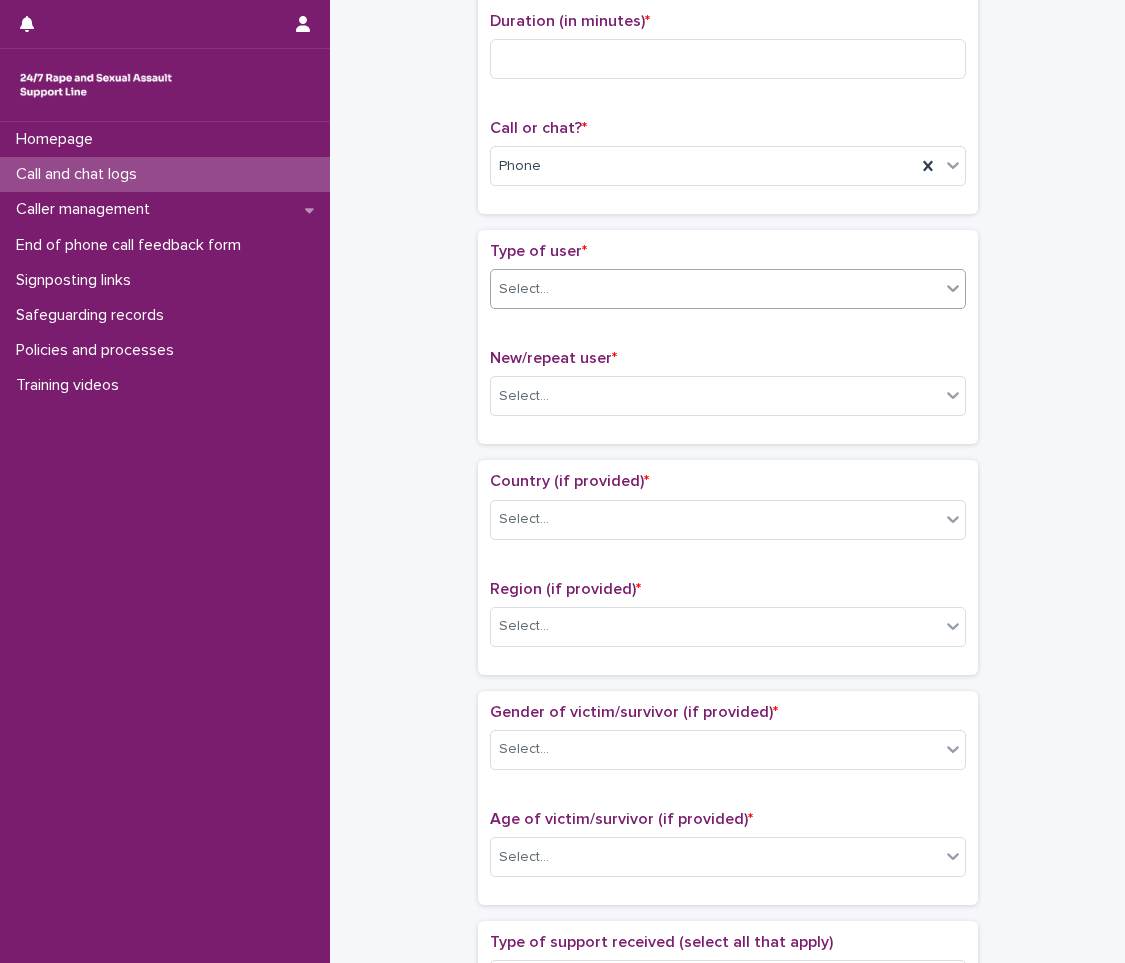 click on "Select..." at bounding box center [715, 289] 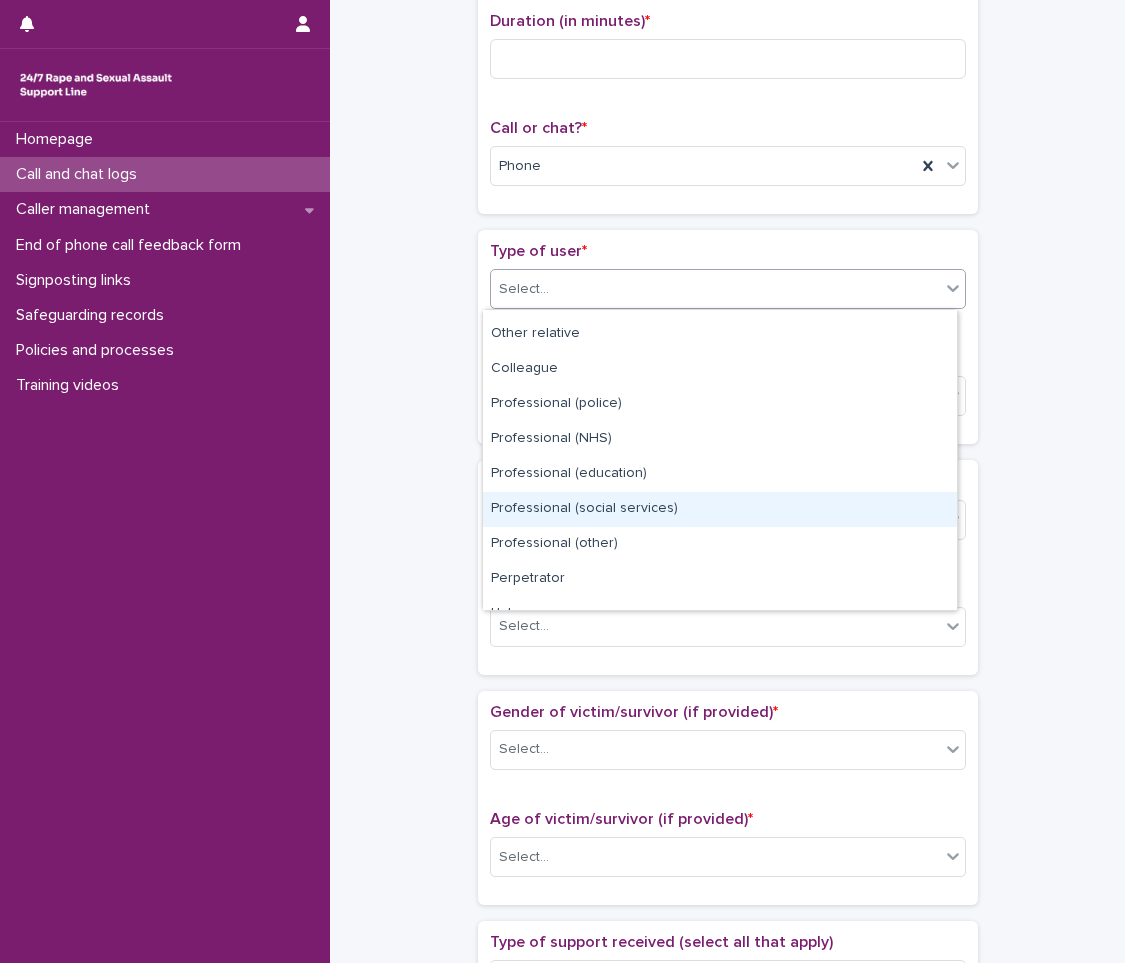 scroll, scrollTop: 0, scrollLeft: 0, axis: both 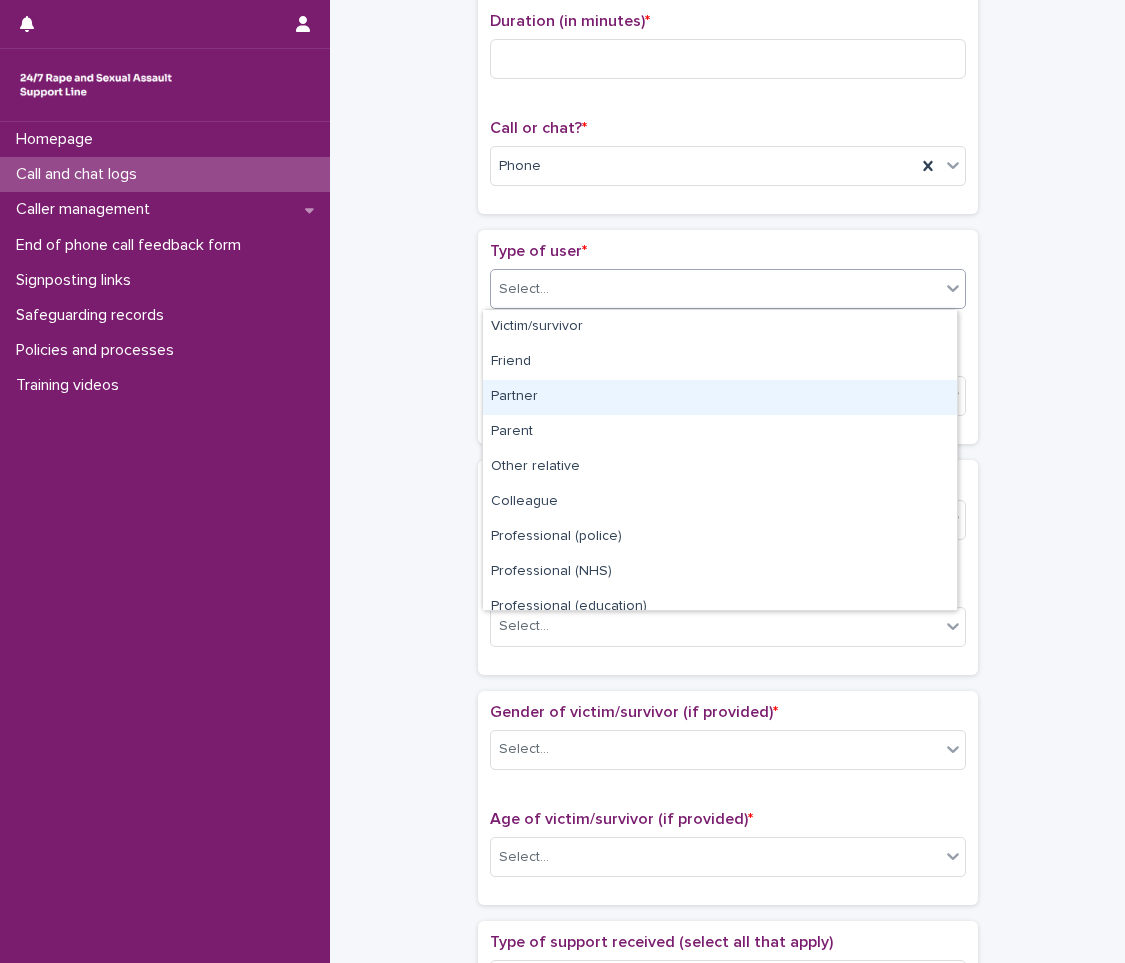 click on "Partner" at bounding box center (720, 397) 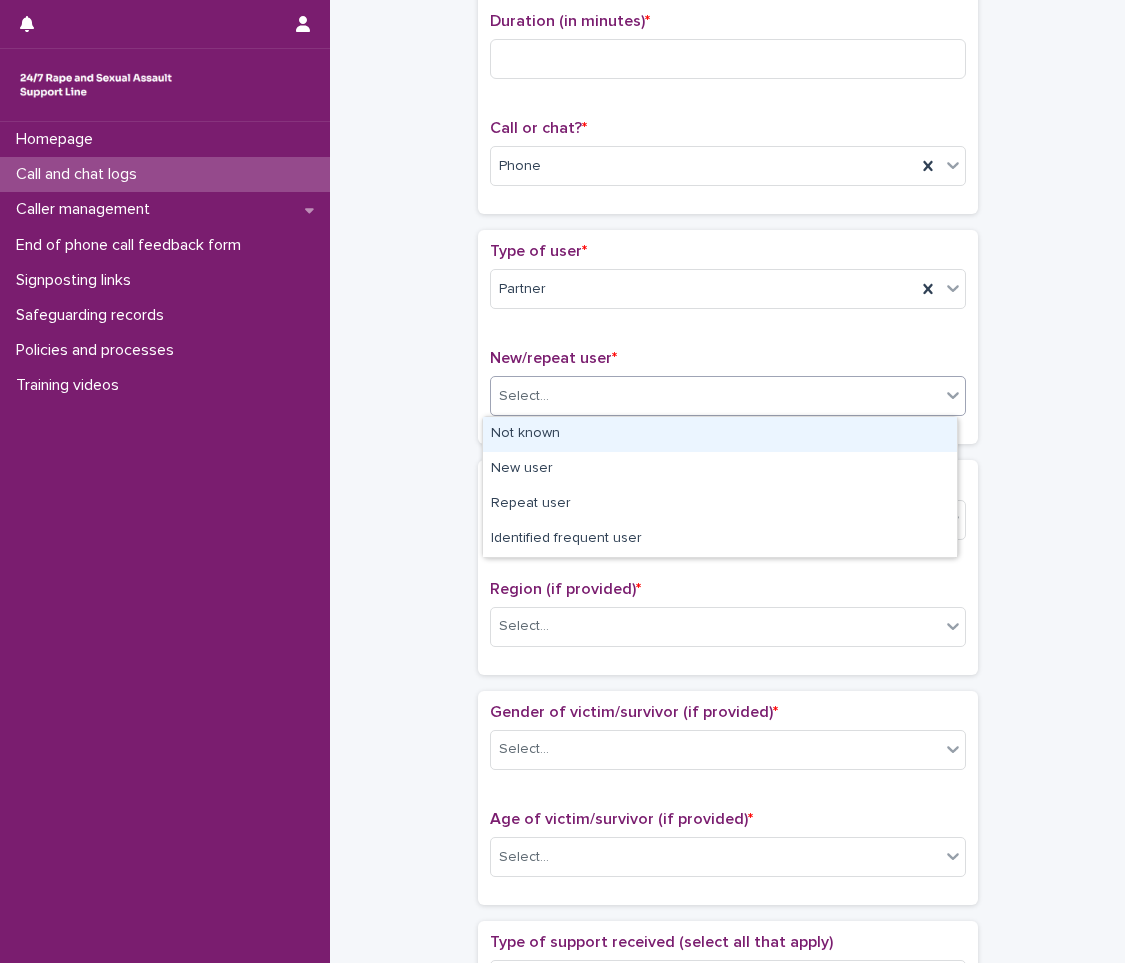 click on "Select..." at bounding box center [715, 396] 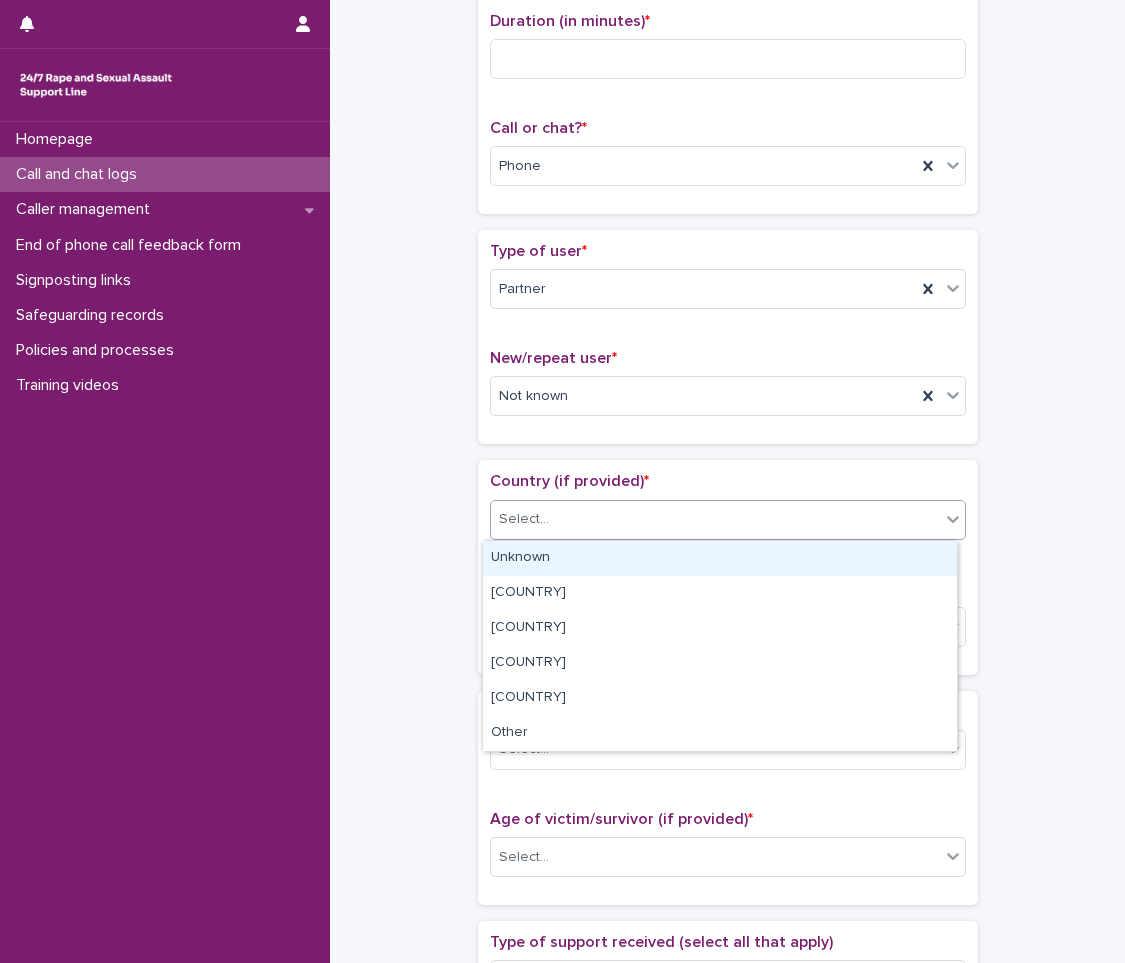 click on "Select..." at bounding box center [715, 519] 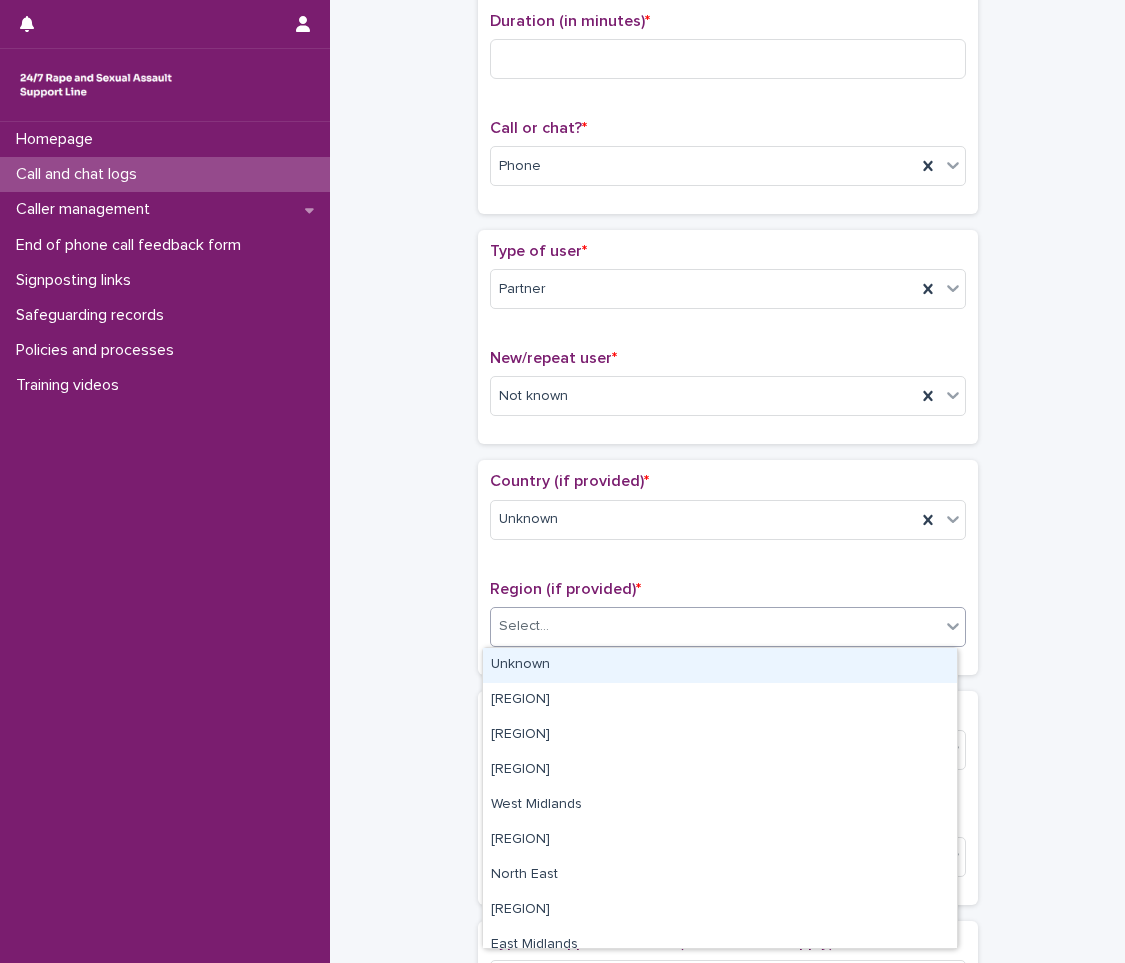 drag, startPoint x: 586, startPoint y: 612, endPoint x: 579, endPoint y: 644, distance: 32.75668 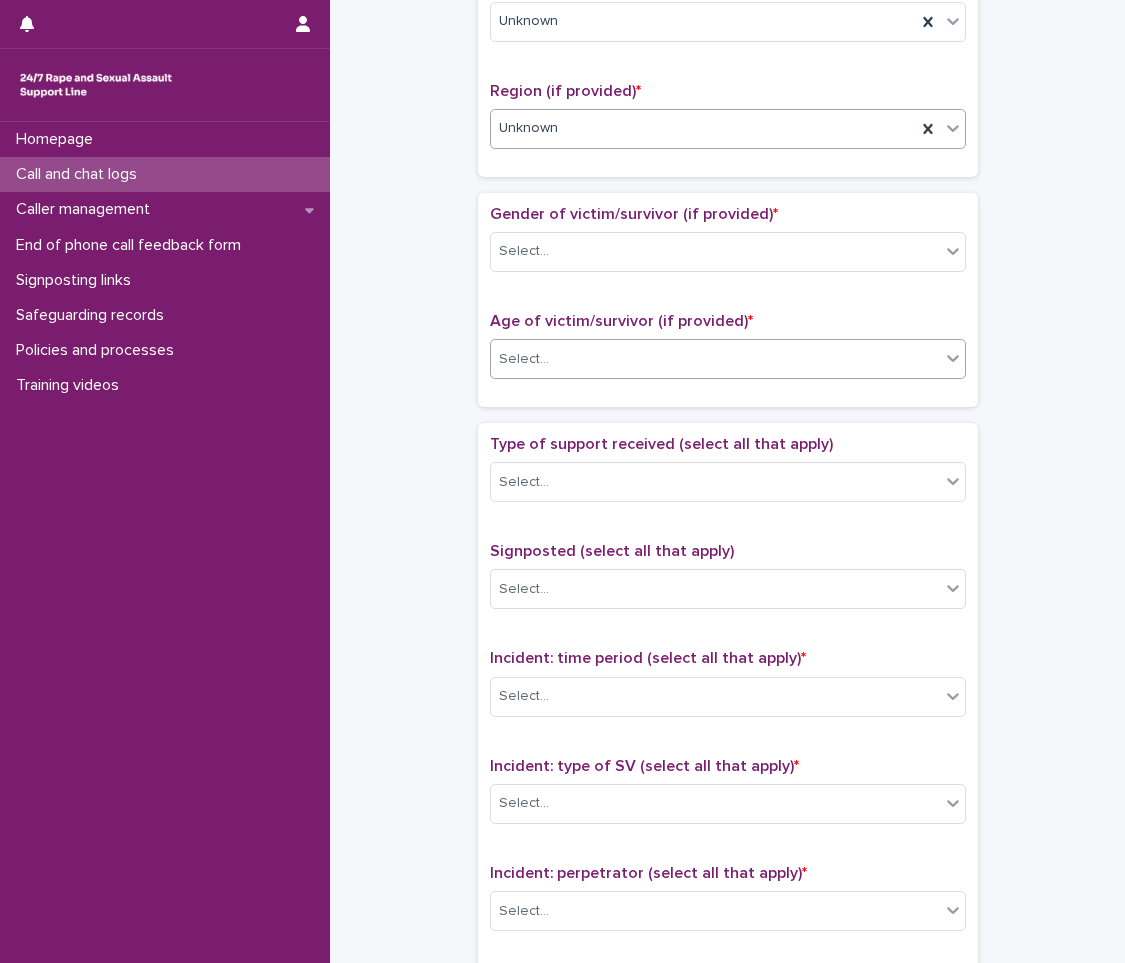 scroll, scrollTop: 727, scrollLeft: 0, axis: vertical 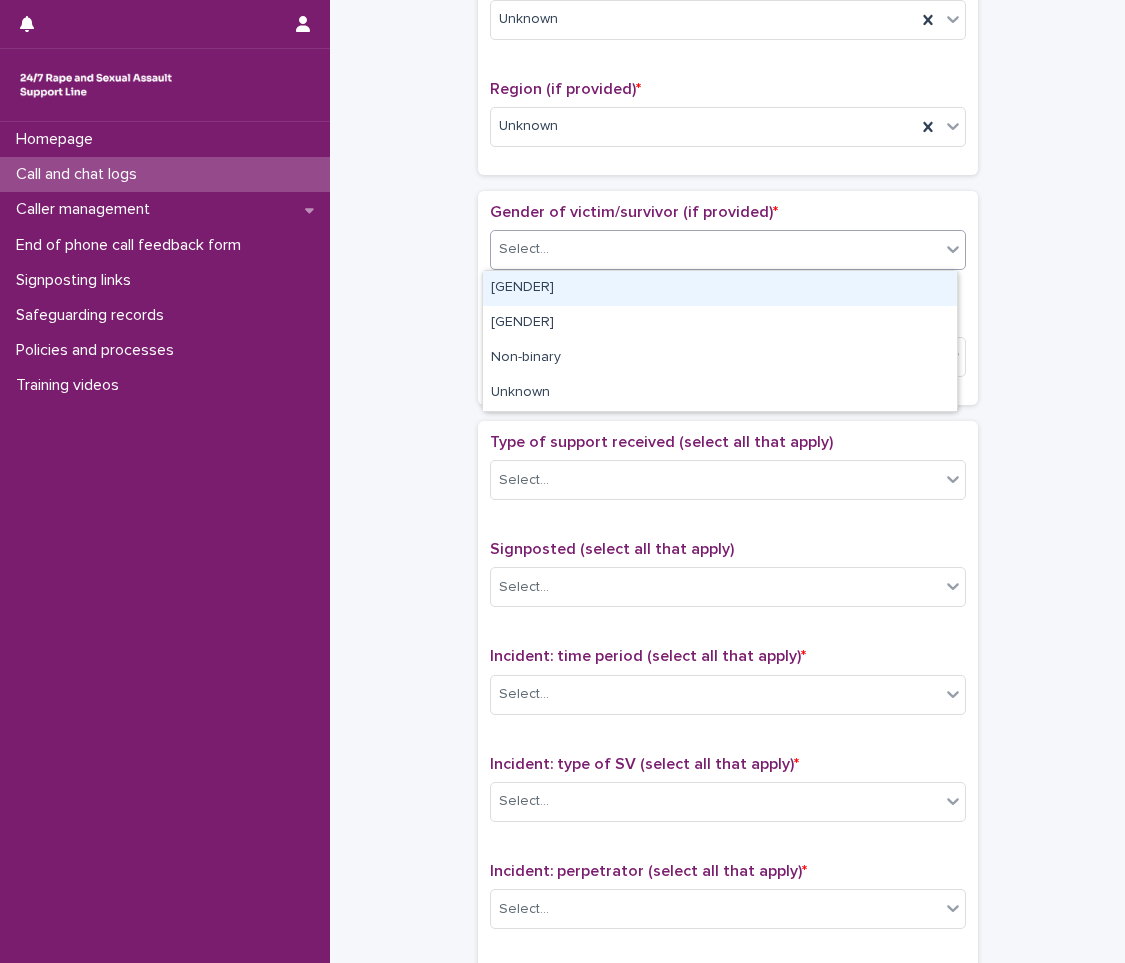 click on "Select..." at bounding box center (728, 250) 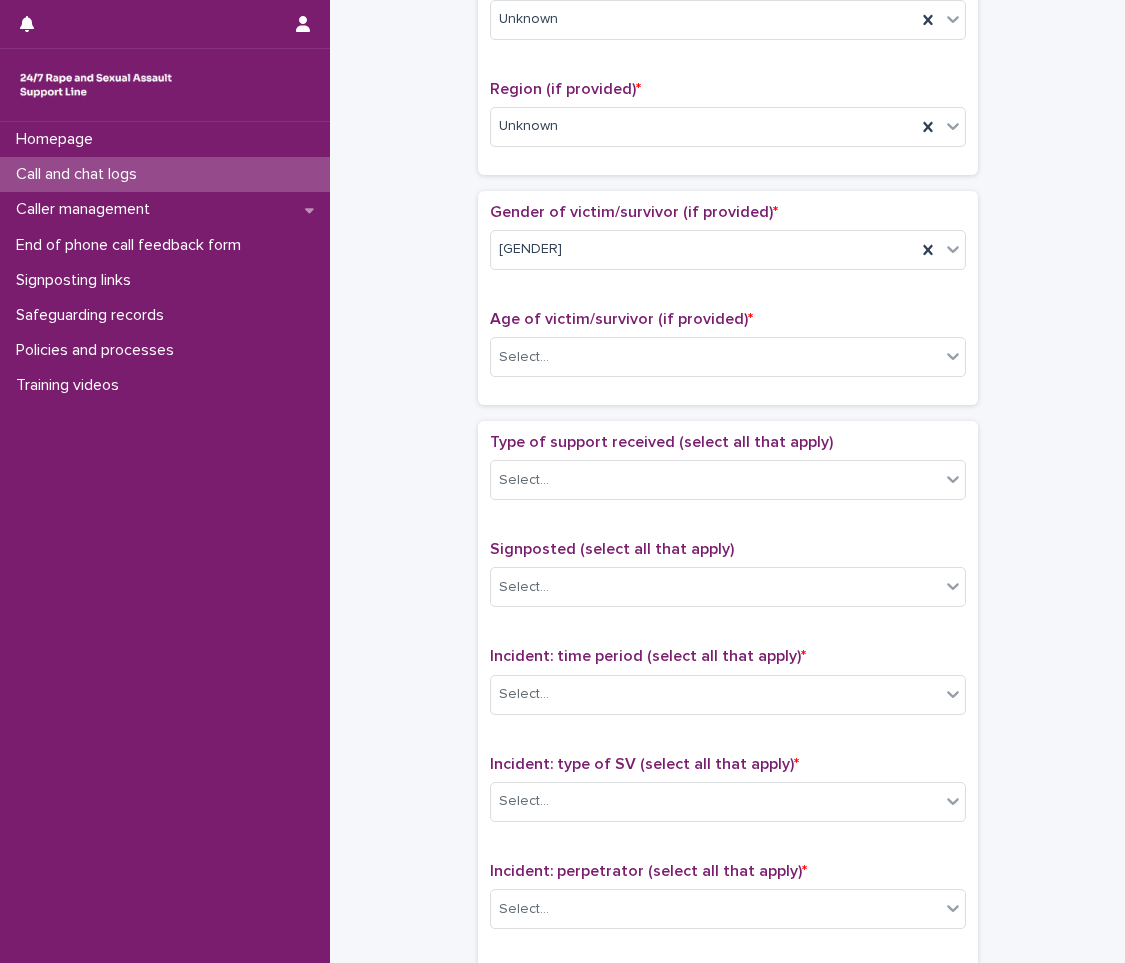 click on "Loading... Saving… Gender of victim/survivor (if provided) * Female Age of victim/survivor (if provided) * Select..." at bounding box center [728, 306] 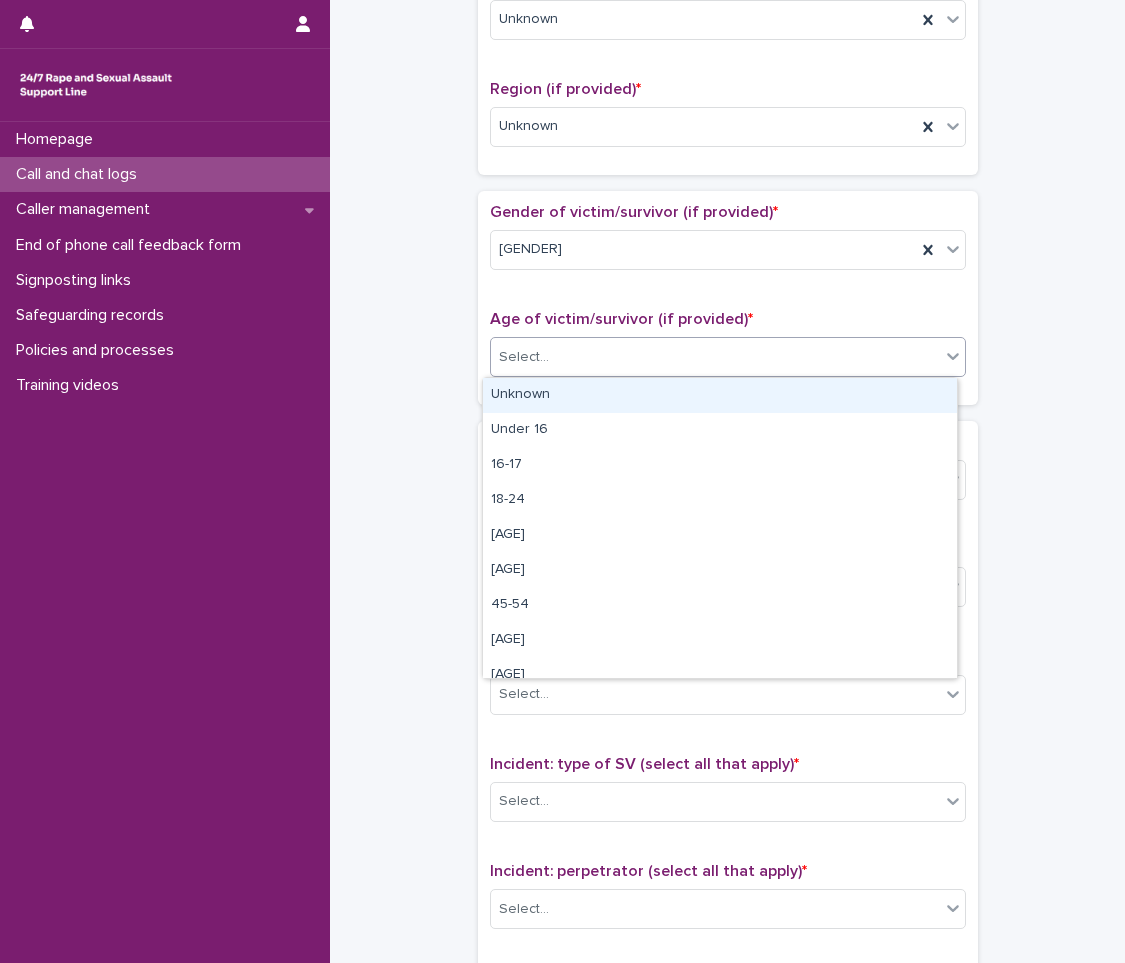 click on "Select..." at bounding box center (728, 357) 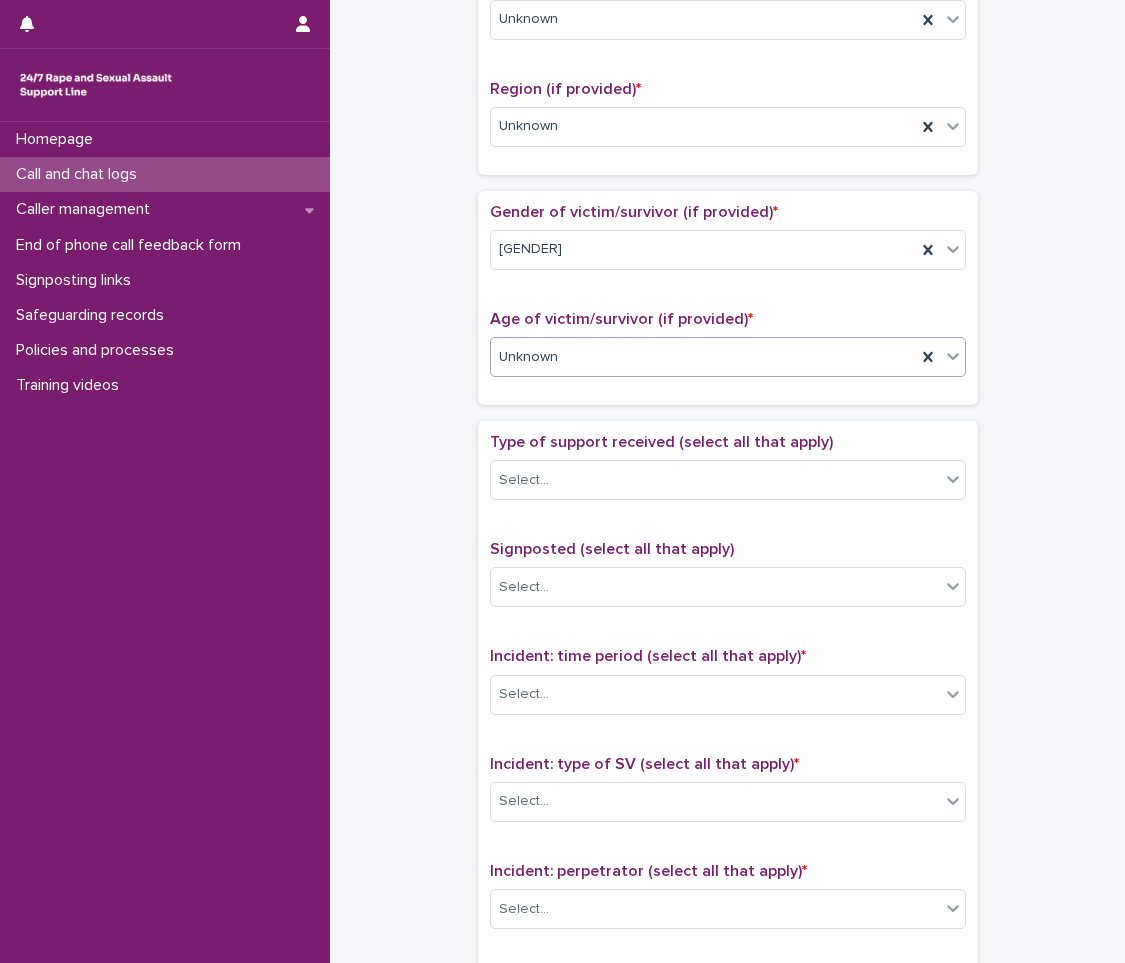scroll, scrollTop: 1027, scrollLeft: 0, axis: vertical 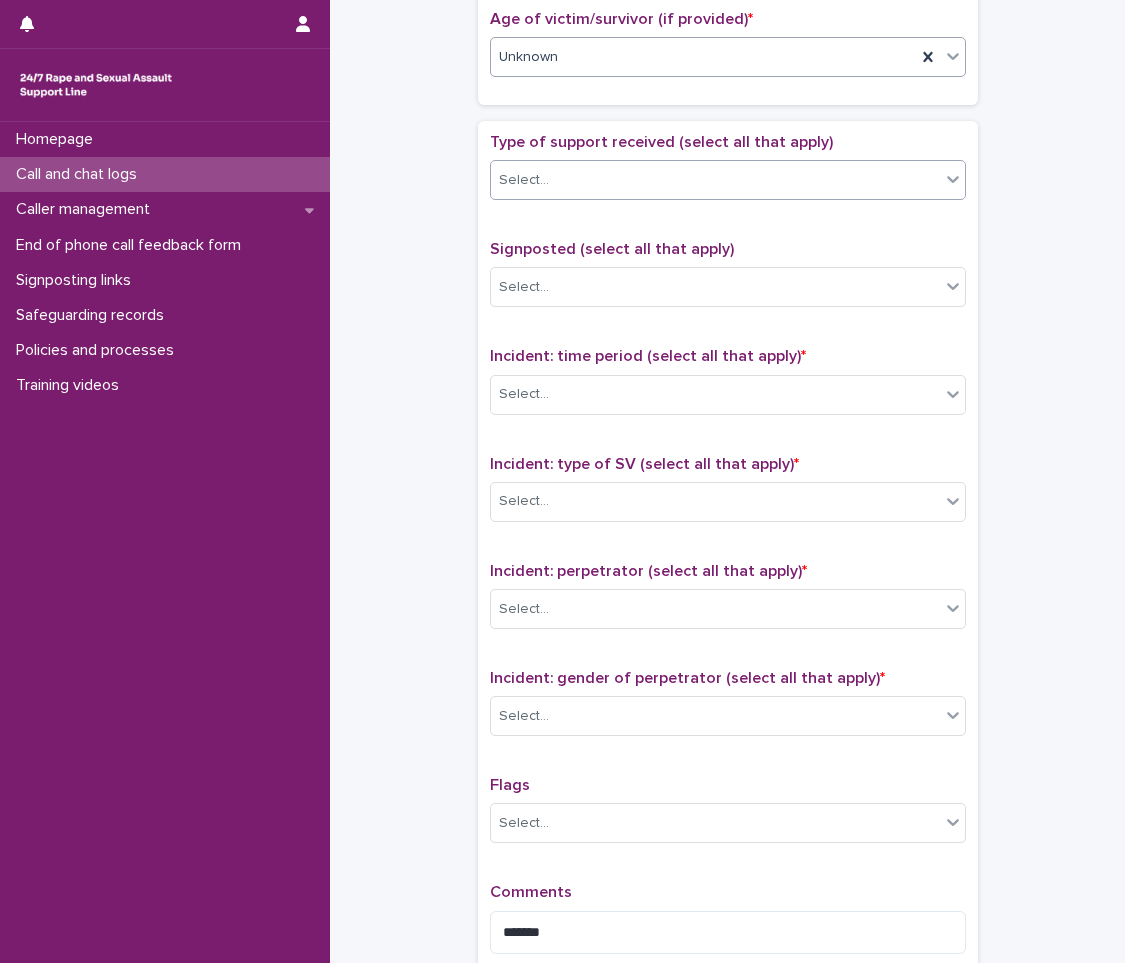click on "Select..." at bounding box center [715, 180] 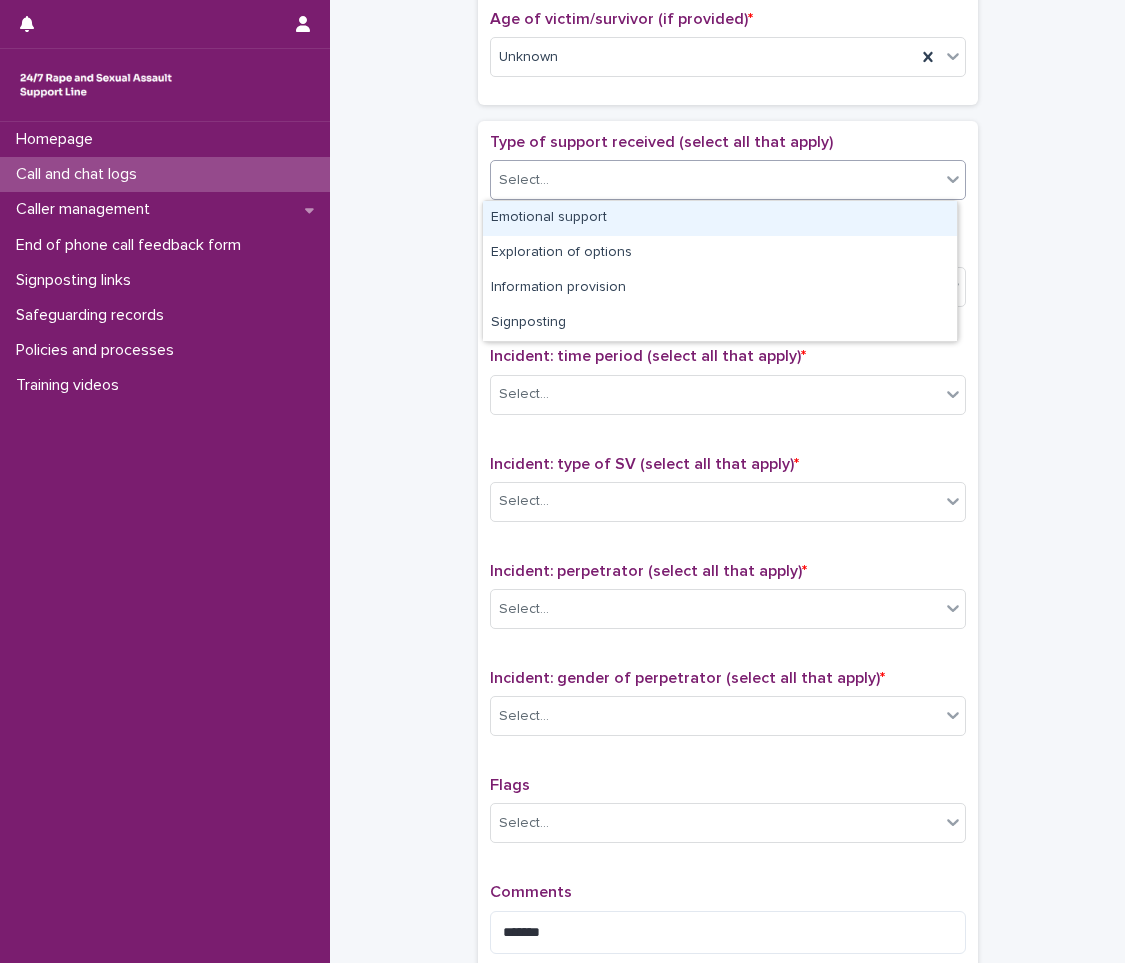 click on "Emotional support" at bounding box center (720, 218) 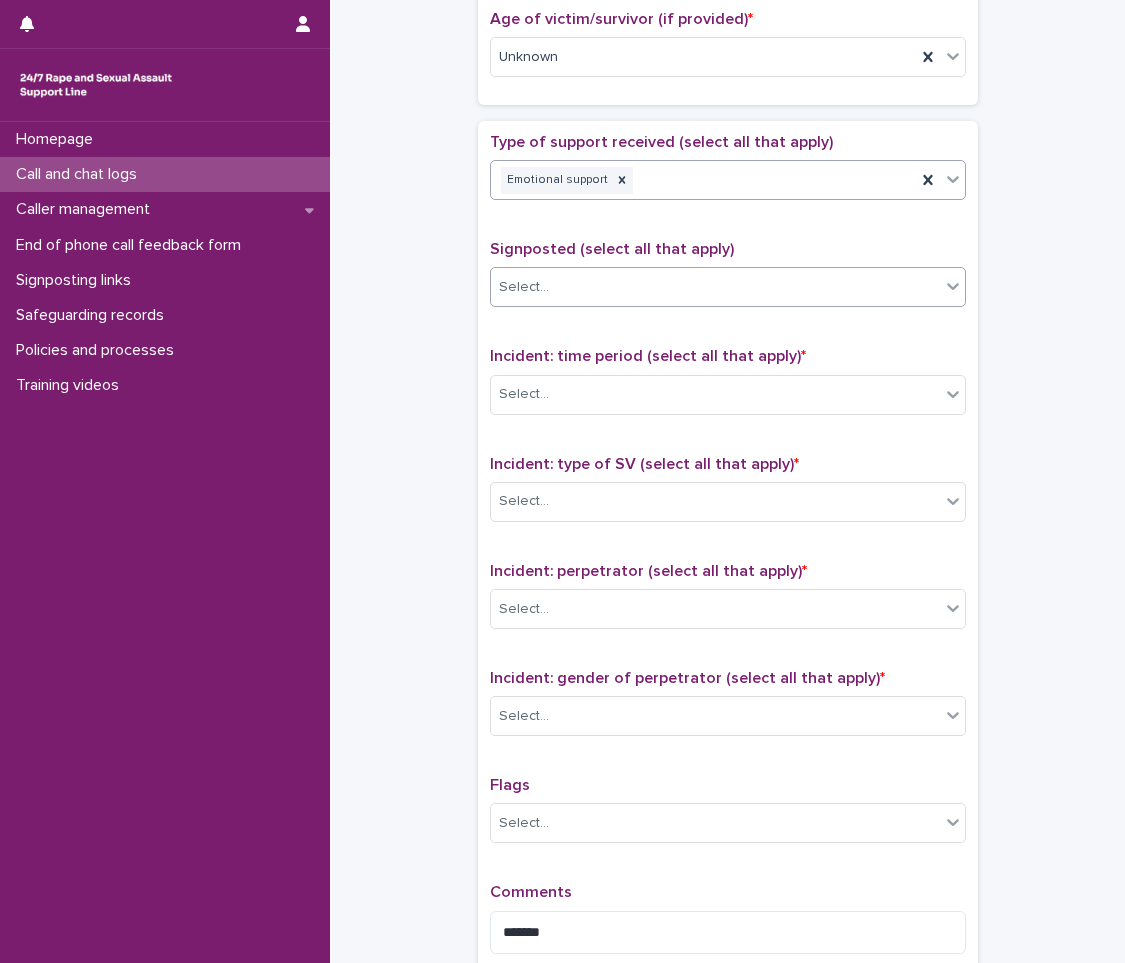 click on "Select..." at bounding box center (715, 287) 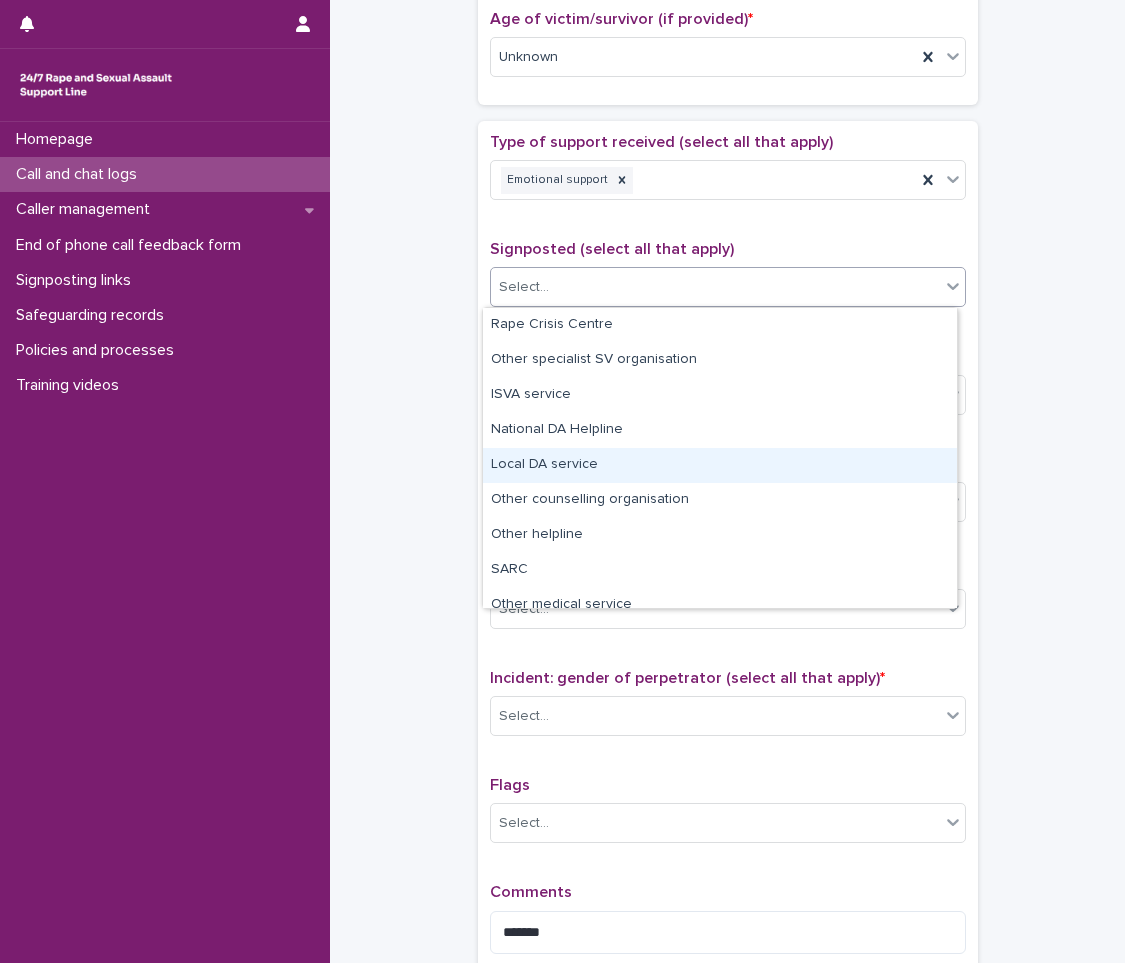 scroll, scrollTop: 120, scrollLeft: 0, axis: vertical 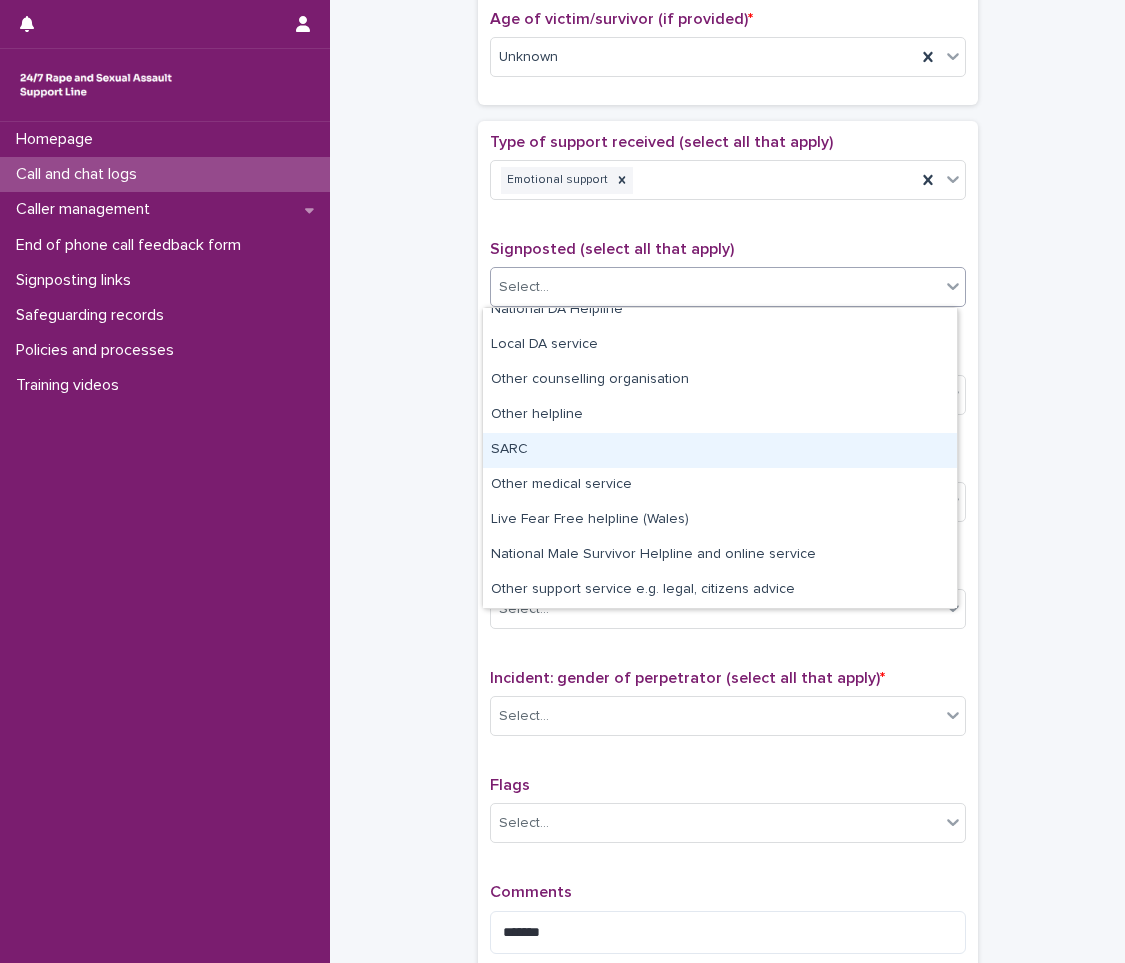 click on "**********" at bounding box center (727, 7) 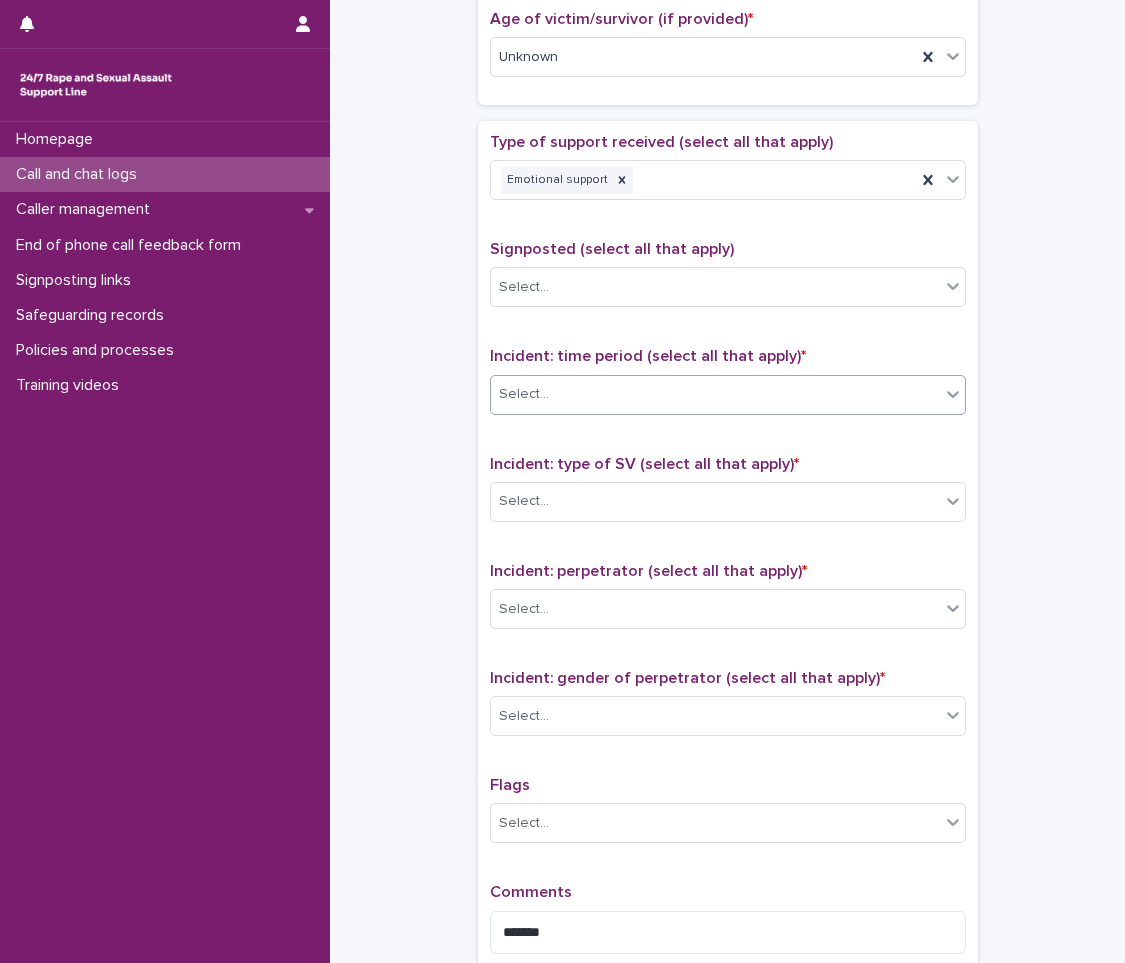 click on "Select..." at bounding box center (715, 394) 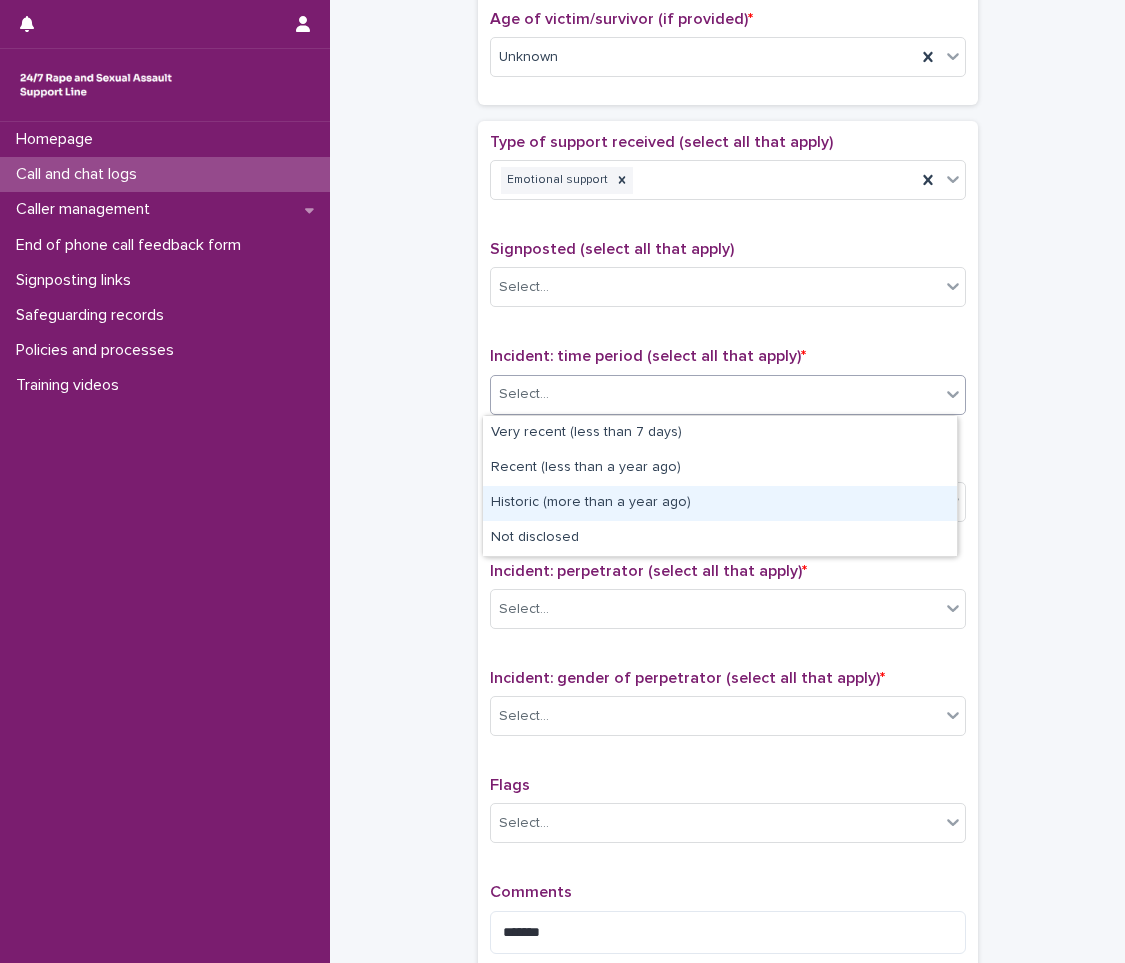 click on "Historic (more than a year ago)" at bounding box center (720, 503) 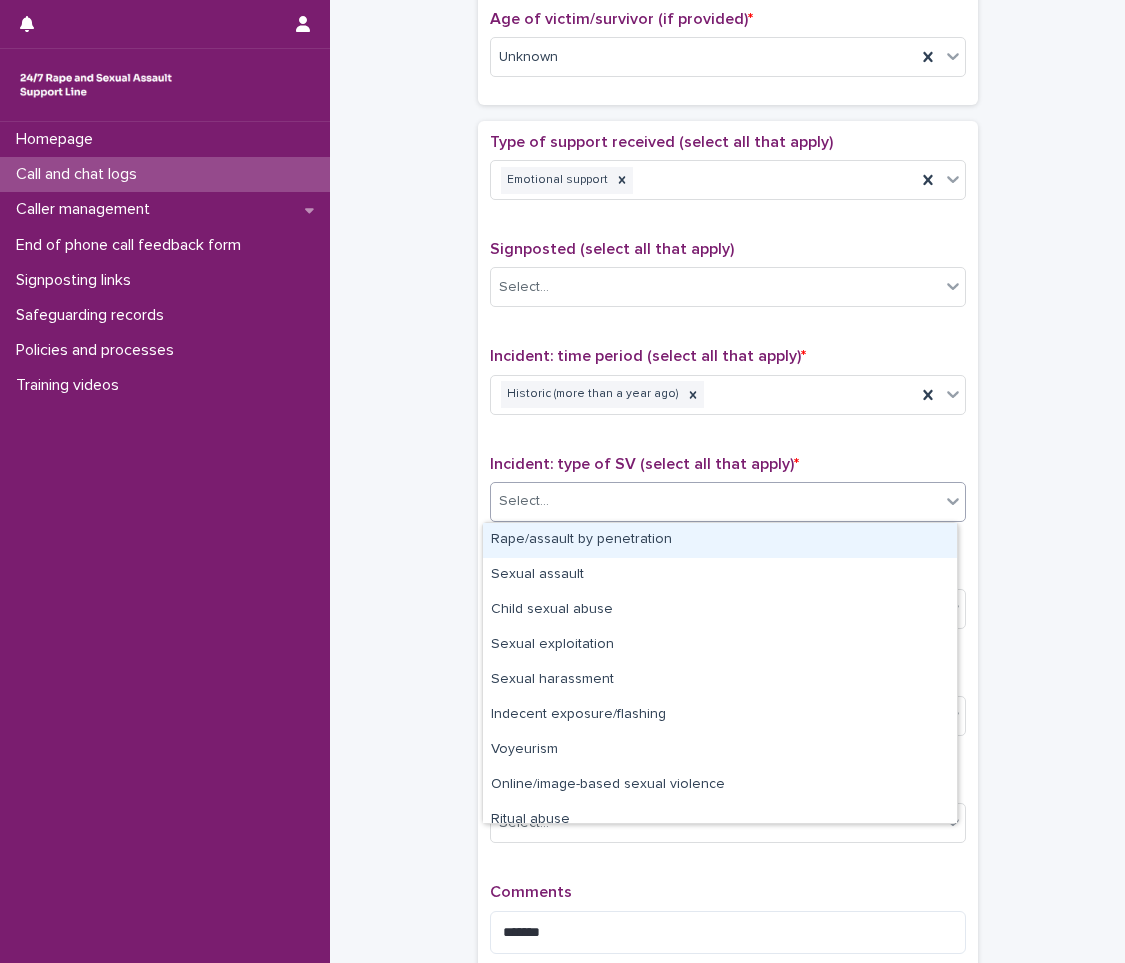 click on "Select..." at bounding box center (715, 501) 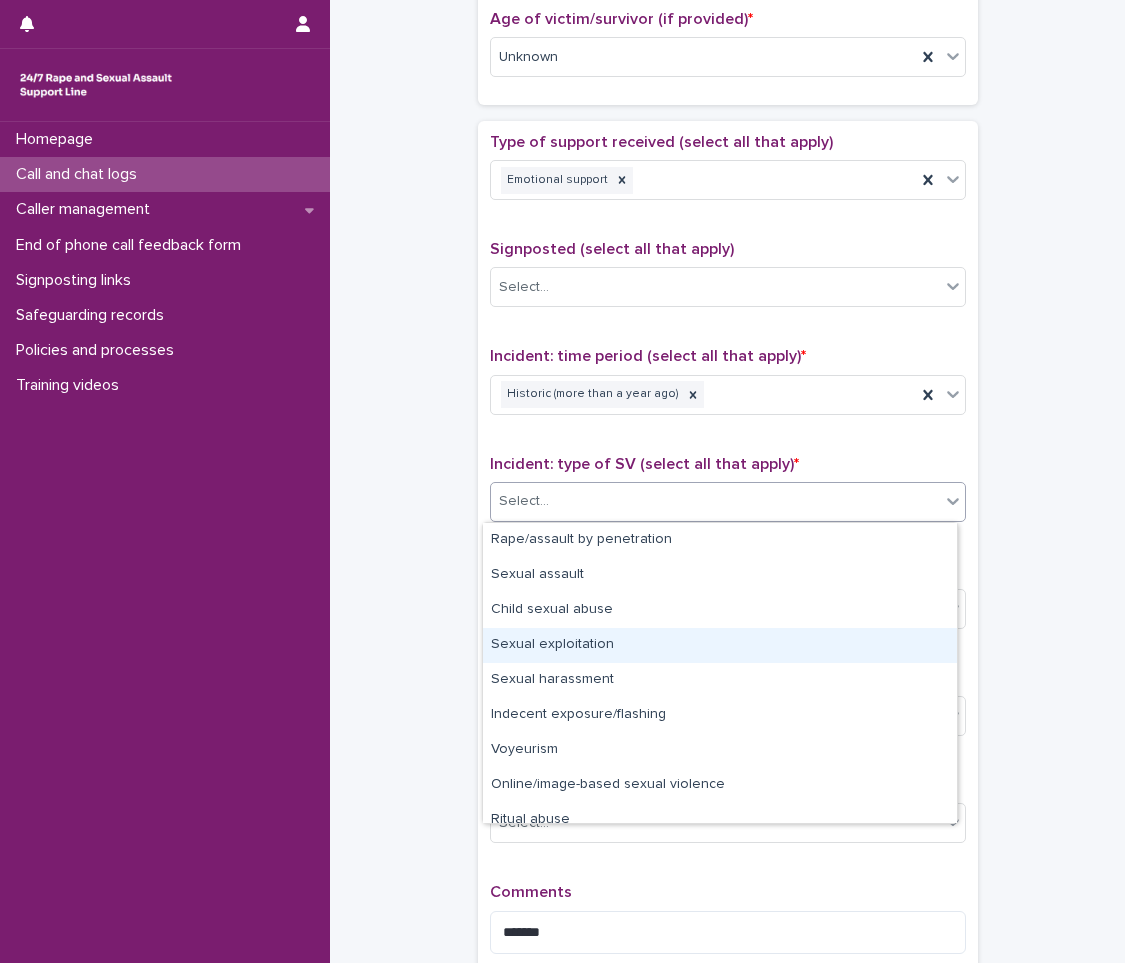scroll, scrollTop: 50, scrollLeft: 0, axis: vertical 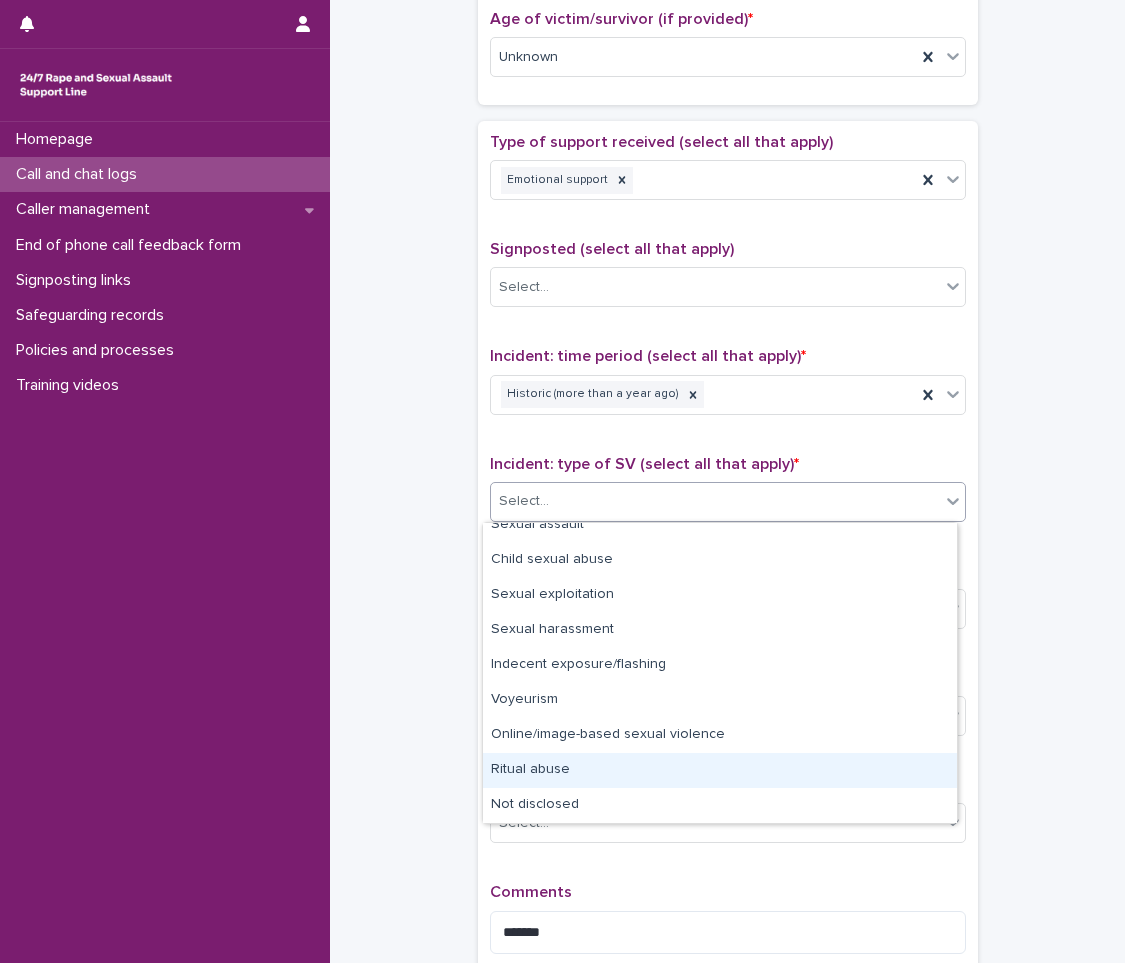 click on "Ritual abuse" at bounding box center [720, 770] 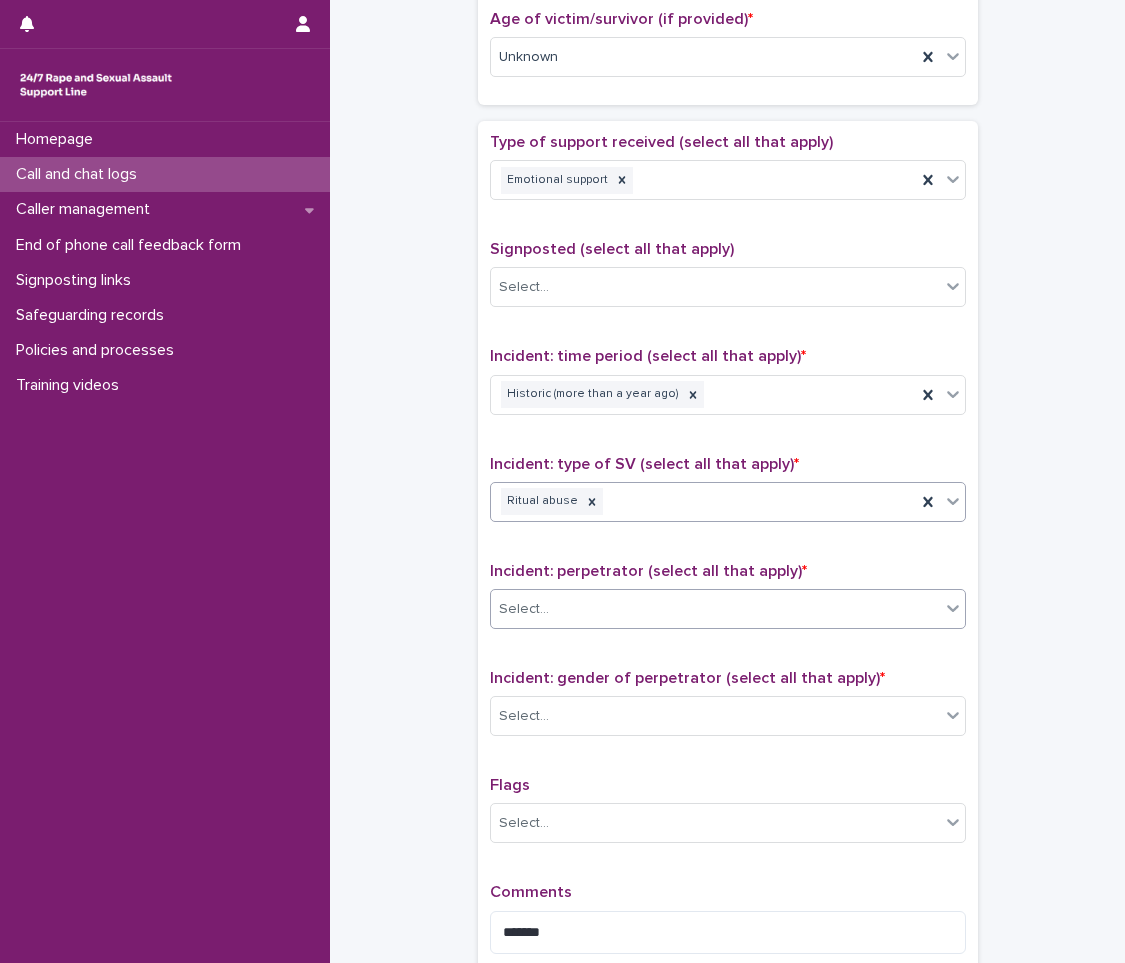 click on "Select..." at bounding box center (715, 609) 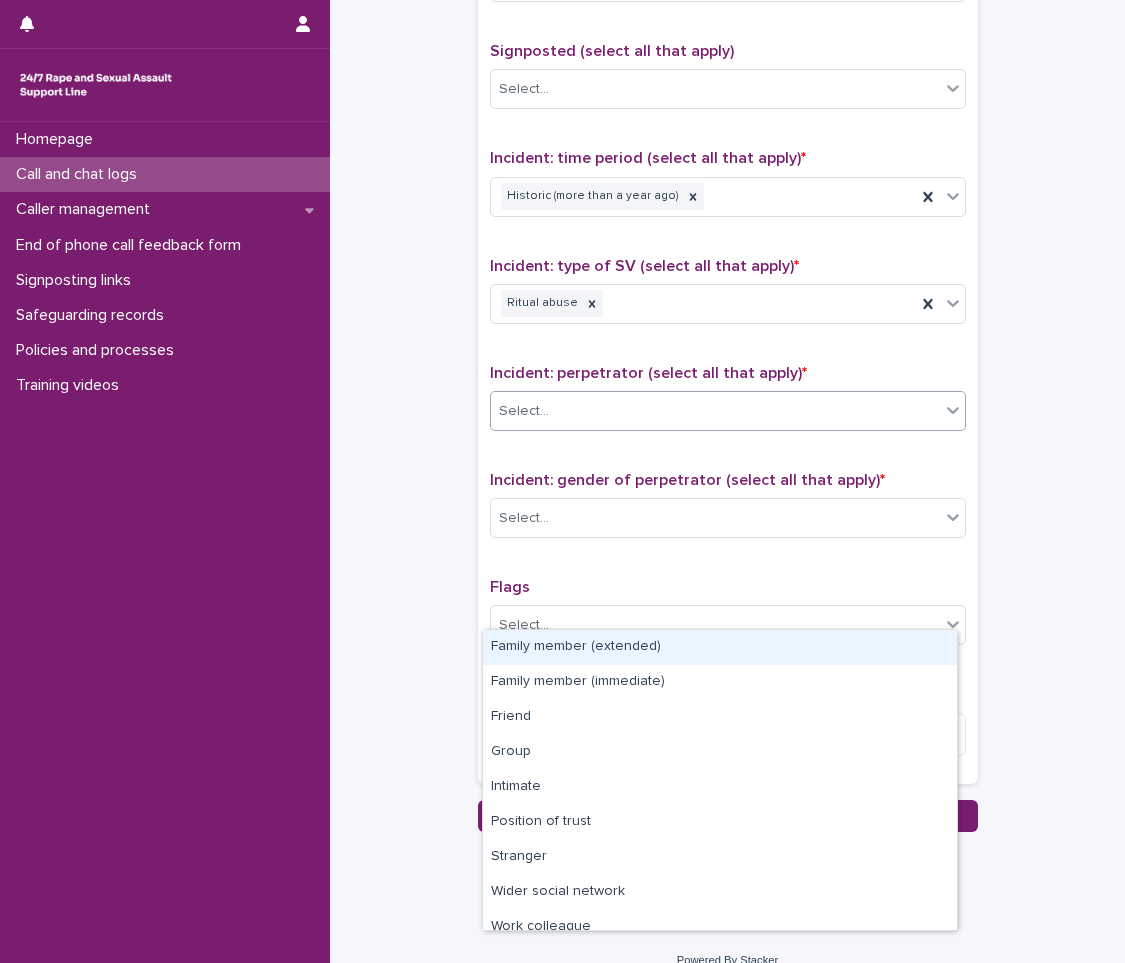scroll, scrollTop: 1250, scrollLeft: 0, axis: vertical 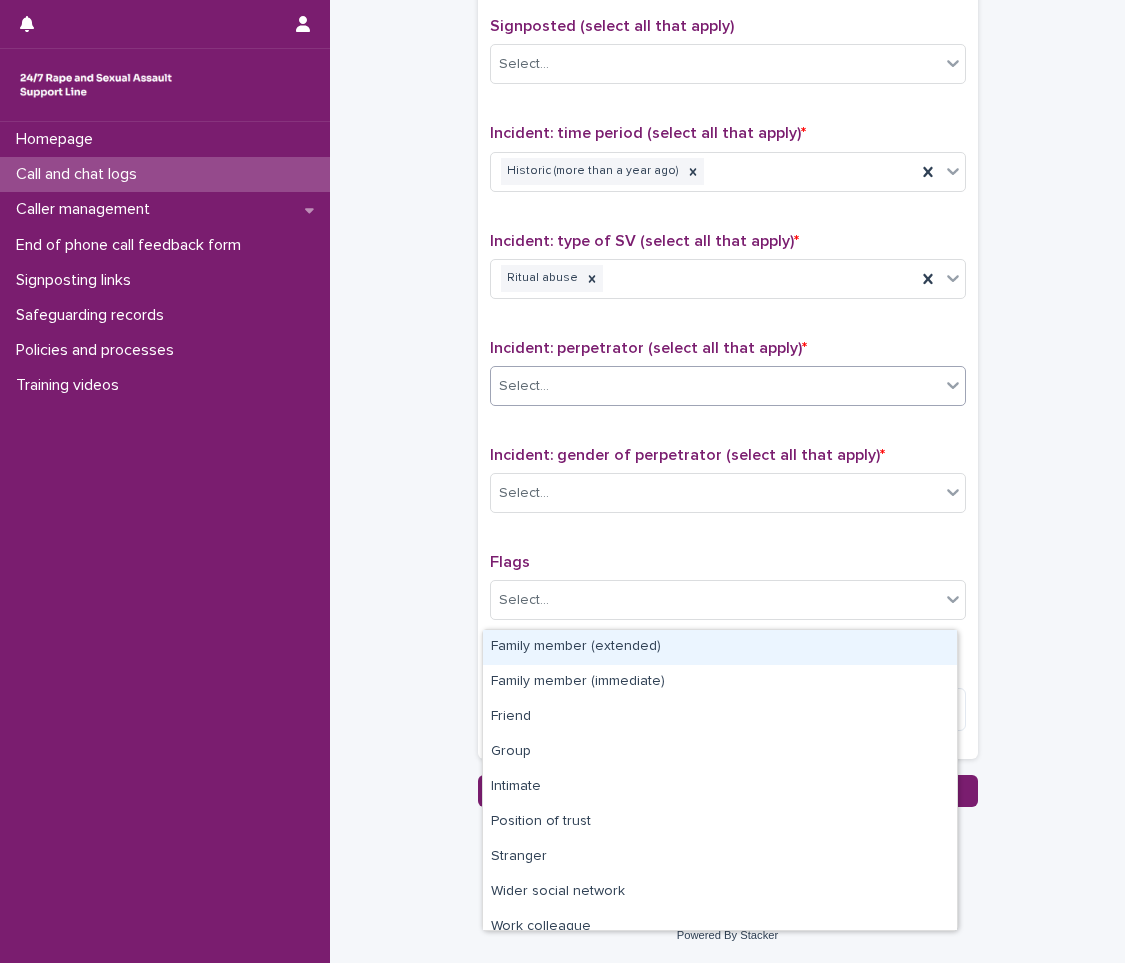click on "Select..." at bounding box center (715, 386) 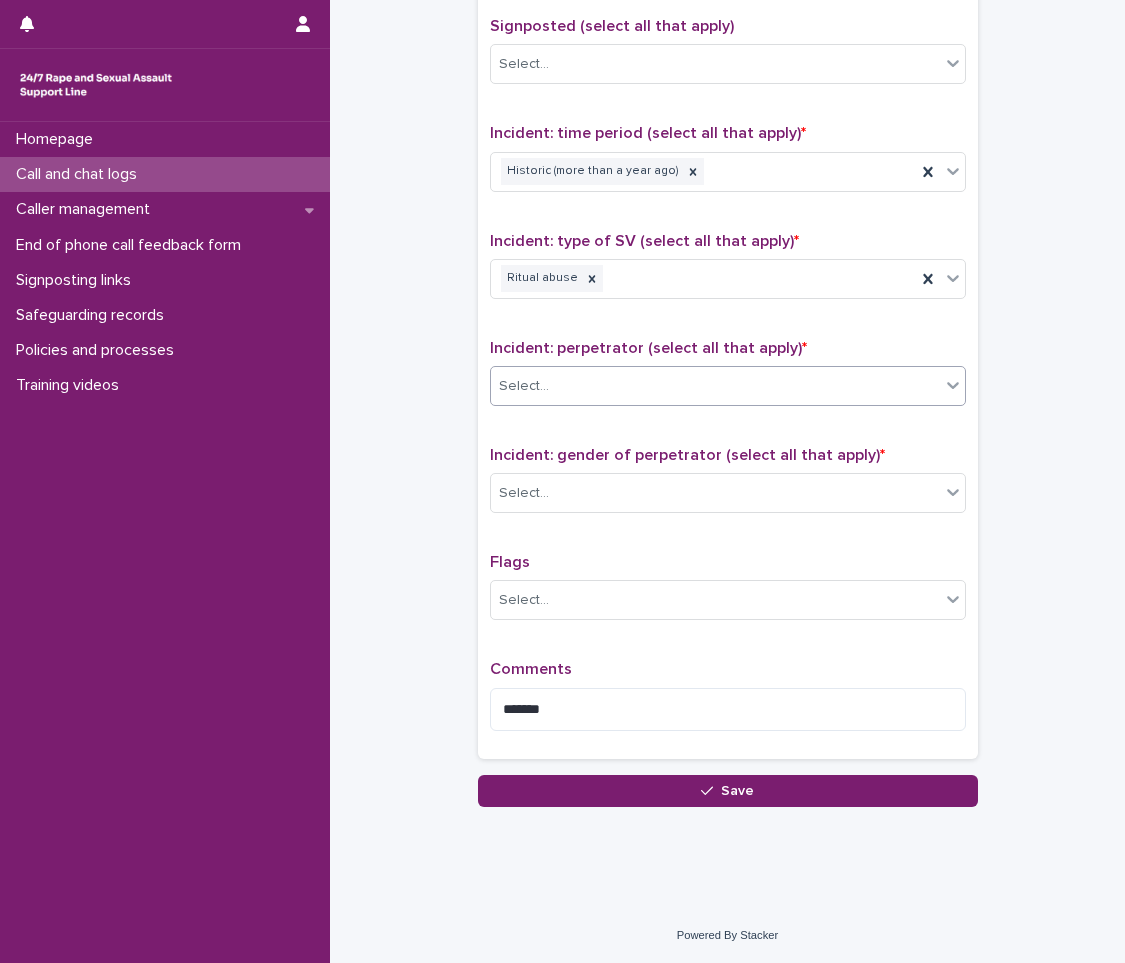 click on "Select..." at bounding box center (715, 386) 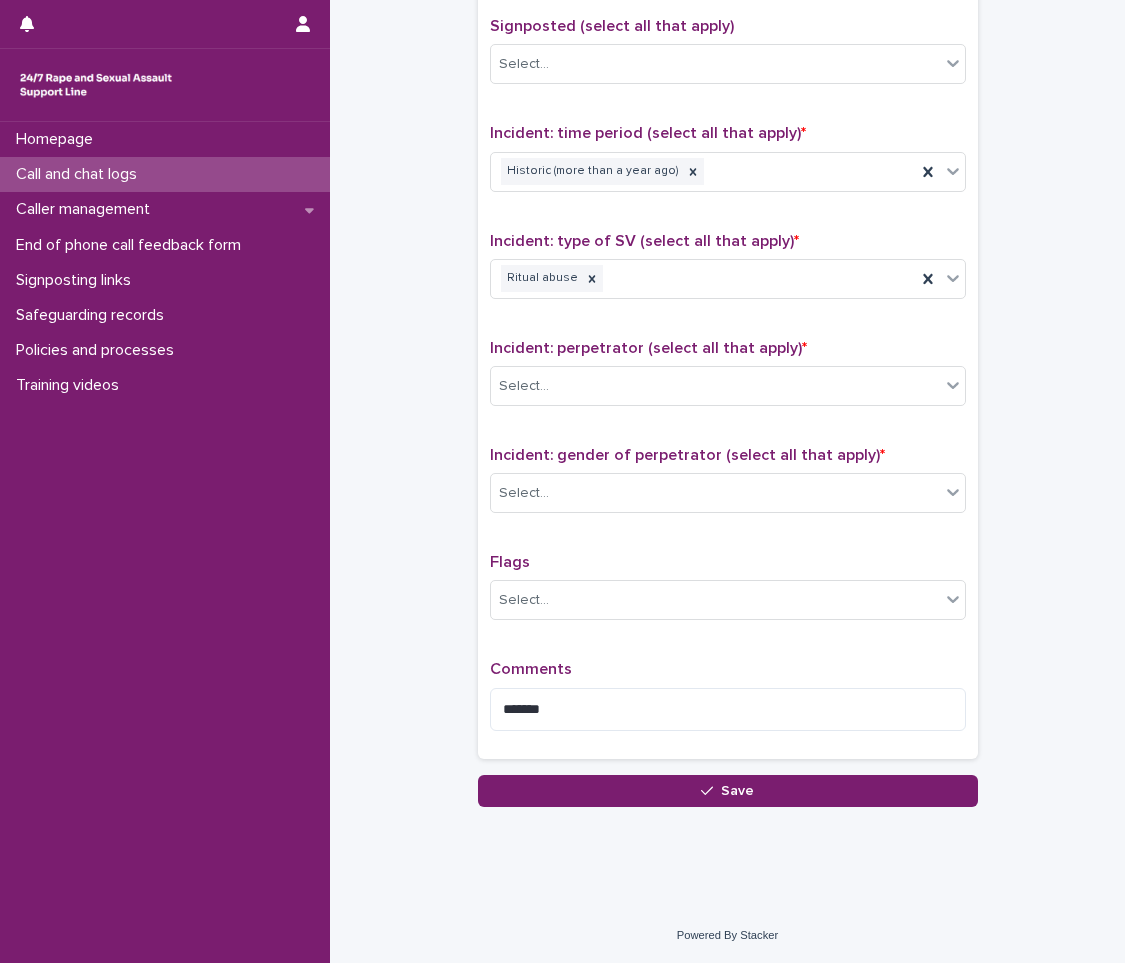 click on "**********" at bounding box center [727, -216] 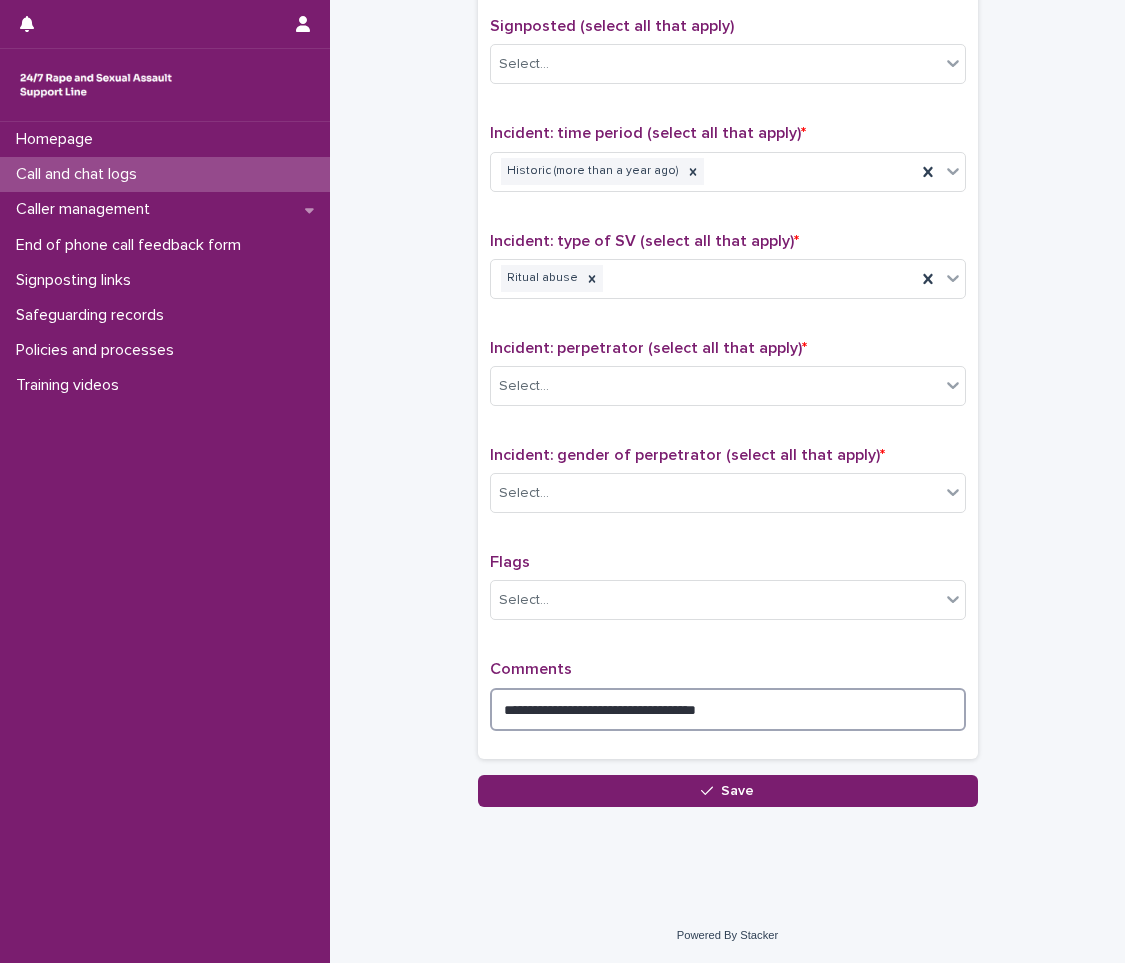 click on "**********" at bounding box center [728, 709] 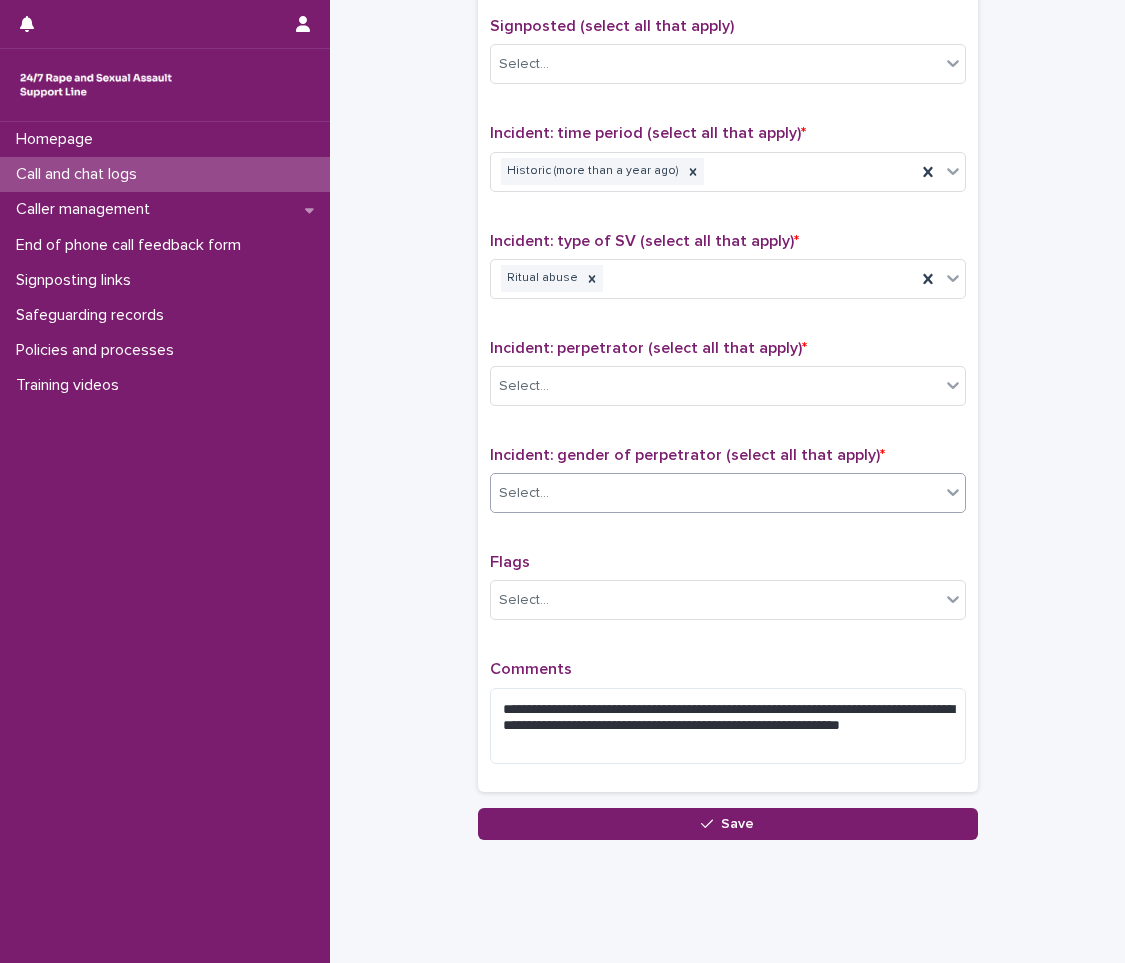 click on "Select..." at bounding box center [715, 493] 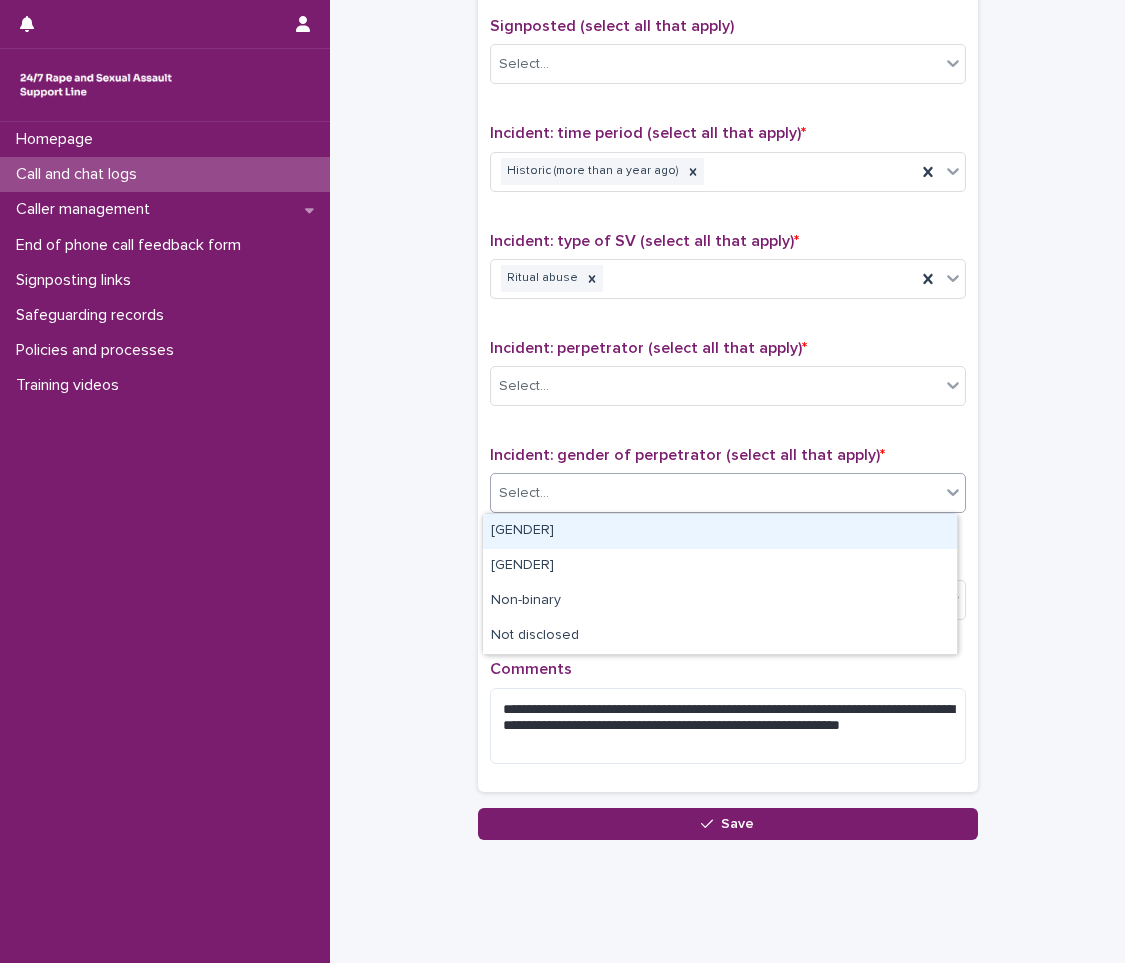 click on "[GENDER]" at bounding box center [720, 531] 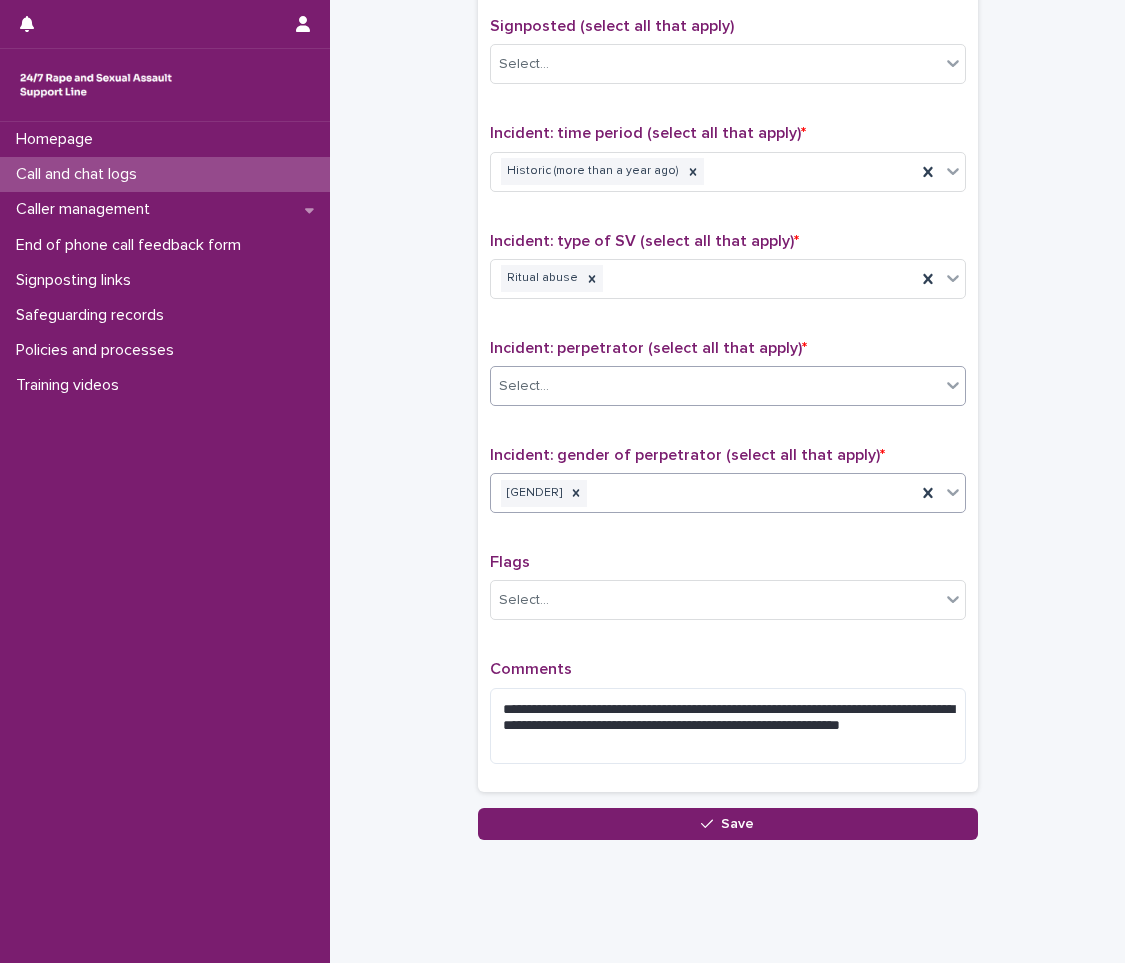 click on "Select..." at bounding box center (715, 386) 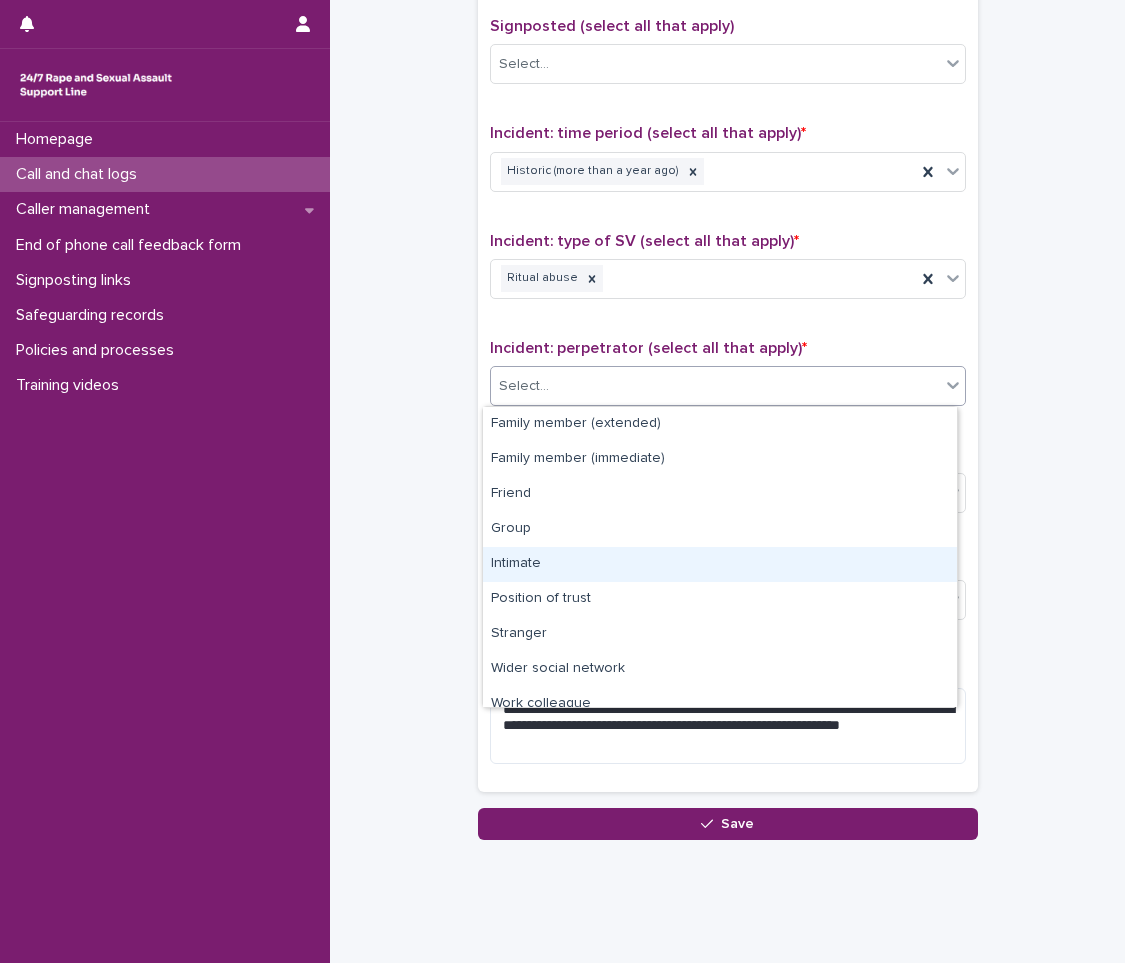 click on "Intimate" at bounding box center (720, 564) 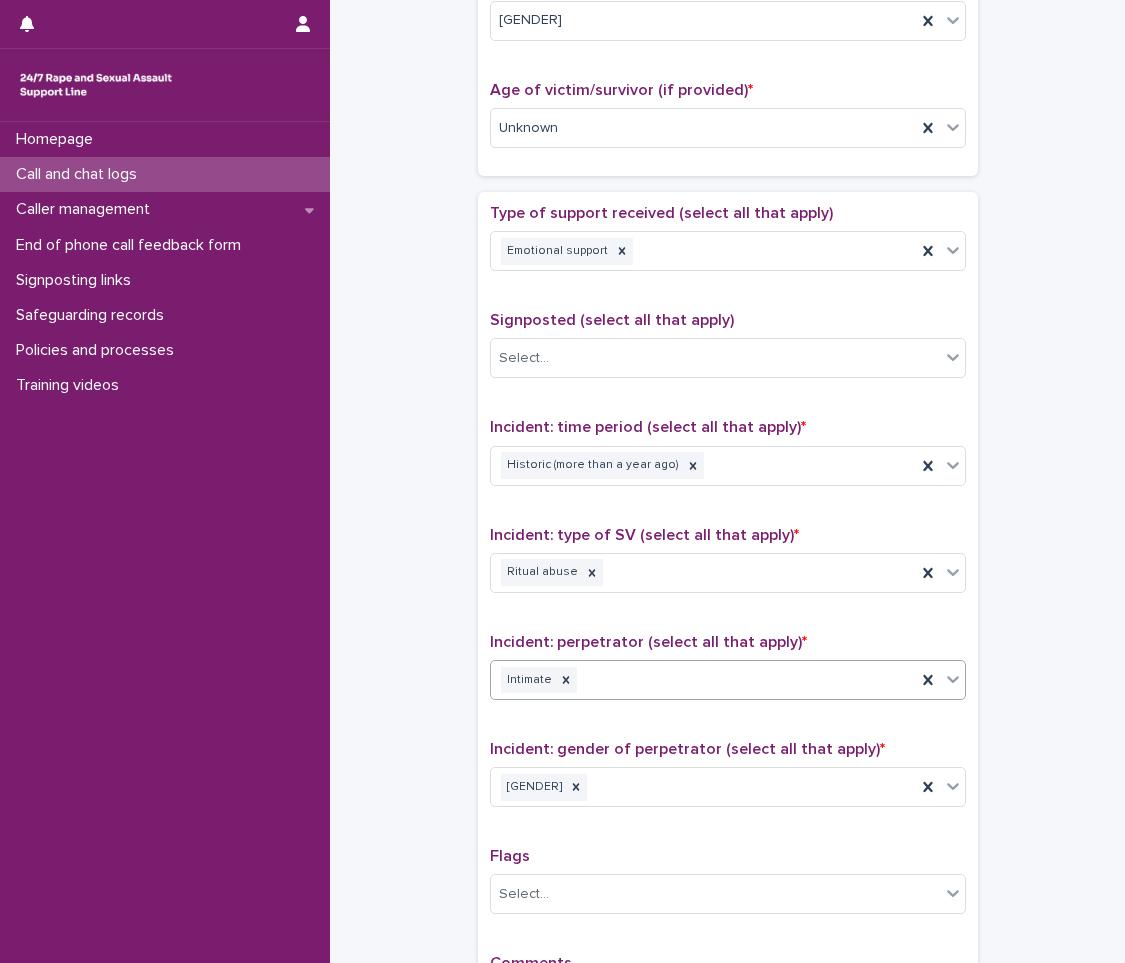 scroll, scrollTop: 1000, scrollLeft: 0, axis: vertical 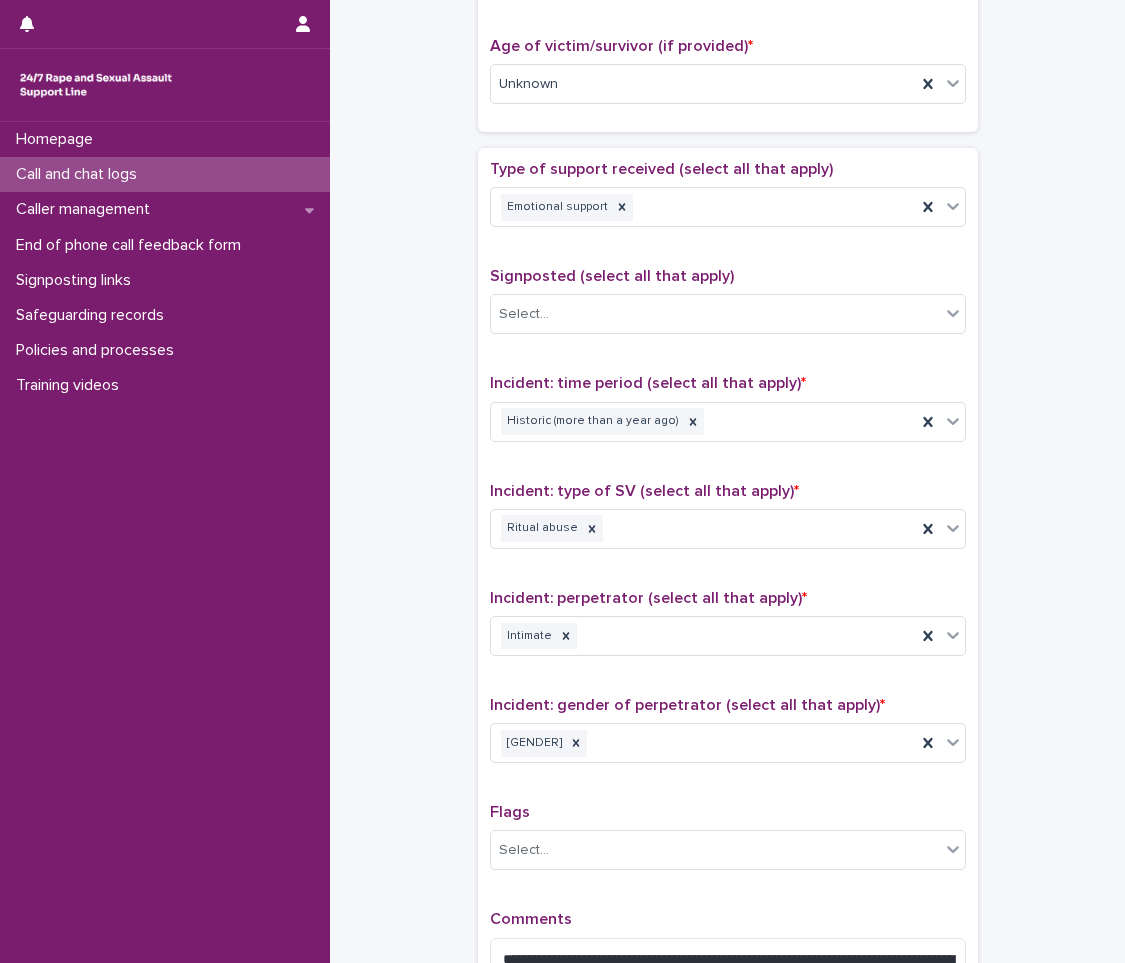 click on "Signposted (select all that apply) Select..." at bounding box center [728, 308] 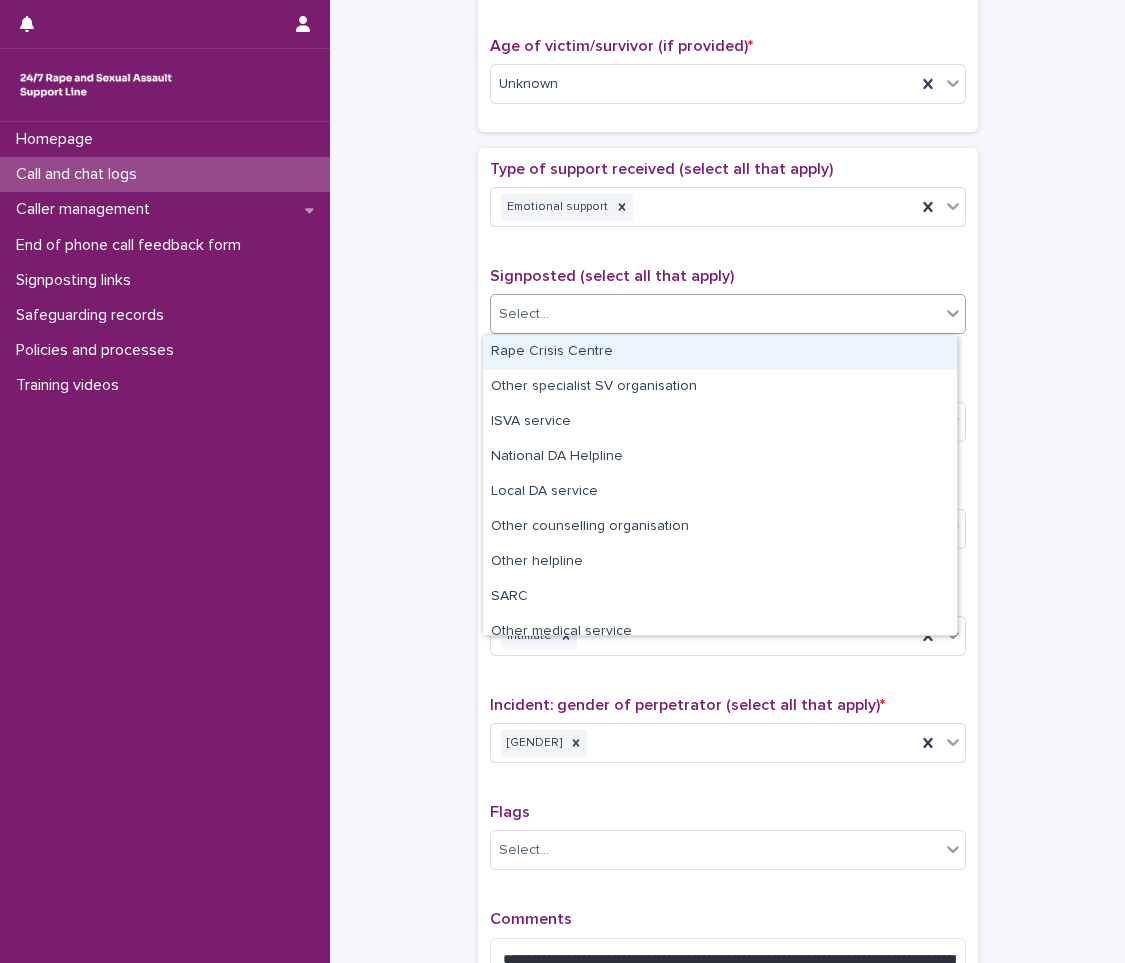 click on "Select..." at bounding box center [715, 314] 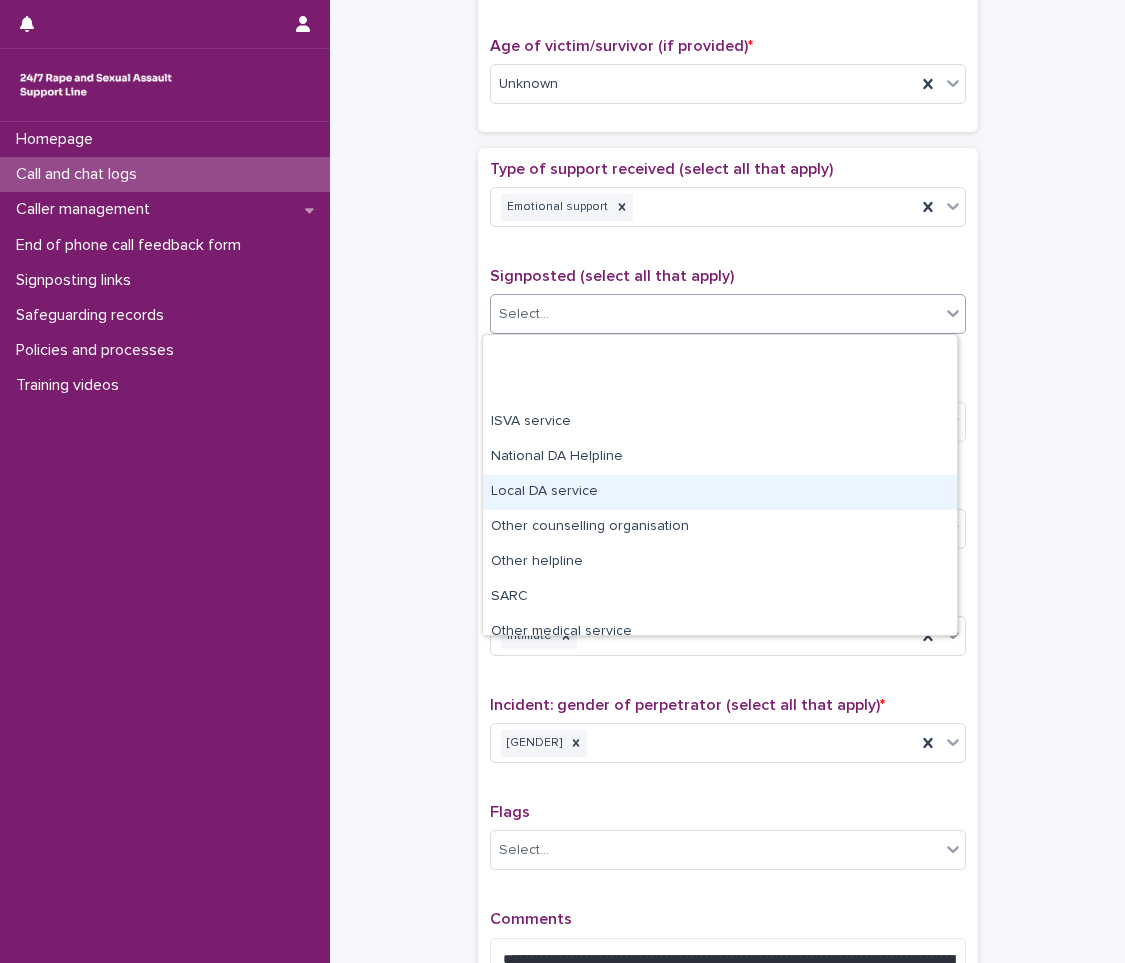 scroll, scrollTop: 120, scrollLeft: 0, axis: vertical 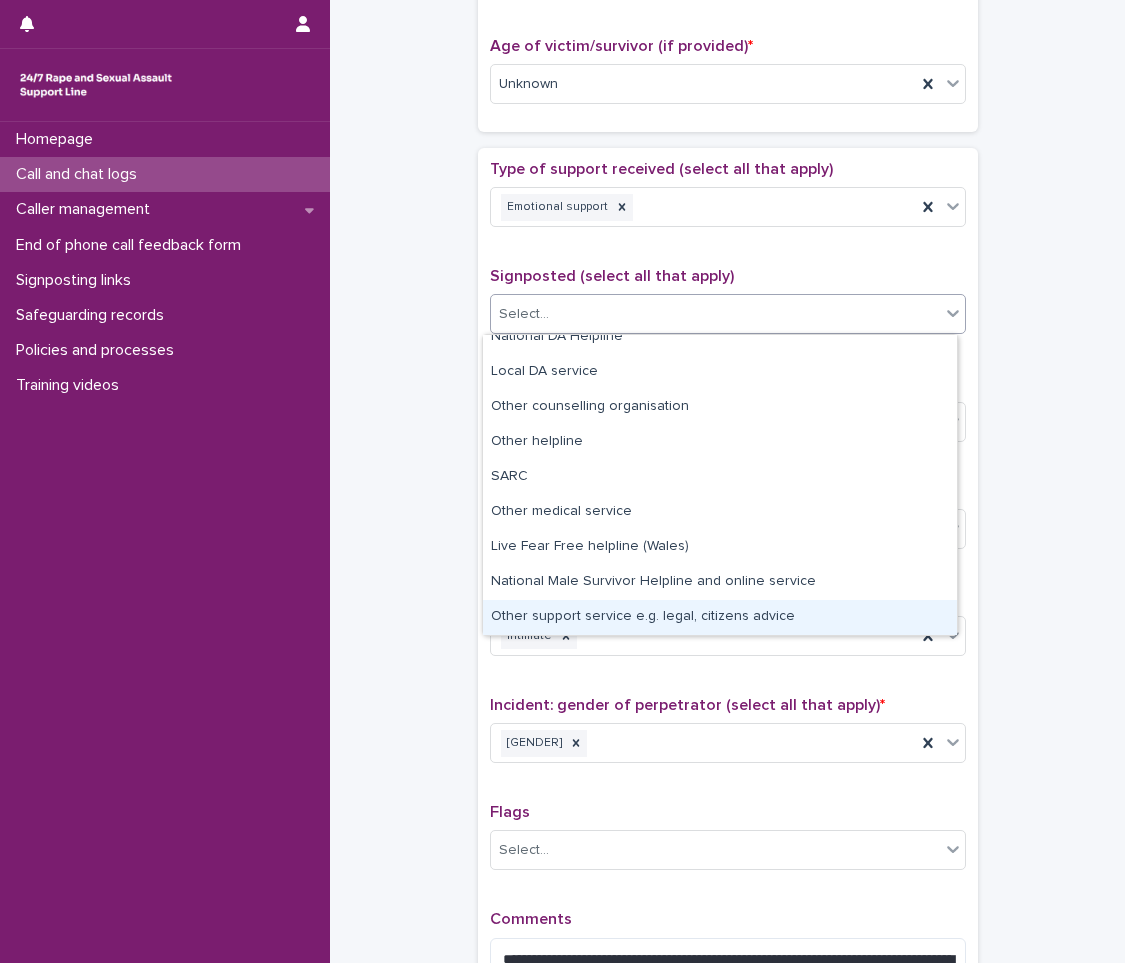 click on "Other support service e.g. legal, citizens advice" at bounding box center [720, 617] 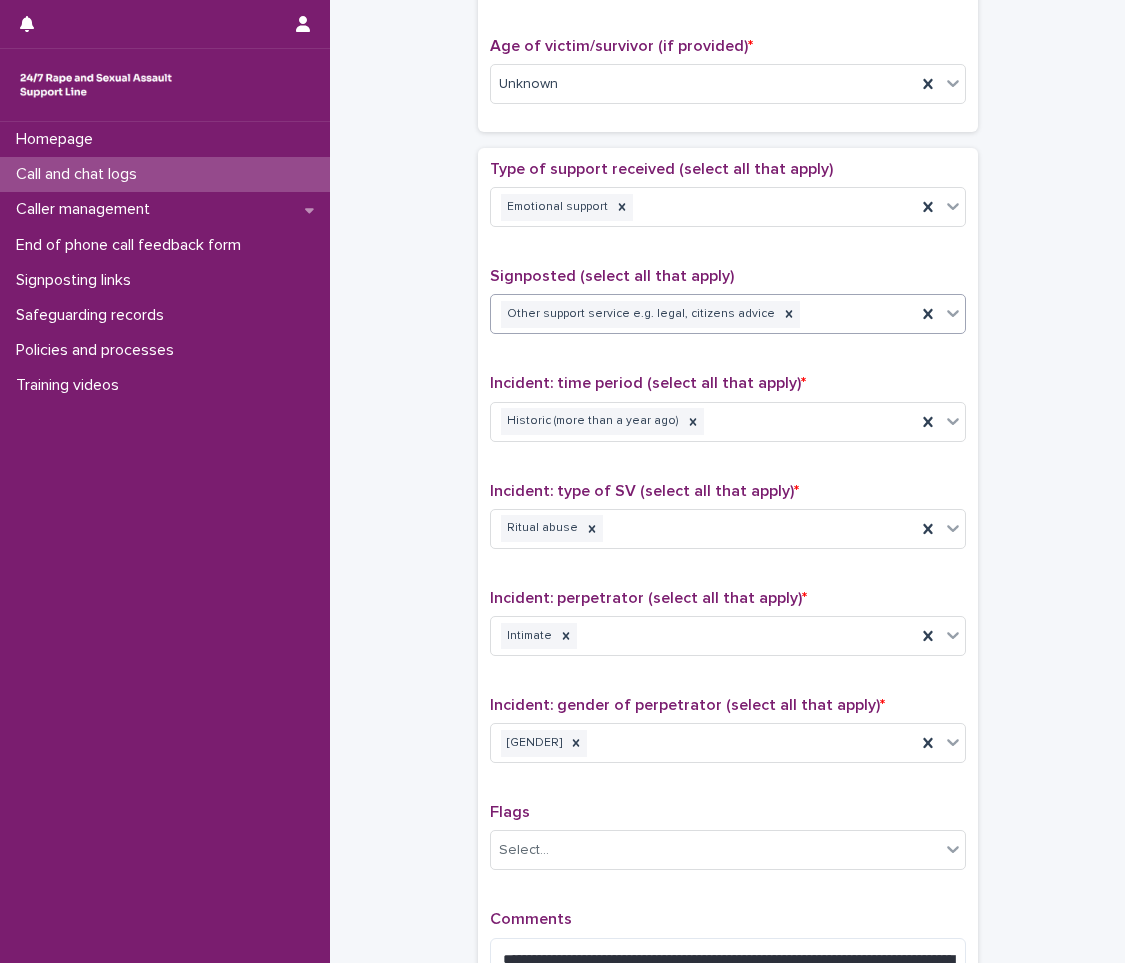 scroll, scrollTop: 1200, scrollLeft: 0, axis: vertical 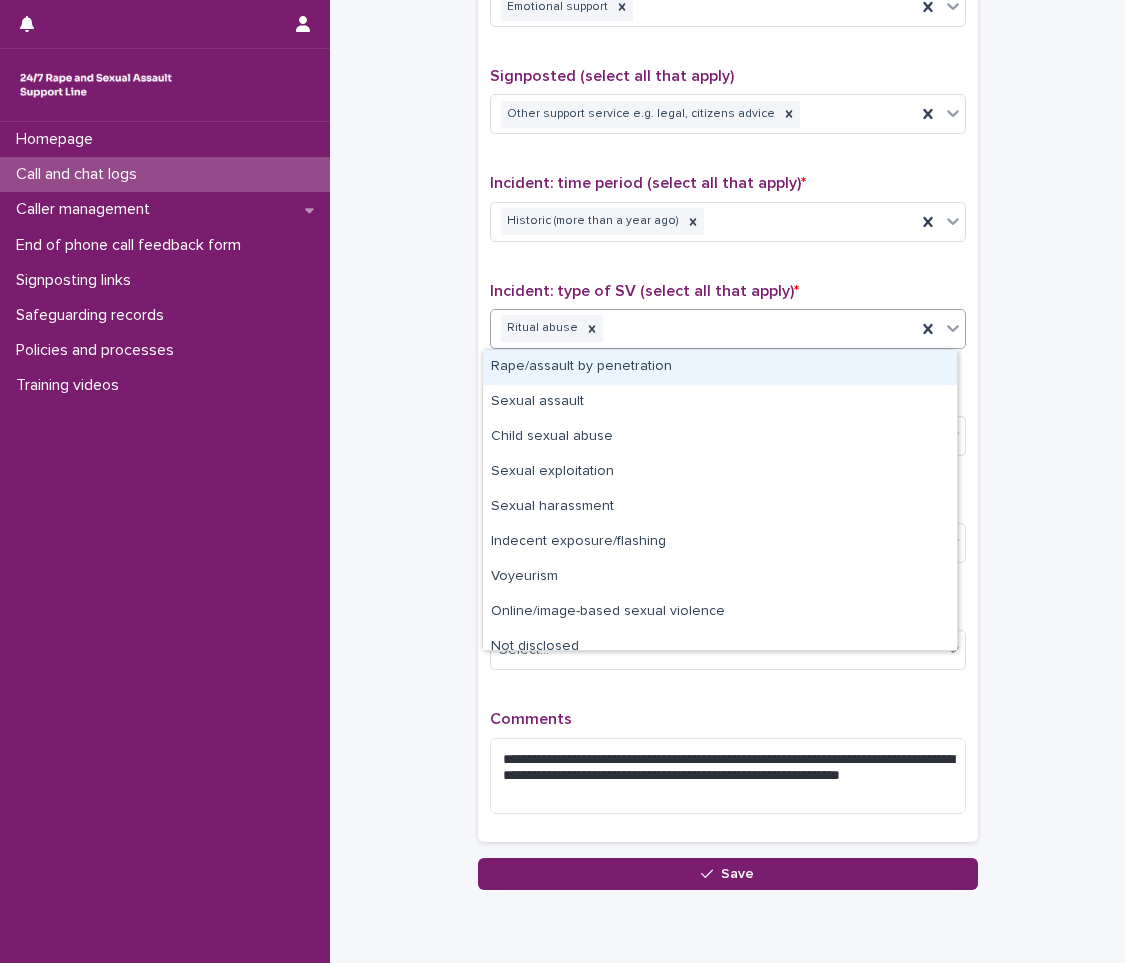 click on "Ritual abuse" at bounding box center [703, 328] 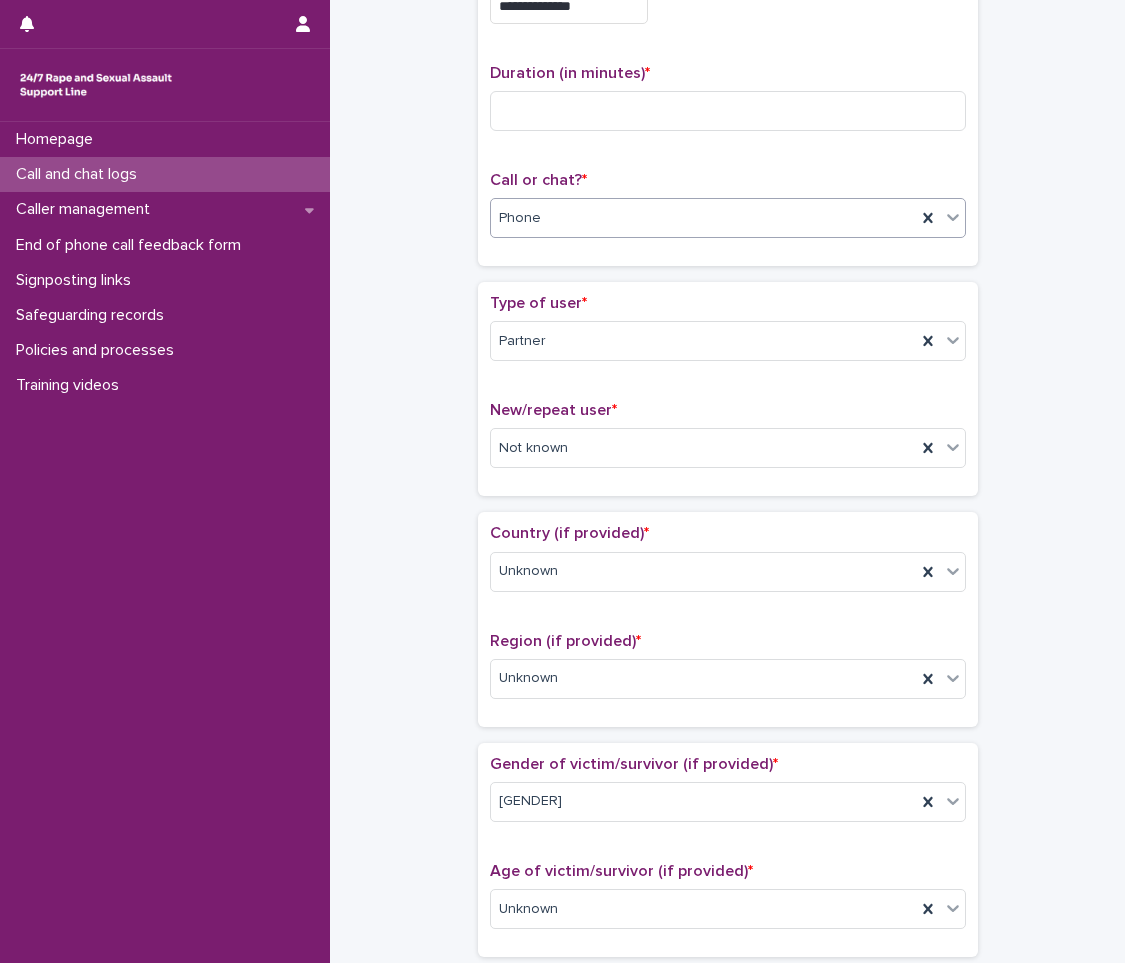 scroll, scrollTop: 0, scrollLeft: 0, axis: both 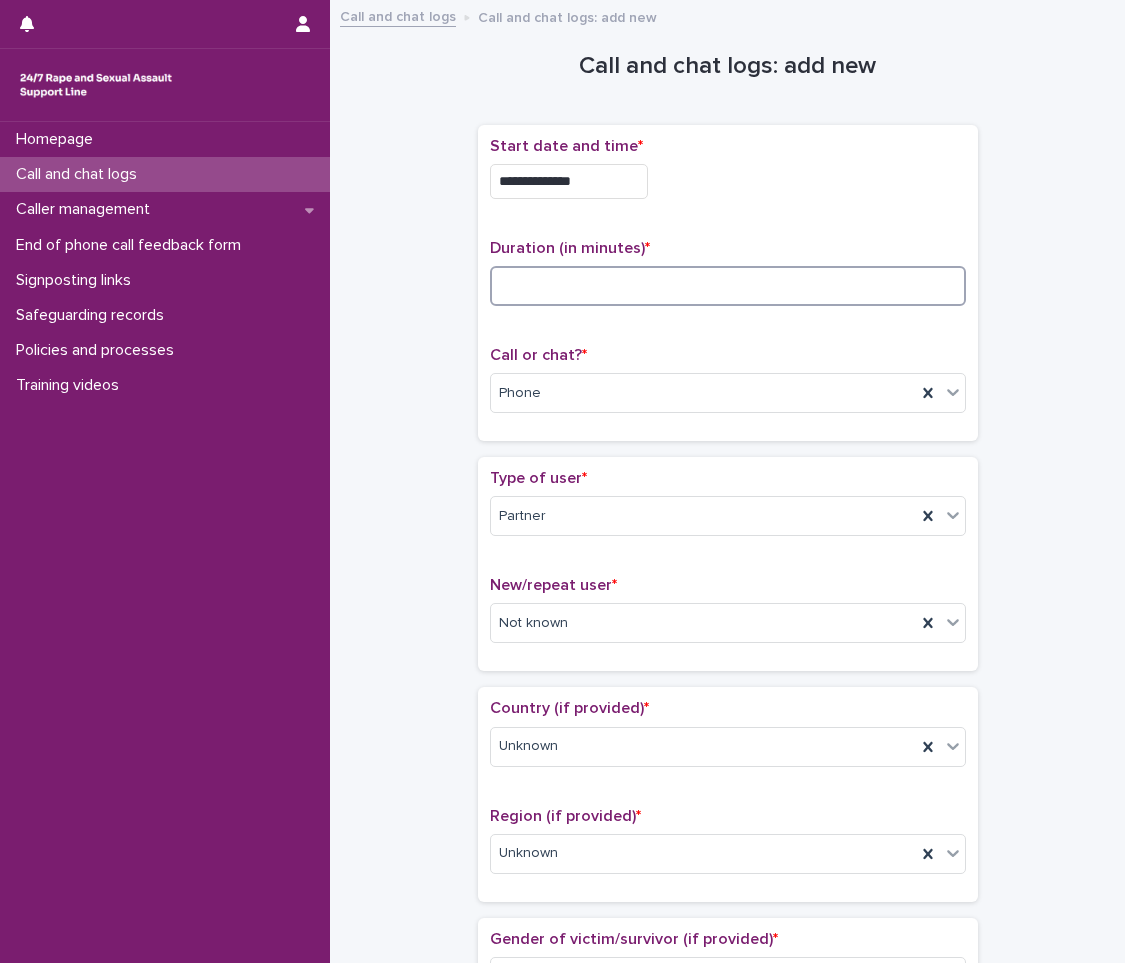 click at bounding box center [728, 286] 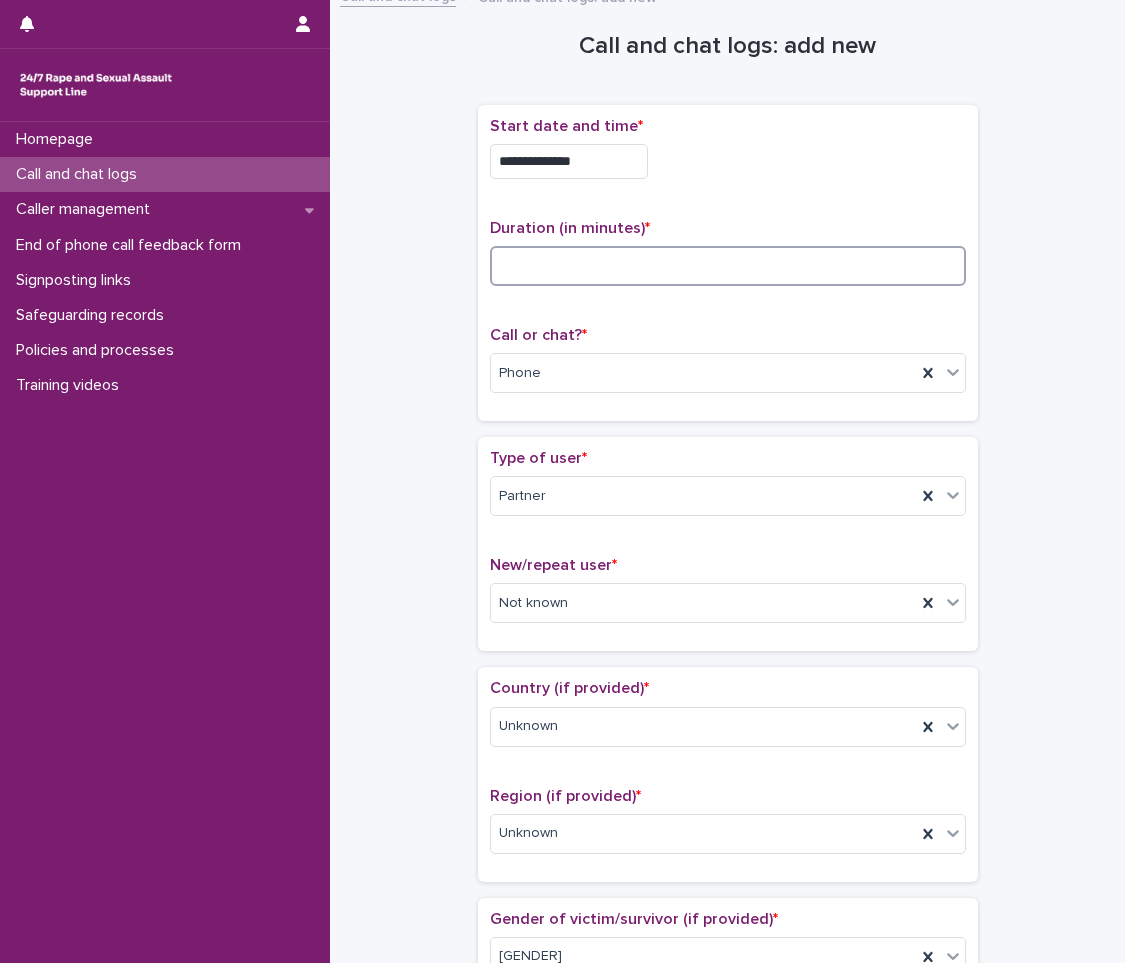scroll, scrollTop: 0, scrollLeft: 0, axis: both 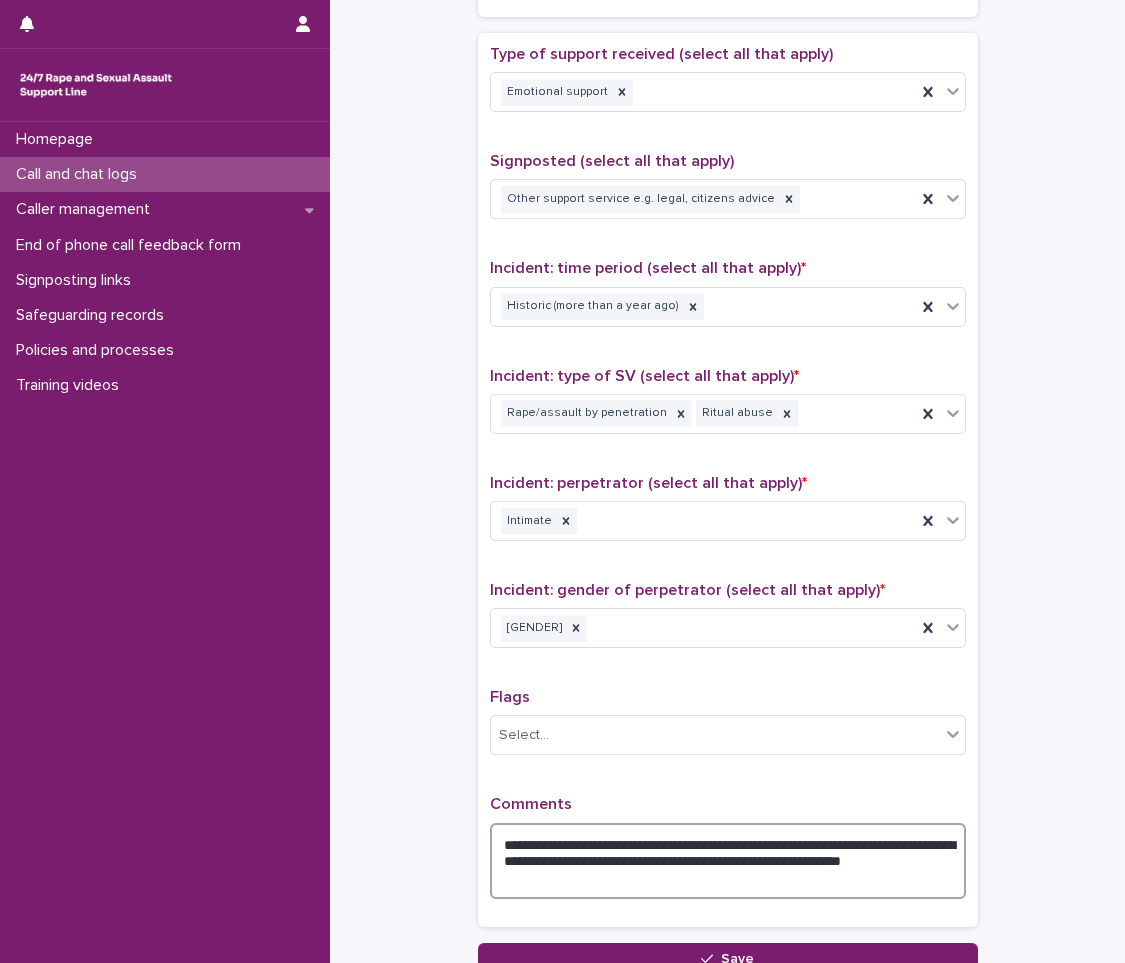 click on "**********" at bounding box center (728, 861) 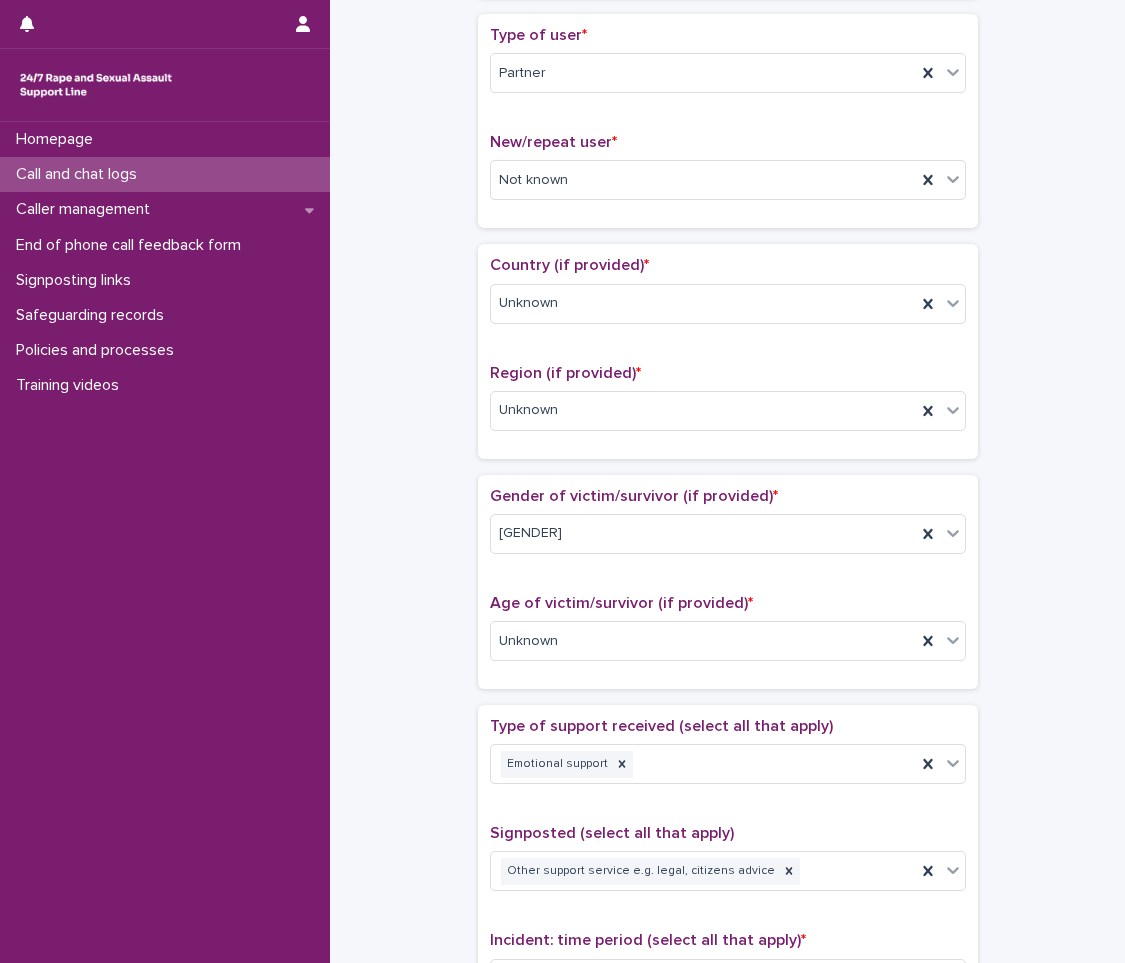 scroll, scrollTop: 315, scrollLeft: 0, axis: vertical 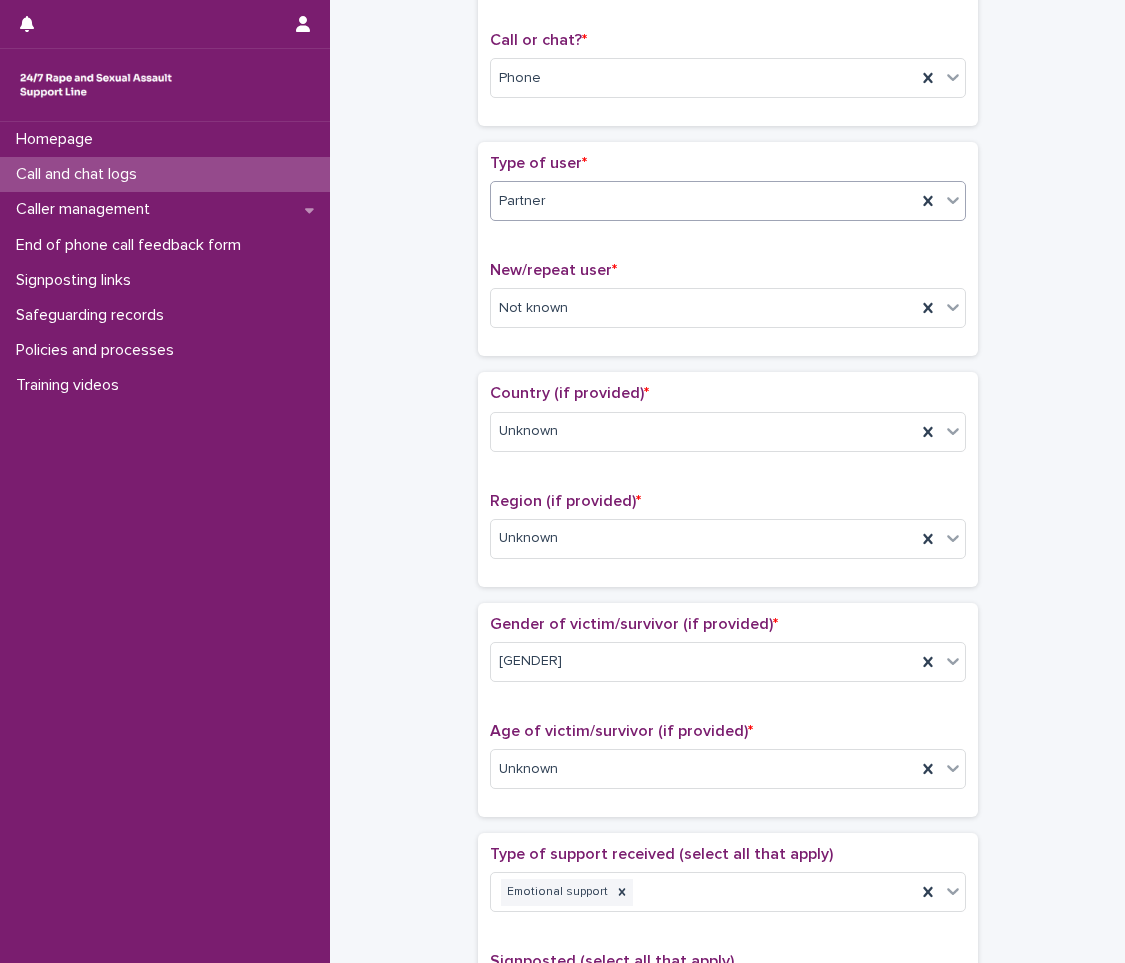 click on "Partner" at bounding box center [703, 201] 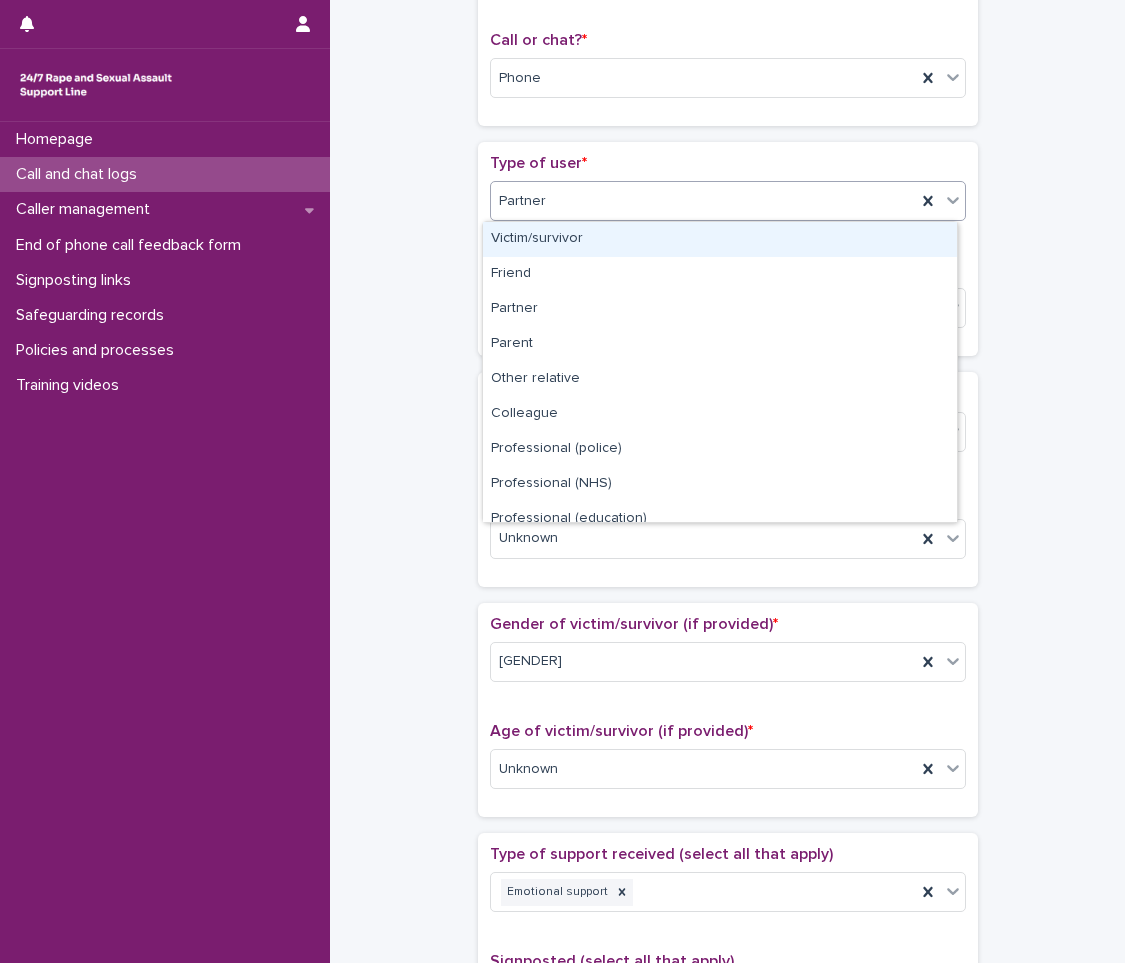 click on "Victim/survivor" at bounding box center (720, 239) 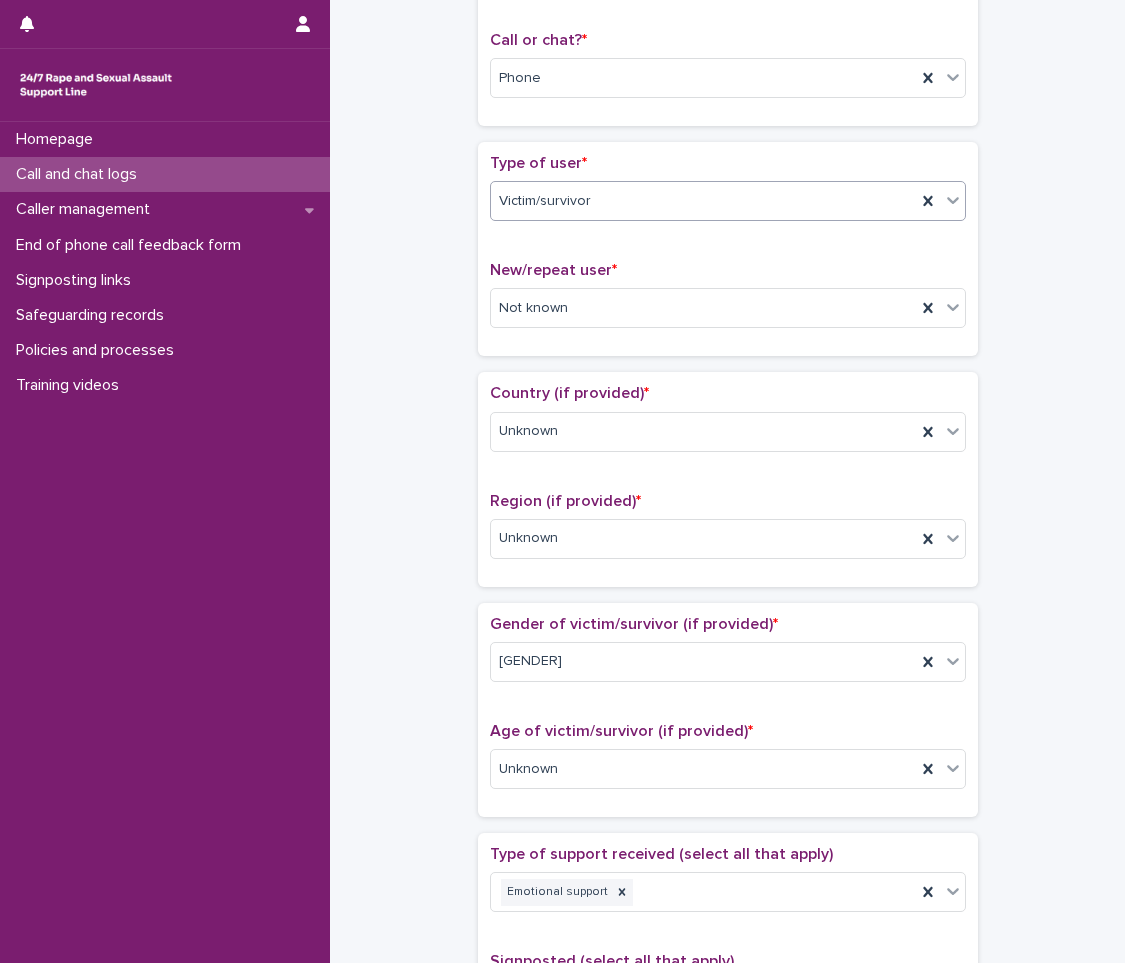 scroll, scrollTop: 0, scrollLeft: 0, axis: both 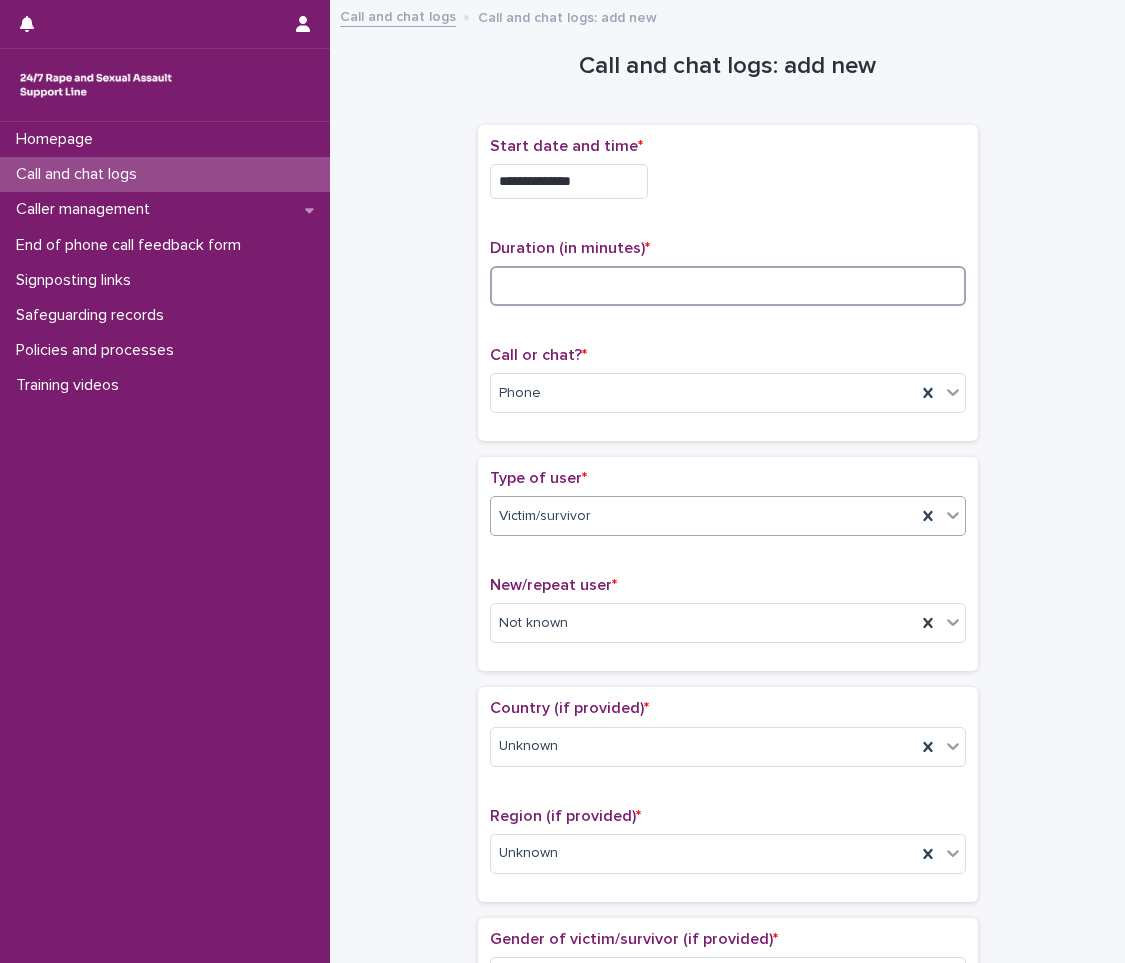 click at bounding box center [728, 286] 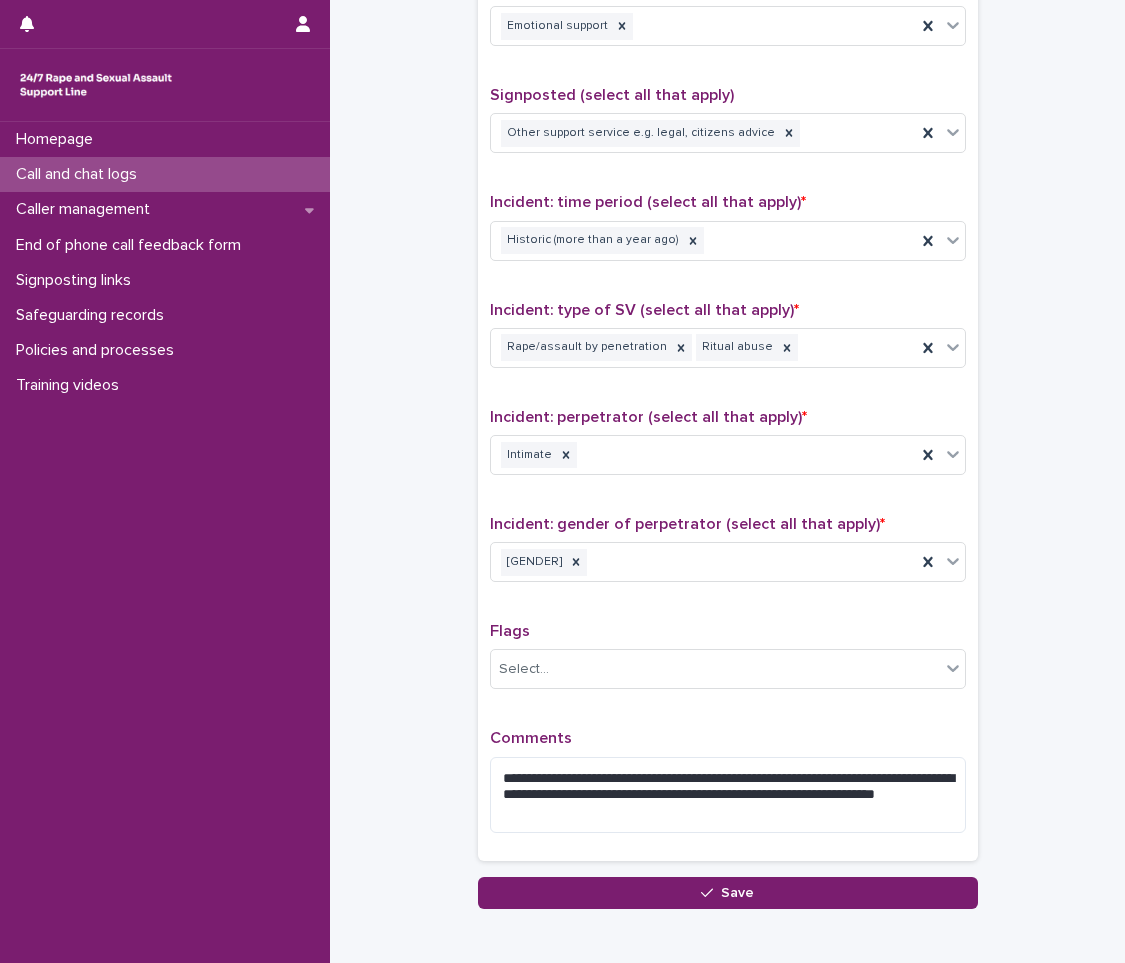 scroll, scrollTop: 1283, scrollLeft: 0, axis: vertical 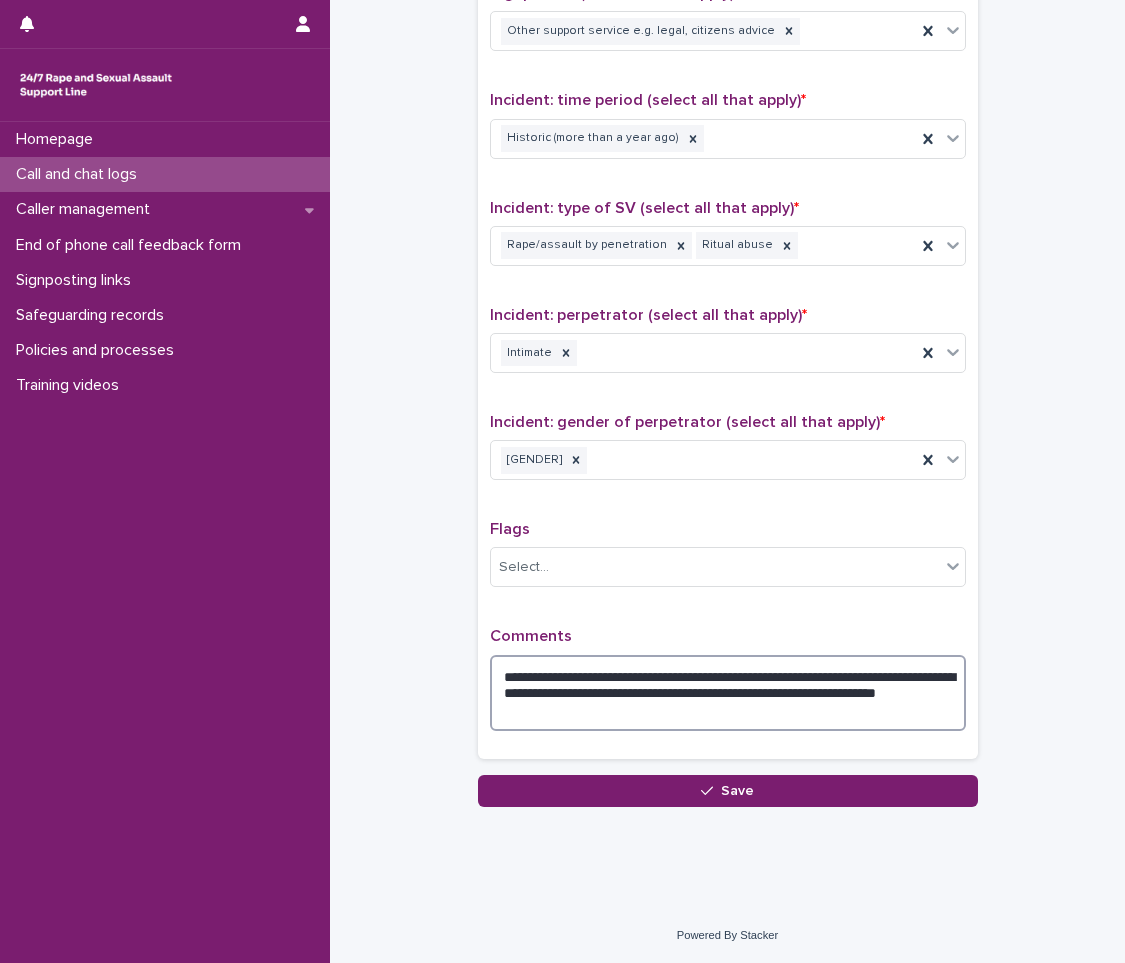 click on "**********" at bounding box center [728, 693] 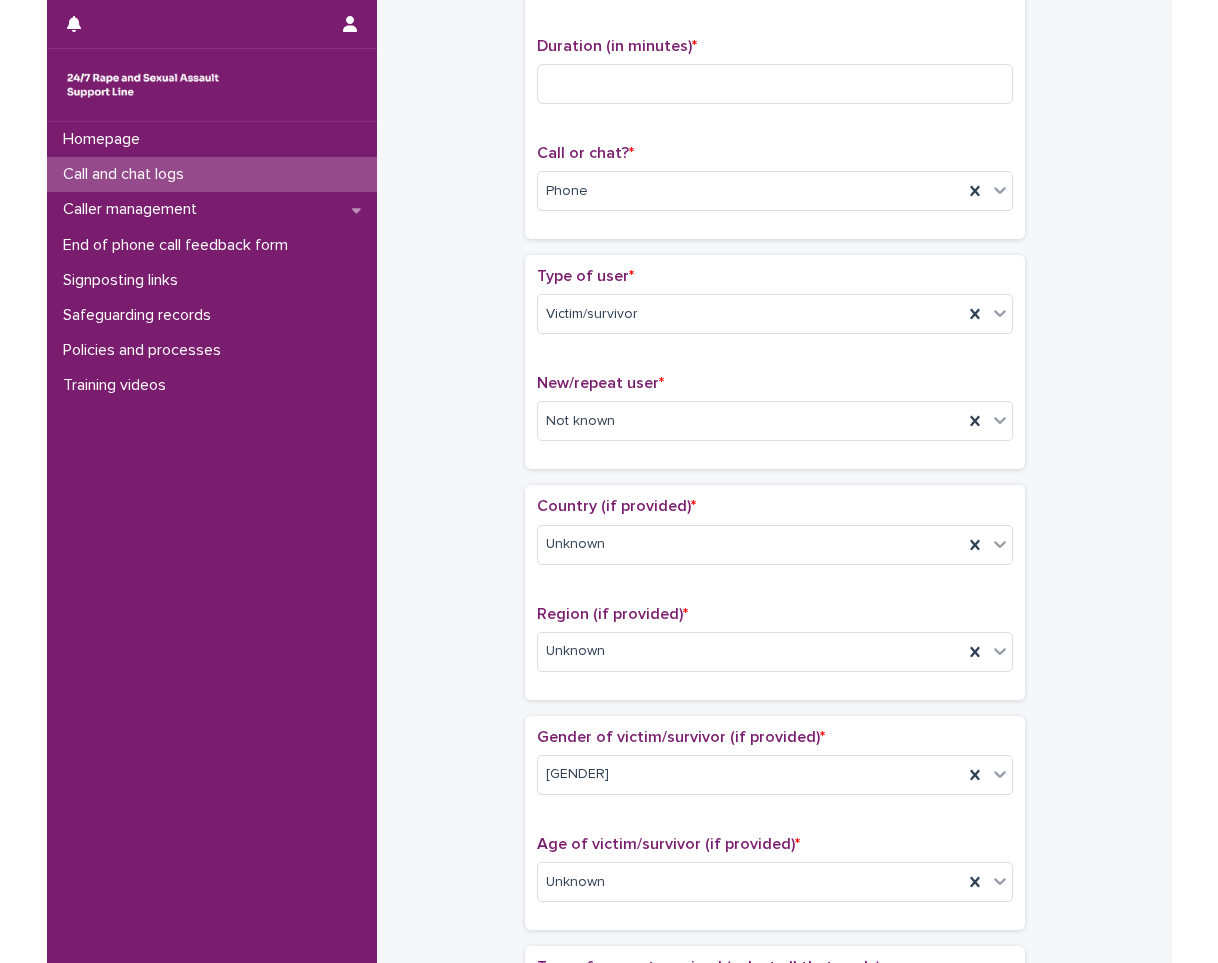 scroll, scrollTop: 0, scrollLeft: 0, axis: both 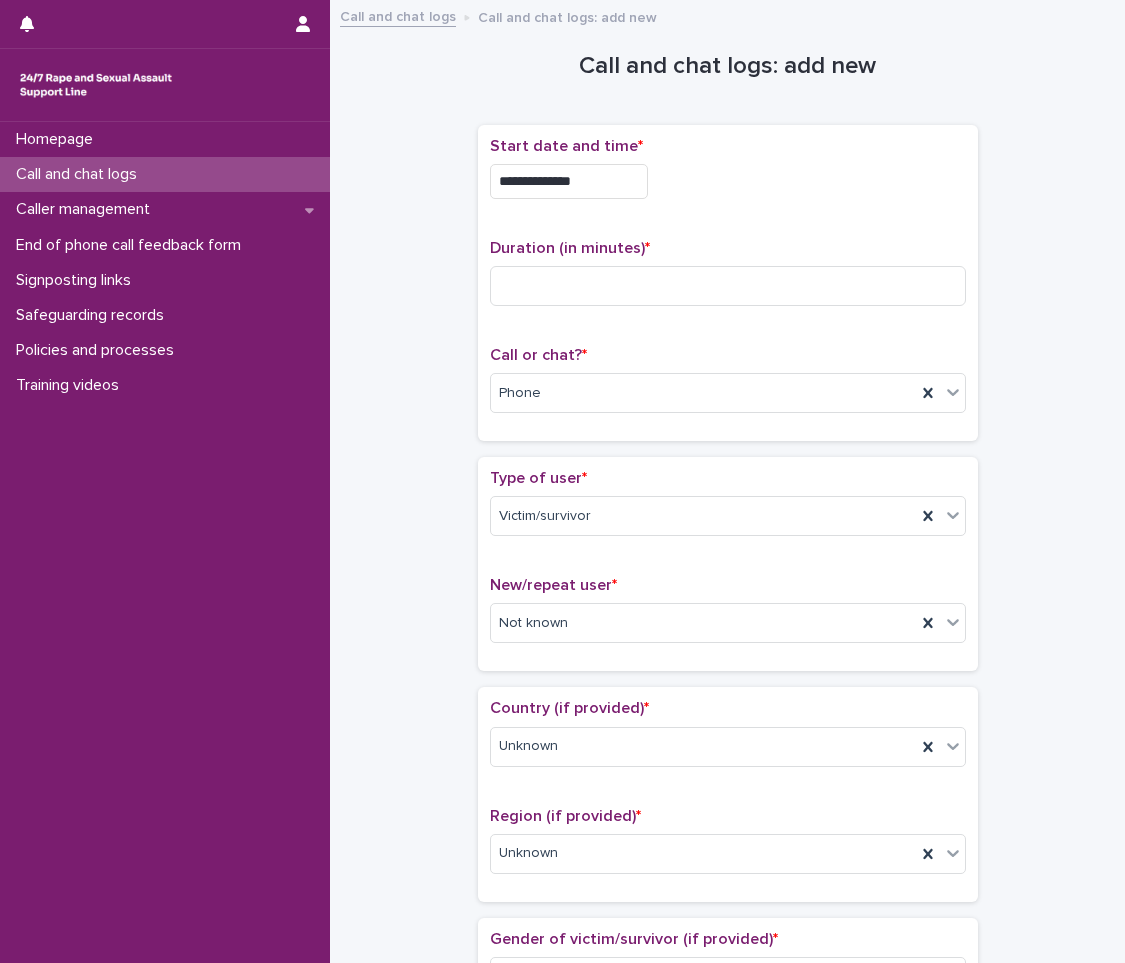 type on "**********" 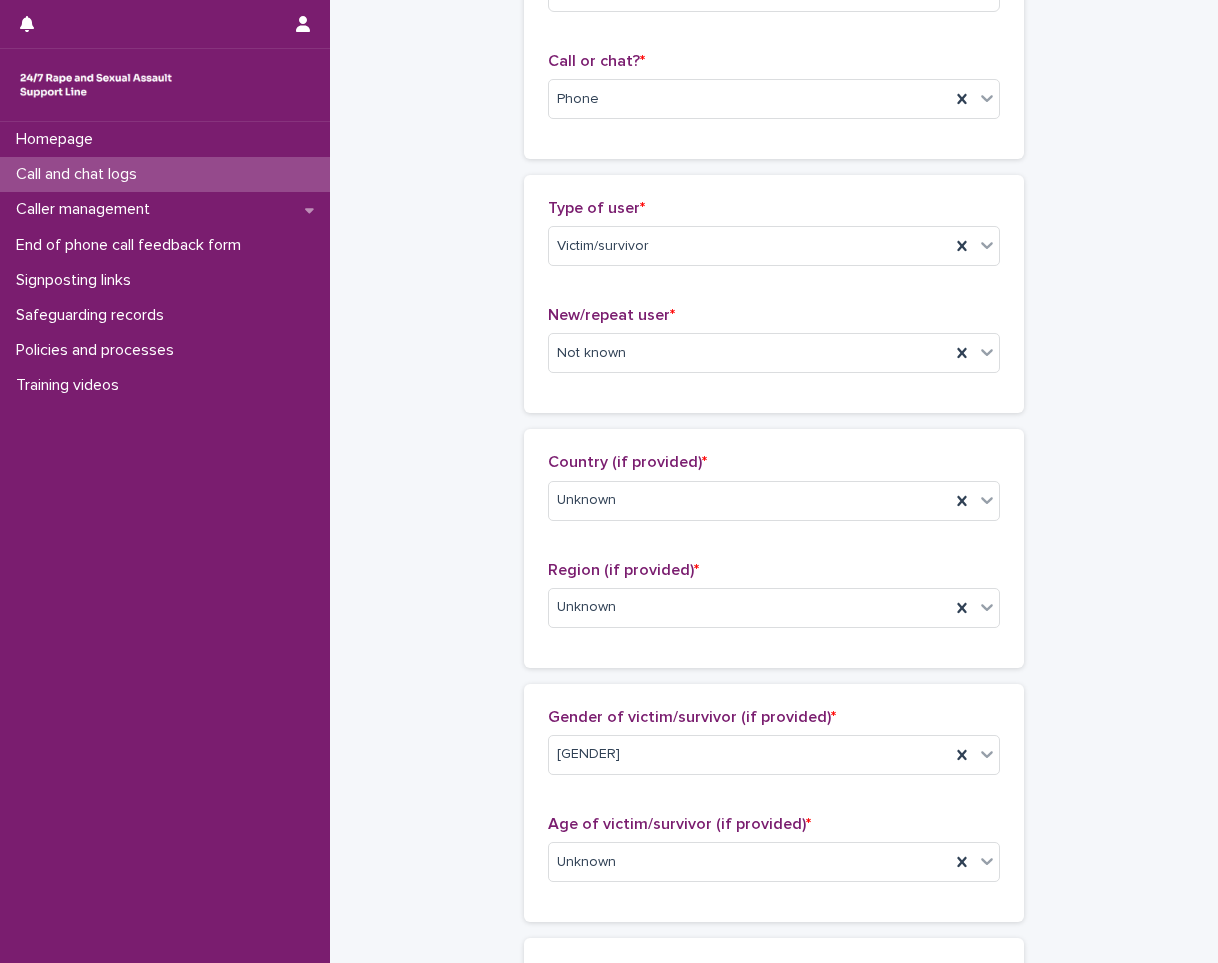 scroll, scrollTop: 167, scrollLeft: 0, axis: vertical 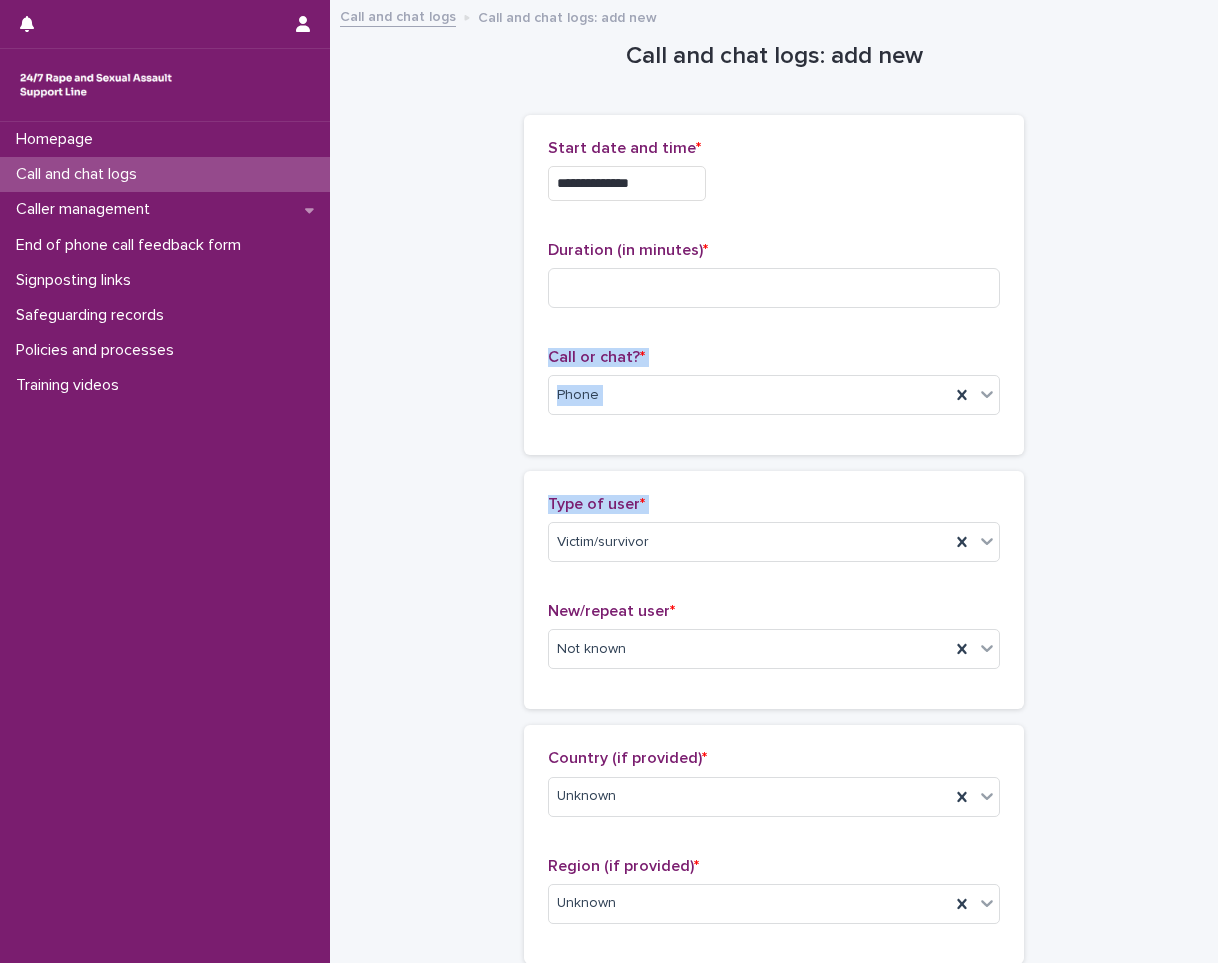 drag, startPoint x: 417, startPoint y: 550, endPoint x: 434, endPoint y: 305, distance: 245.58908 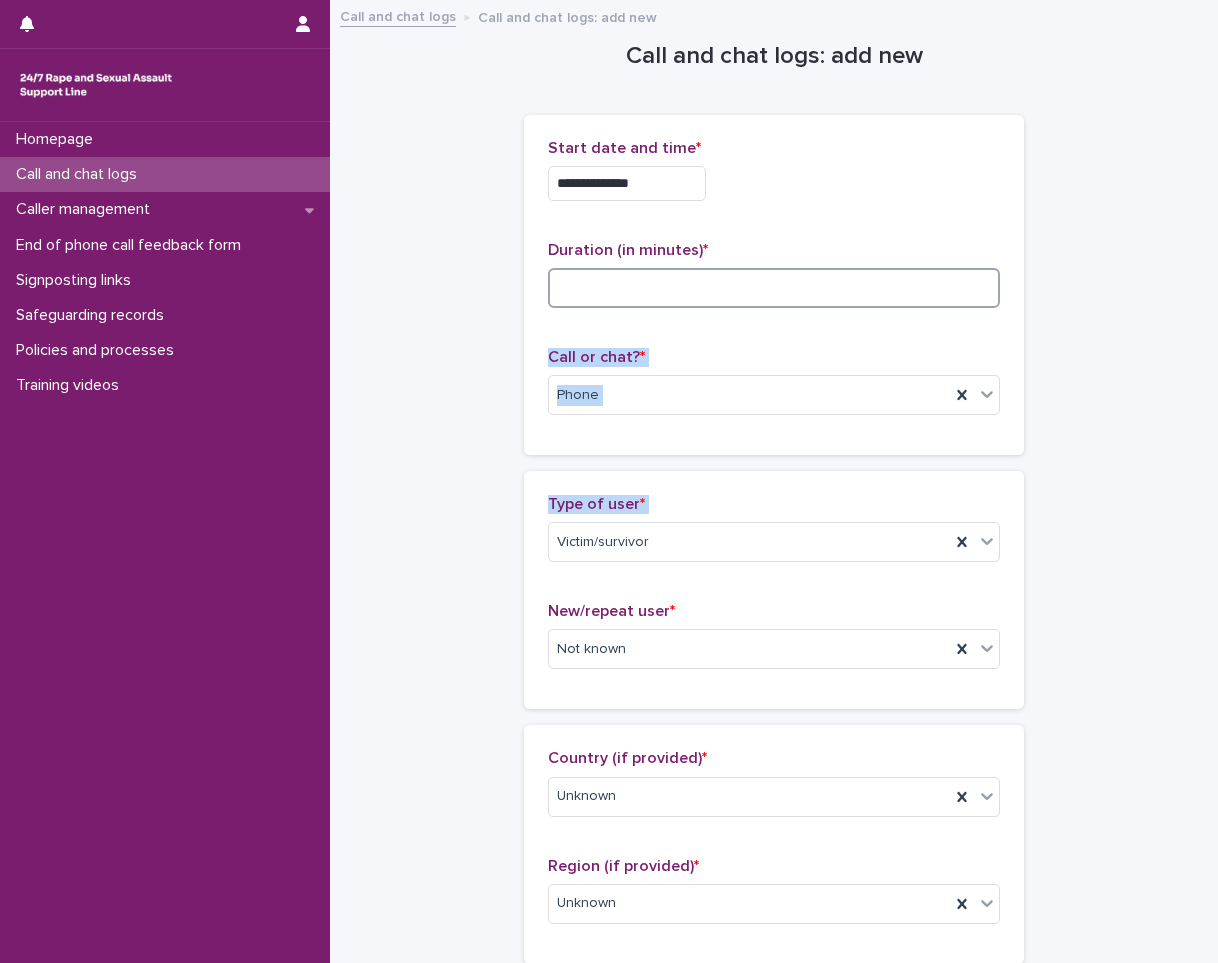 click at bounding box center (774, 288) 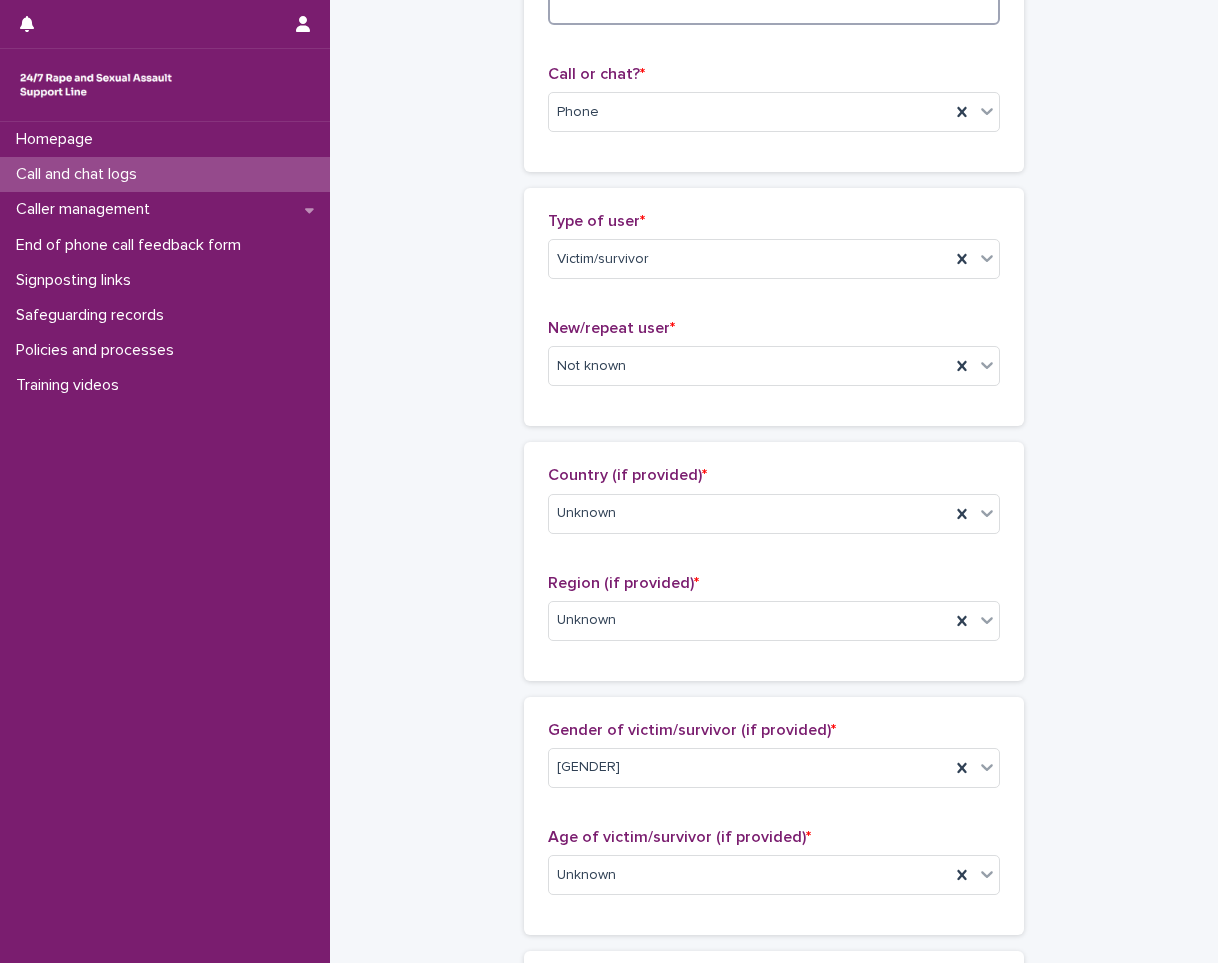 scroll, scrollTop: 290, scrollLeft: 0, axis: vertical 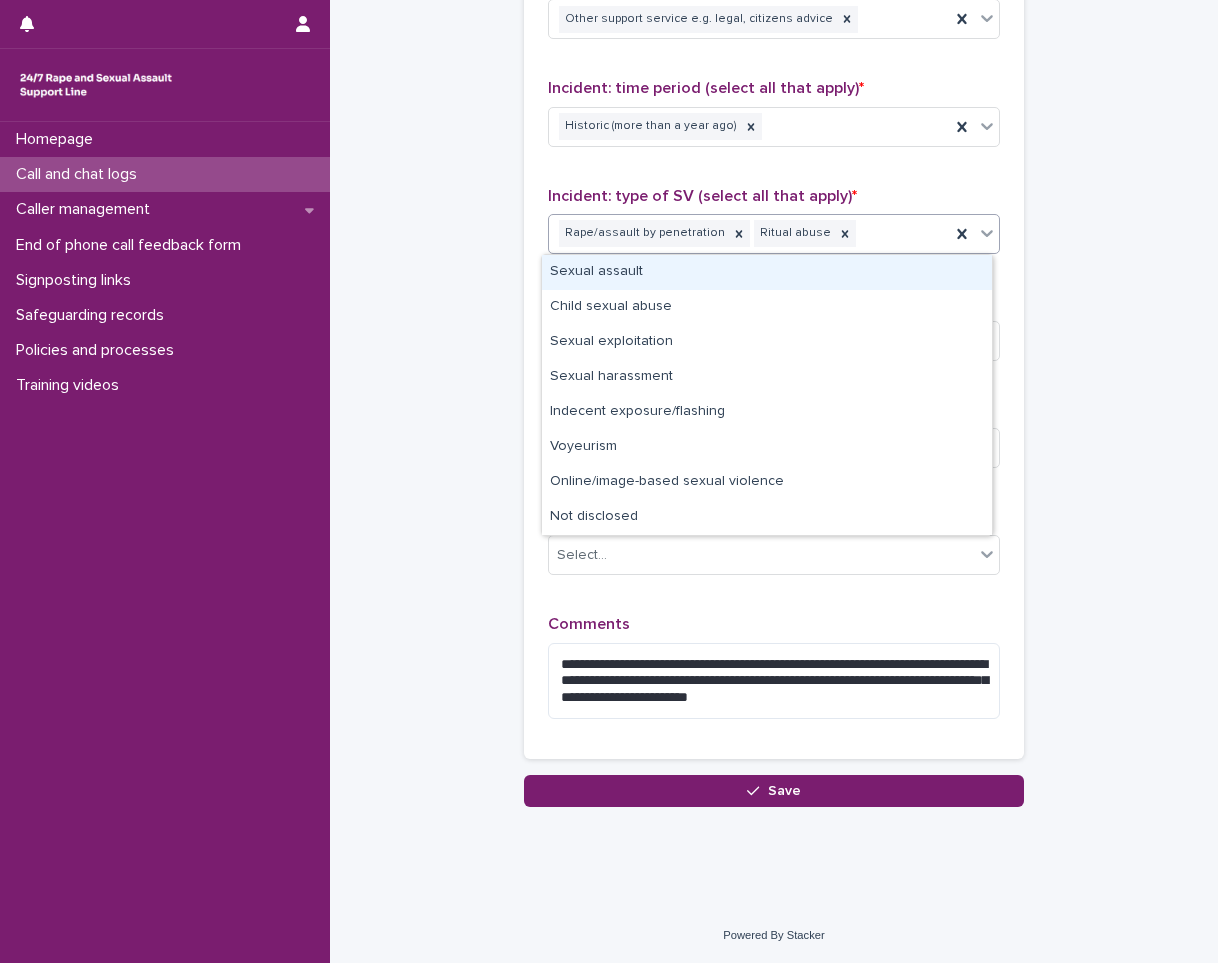 click on "Rape/assault by penetration Ritual abuse" at bounding box center (749, 233) 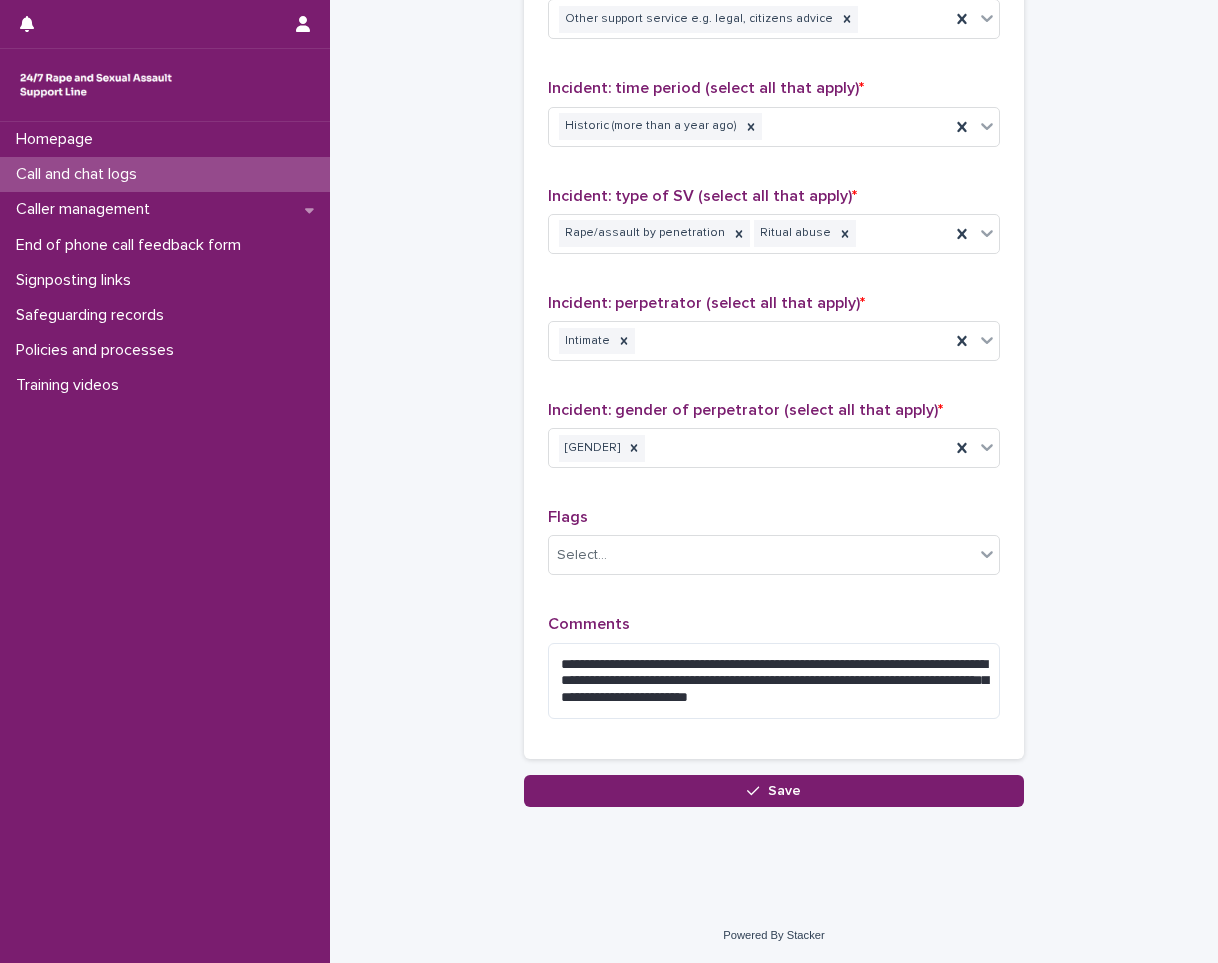 click on "**********" at bounding box center [774, -292] 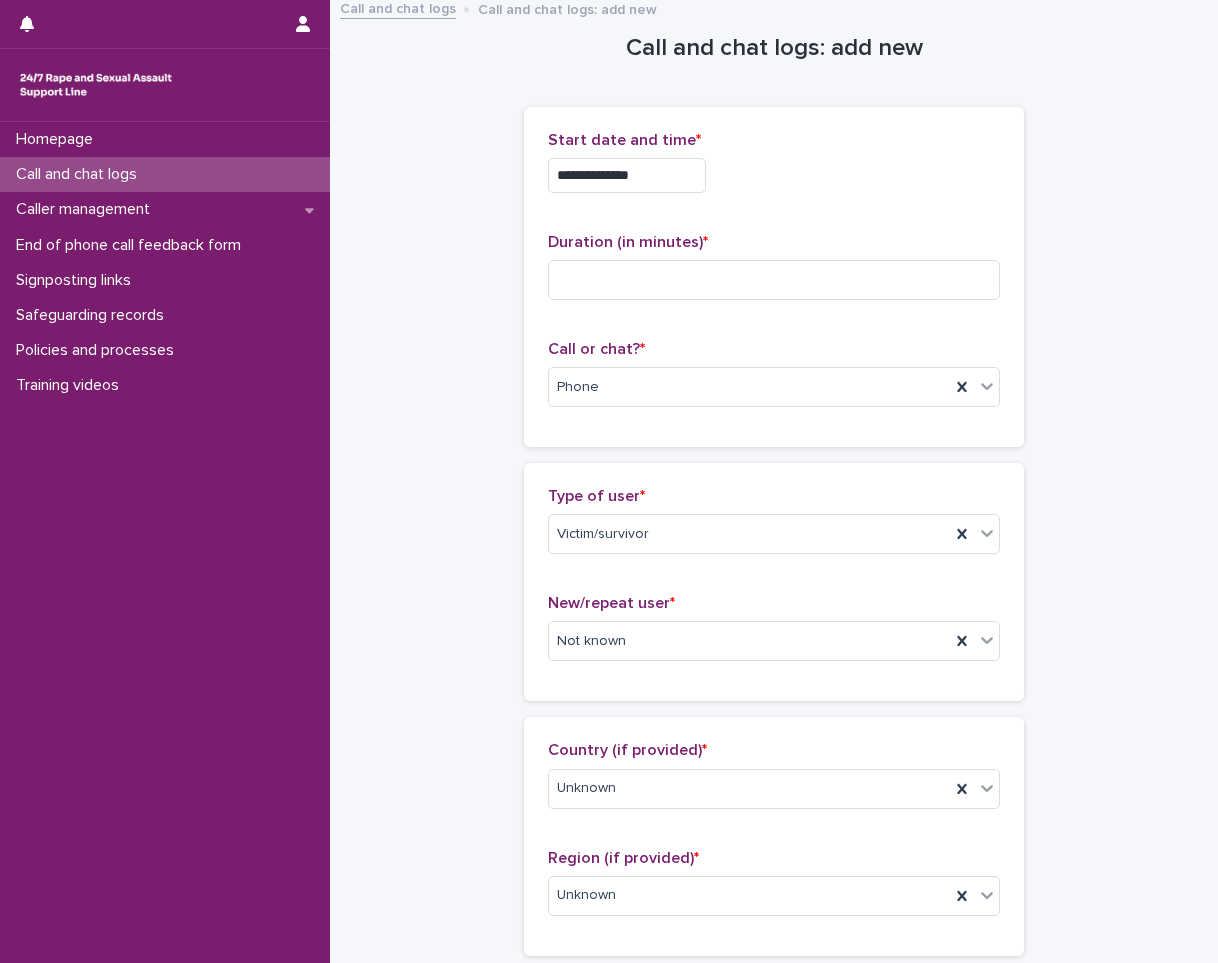 scroll, scrollTop: 0, scrollLeft: 0, axis: both 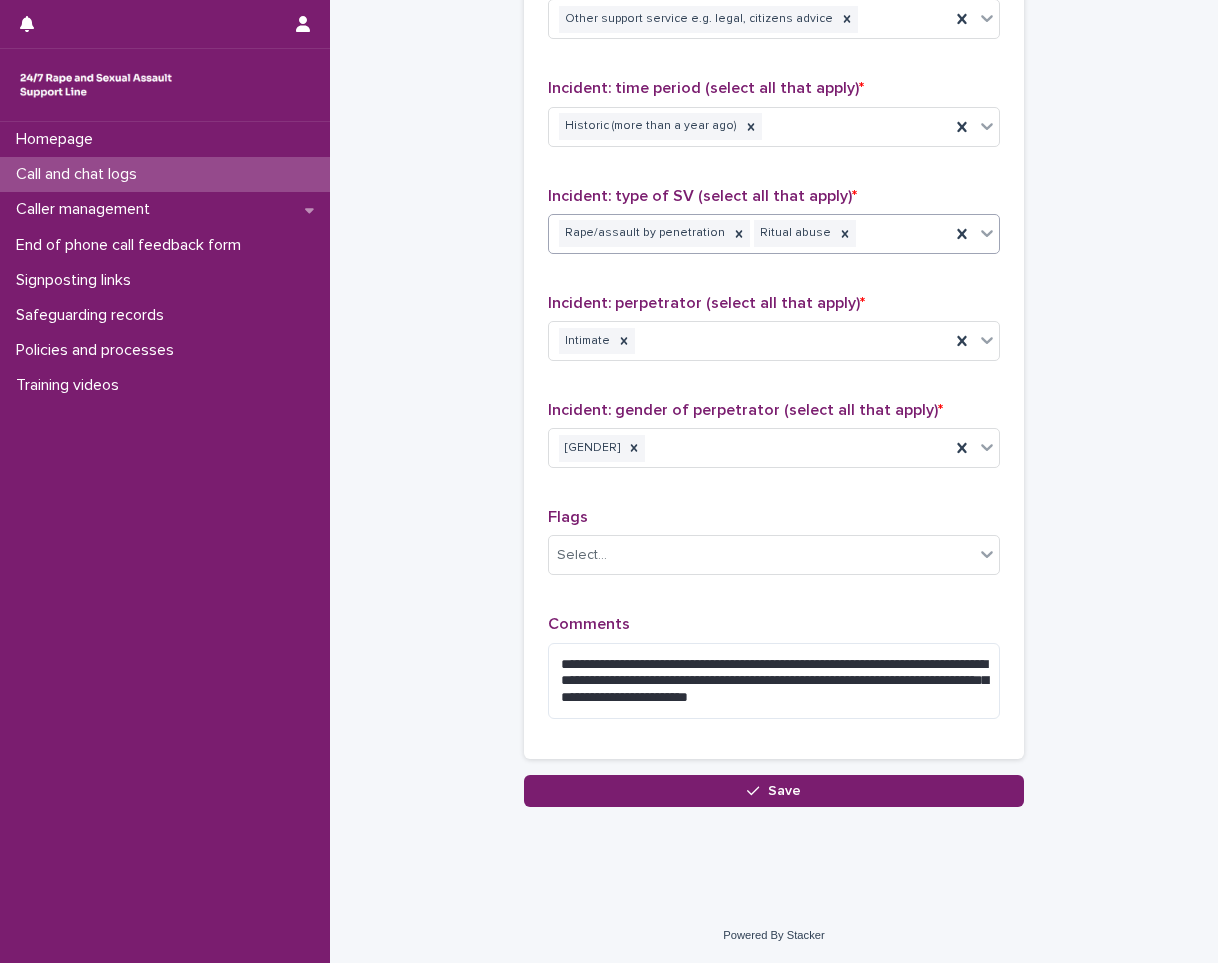 click on "Rape/assault by penetration Ritual abuse" at bounding box center (749, 233) 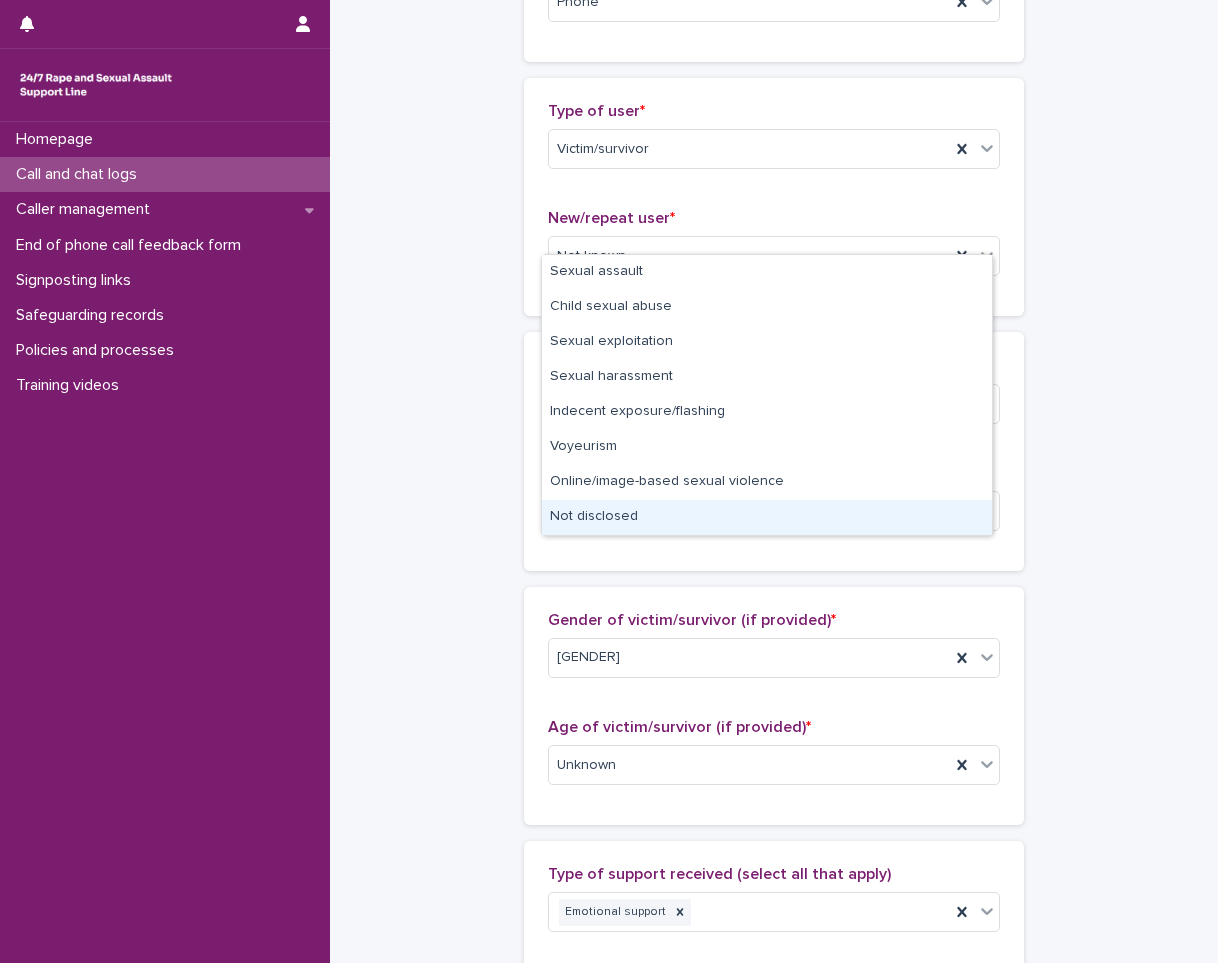 scroll, scrollTop: 362, scrollLeft: 0, axis: vertical 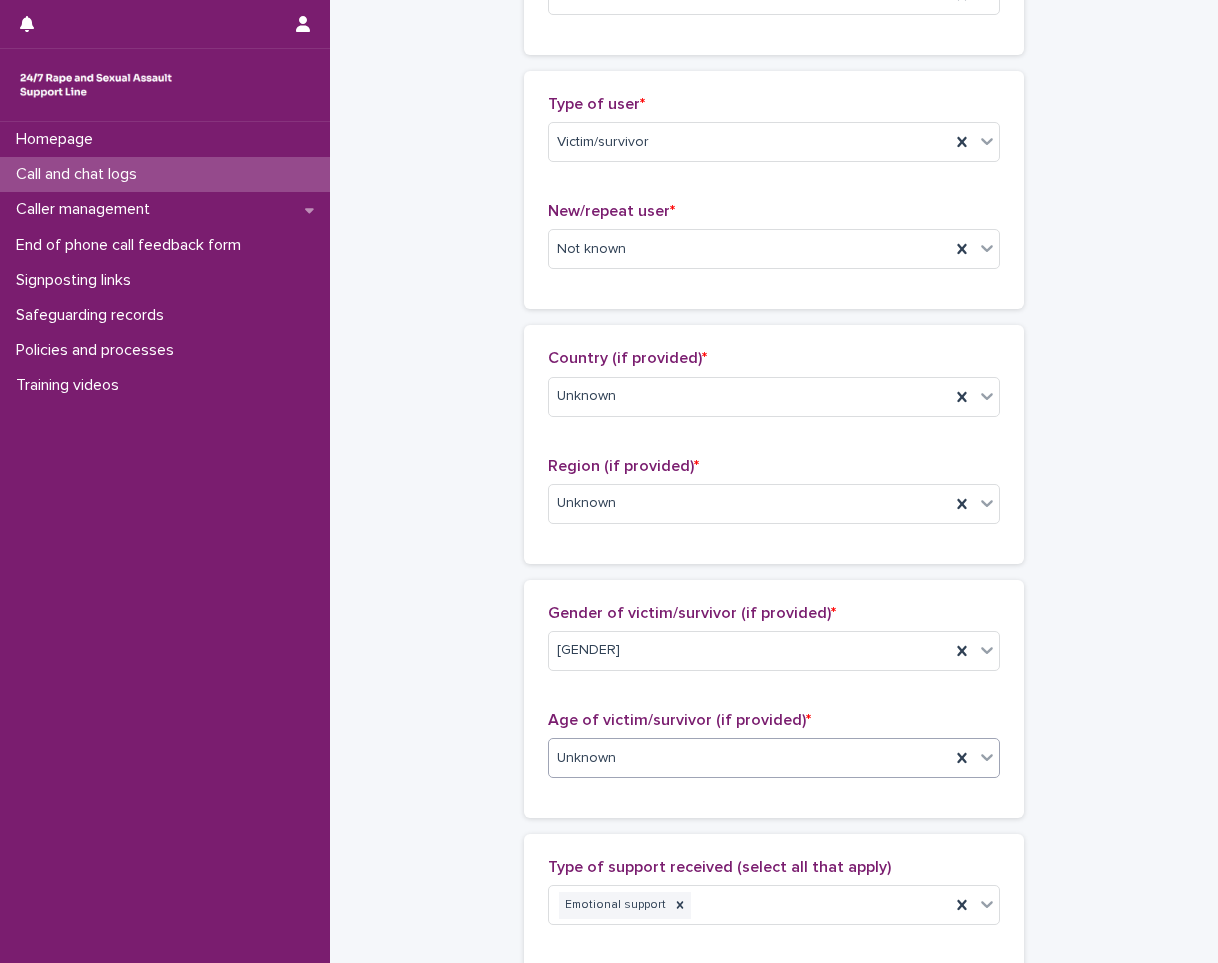 click on "Unknown" at bounding box center (749, 758) 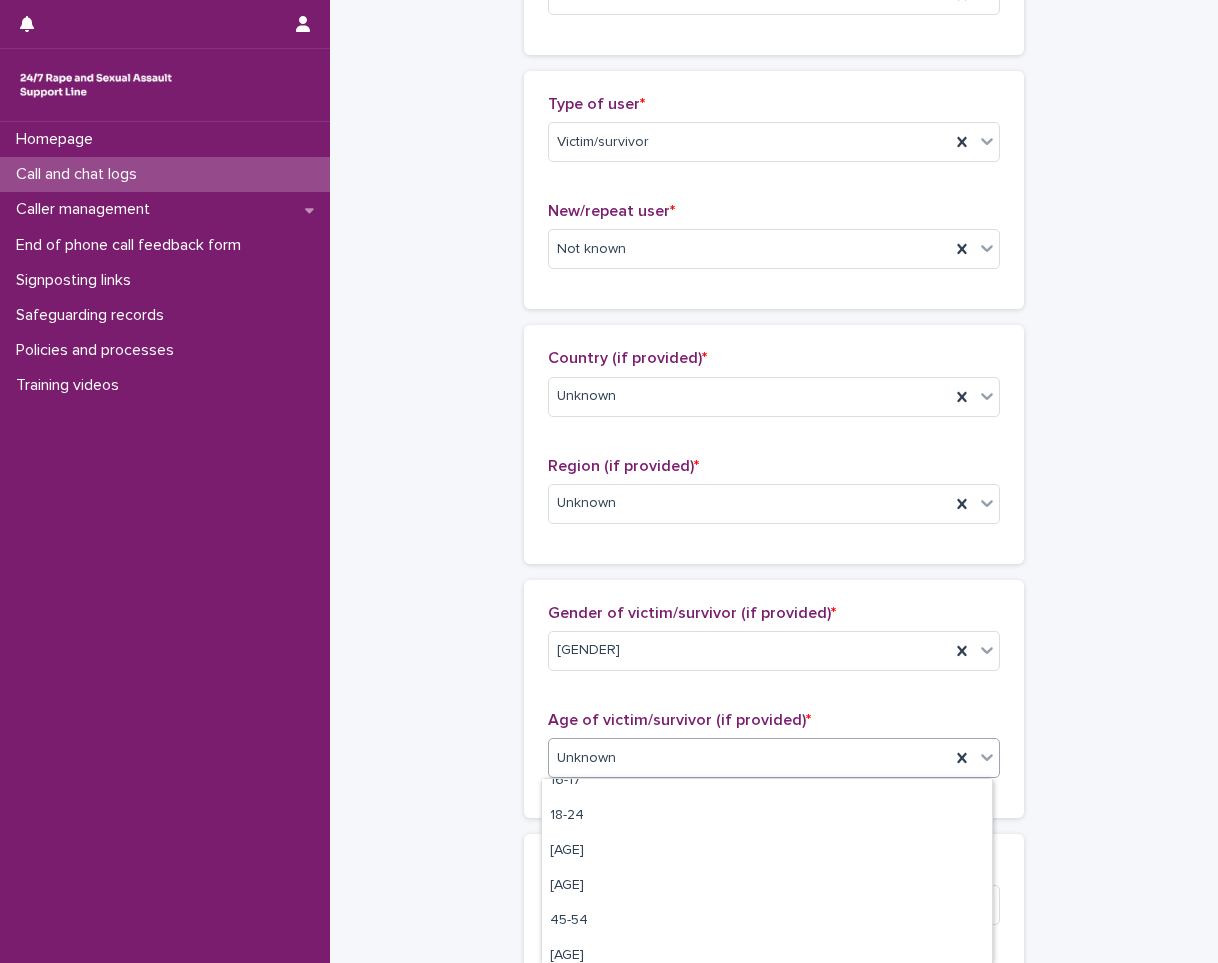 scroll, scrollTop: 100, scrollLeft: 0, axis: vertical 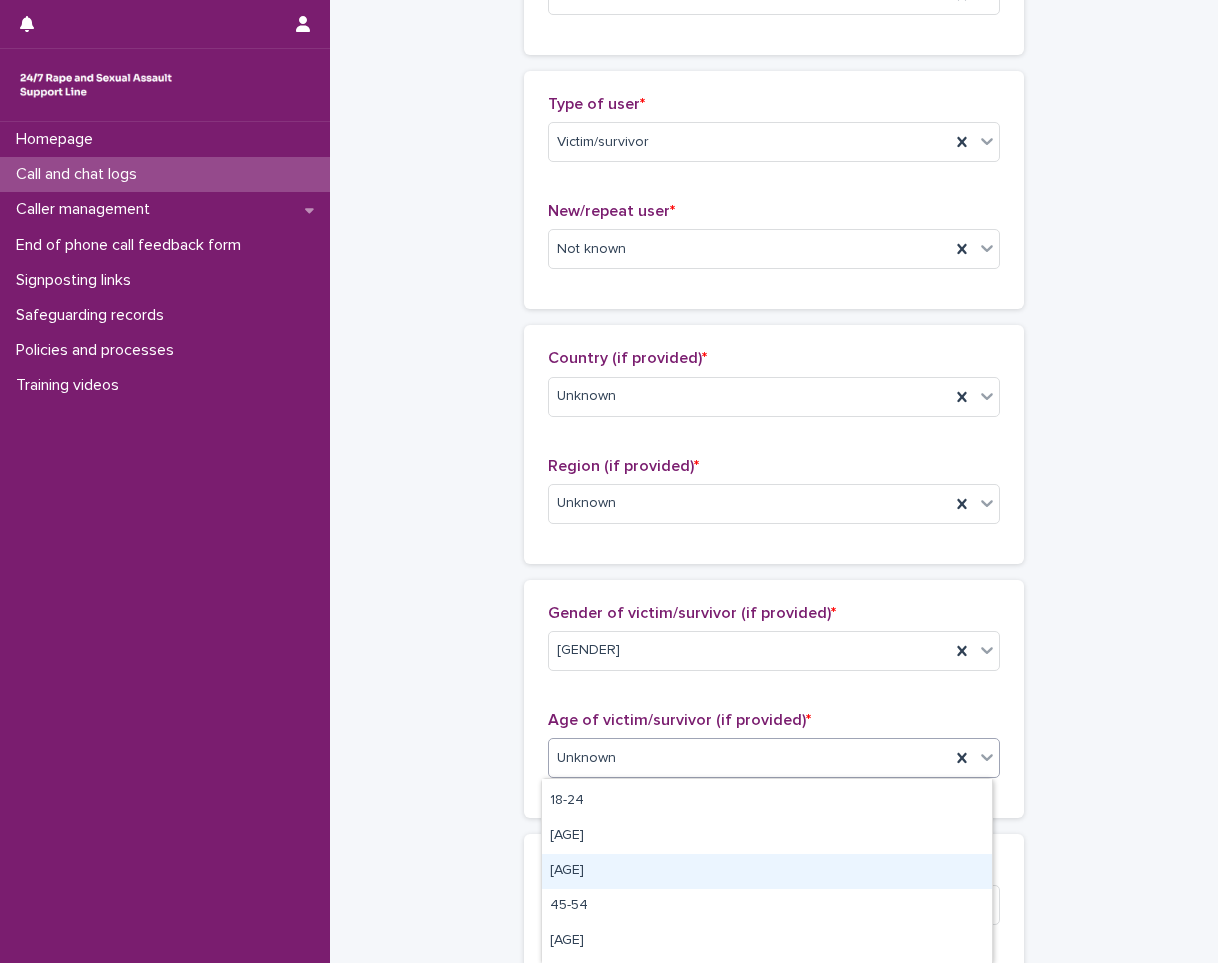click on "[AGE]" at bounding box center (767, 871) 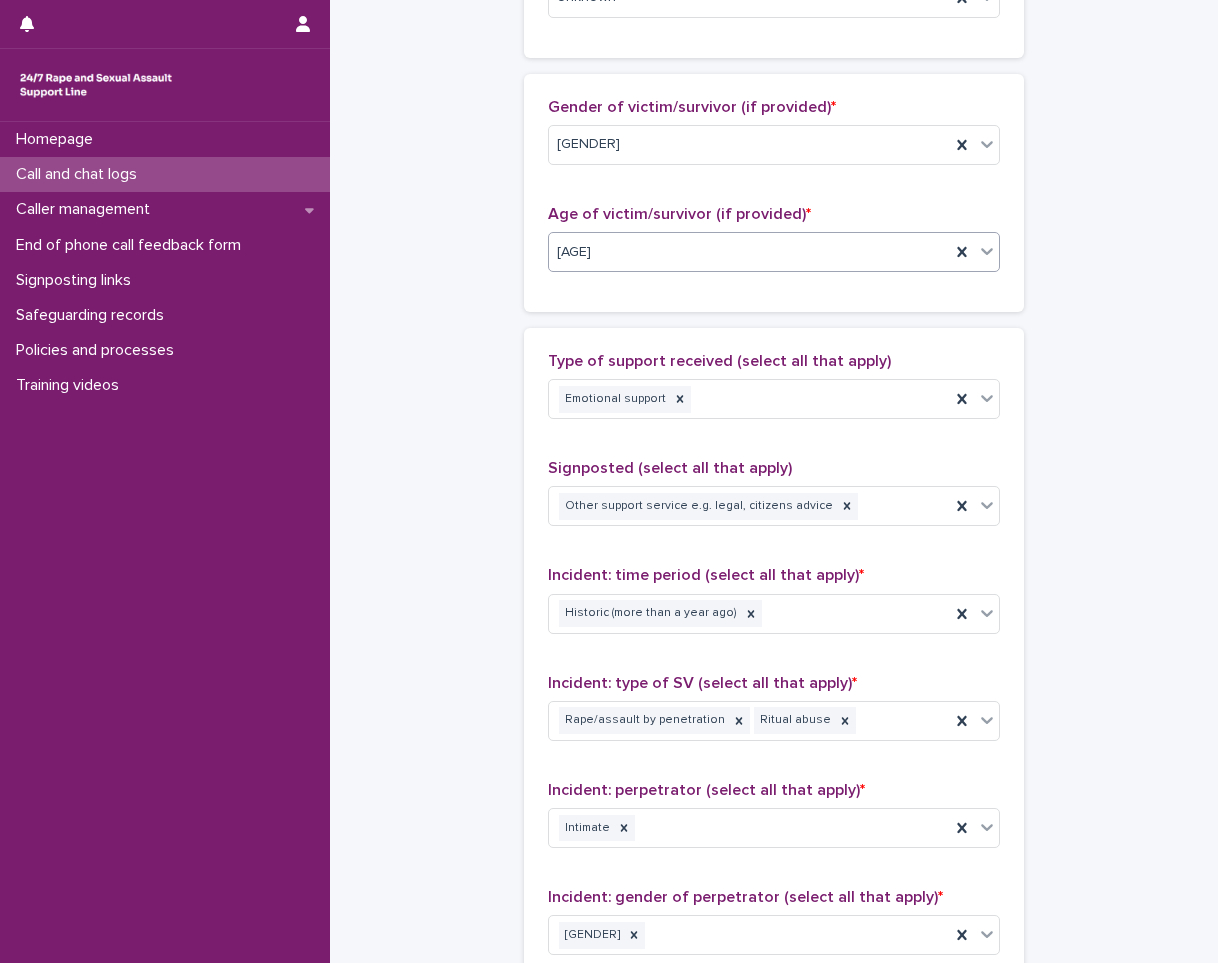 scroll, scrollTop: 1079, scrollLeft: 0, axis: vertical 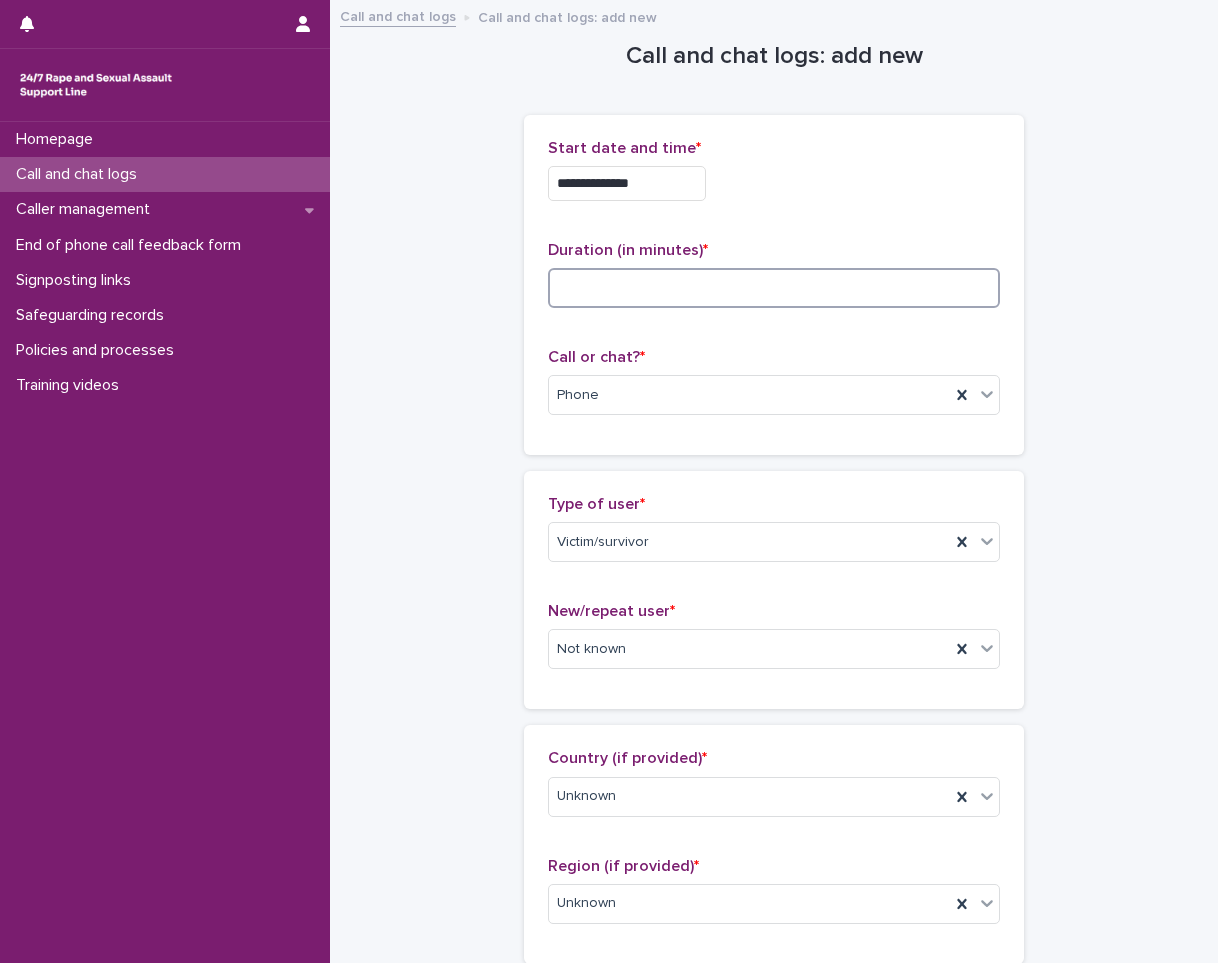 click at bounding box center [774, 288] 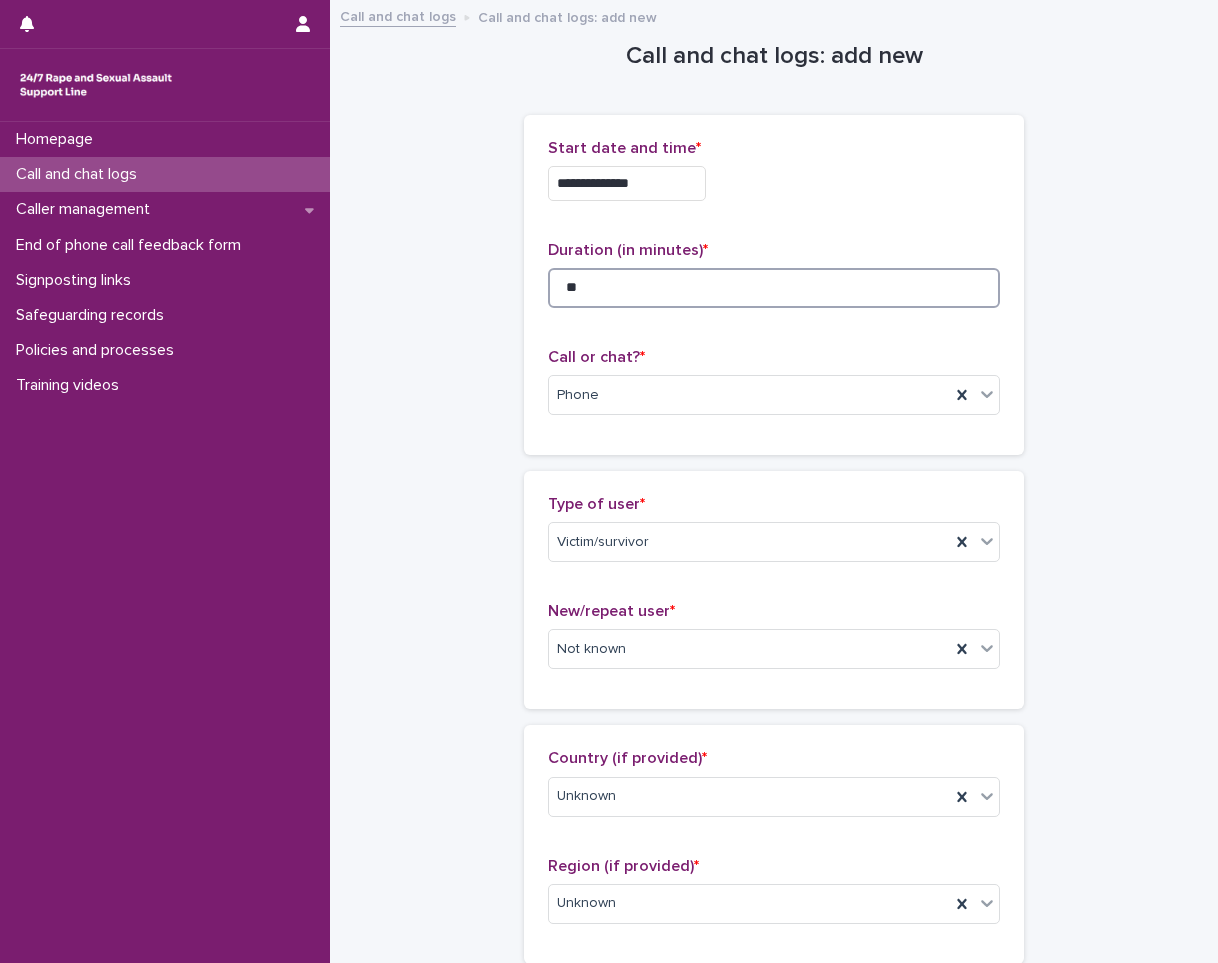 click on "**" at bounding box center (774, 288) 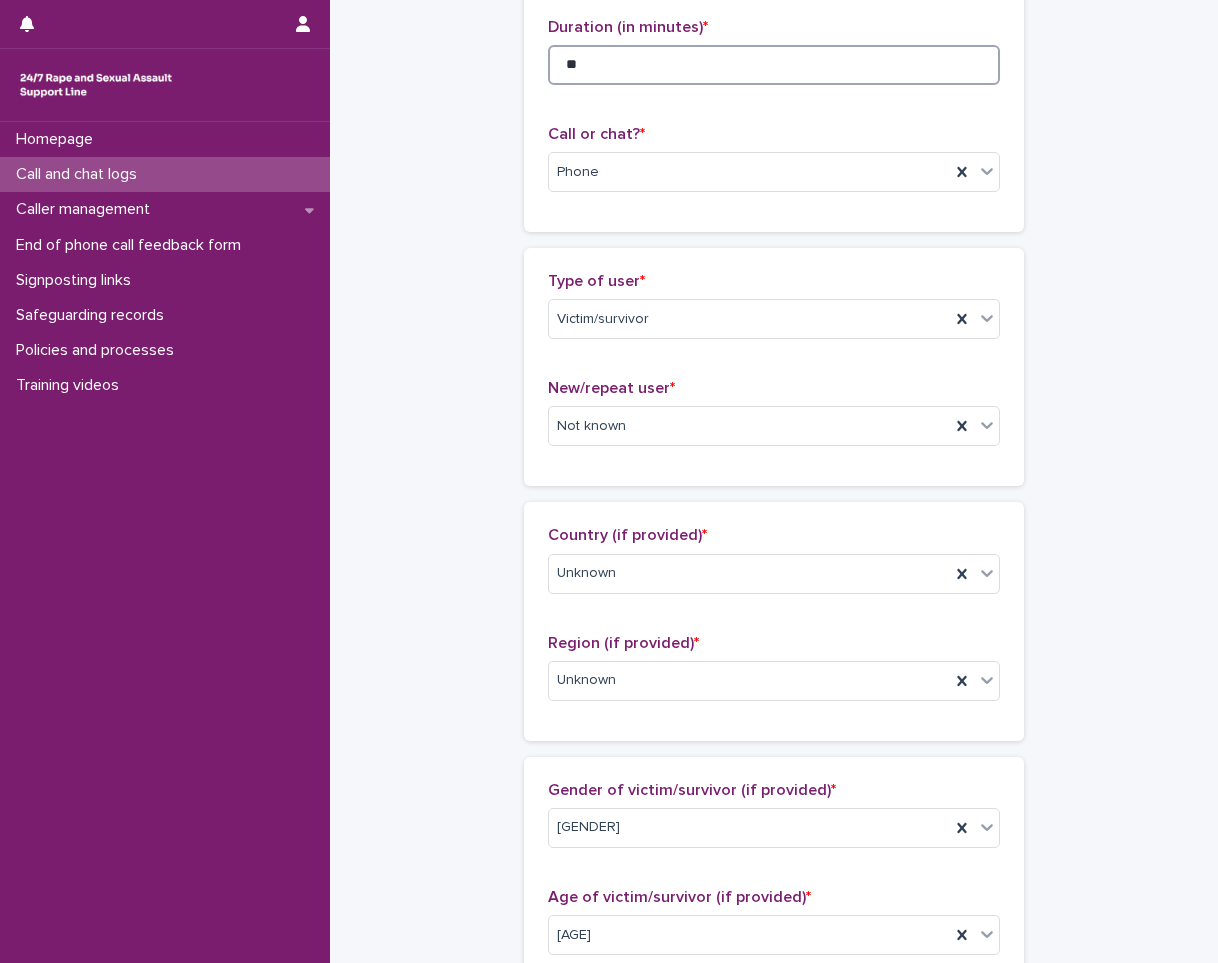 scroll, scrollTop: 600, scrollLeft: 0, axis: vertical 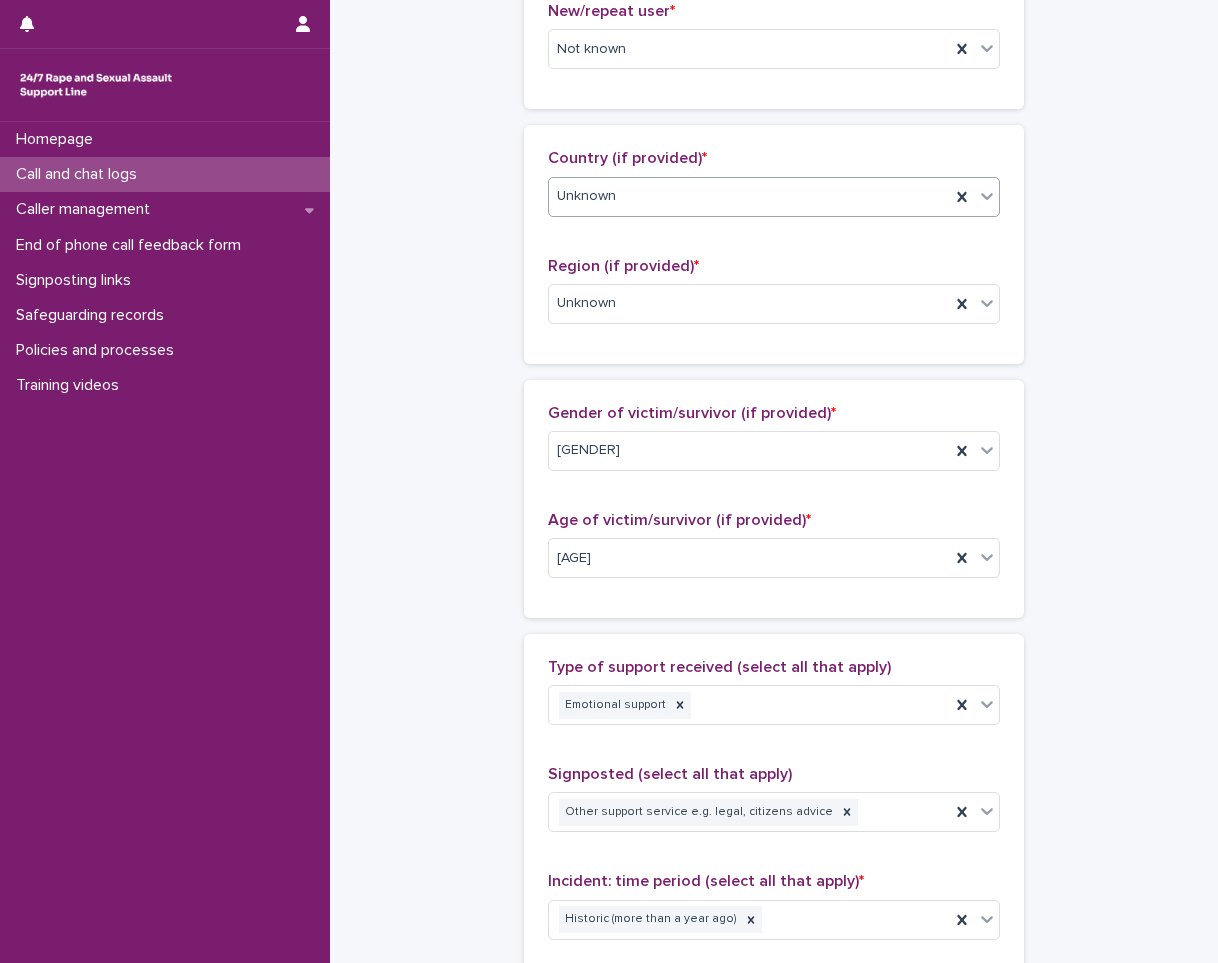 type on "**" 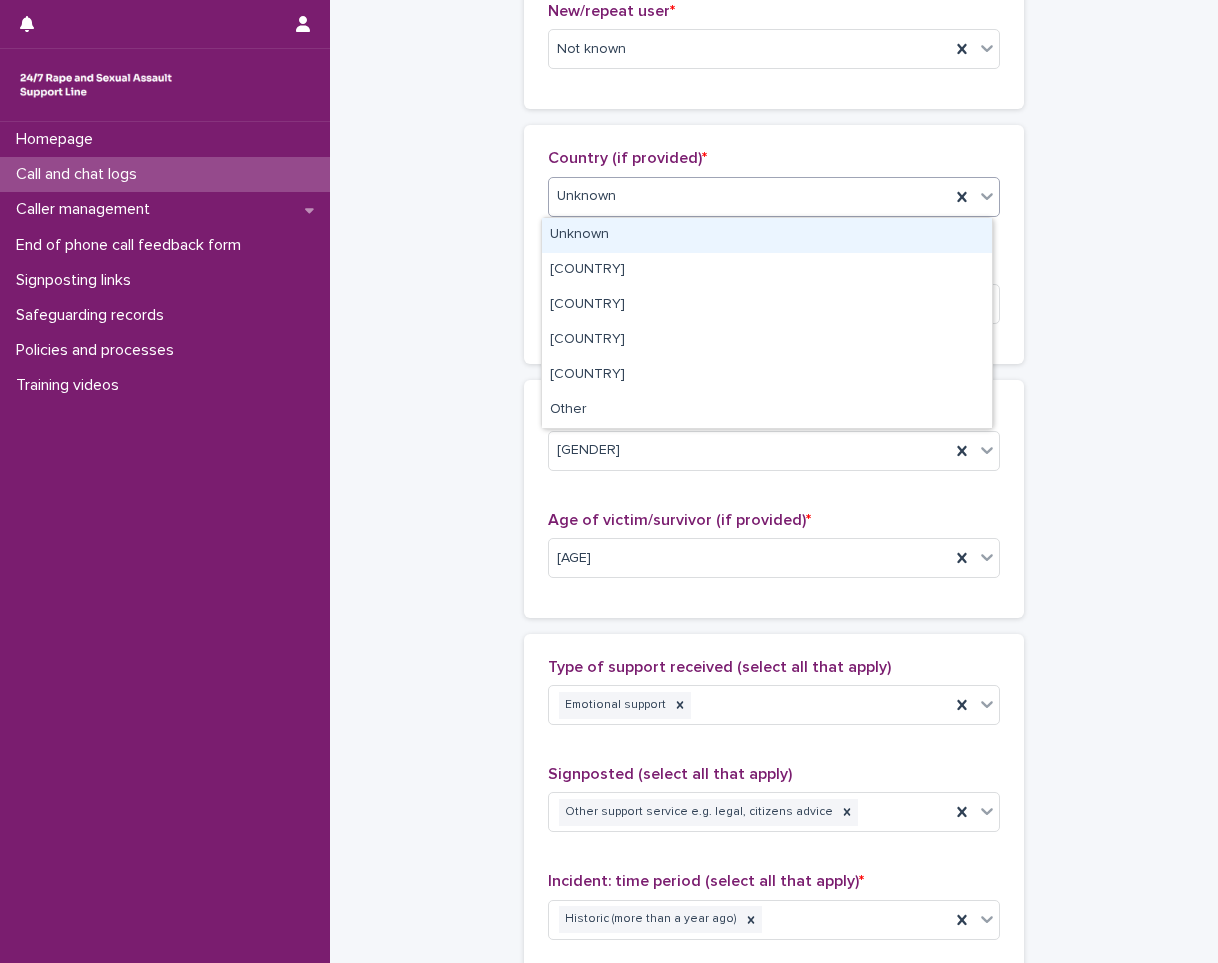 click on "Unknown" at bounding box center [749, 196] 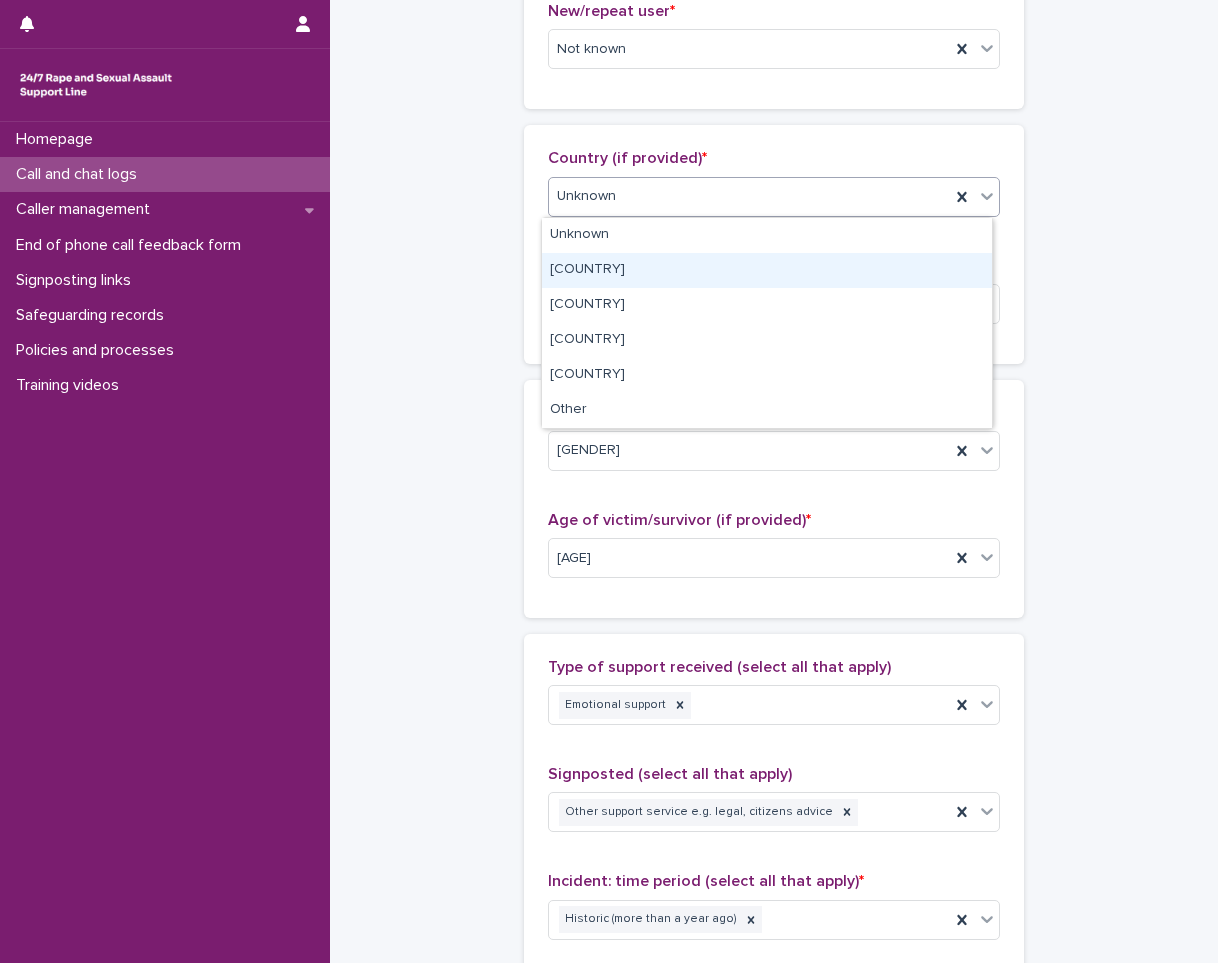 click on "[COUNTRY]" at bounding box center (767, 270) 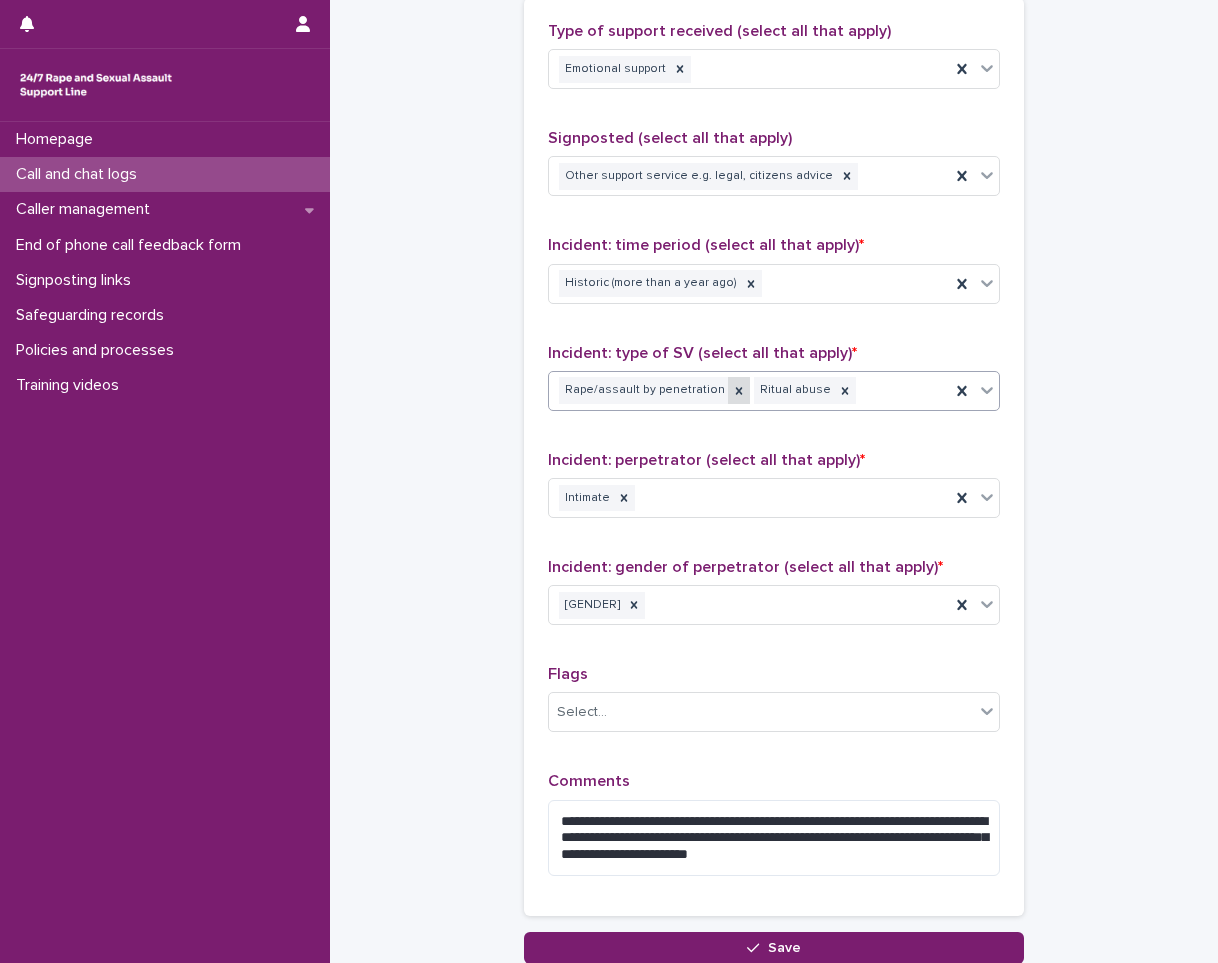 scroll, scrollTop: 1200, scrollLeft: 0, axis: vertical 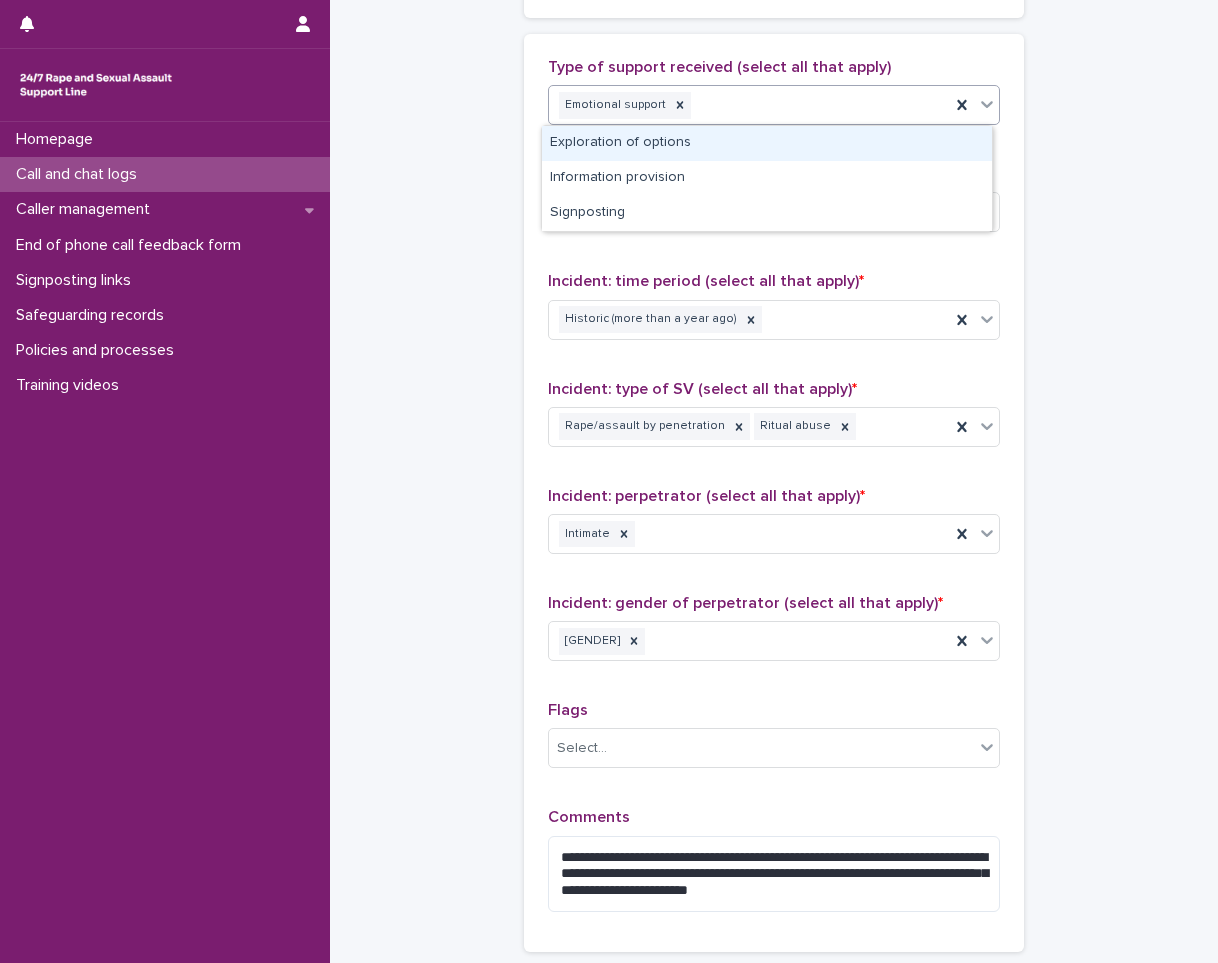 click on "Emotional support" at bounding box center [749, 105] 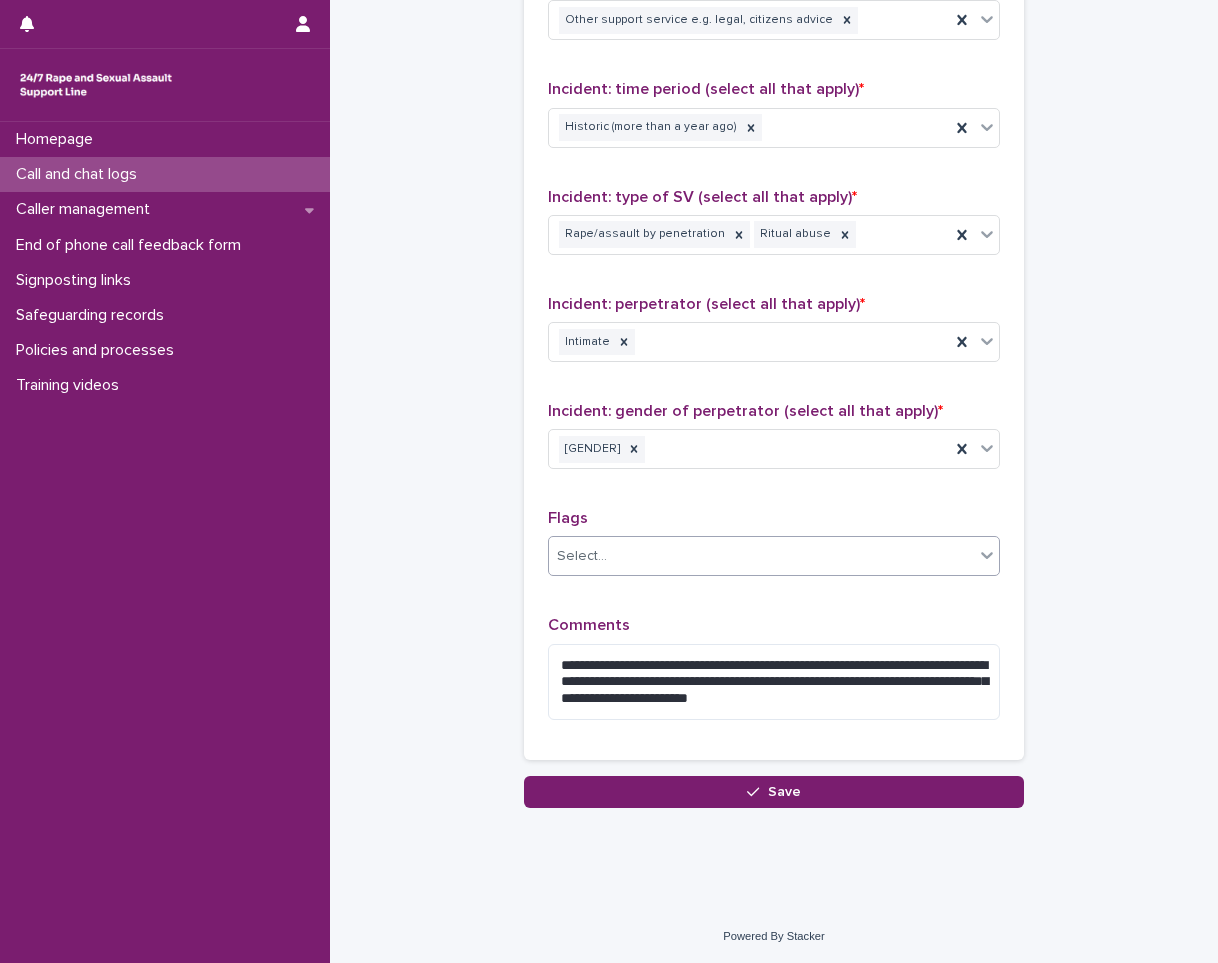scroll, scrollTop: 1393, scrollLeft: 0, axis: vertical 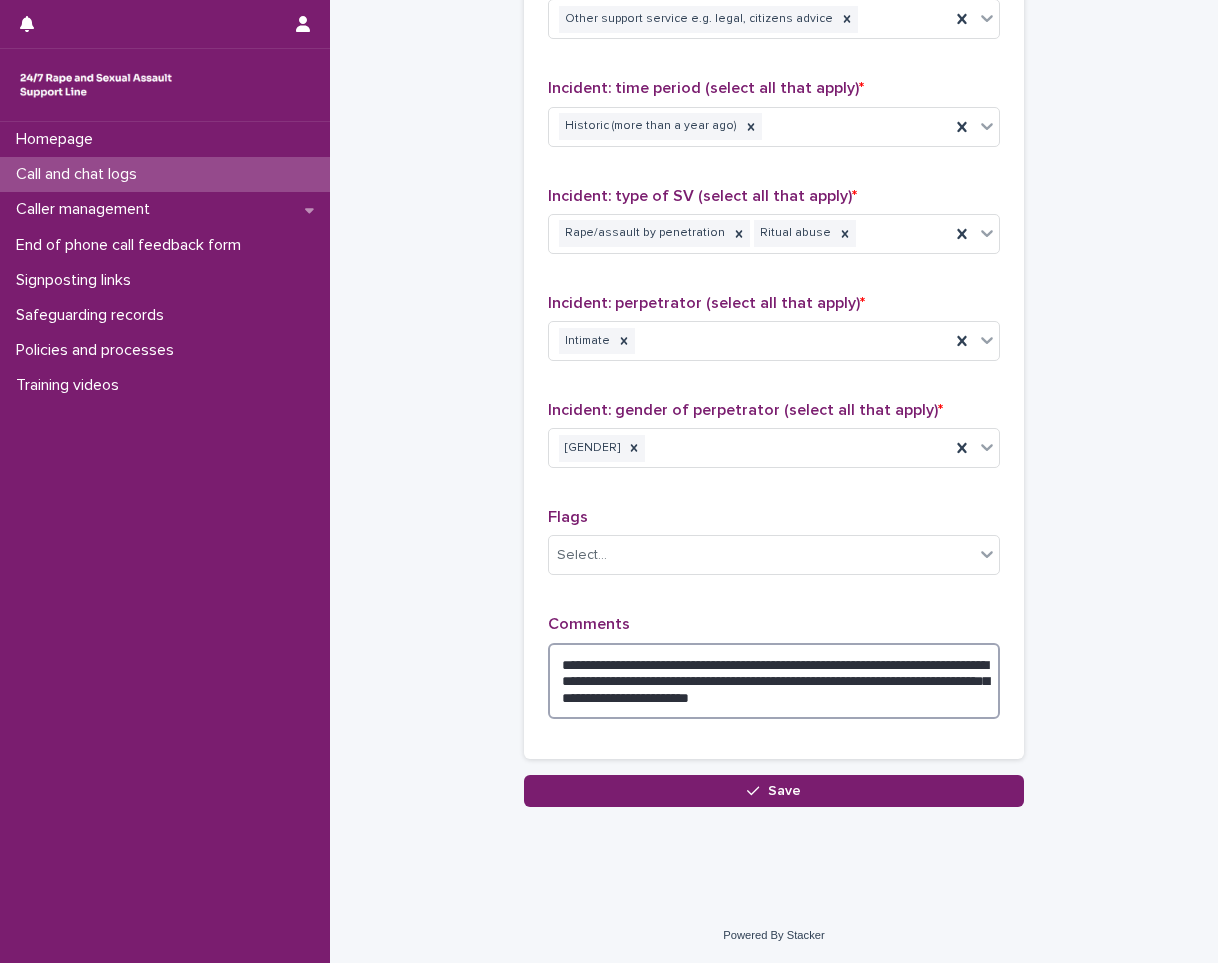 click on "**********" at bounding box center [774, 681] 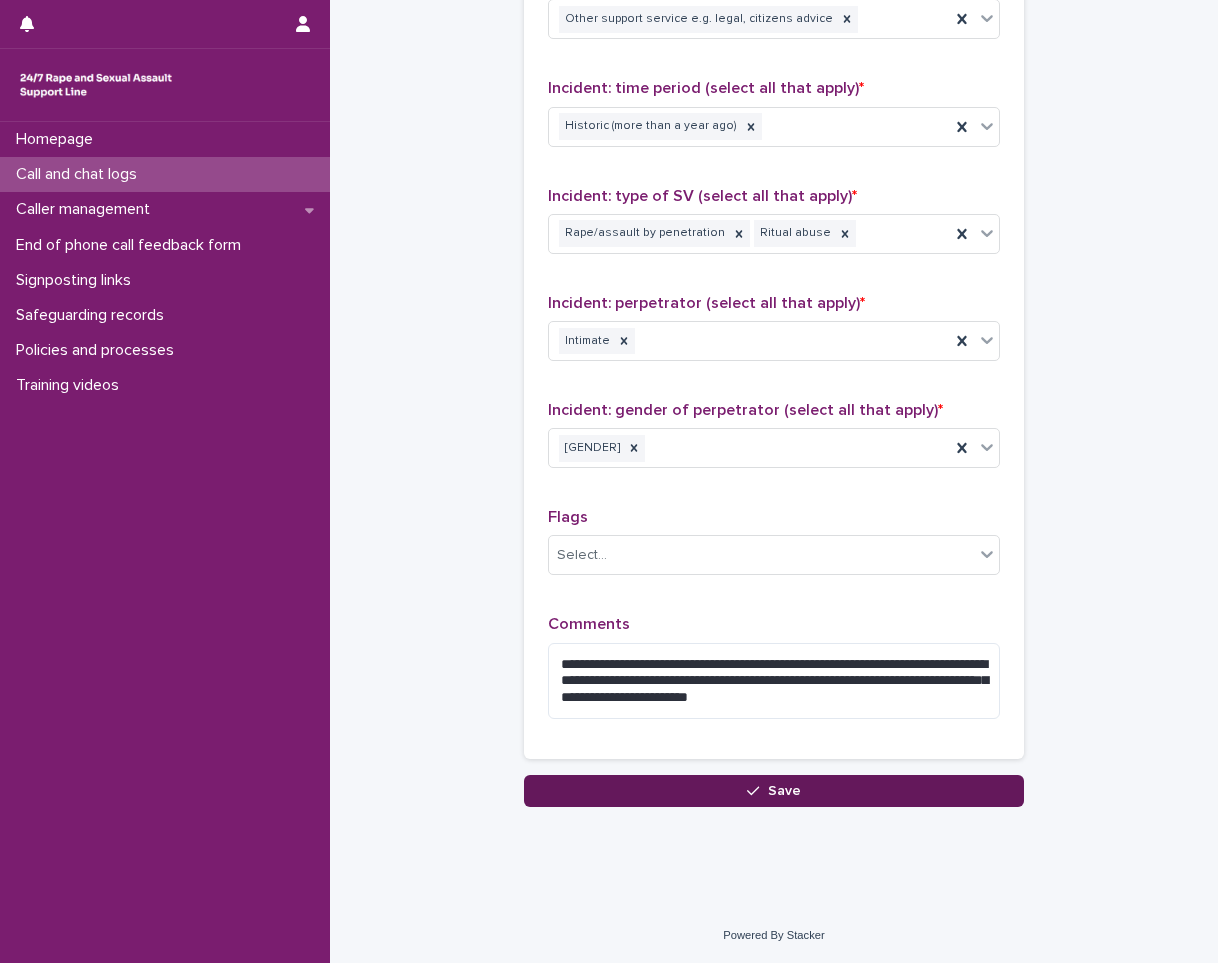 click on "Save" at bounding box center [774, 791] 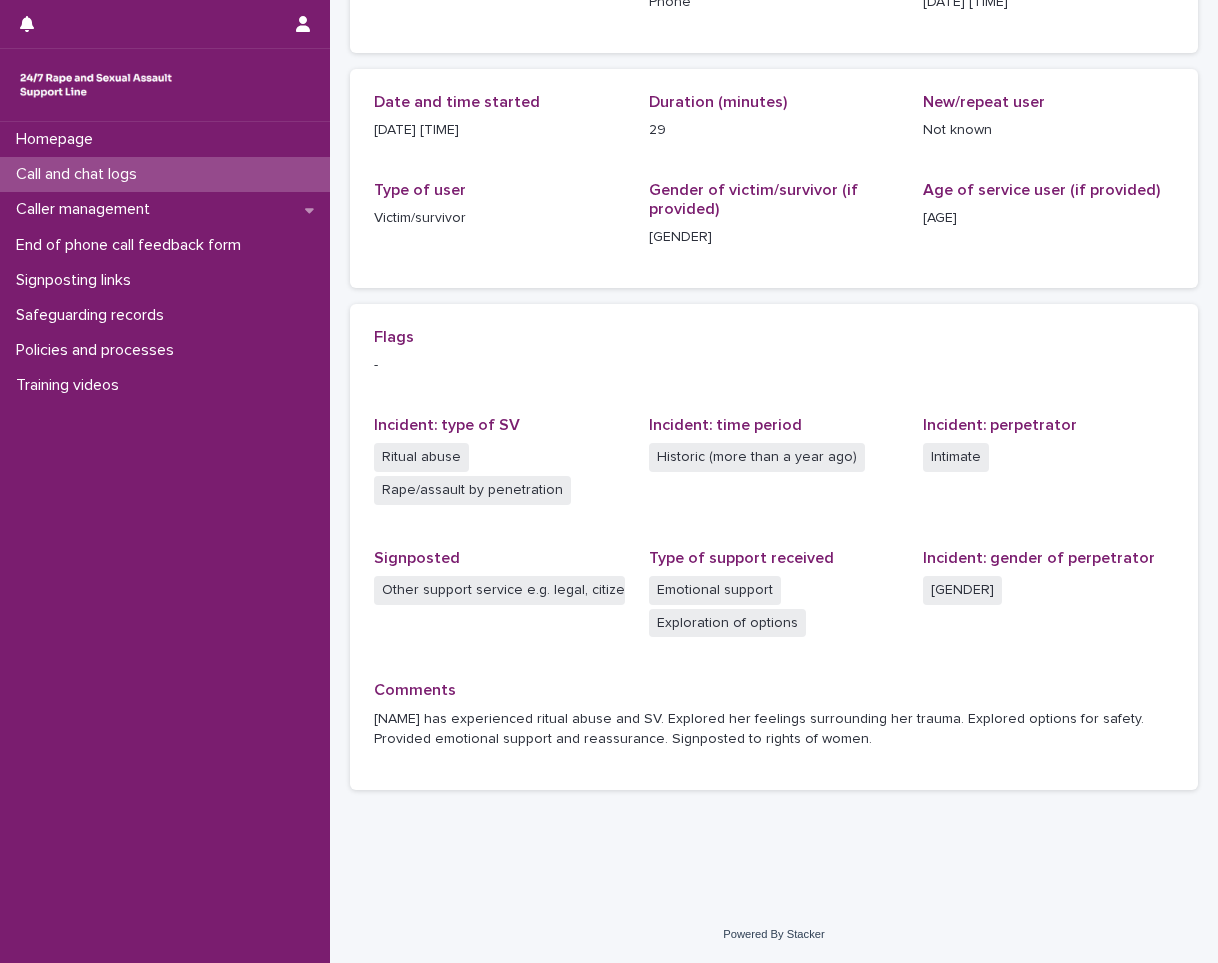 scroll, scrollTop: 0, scrollLeft: 0, axis: both 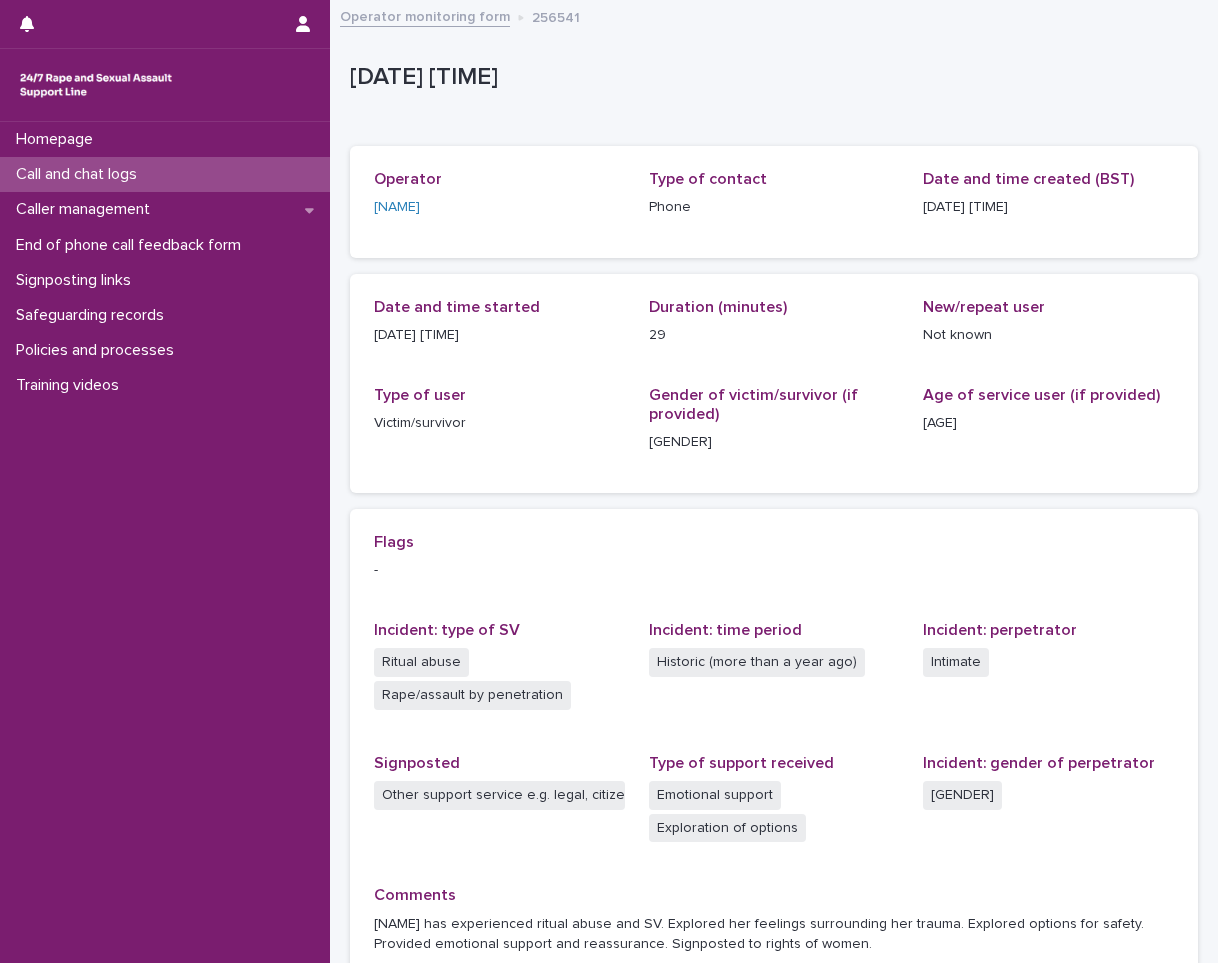 click on "Call and chat logs" at bounding box center (165, 174) 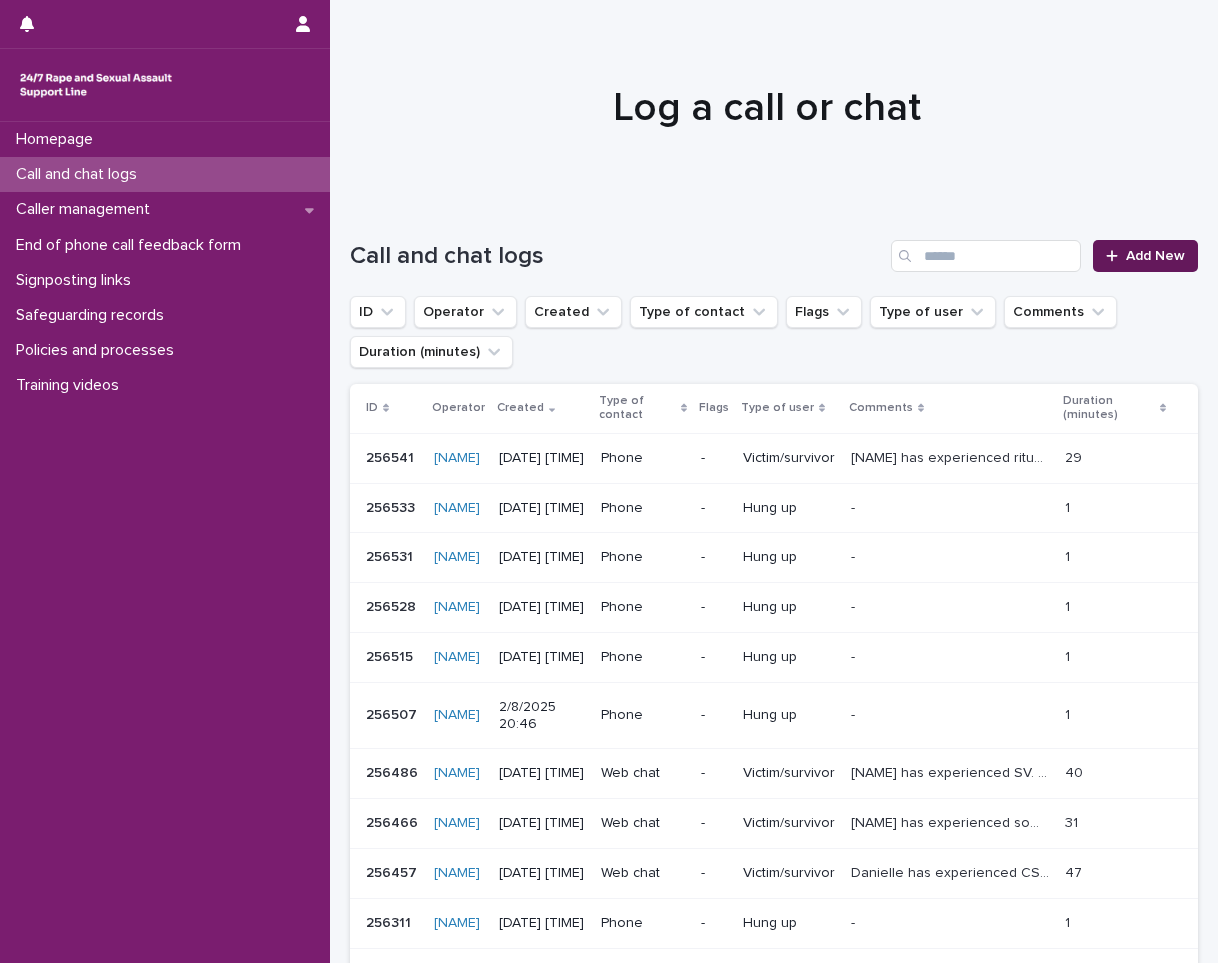 click on "Add New" at bounding box center (1155, 256) 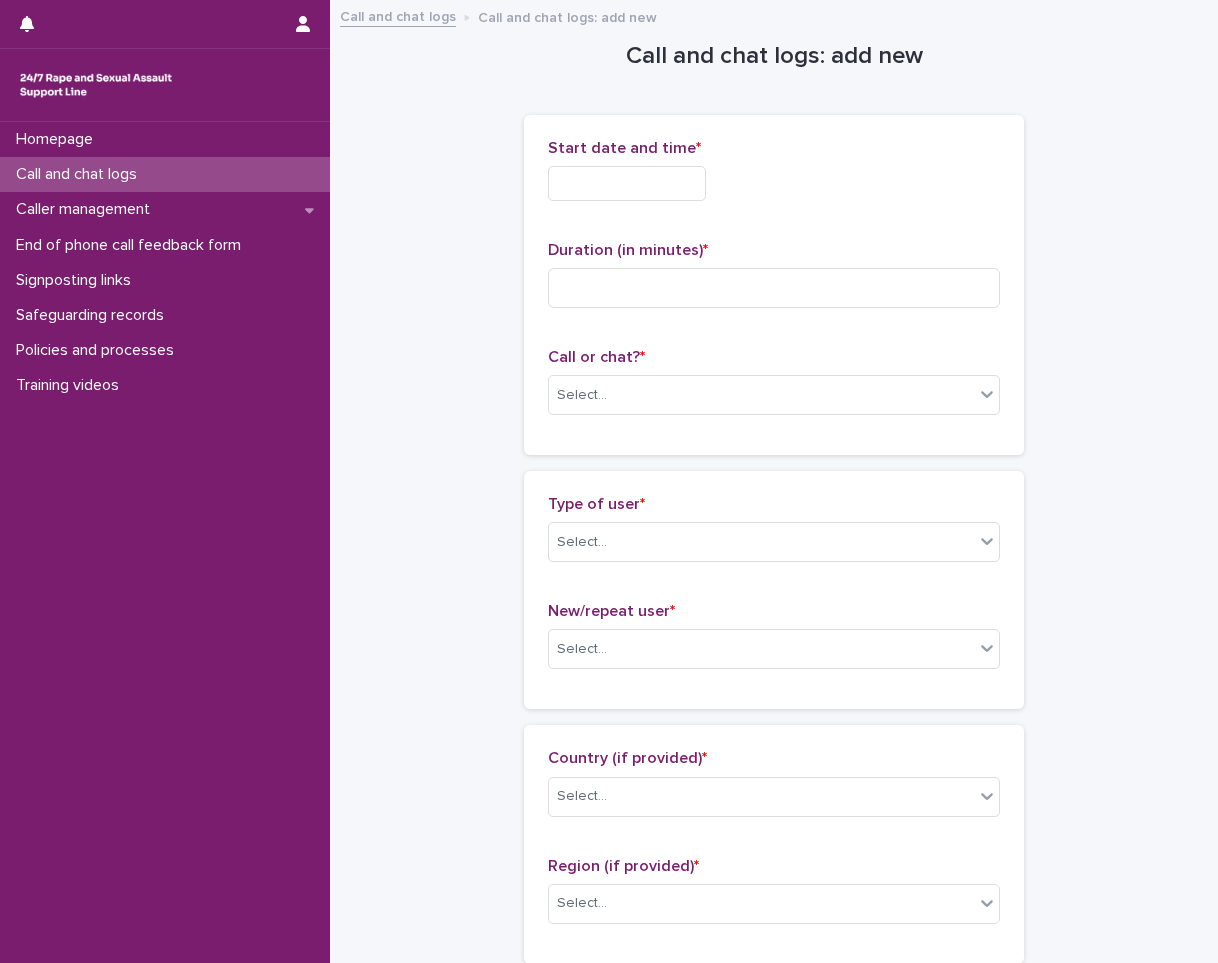 click at bounding box center (627, 183) 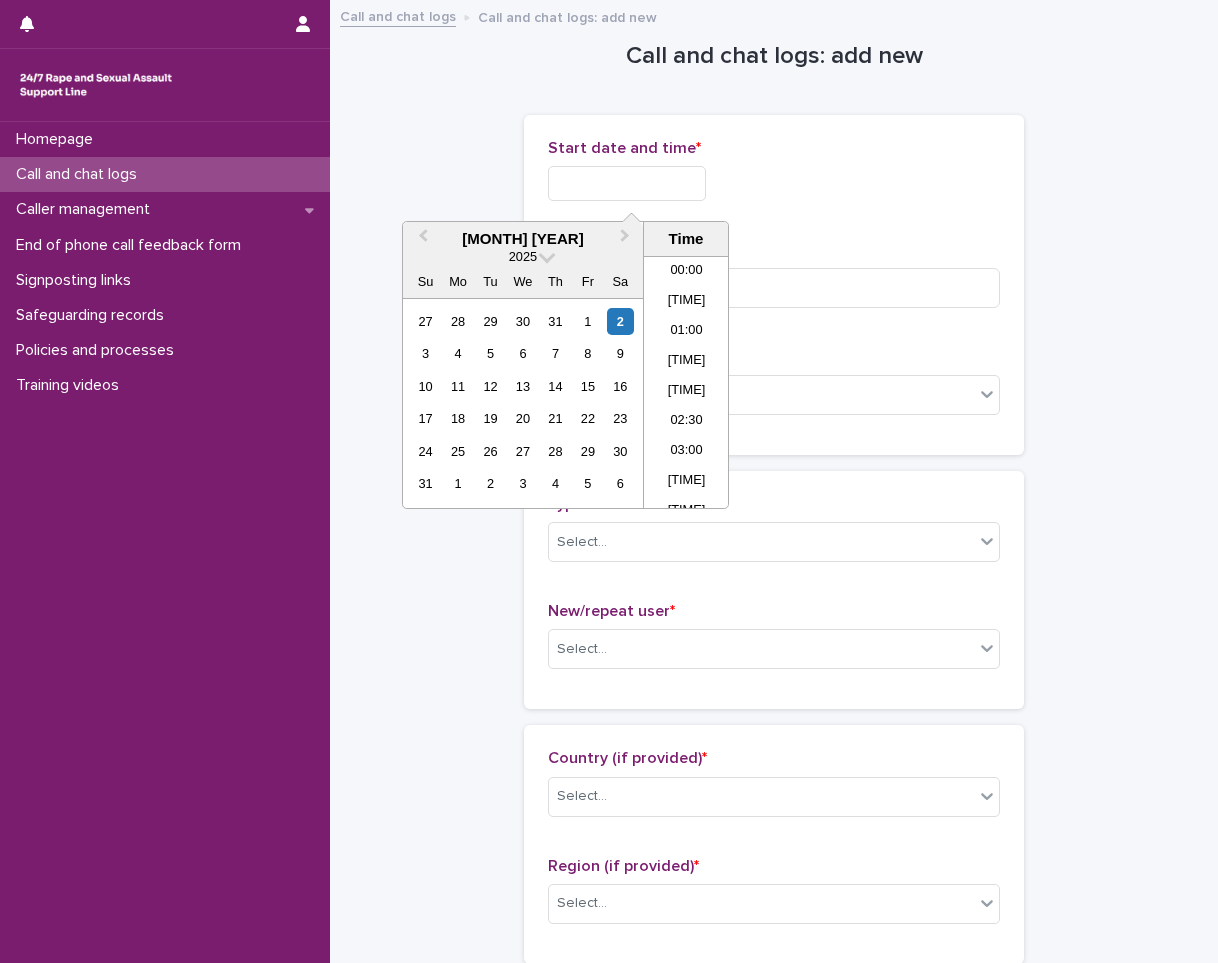 scroll, scrollTop: 1189, scrollLeft: 0, axis: vertical 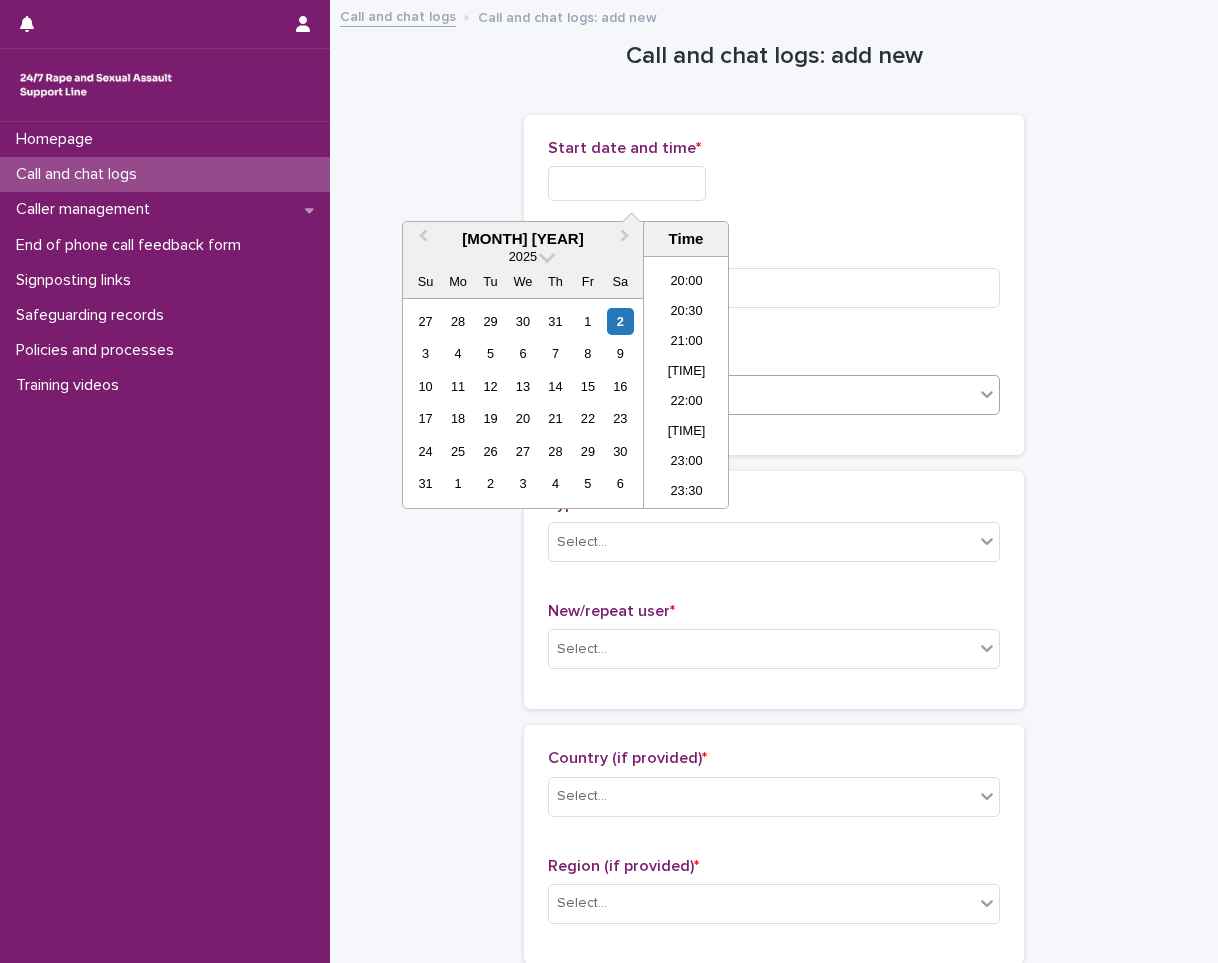 click on "22:00" at bounding box center (686, 403) 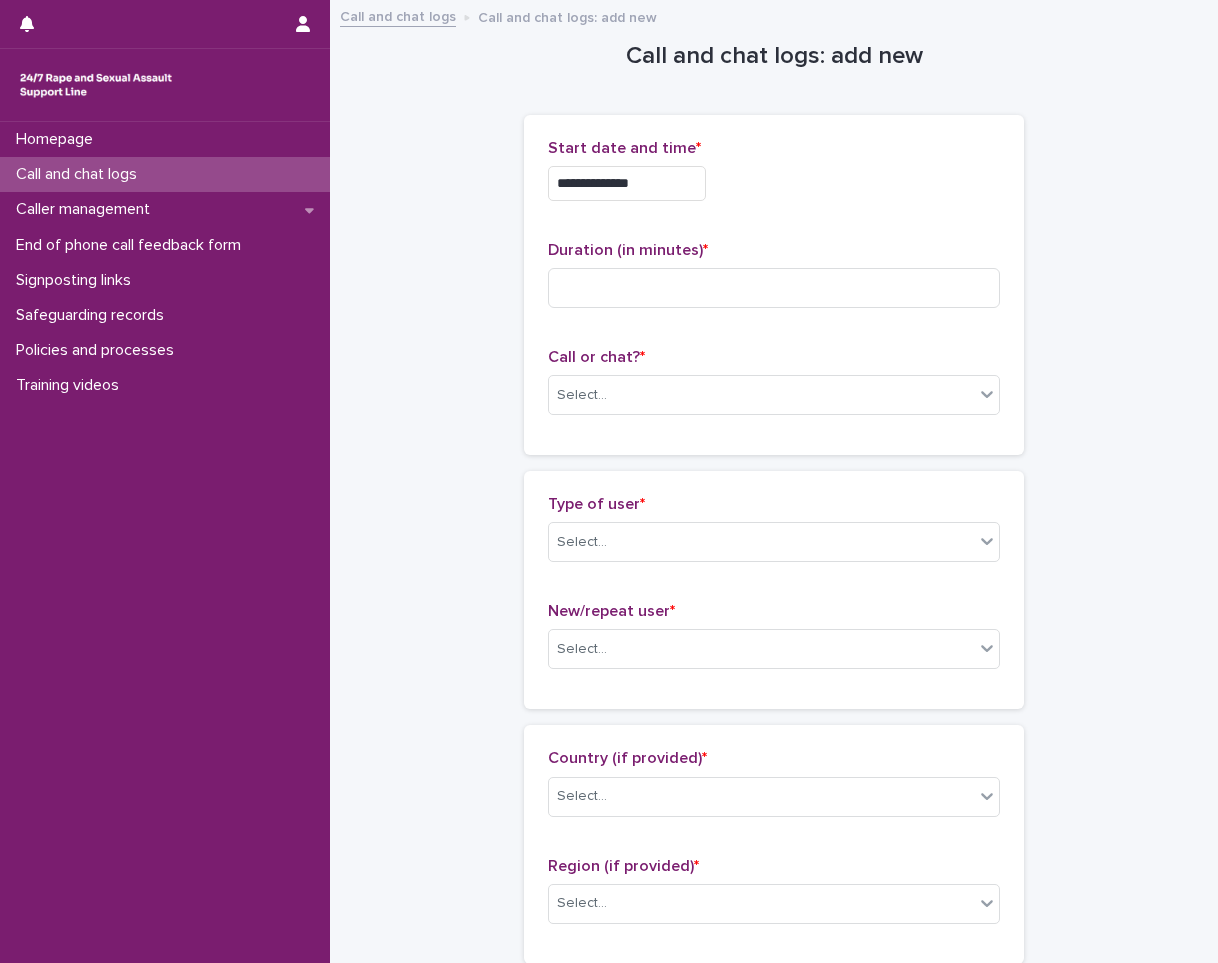 click on "**********" at bounding box center [627, 183] 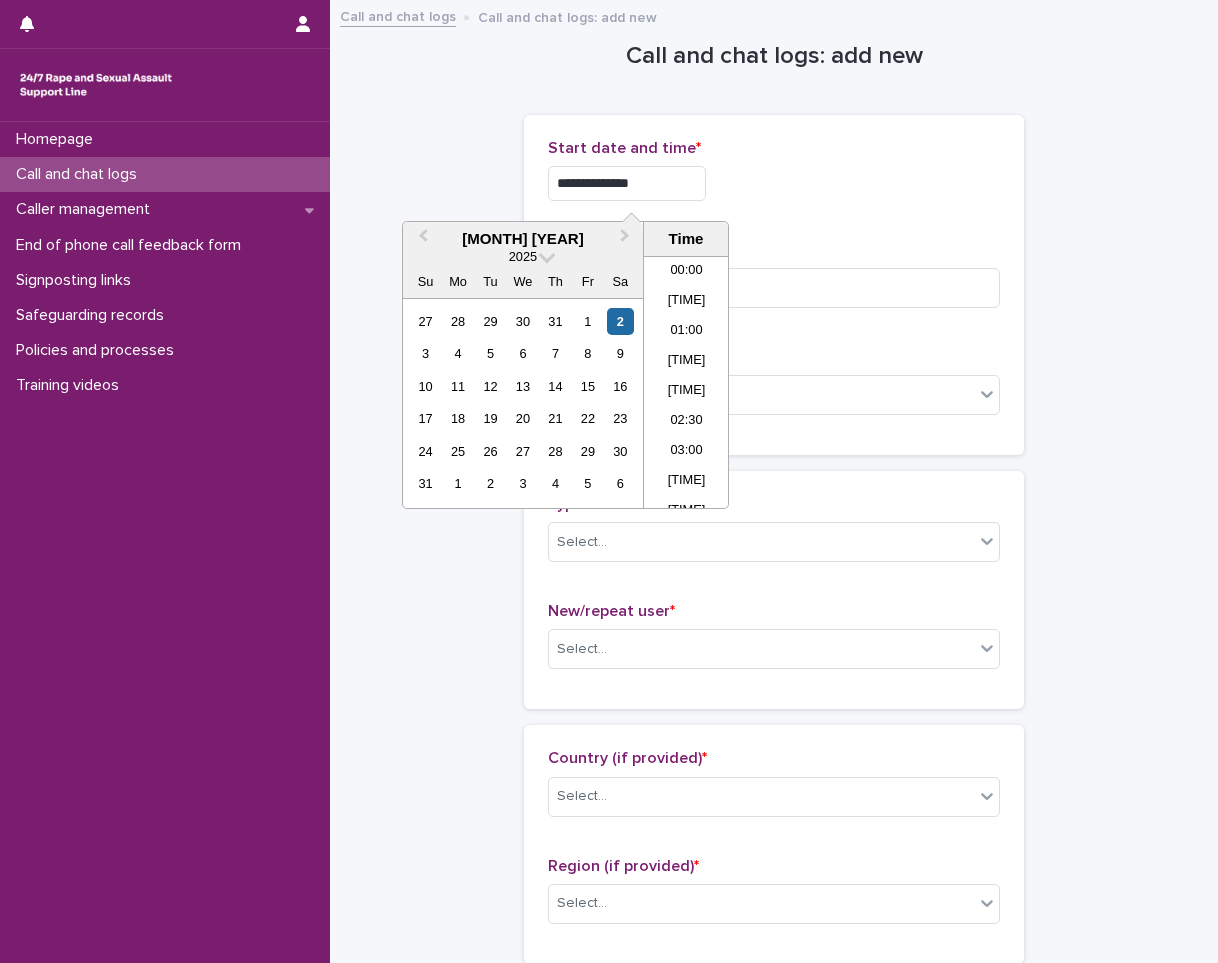 scroll, scrollTop: 1189, scrollLeft: 0, axis: vertical 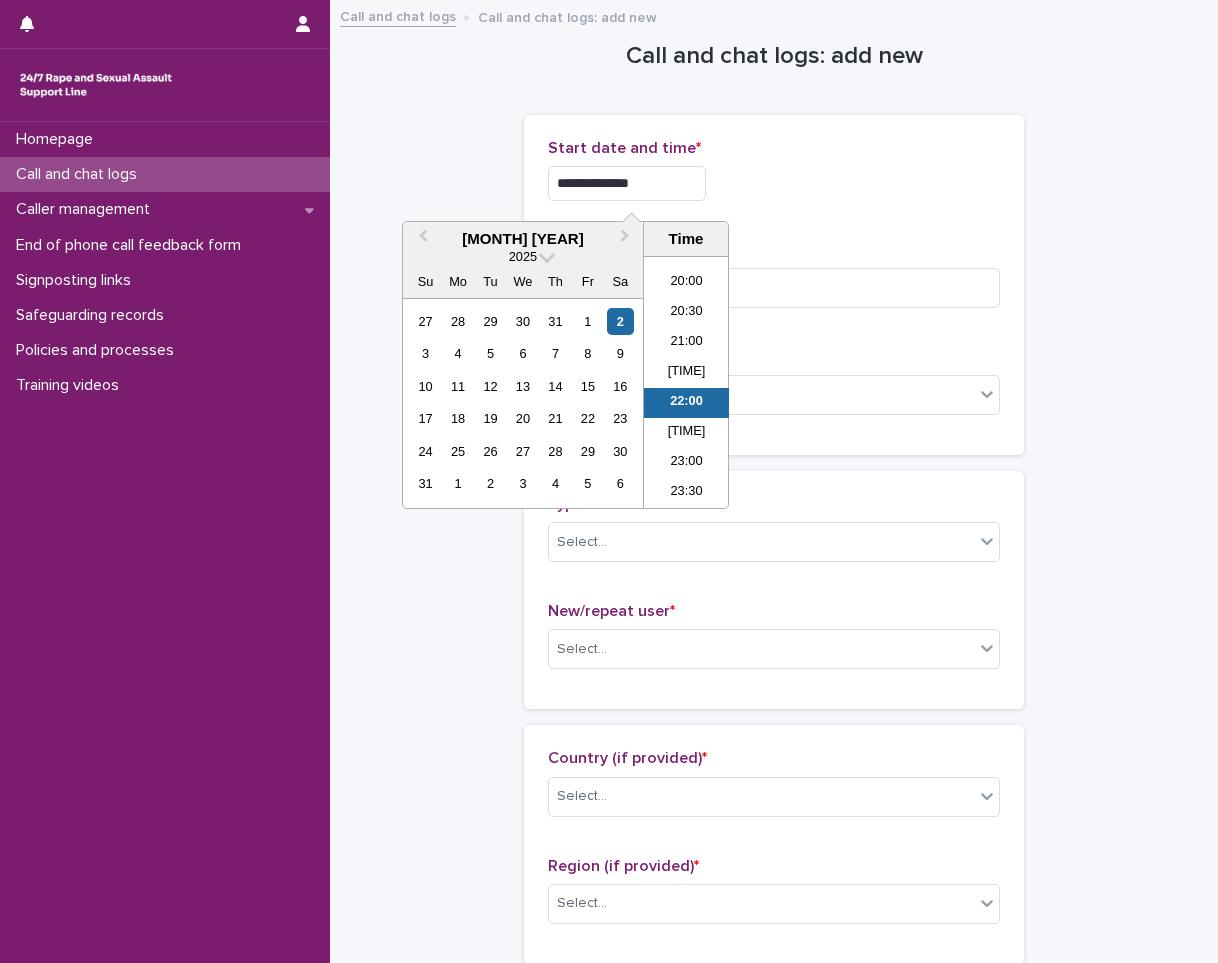 click on "**********" at bounding box center (627, 183) 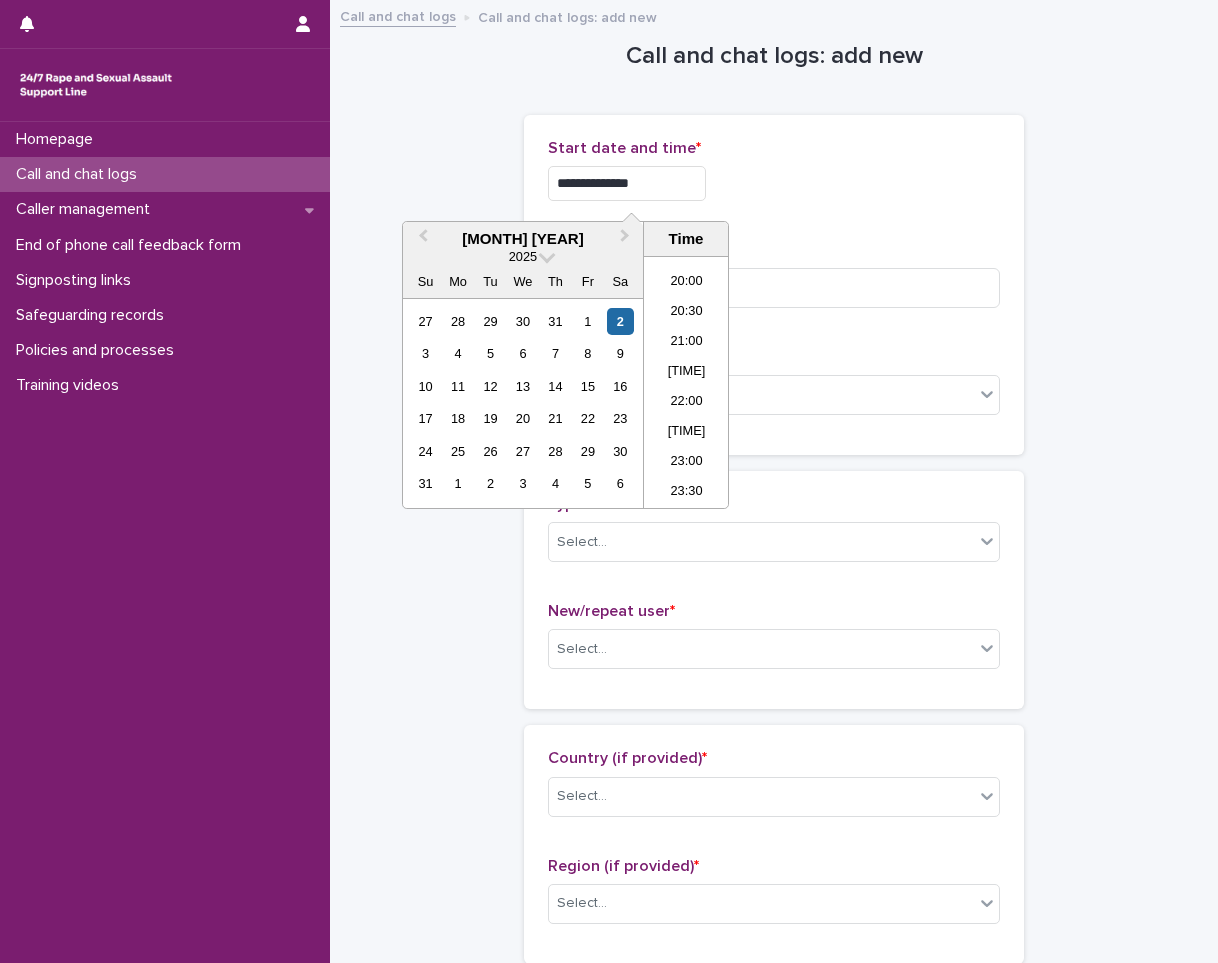 type on "**********" 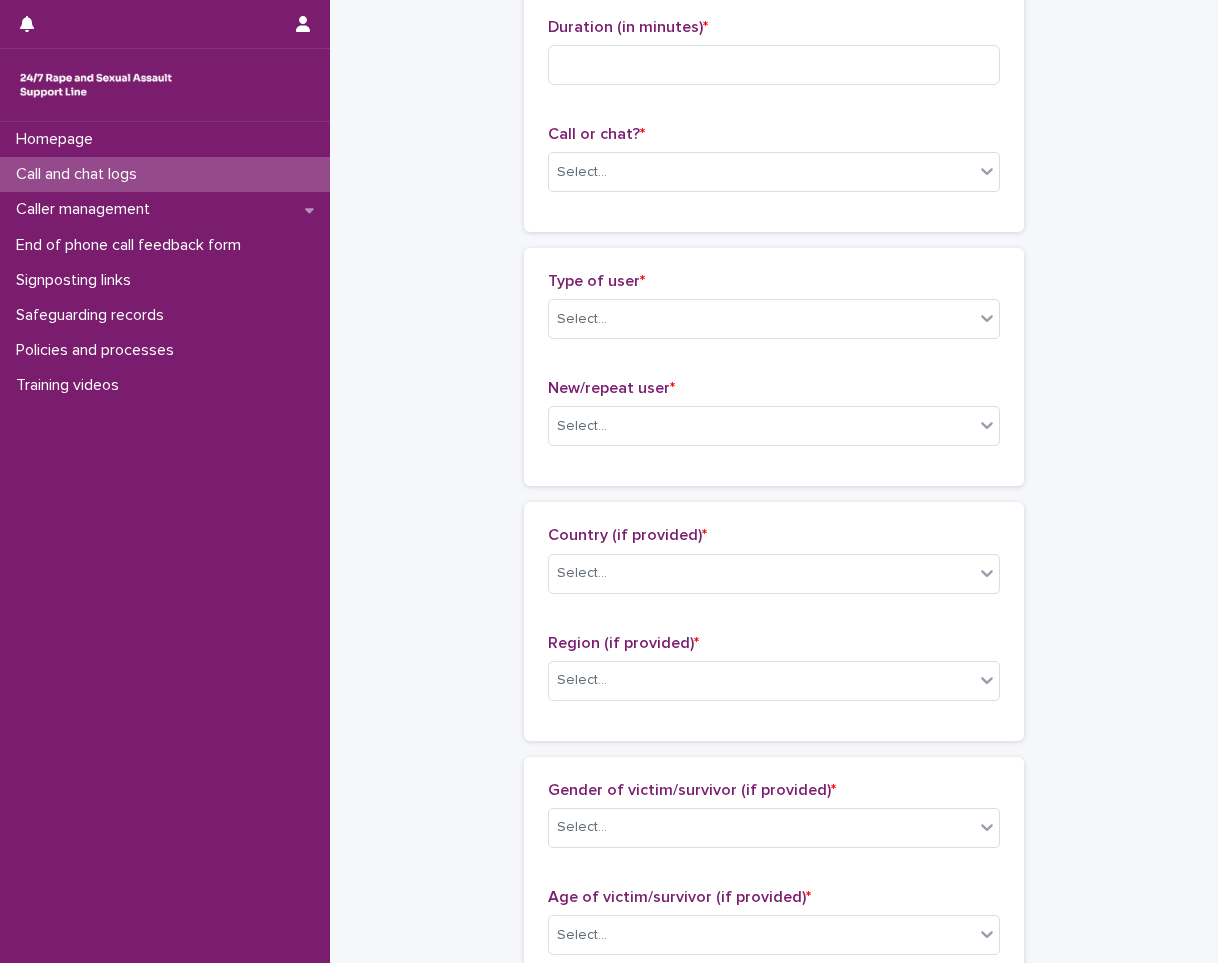 scroll, scrollTop: 0, scrollLeft: 0, axis: both 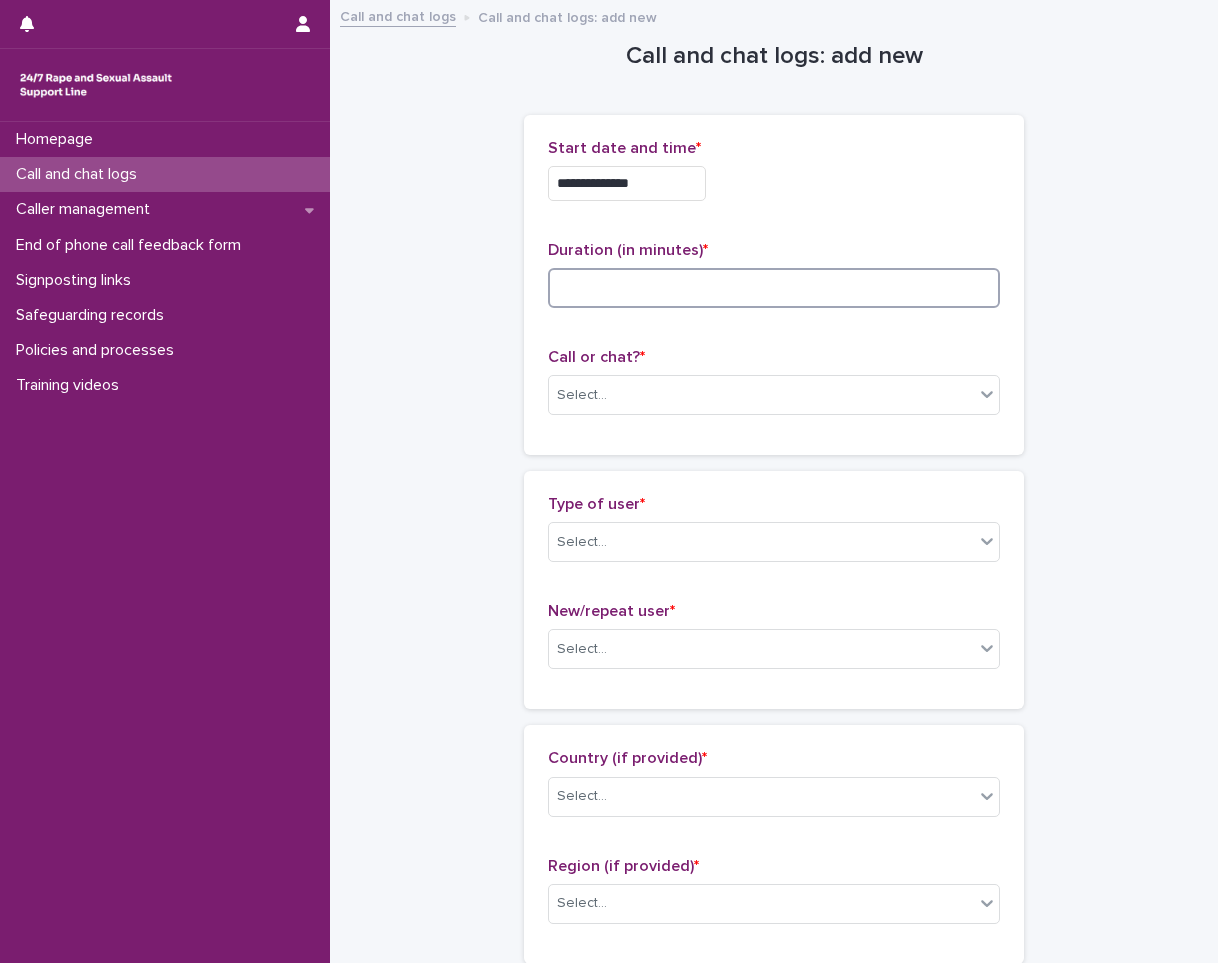 click at bounding box center (774, 288) 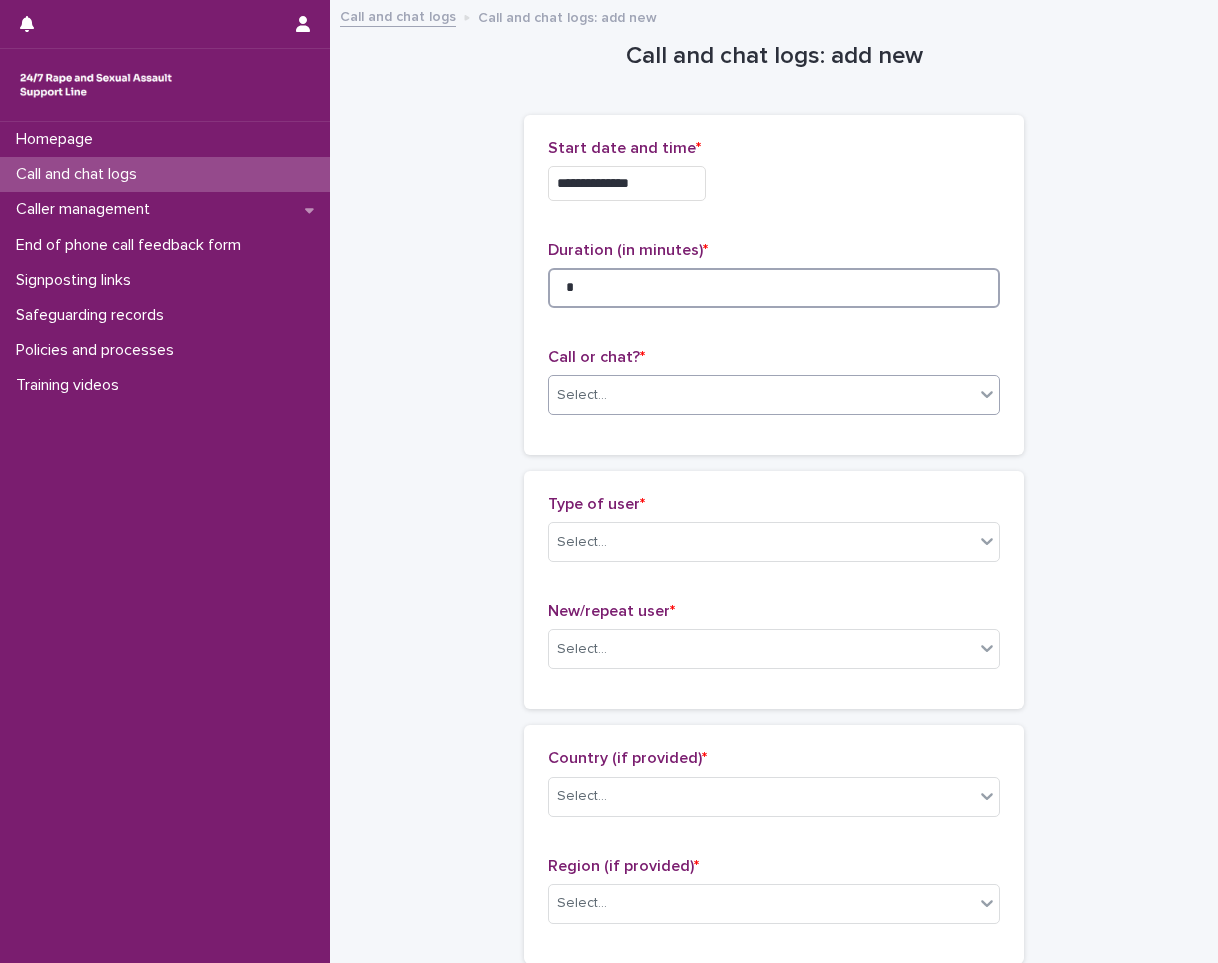type on "*" 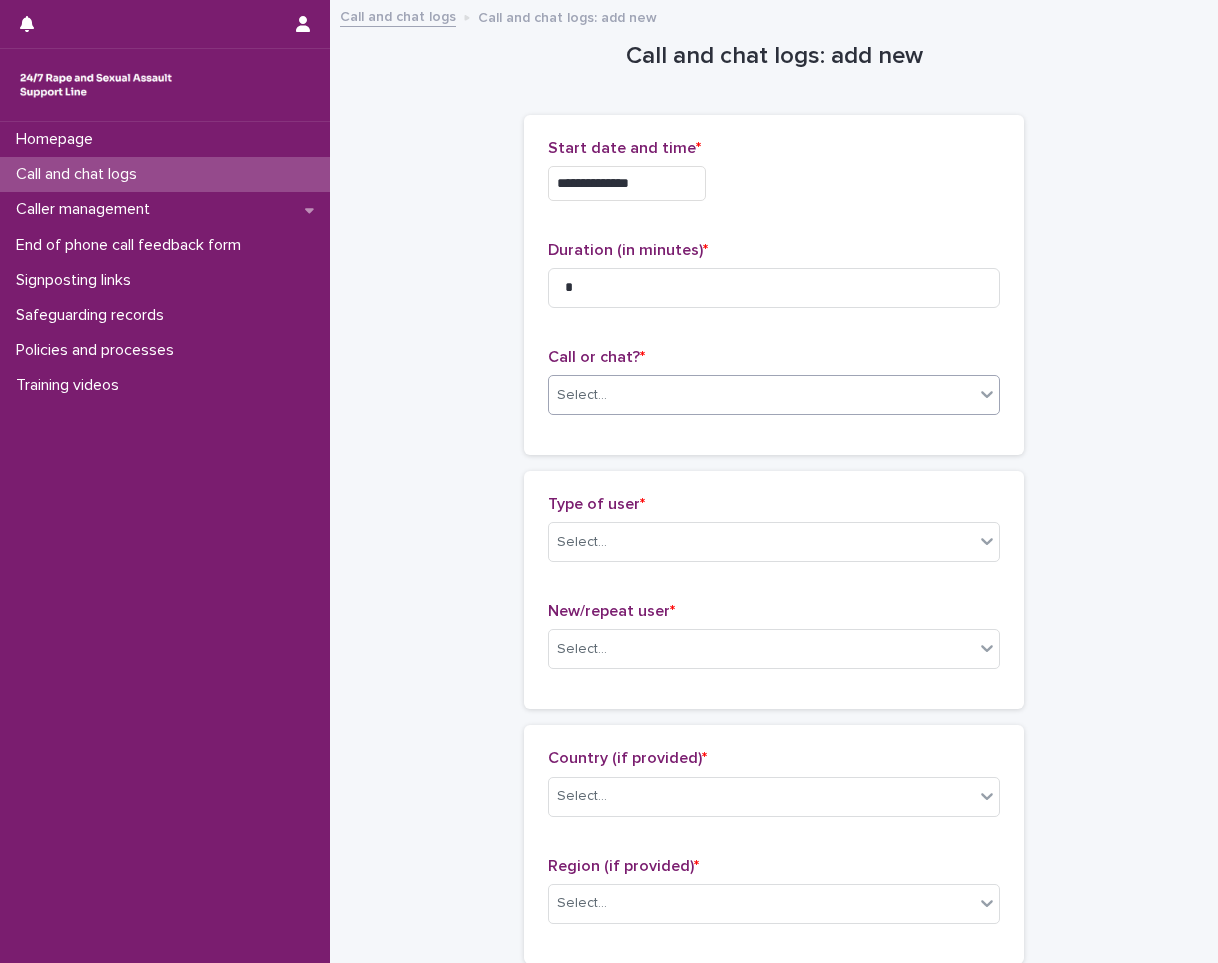 click on "Select..." at bounding box center [761, 395] 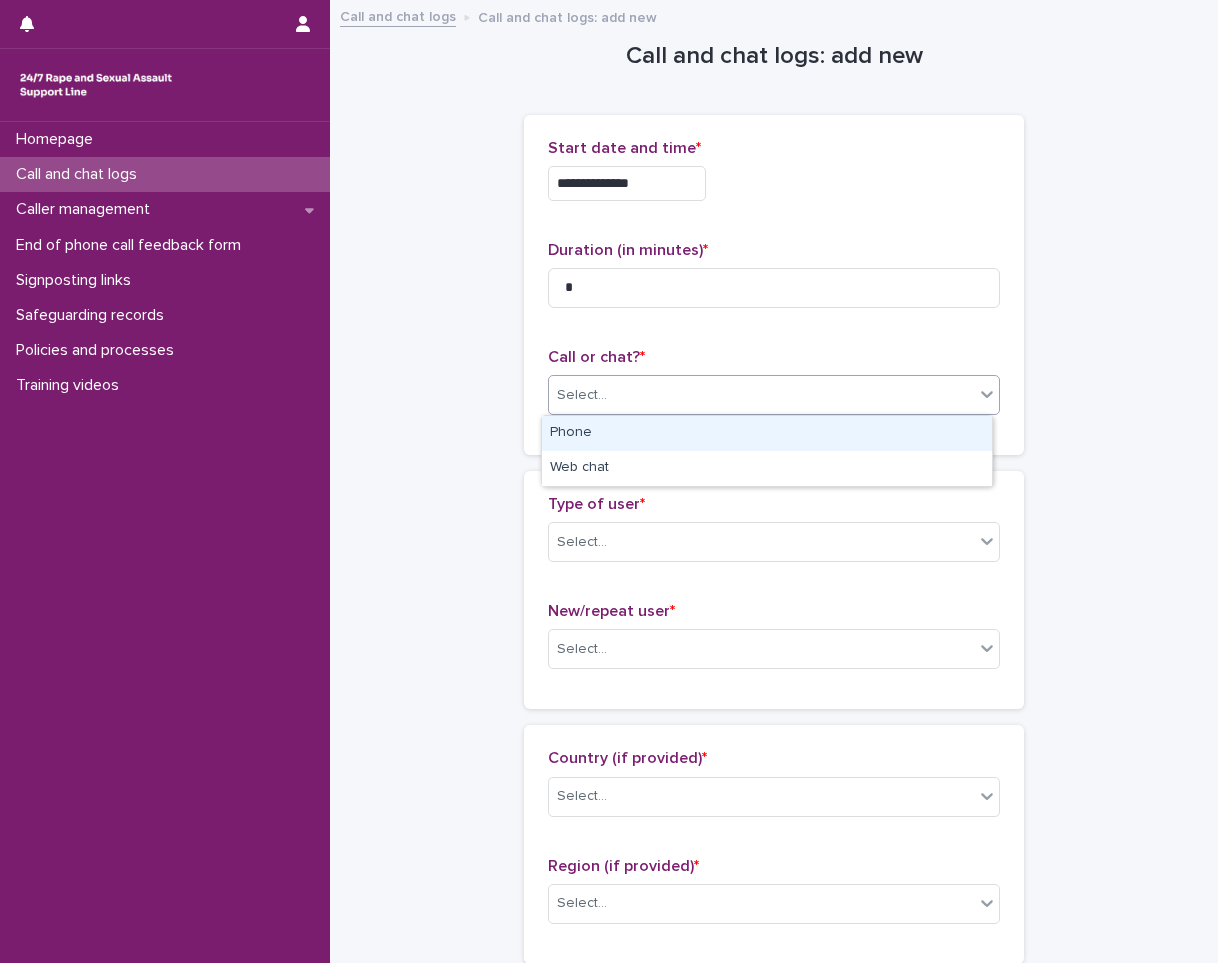 click on "Phone" at bounding box center (767, 433) 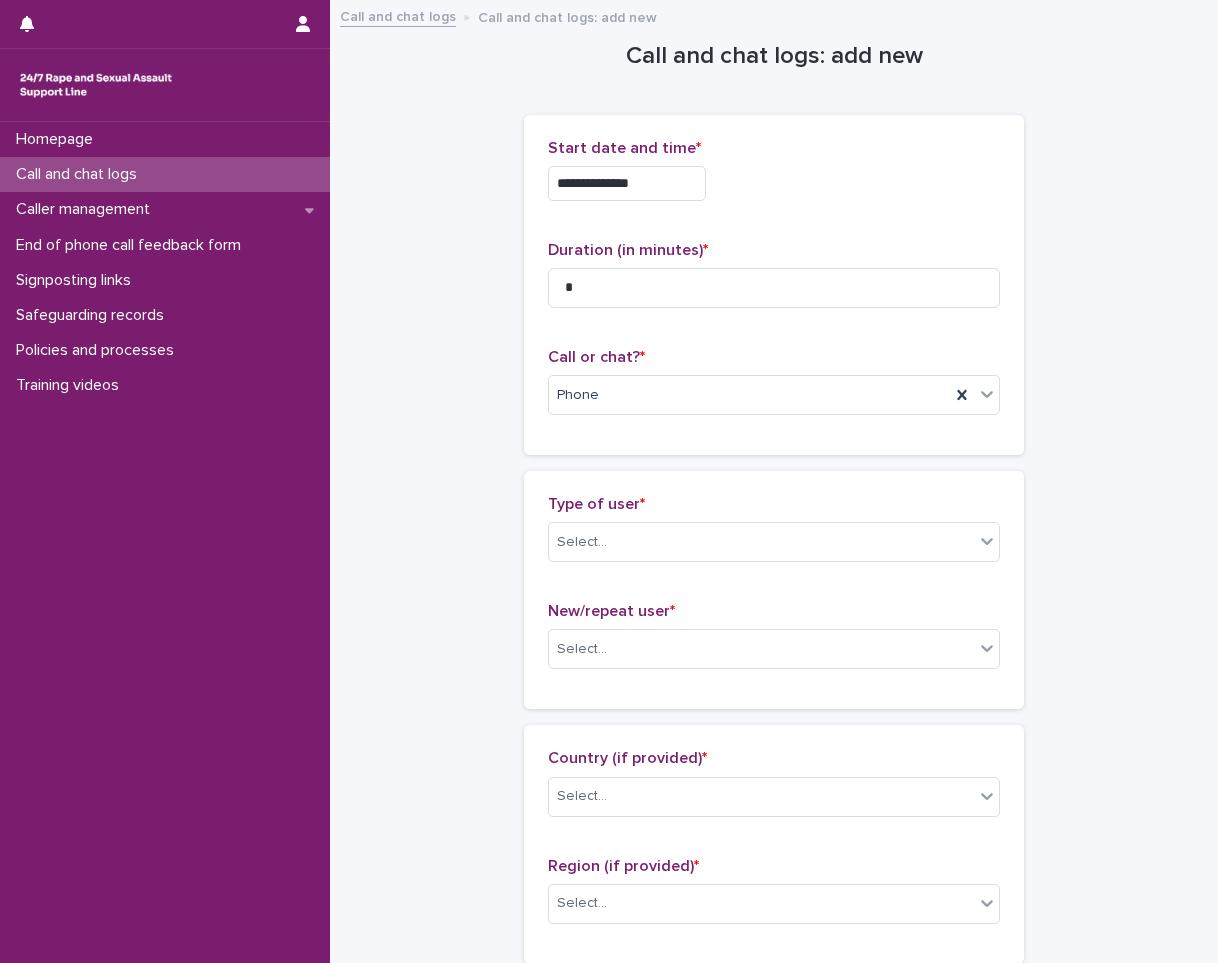 click on "Type of user * Select..." at bounding box center [774, 536] 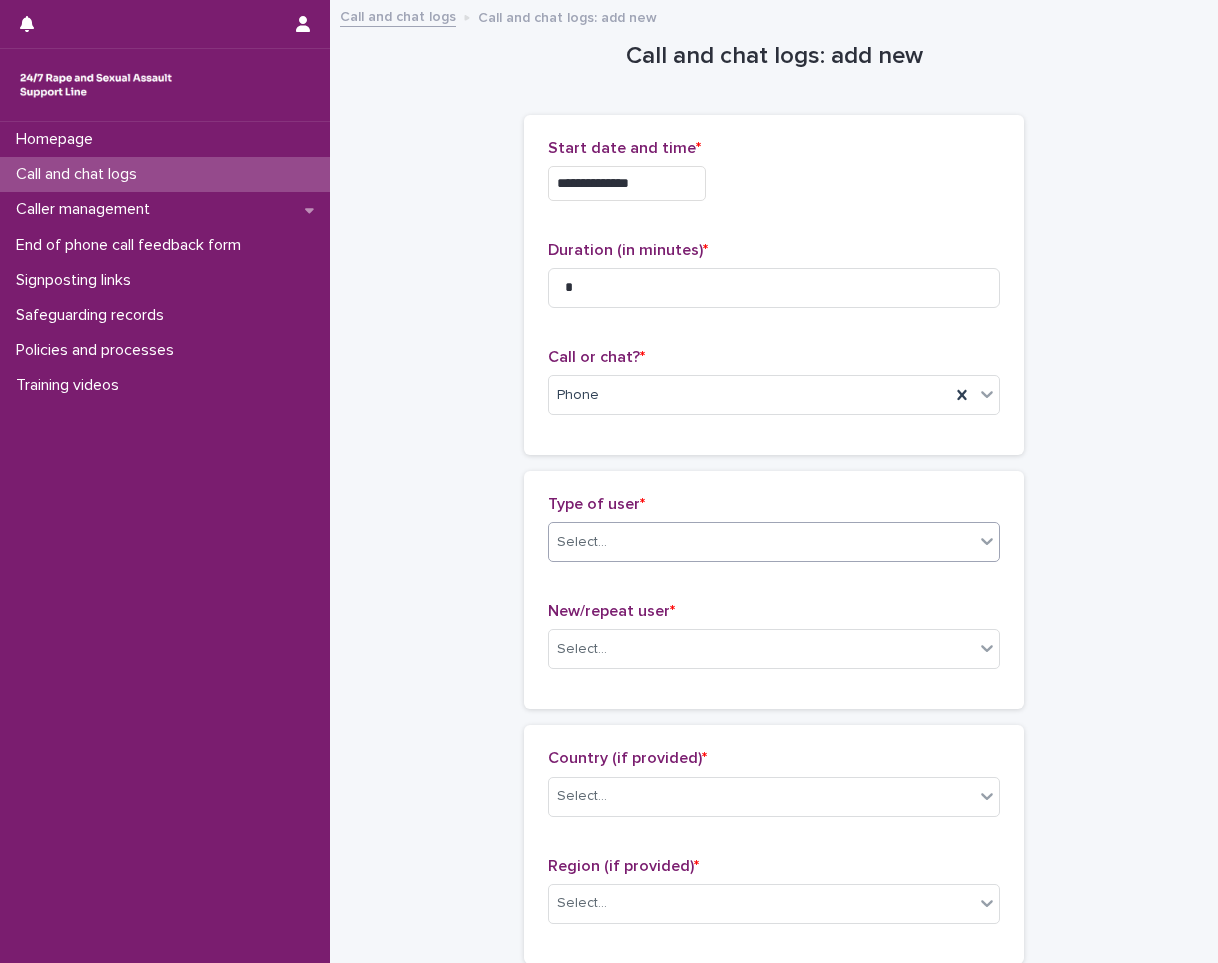 click on "Select..." at bounding box center [761, 542] 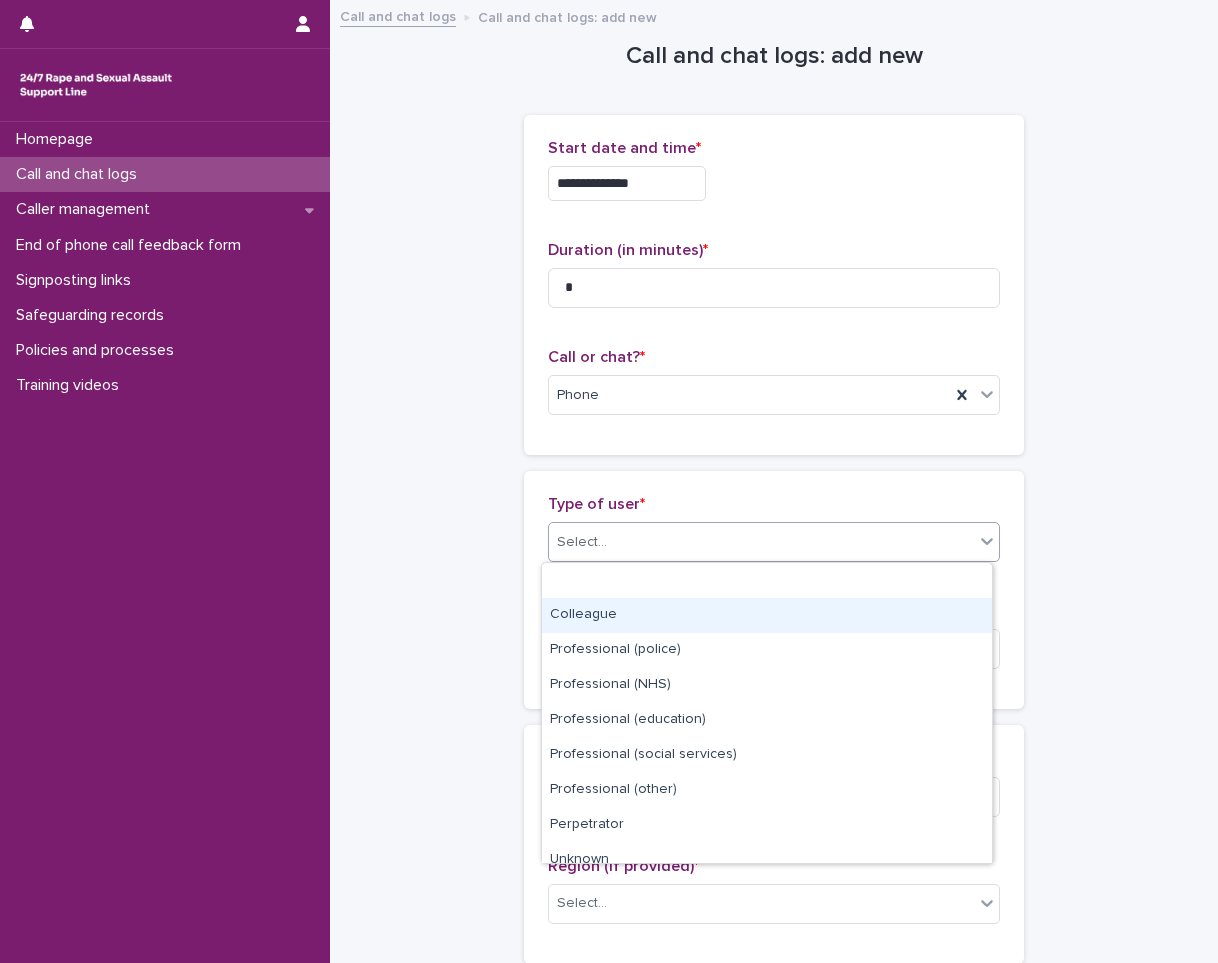scroll, scrollTop: 225, scrollLeft: 0, axis: vertical 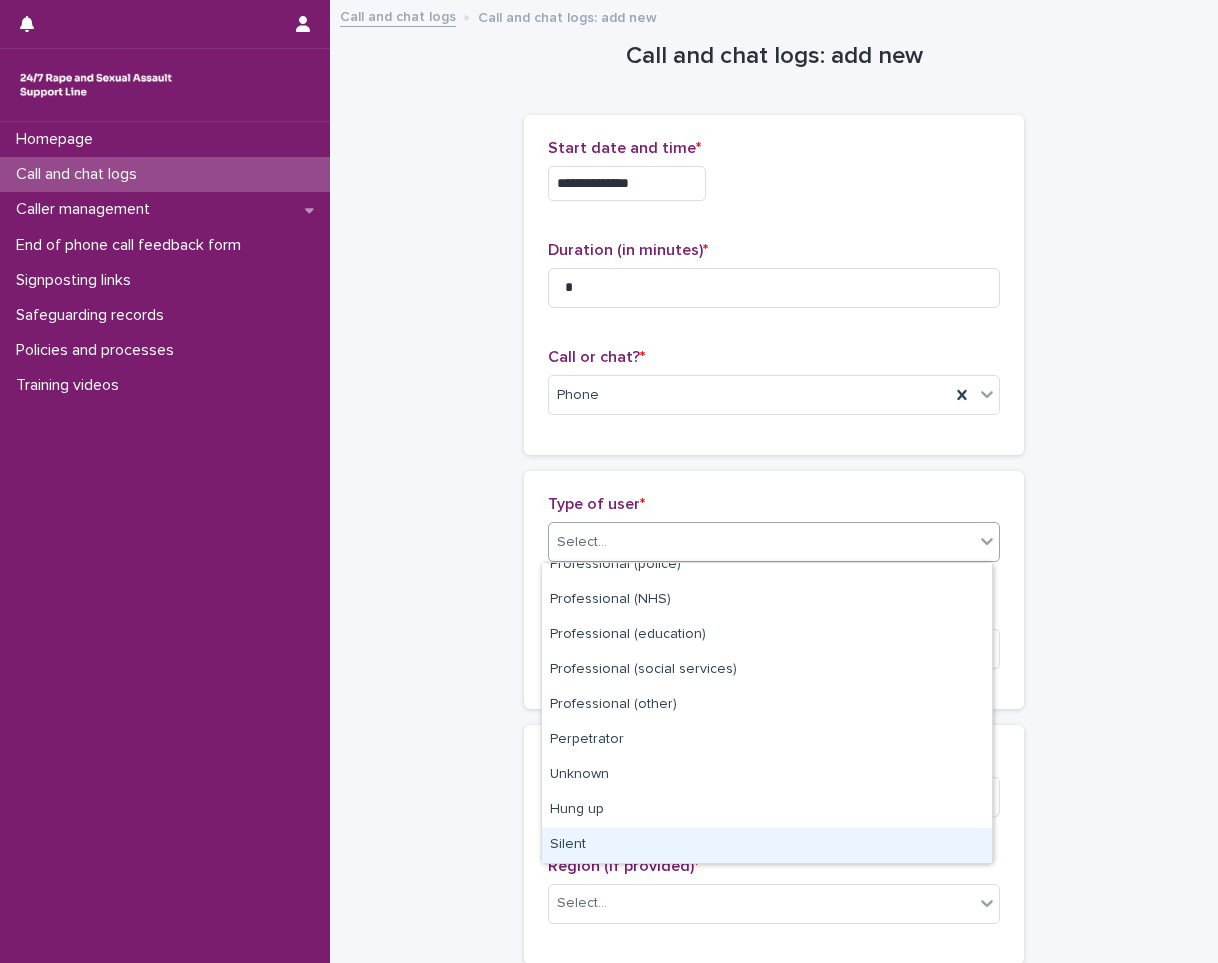click on "Silent" at bounding box center (767, 845) 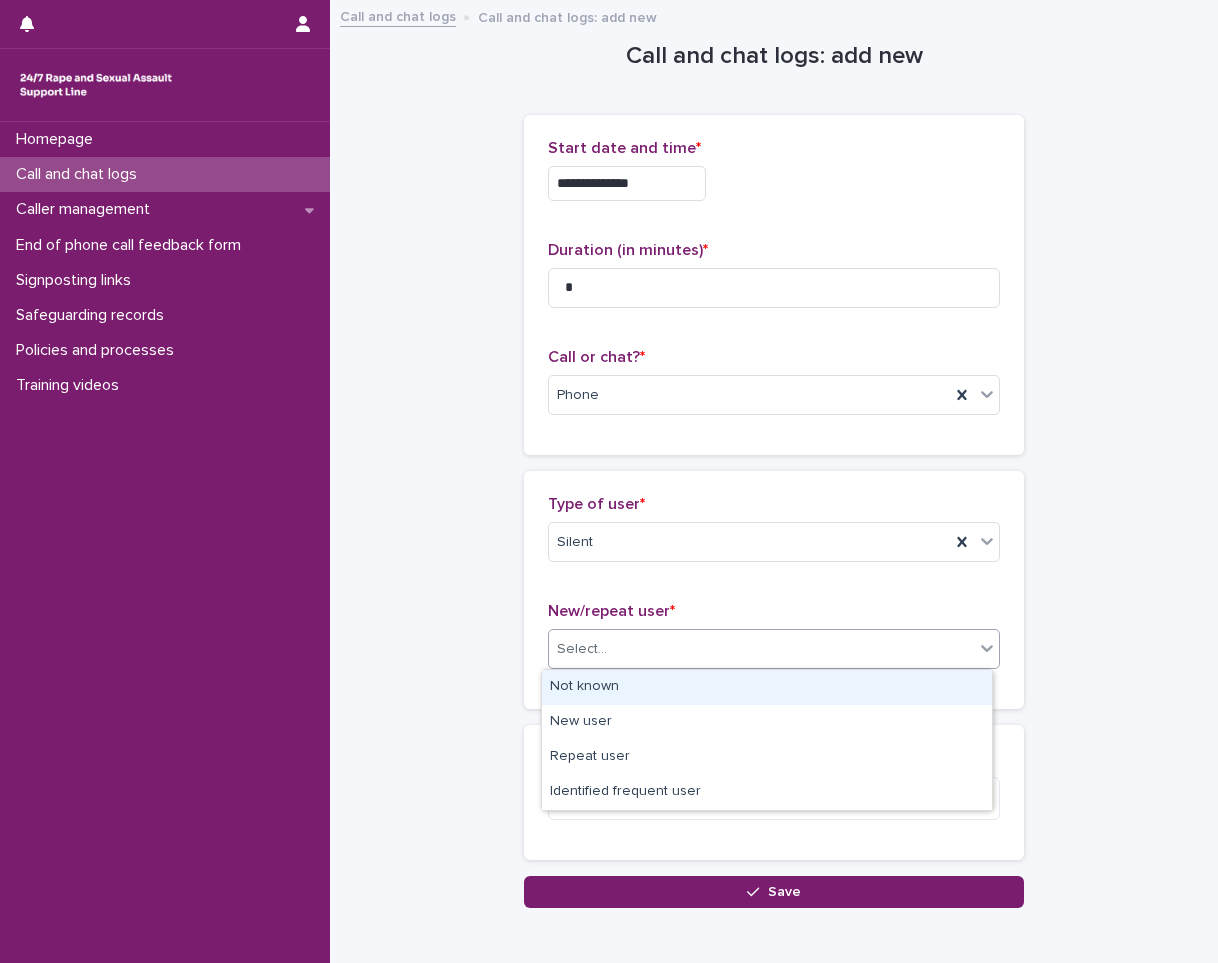 click on "Select..." at bounding box center (761, 649) 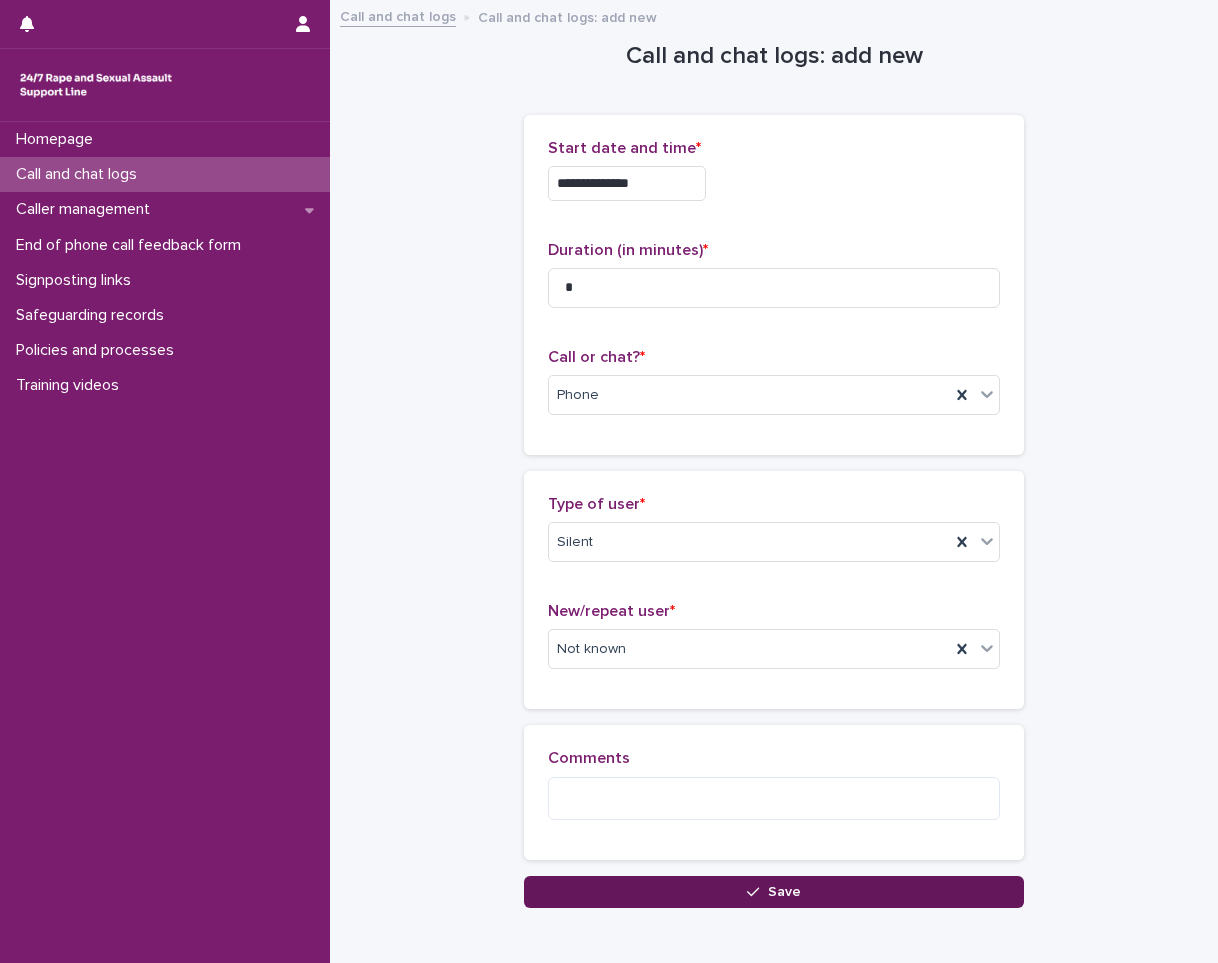 click on "Save" at bounding box center [774, 892] 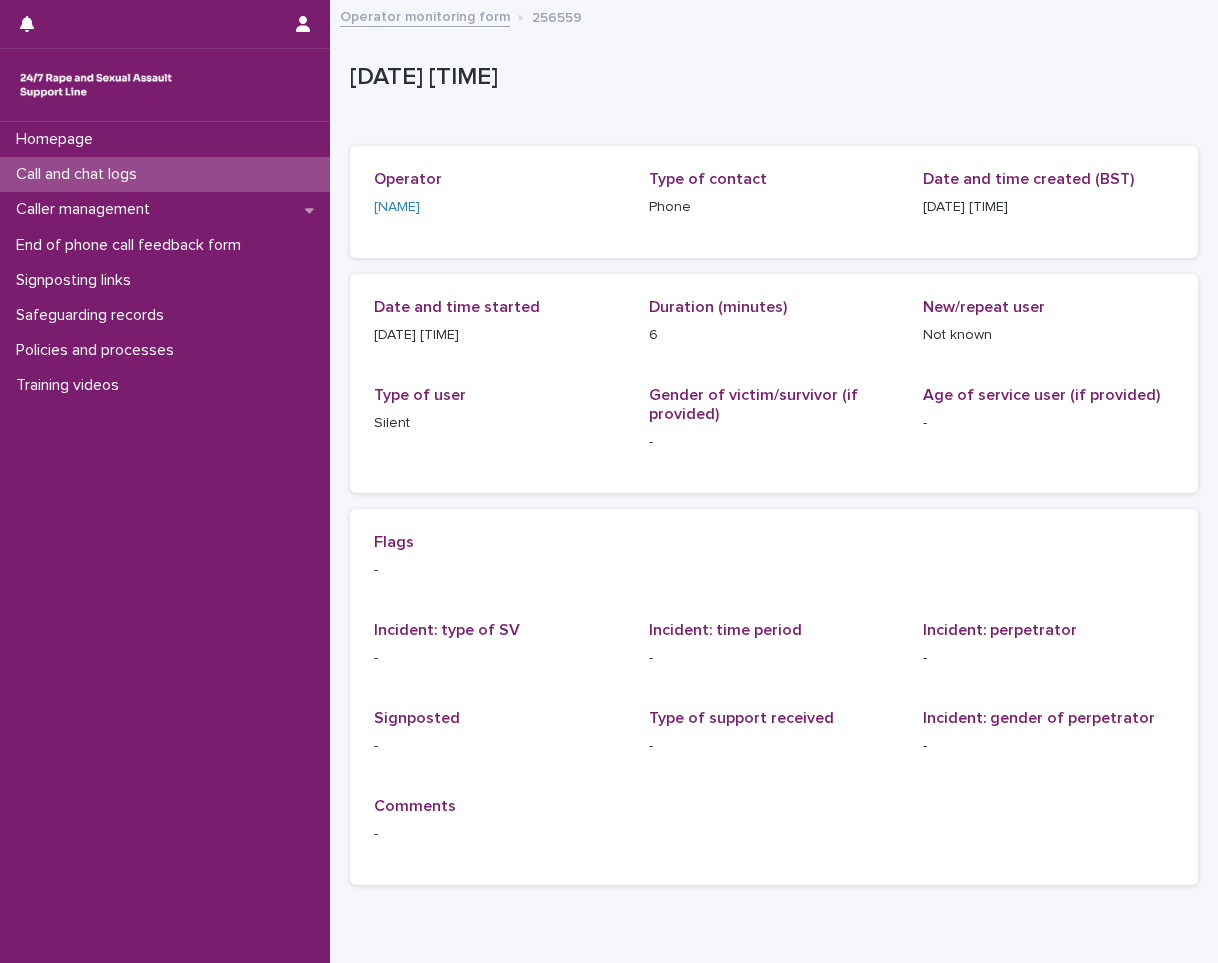 click on "Call and chat logs" at bounding box center (80, 174) 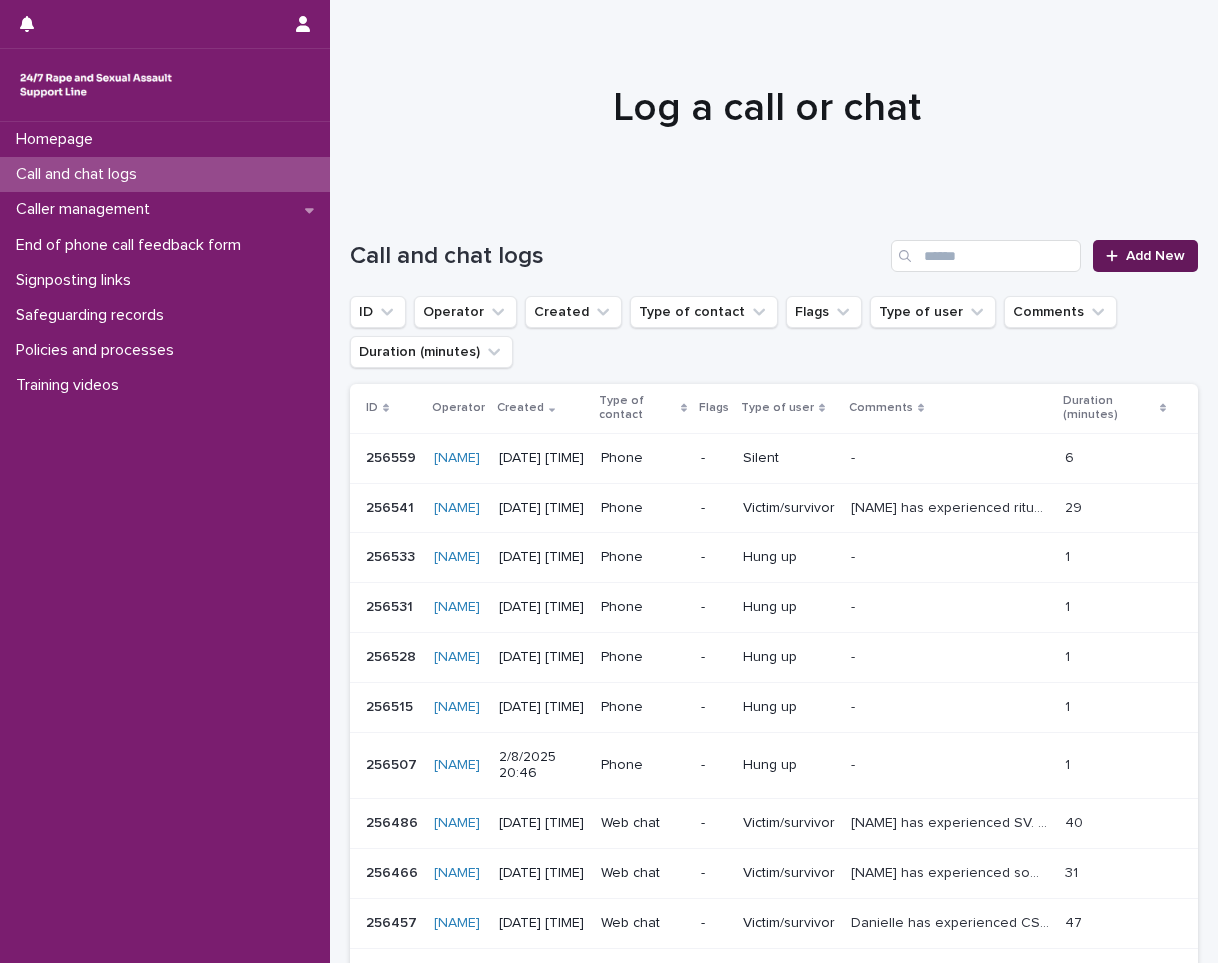 click on "Add New" at bounding box center (1155, 256) 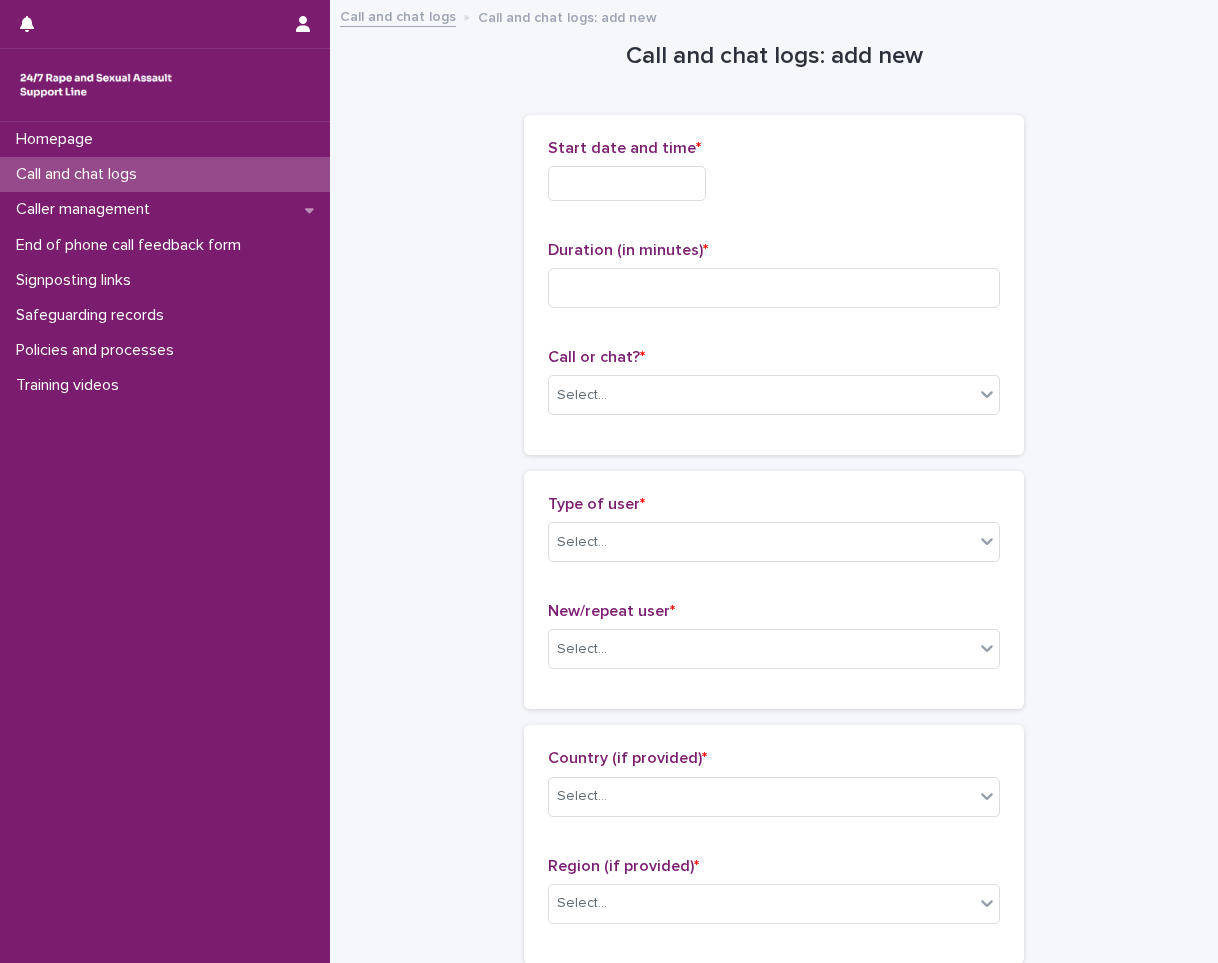 click on "Start date and time *" at bounding box center [774, 178] 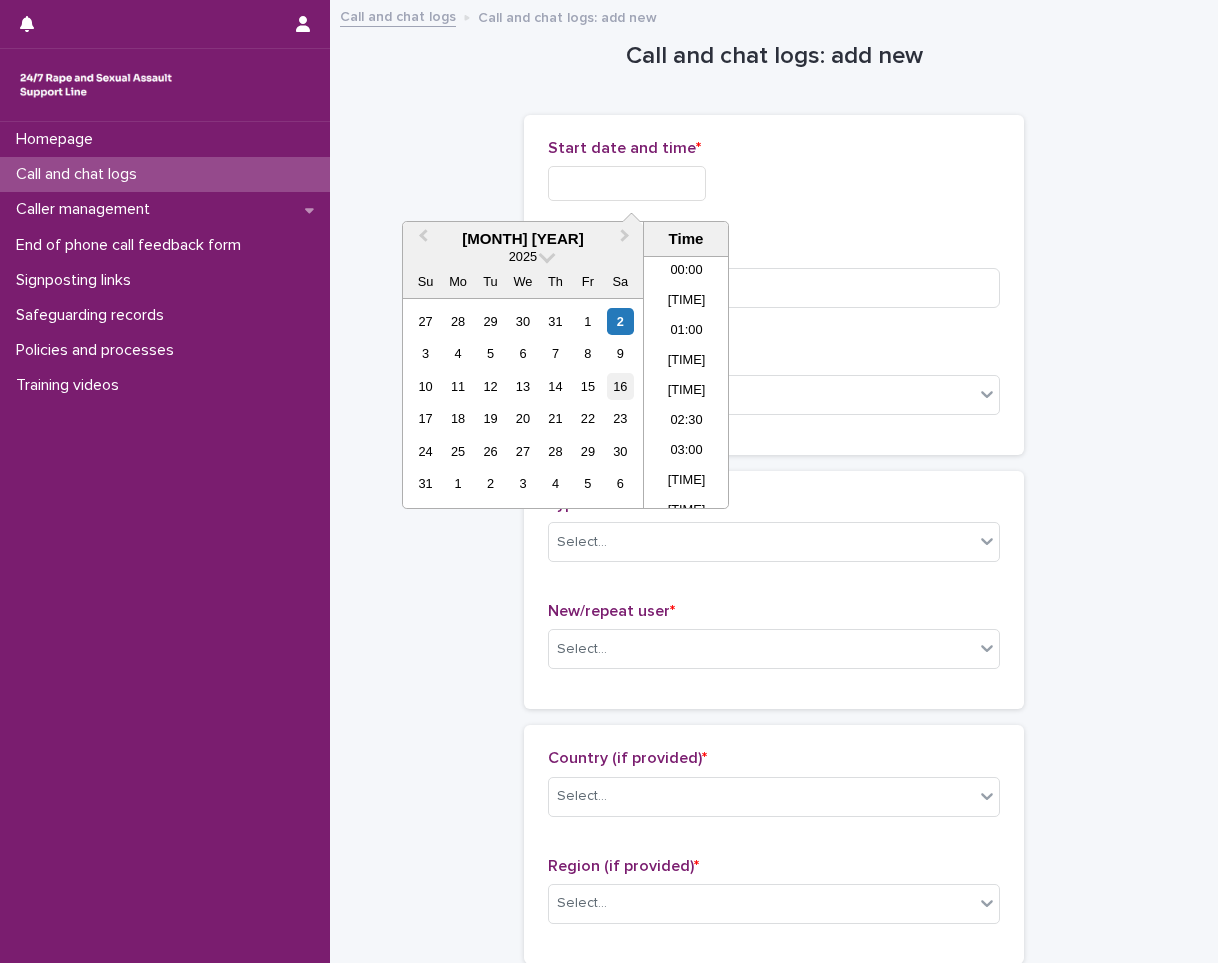 scroll, scrollTop: 1189, scrollLeft: 0, axis: vertical 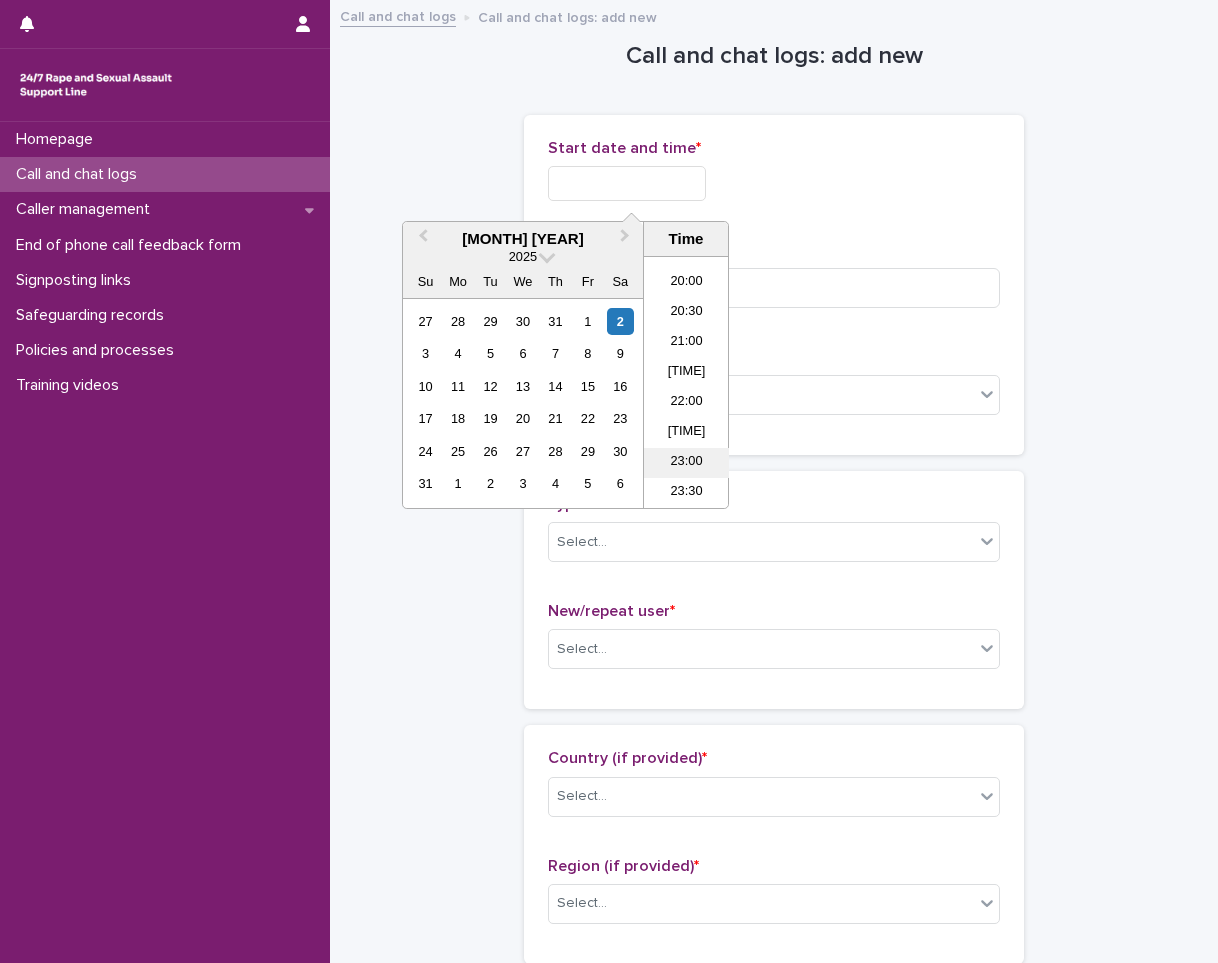 click on "23:00" at bounding box center [686, 463] 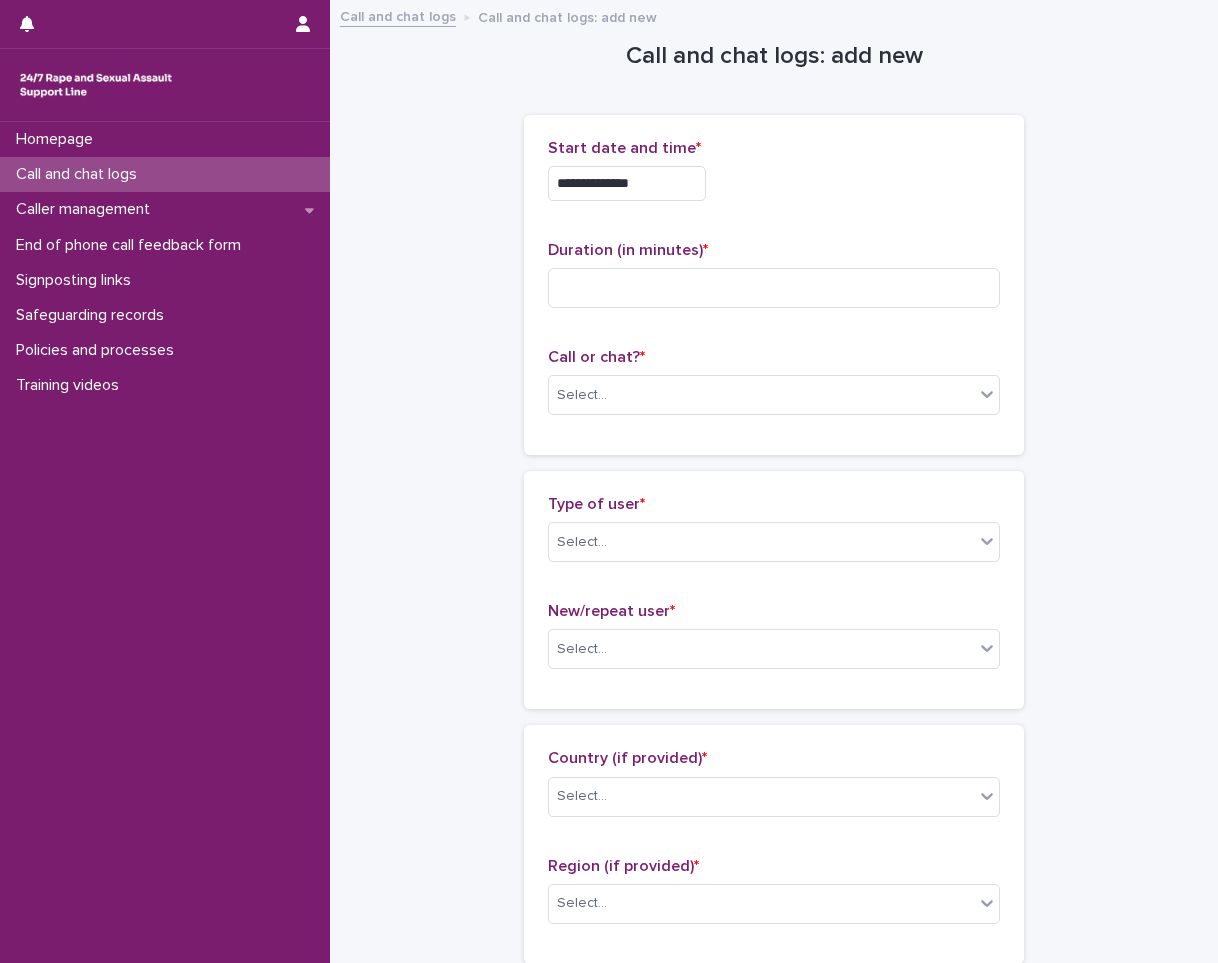 click on "**********" at bounding box center (774, 285) 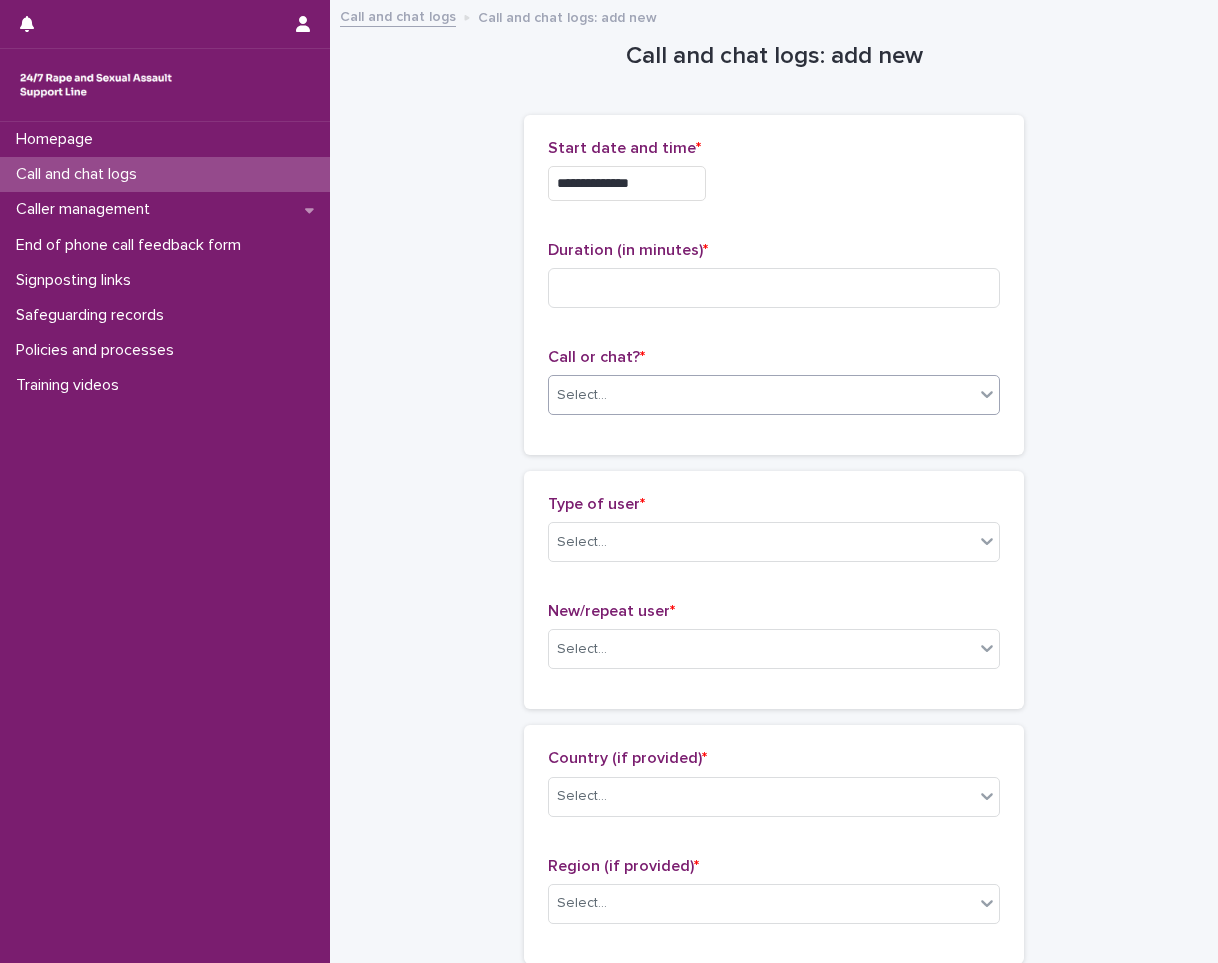 drag, startPoint x: 630, startPoint y: 384, endPoint x: 622, endPoint y: 395, distance: 13.601471 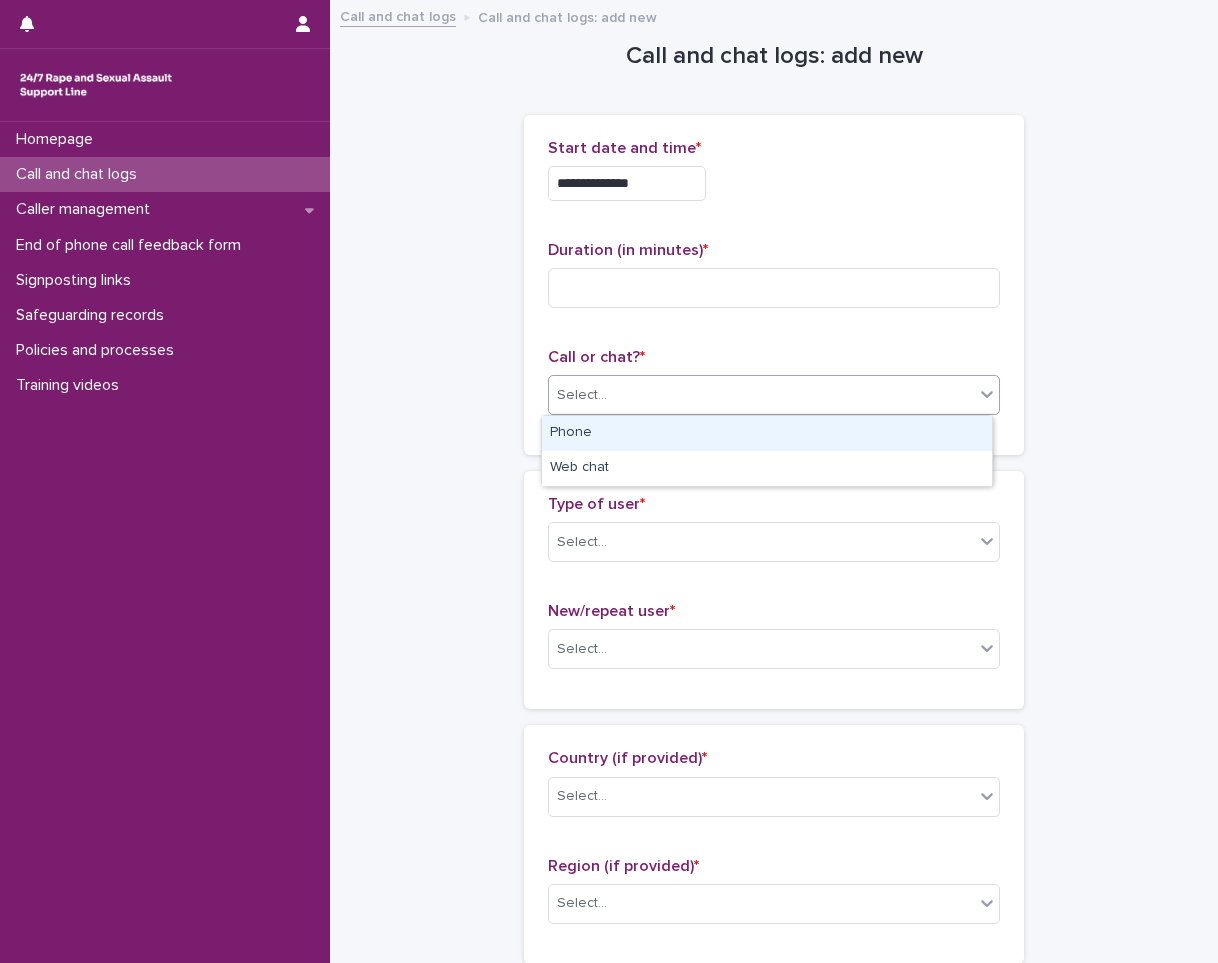 click on "Phone" at bounding box center [767, 433] 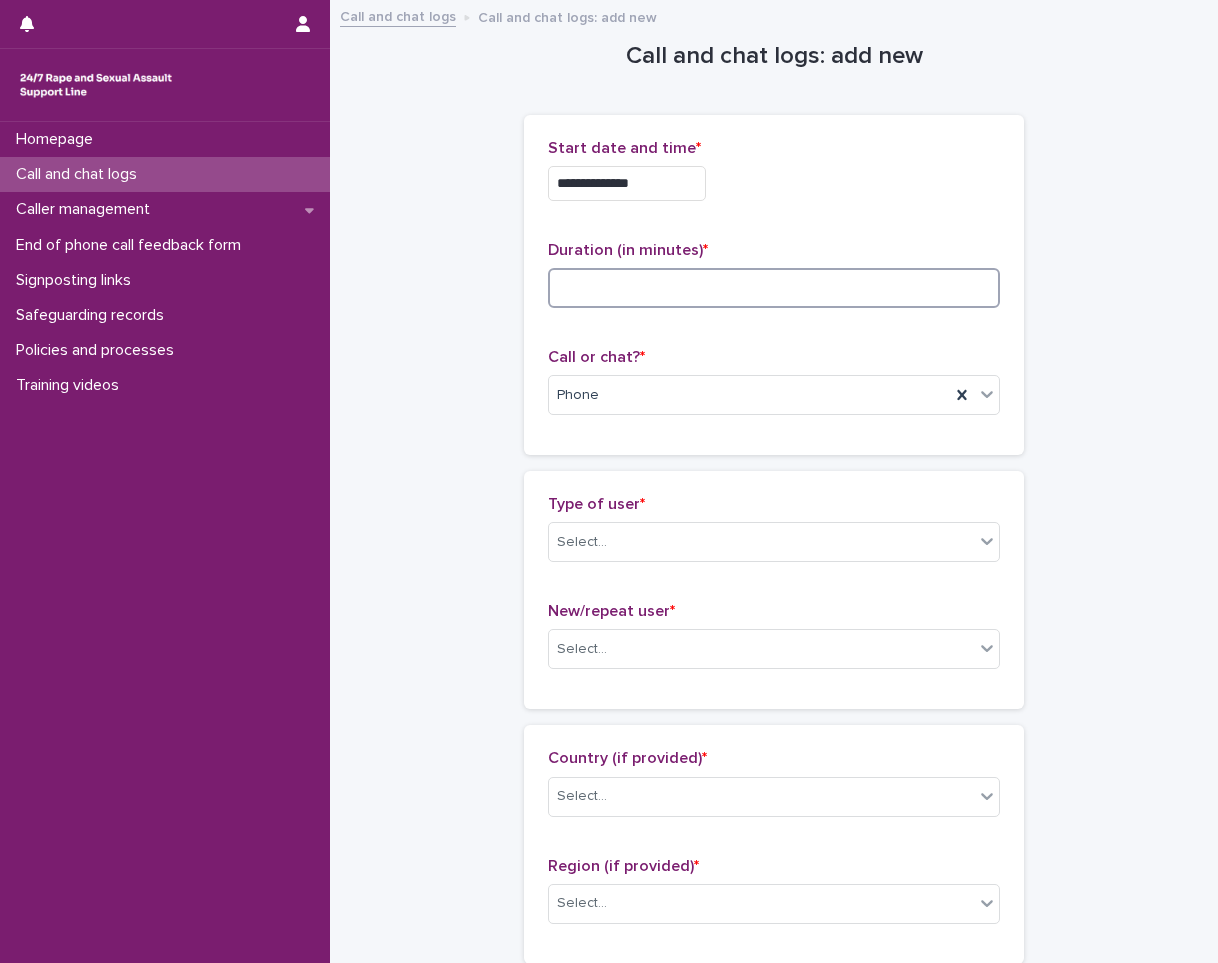 click at bounding box center (774, 288) 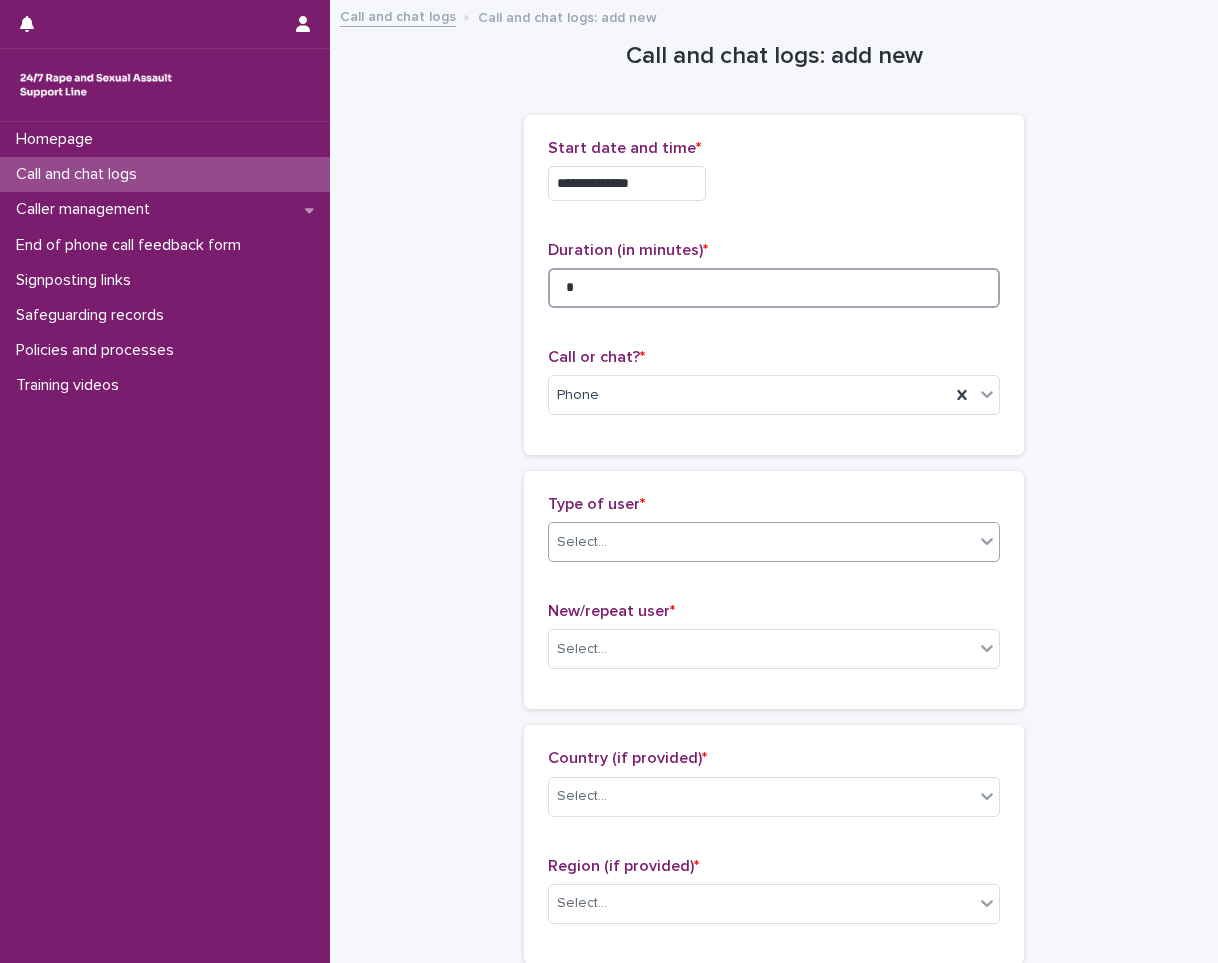 type on "*" 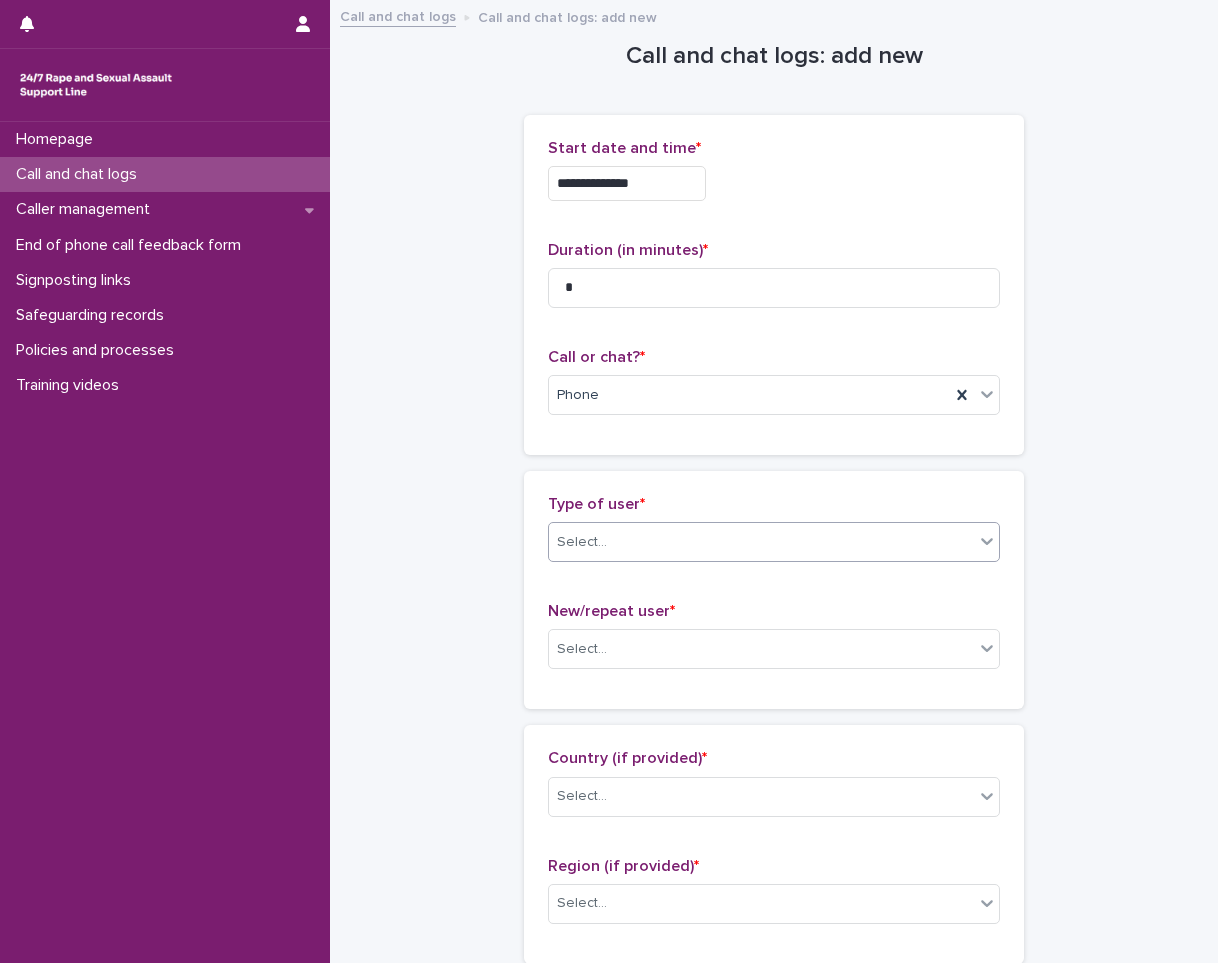 click on "Select..." at bounding box center (761, 542) 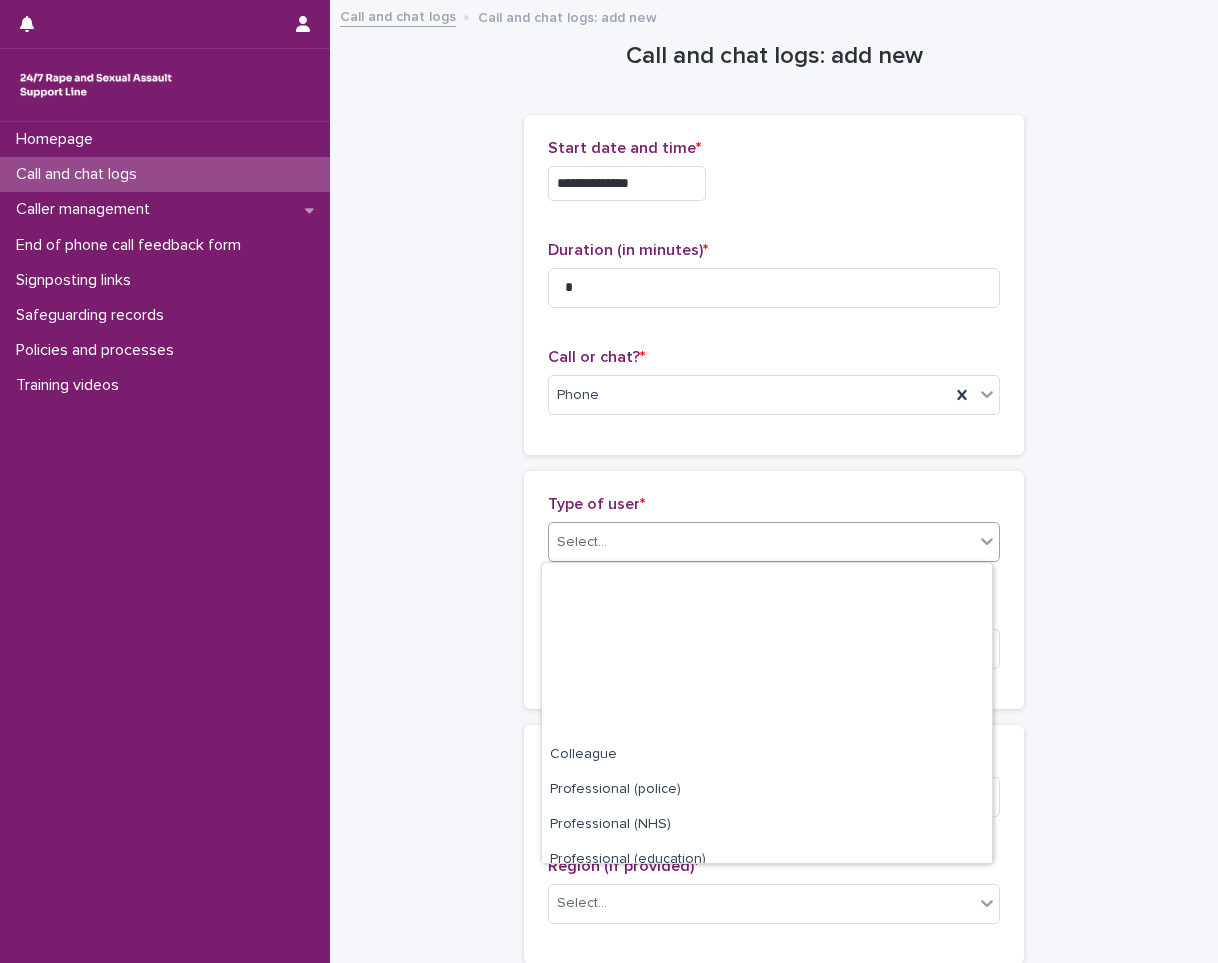 scroll, scrollTop: 225, scrollLeft: 0, axis: vertical 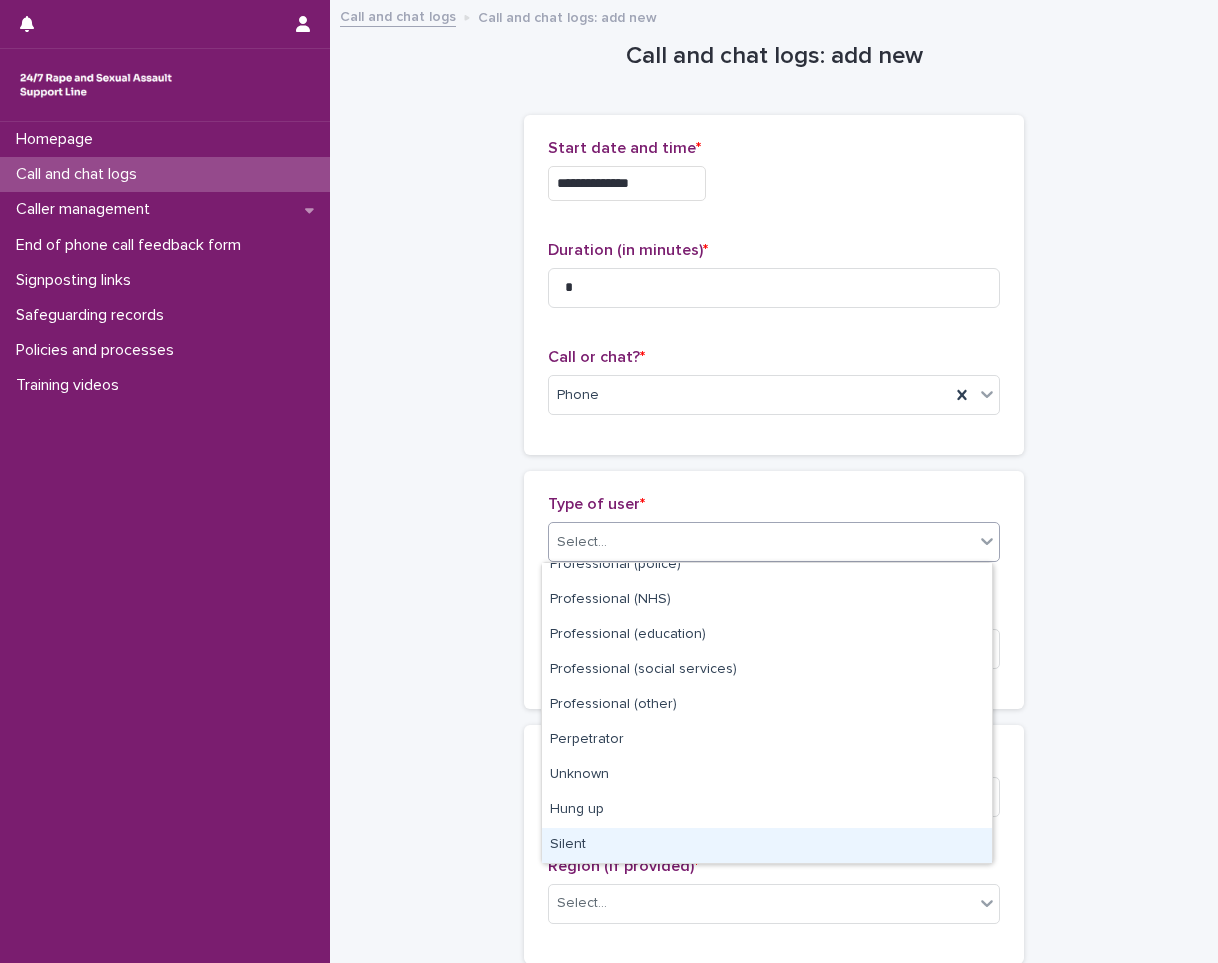 click on "Silent" at bounding box center (767, 845) 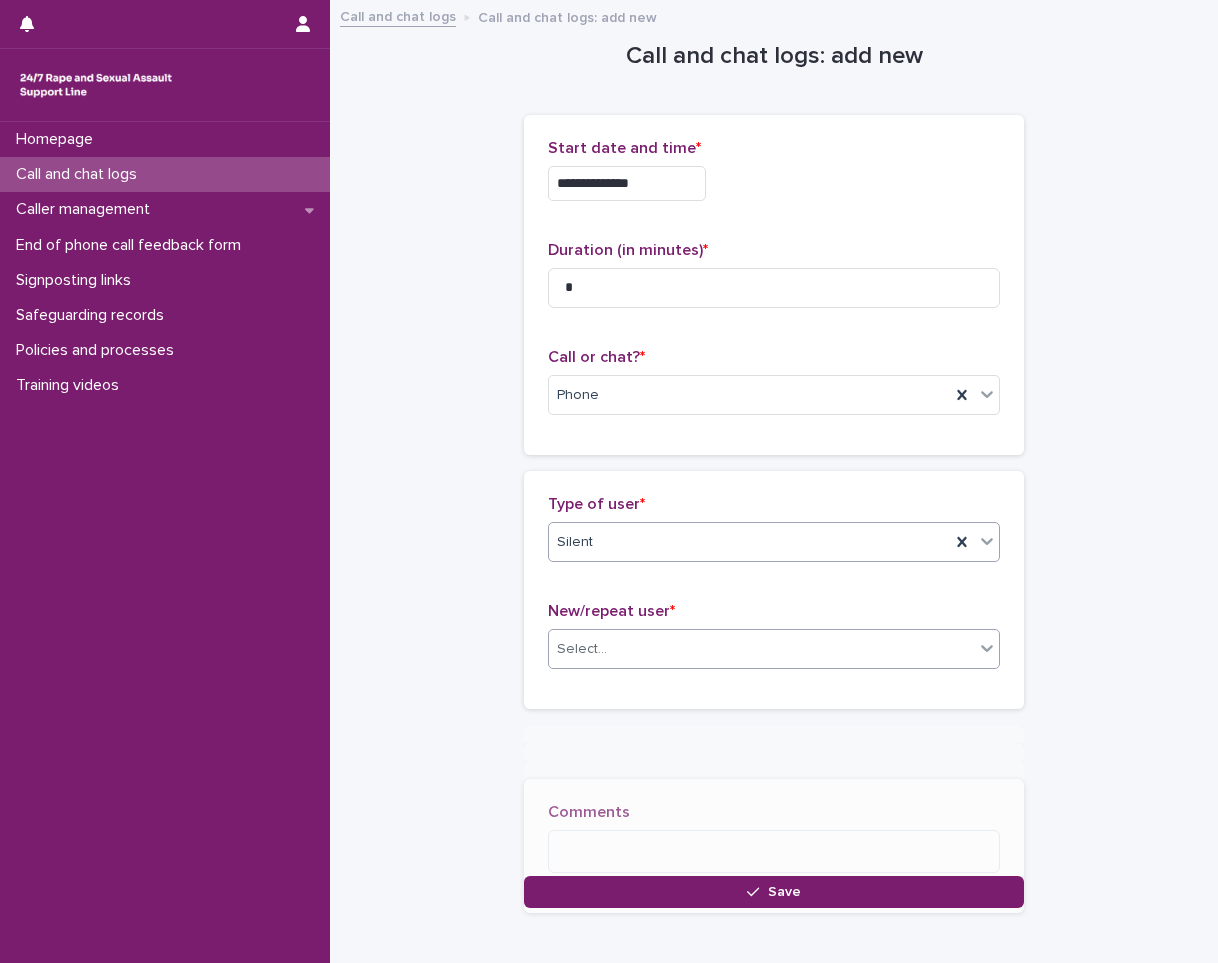 click on "Select..." at bounding box center [774, 649] 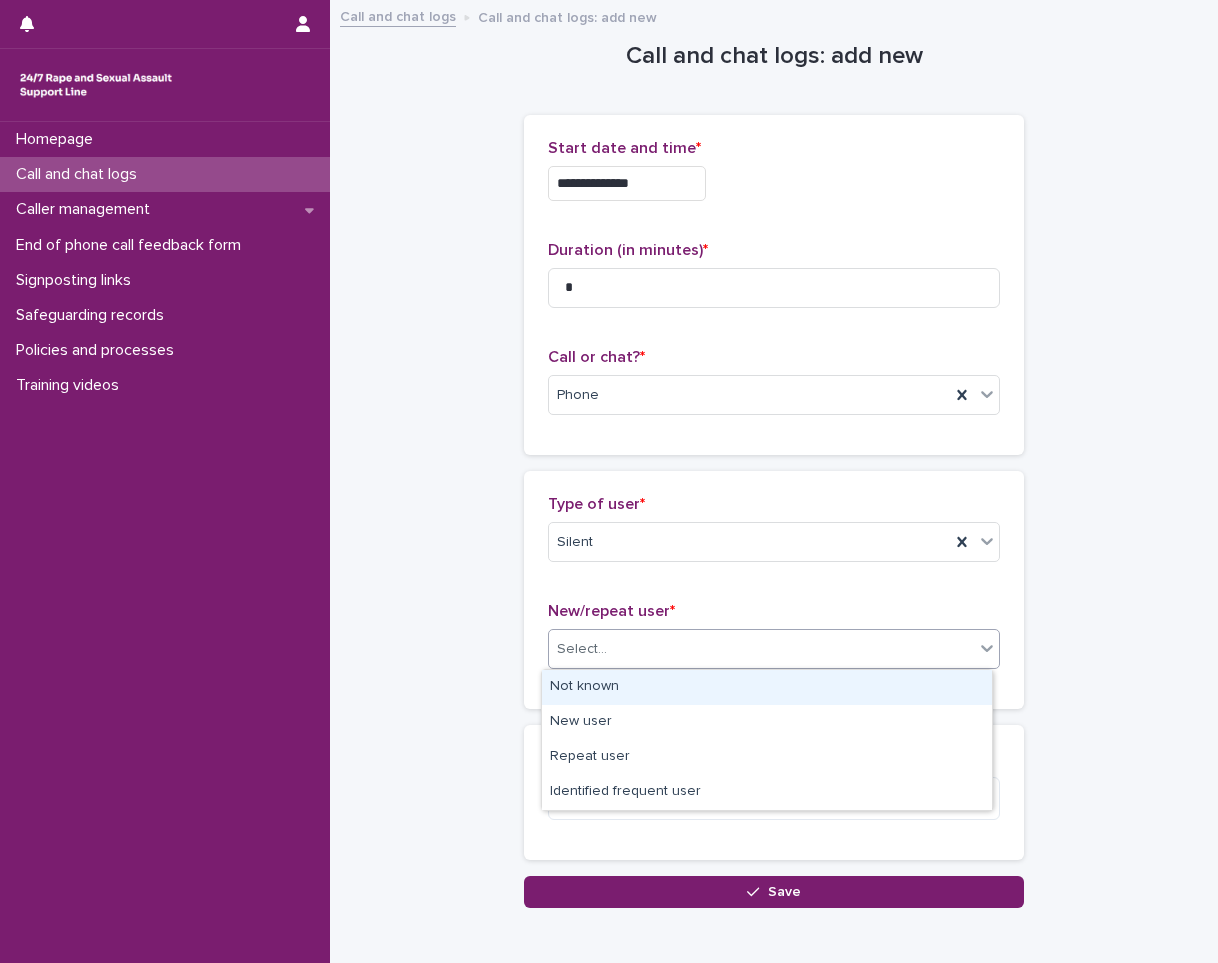 click on "Not known" at bounding box center (767, 687) 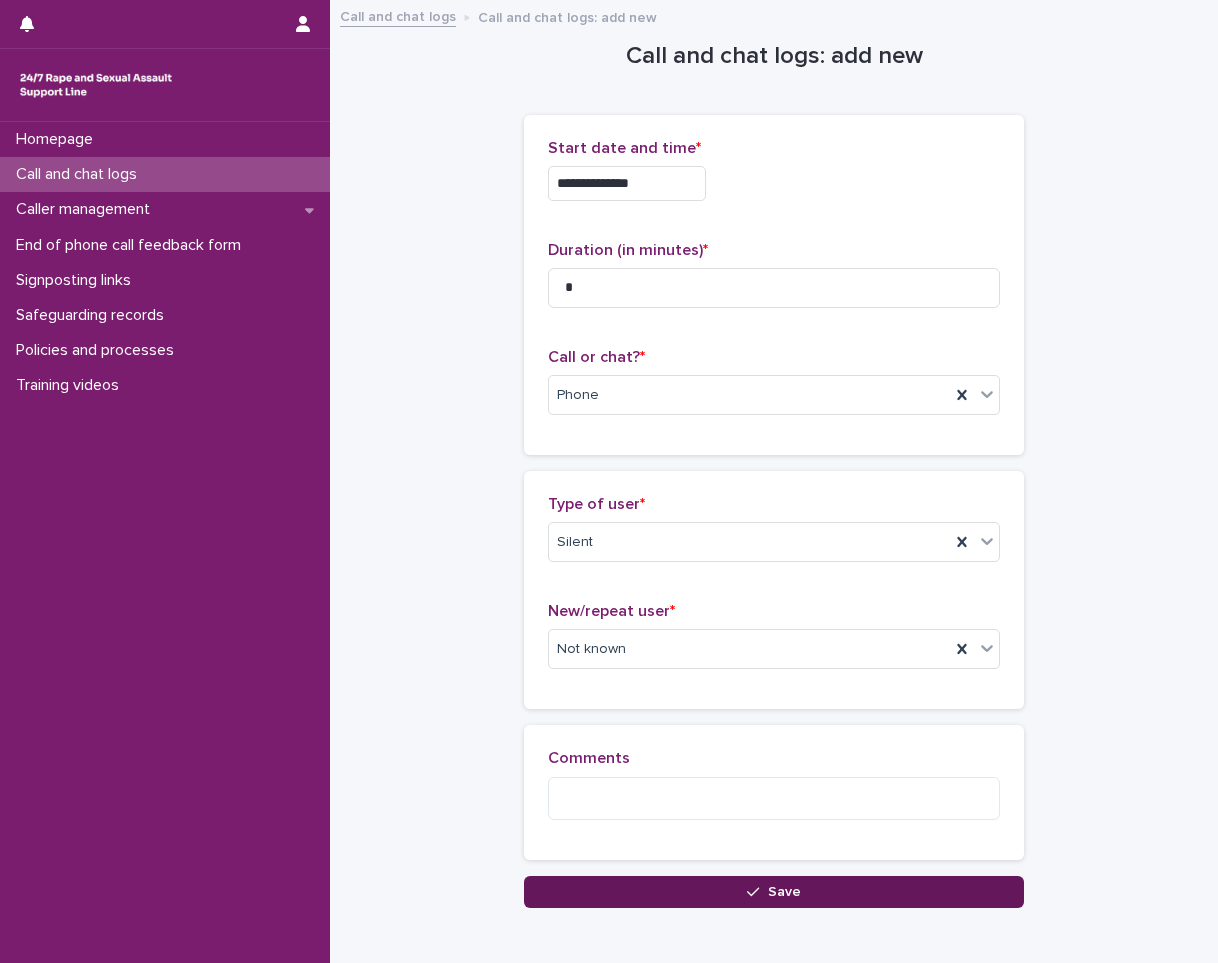 click on "Save" at bounding box center (774, 892) 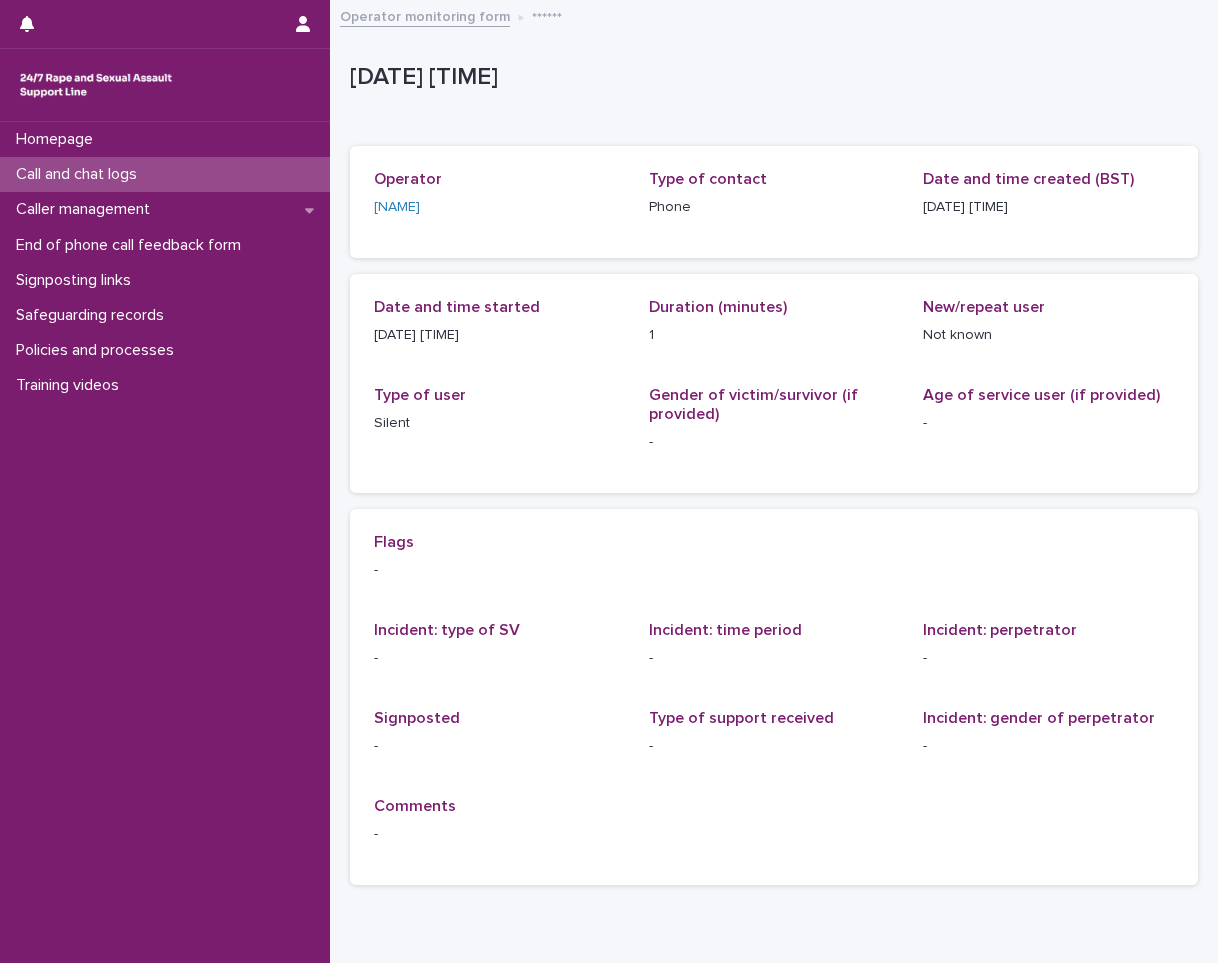 click on "Call and chat logs" at bounding box center (80, 174) 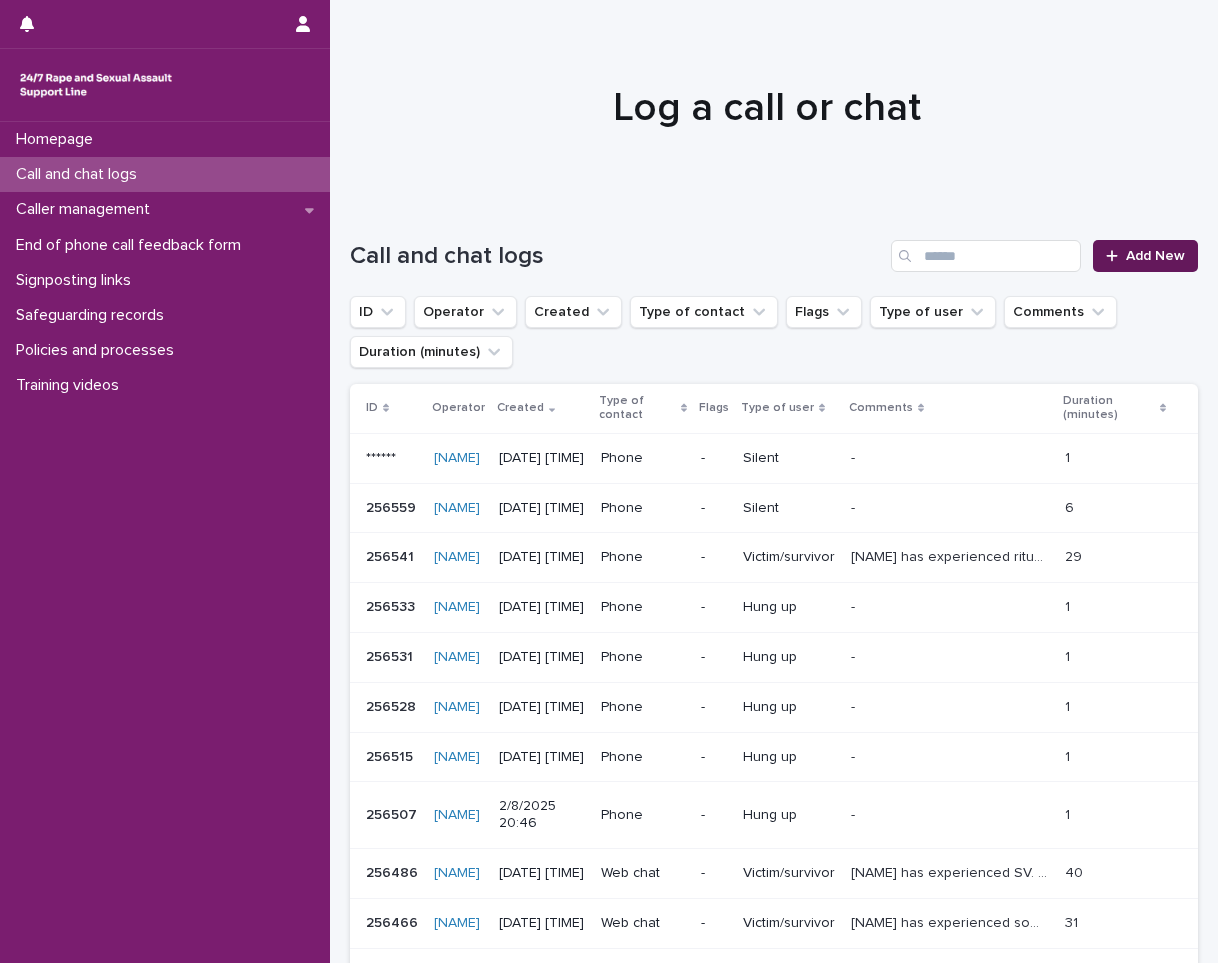 click on "Add New" at bounding box center (1145, 256) 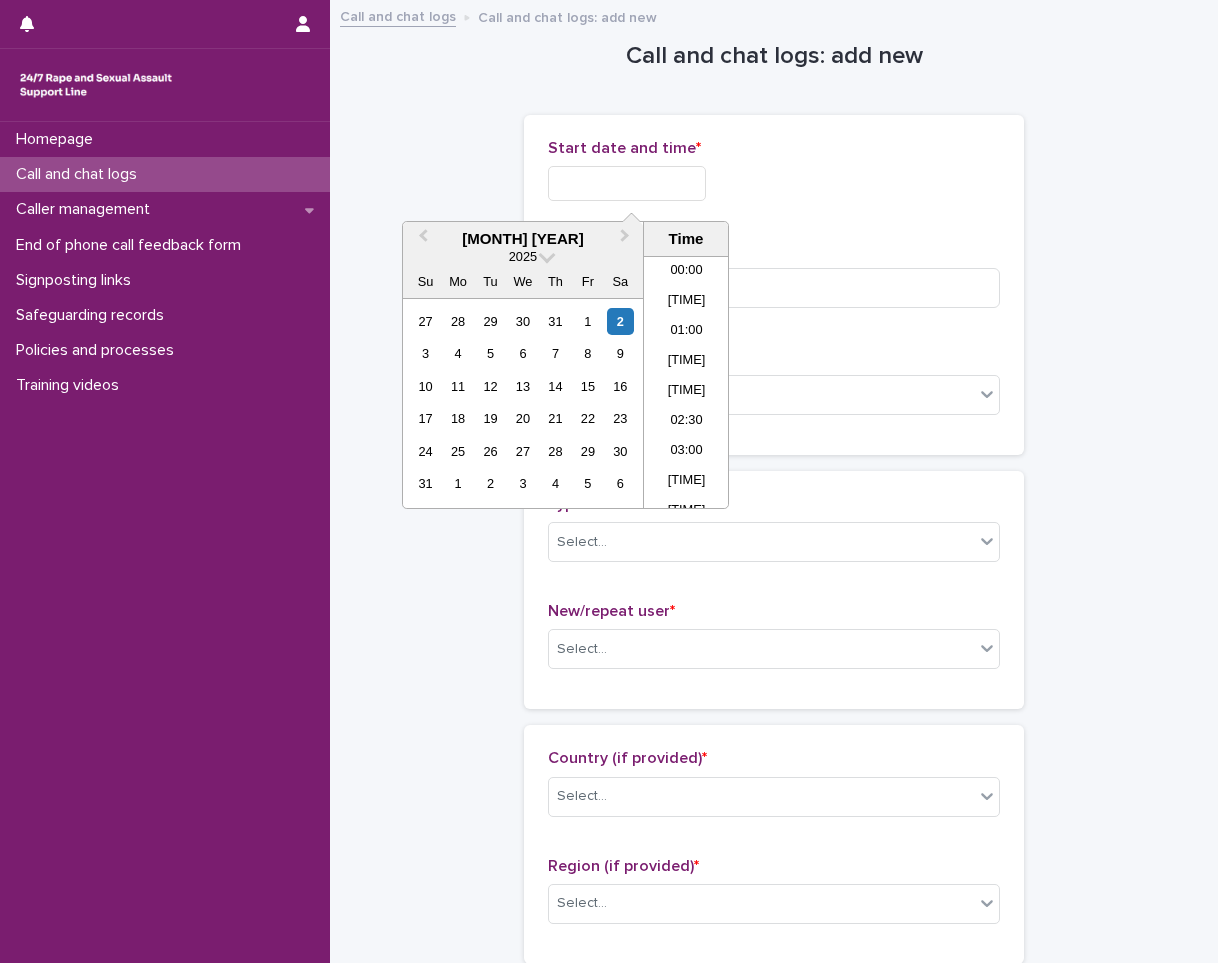 click at bounding box center (627, 183) 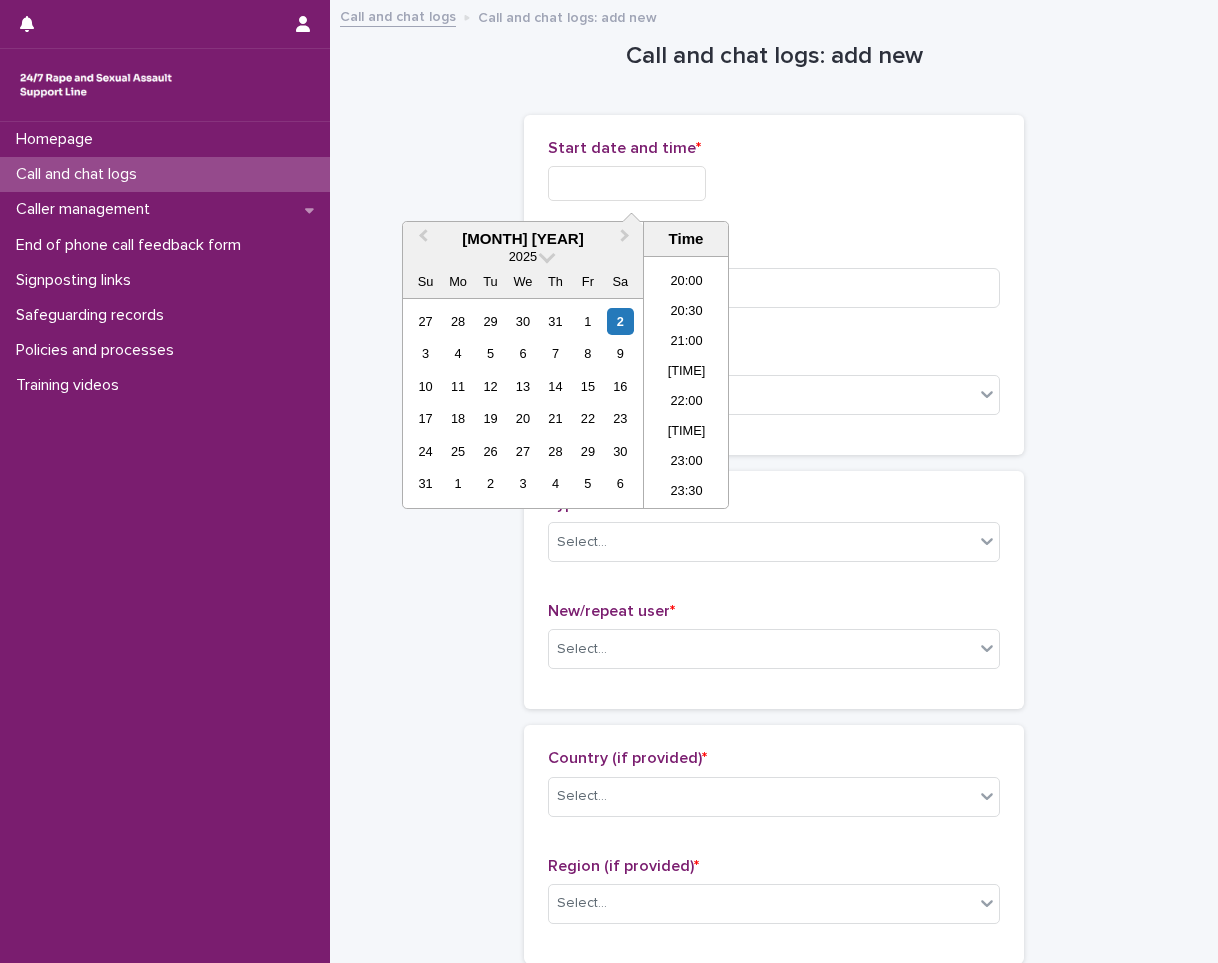 click at bounding box center [627, 183] 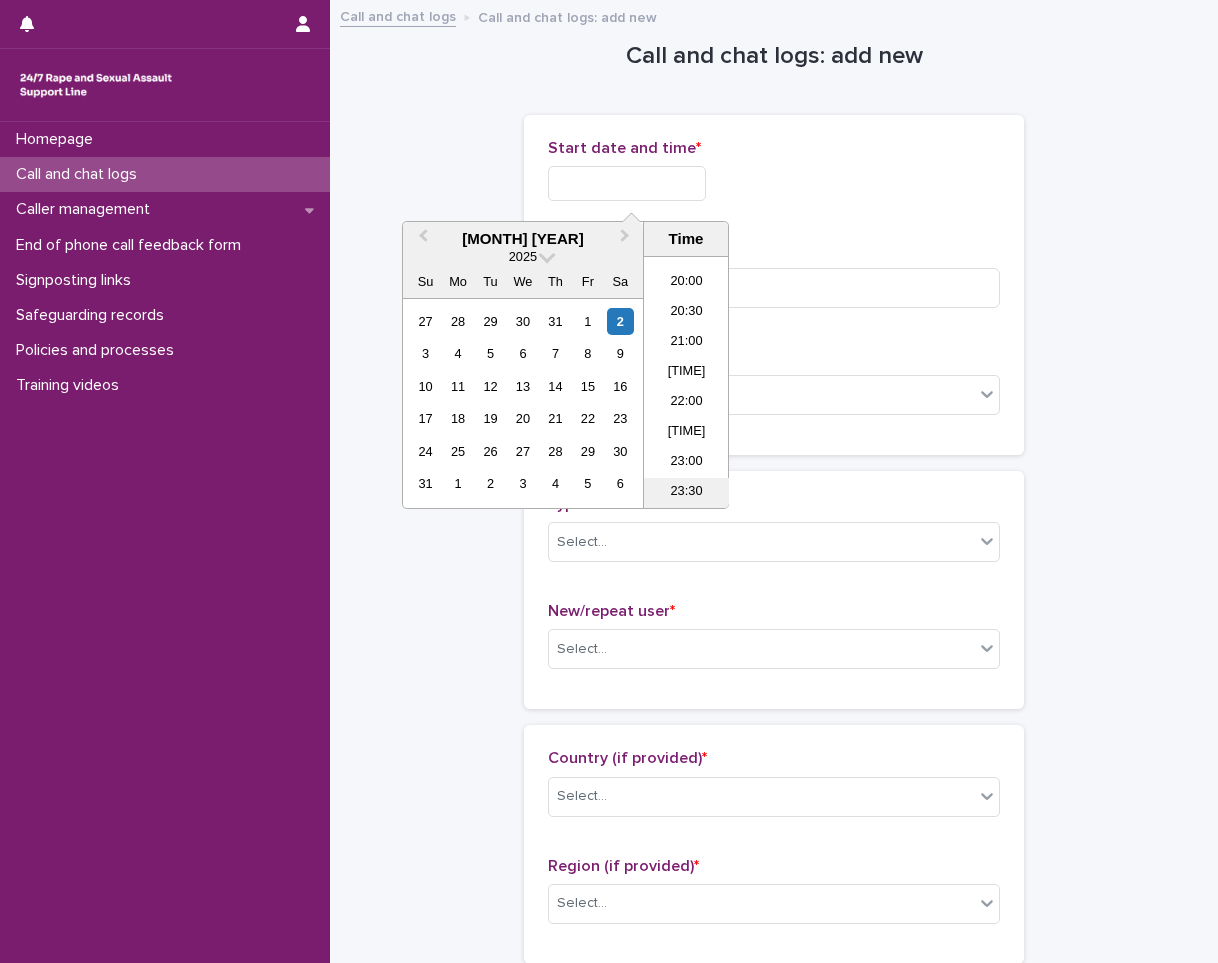 click on "23:30" at bounding box center [686, 493] 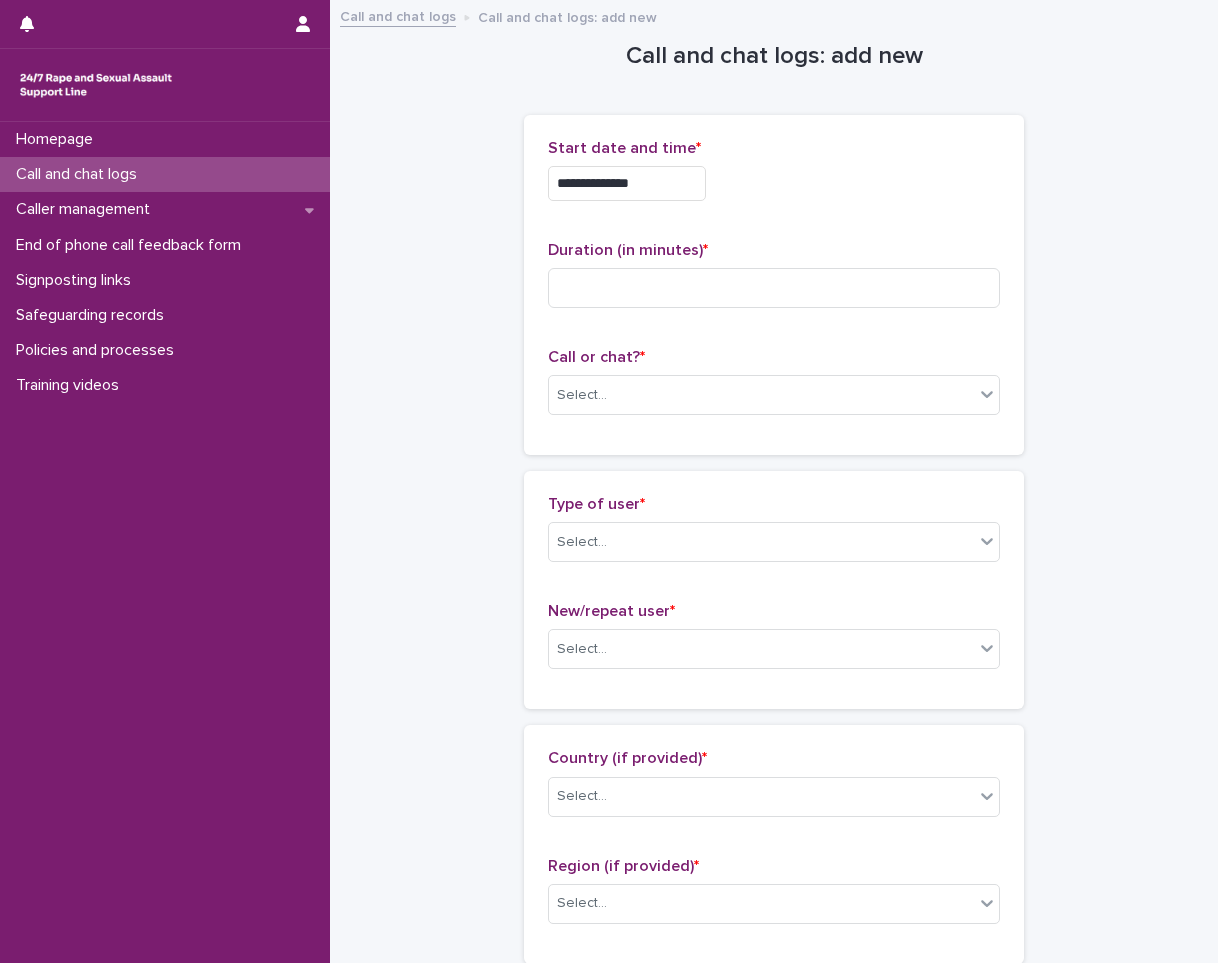 click on "**********" at bounding box center (627, 183) 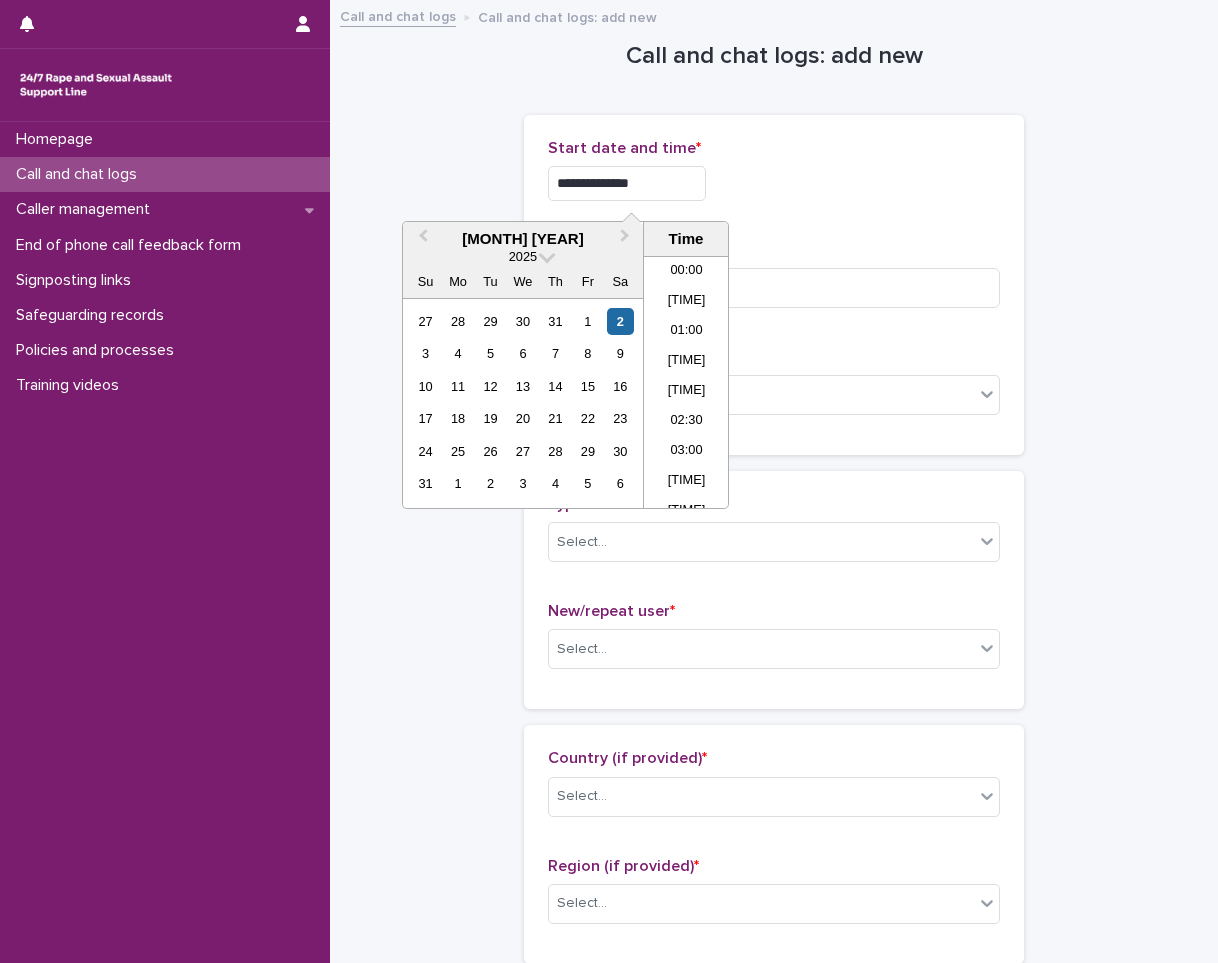 scroll, scrollTop: 1189, scrollLeft: 0, axis: vertical 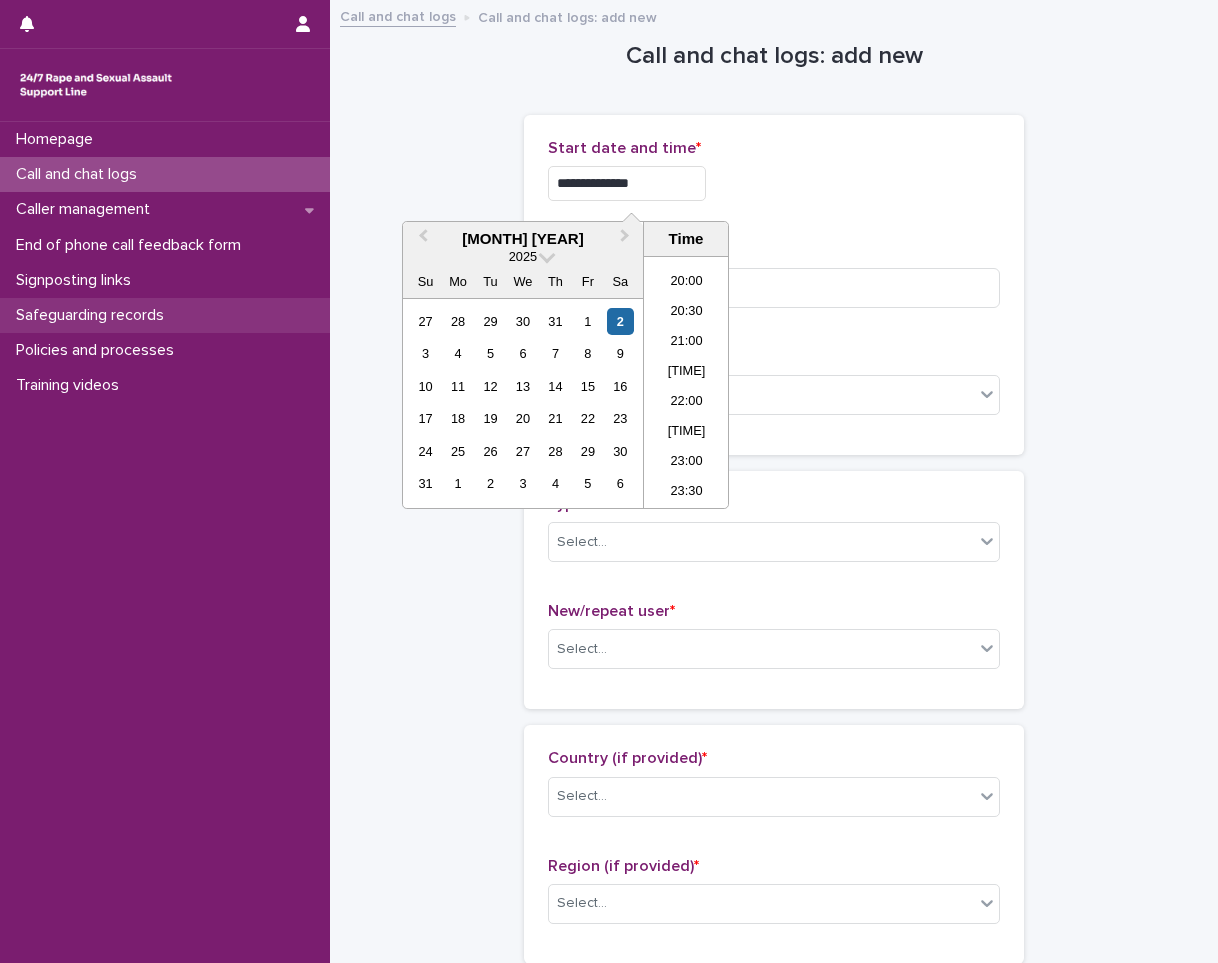 type on "**********" 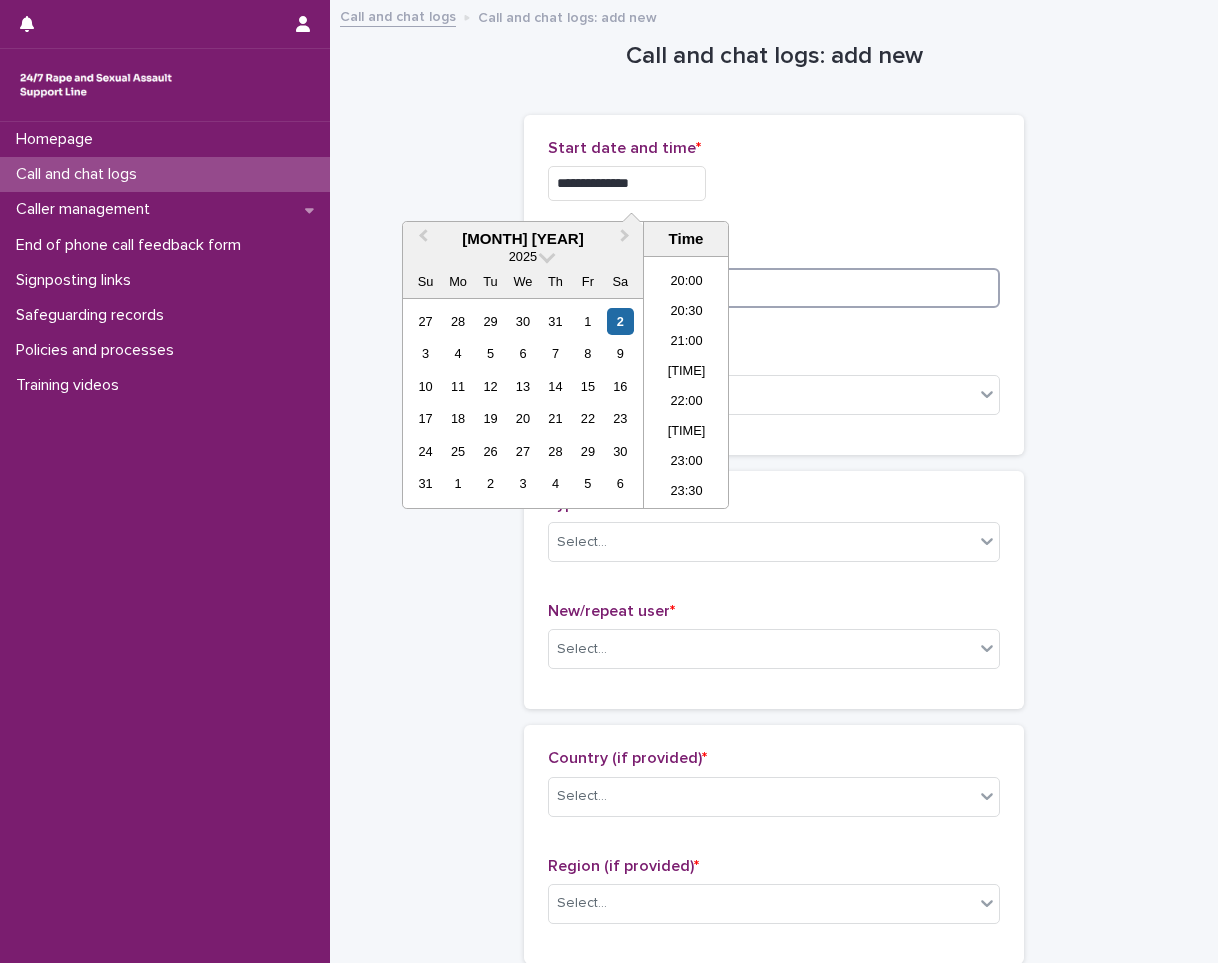 click at bounding box center (774, 288) 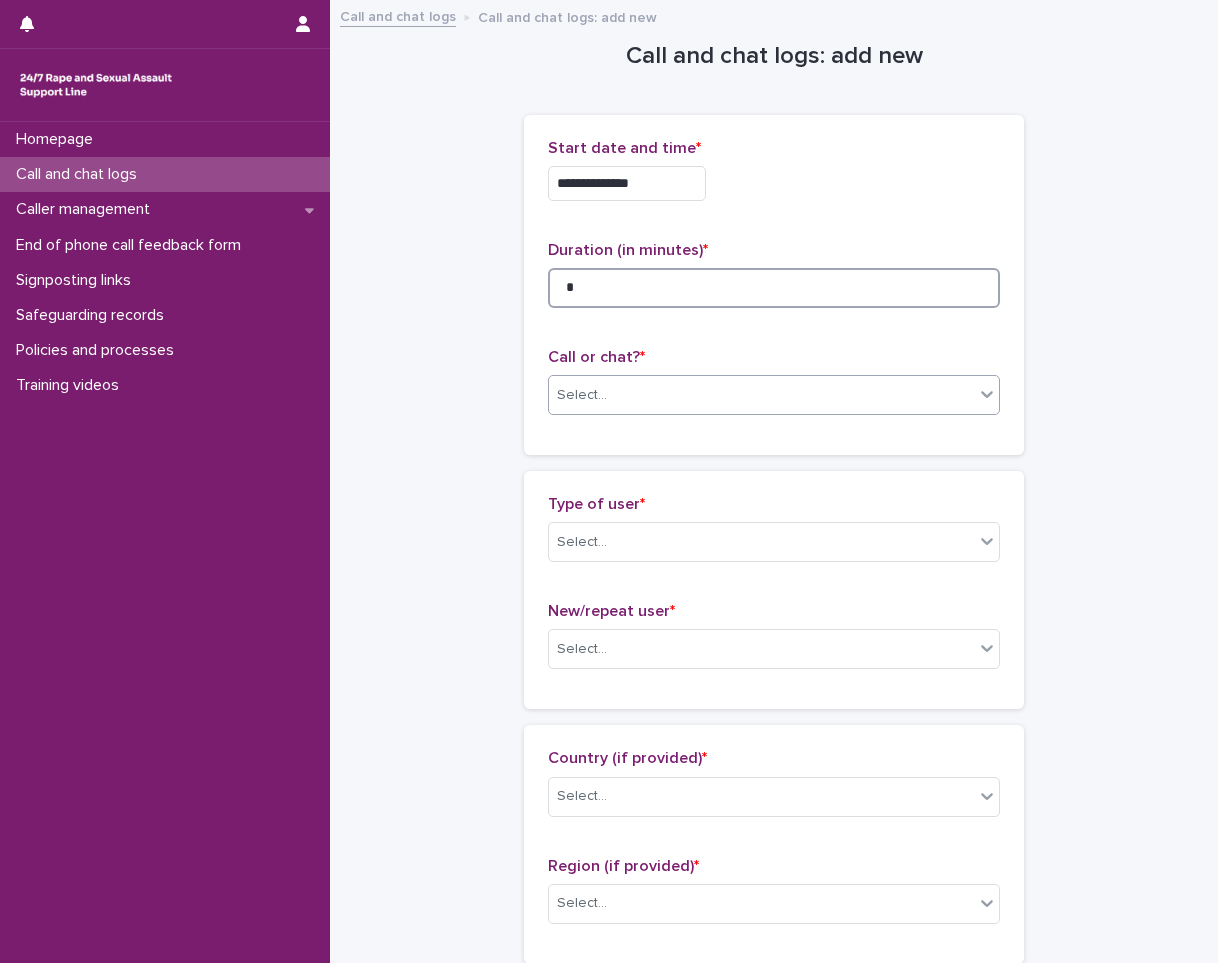 type on "*" 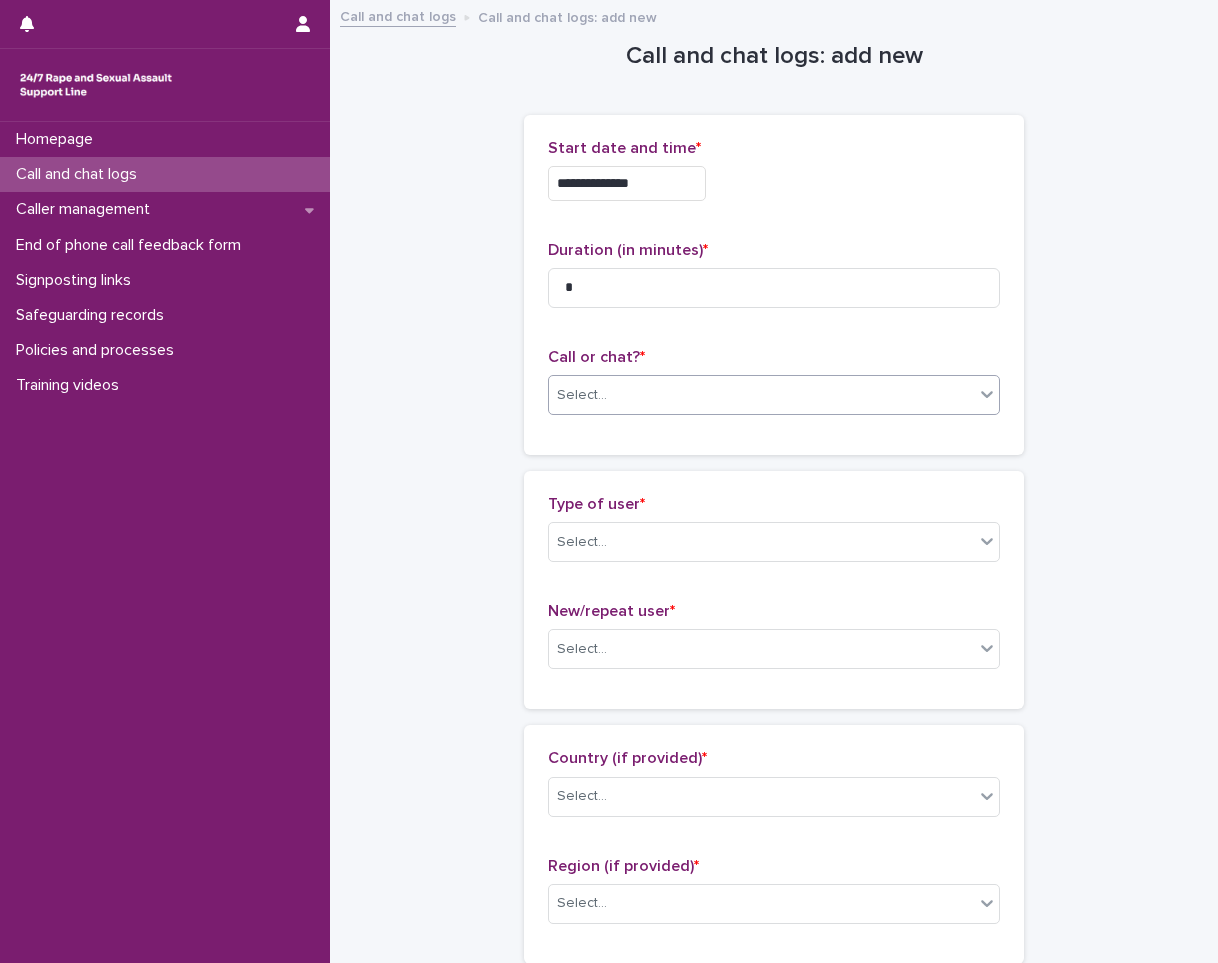 click on "Select..." at bounding box center [761, 395] 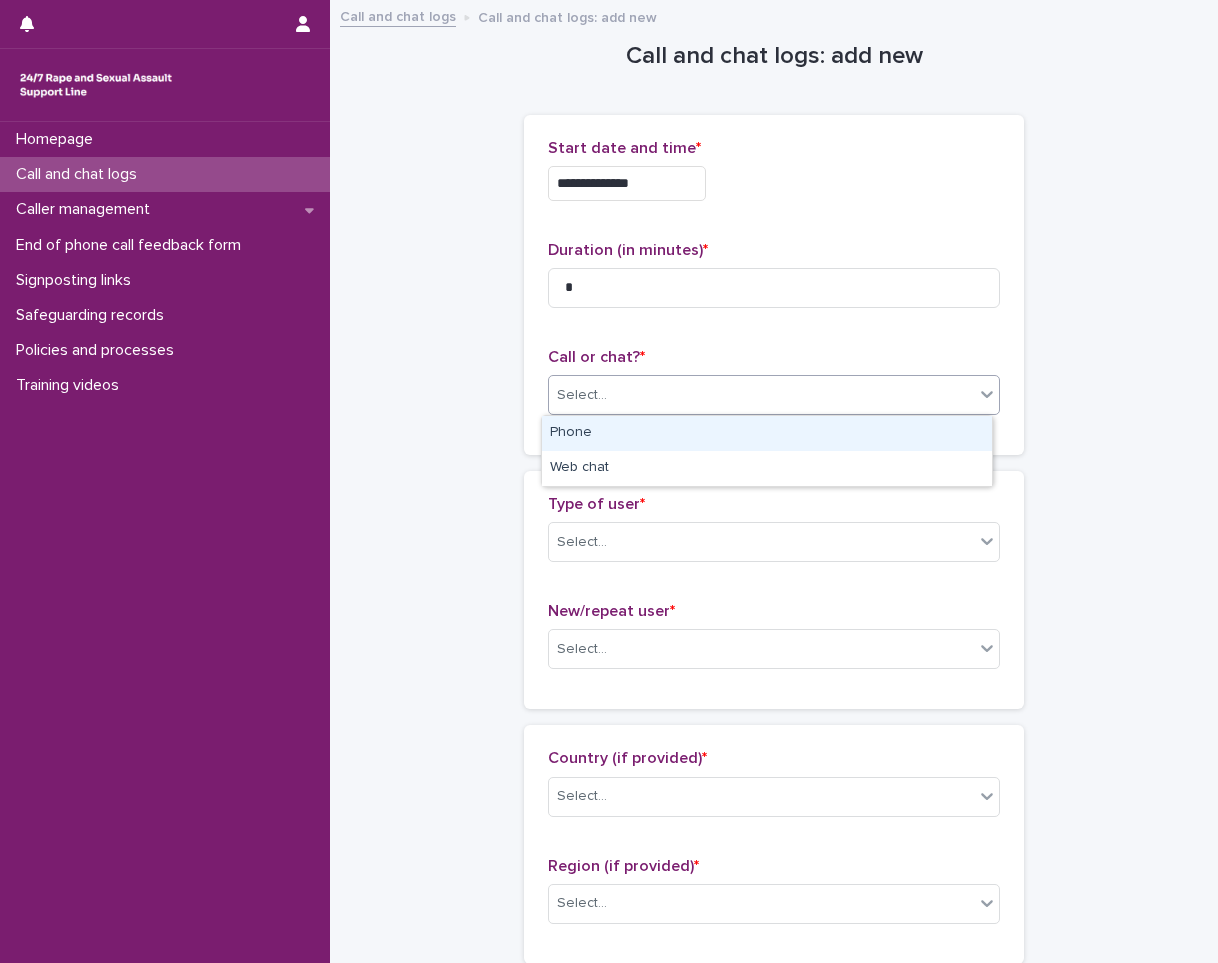 click on "Phone" at bounding box center [767, 433] 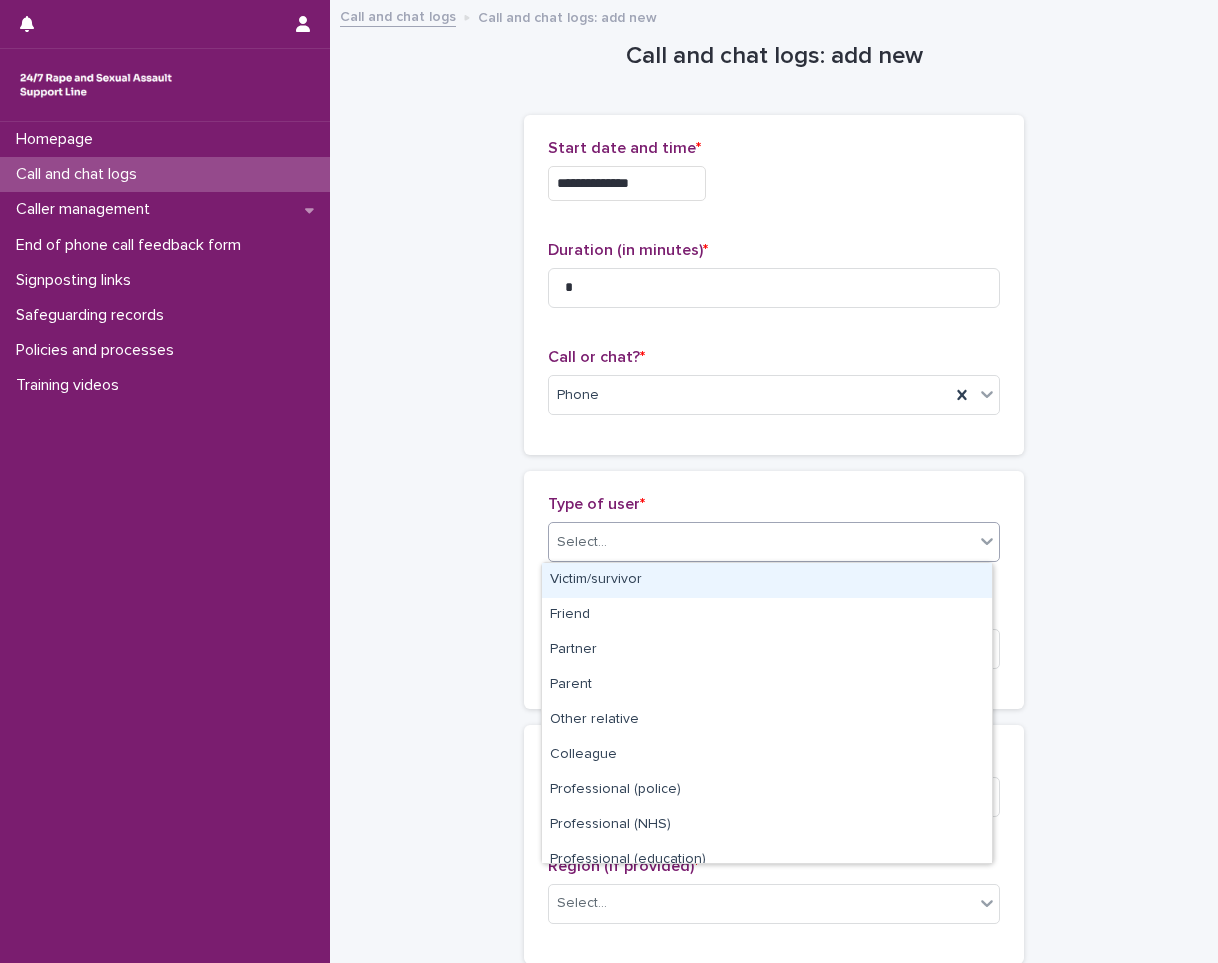 click on "Select..." at bounding box center [761, 542] 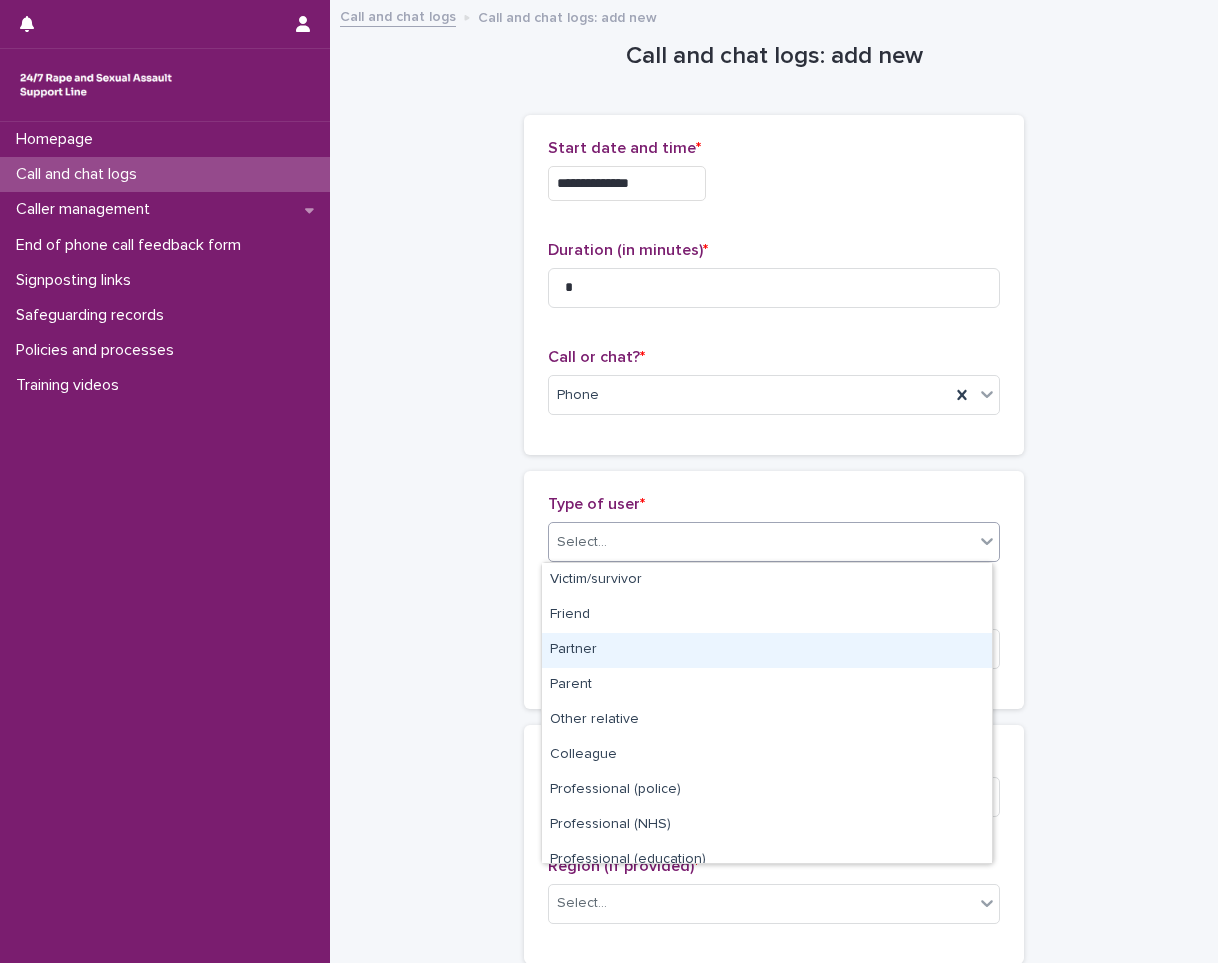 scroll, scrollTop: 225, scrollLeft: 0, axis: vertical 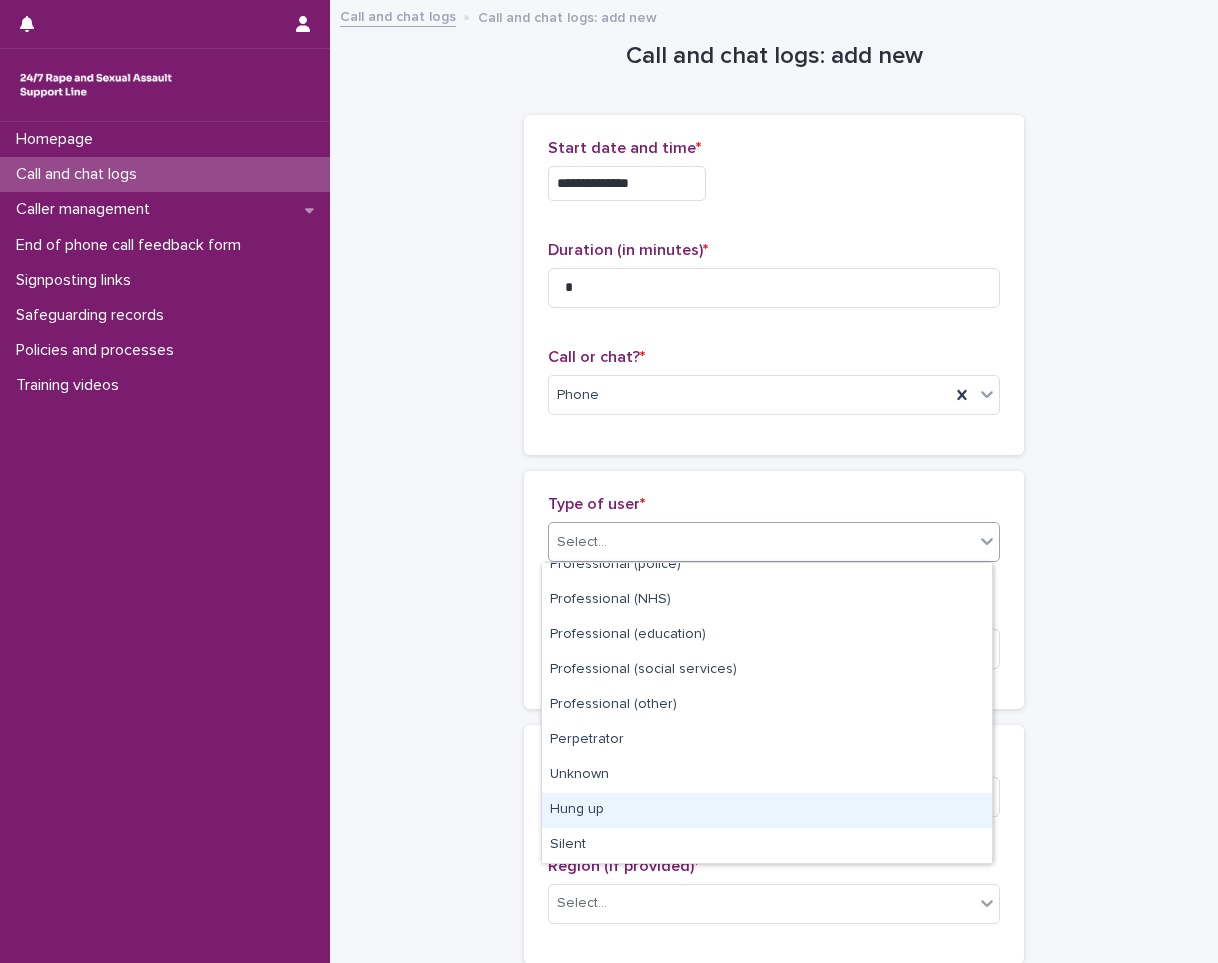 click on "Hung up" at bounding box center (767, 810) 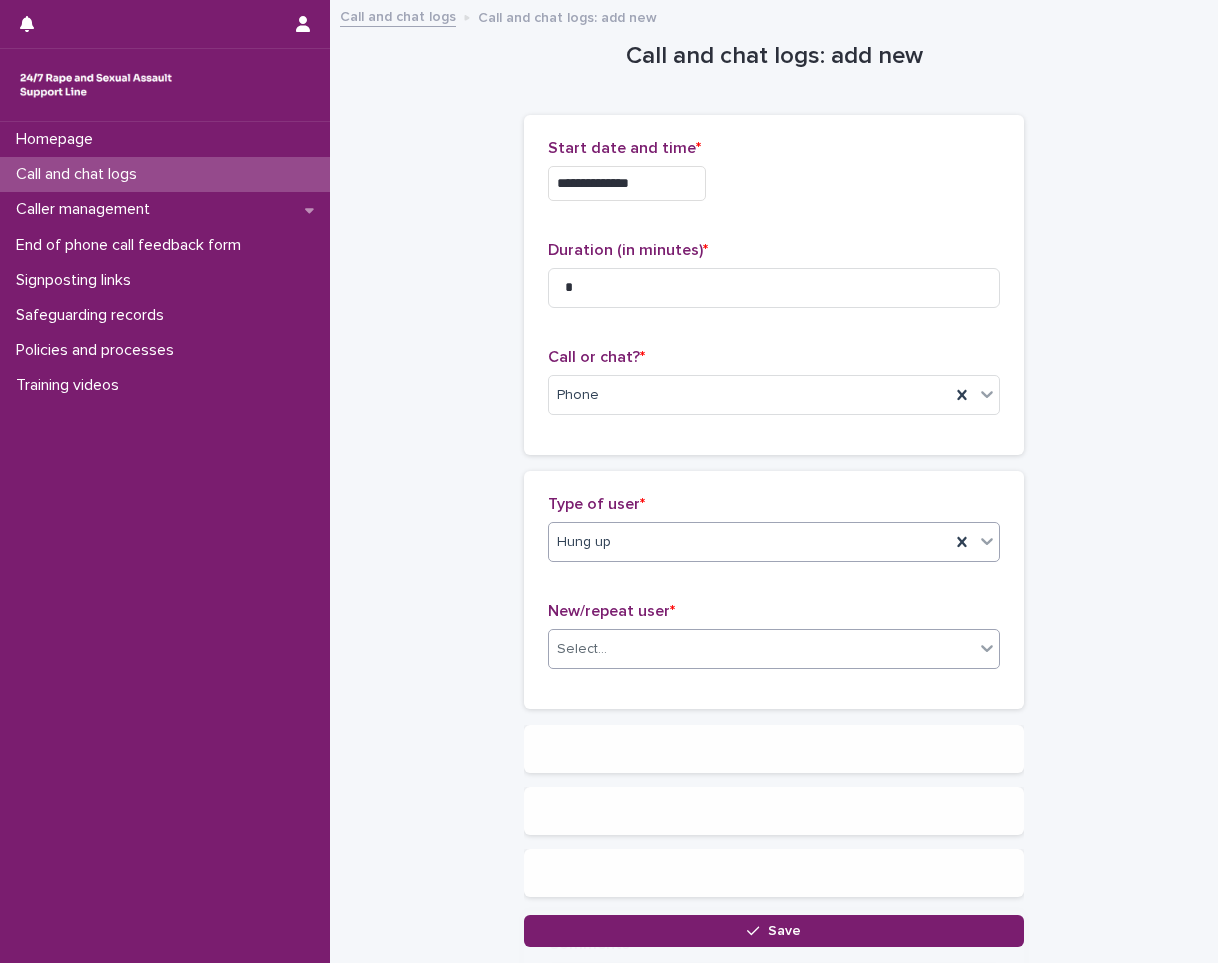 click on "Select..." at bounding box center (761, 649) 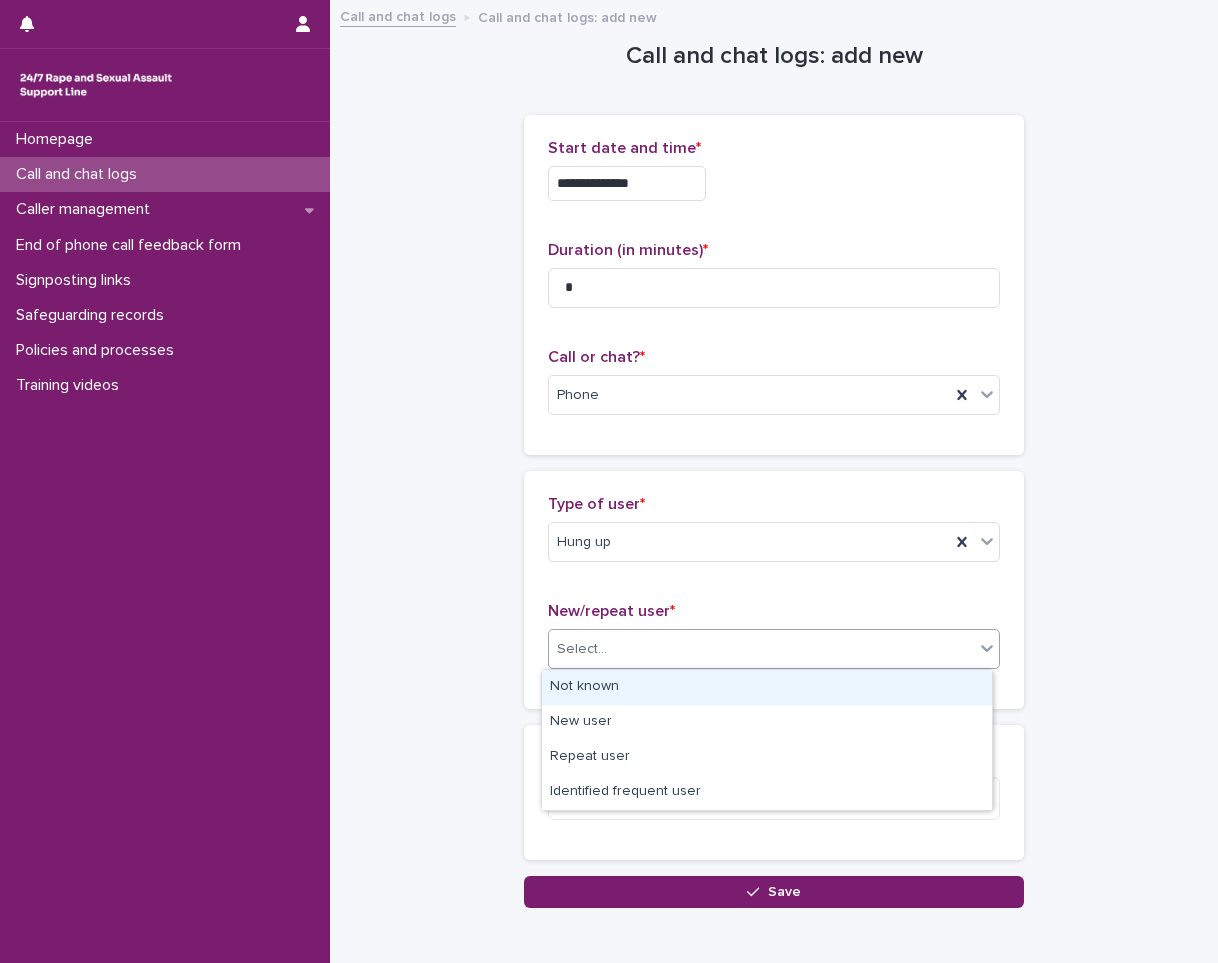 click on "Not known" at bounding box center [767, 687] 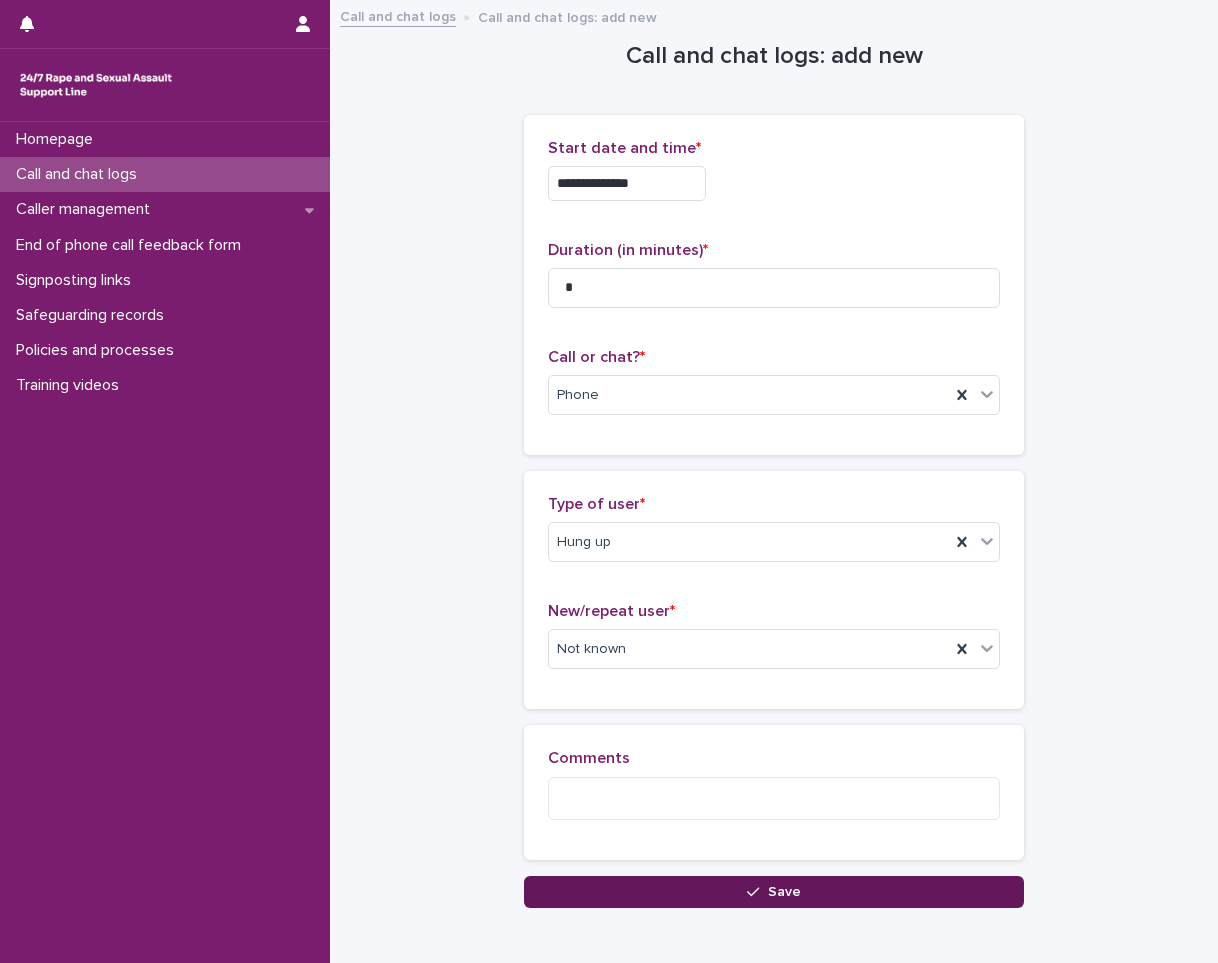 click on "Save" at bounding box center (774, 892) 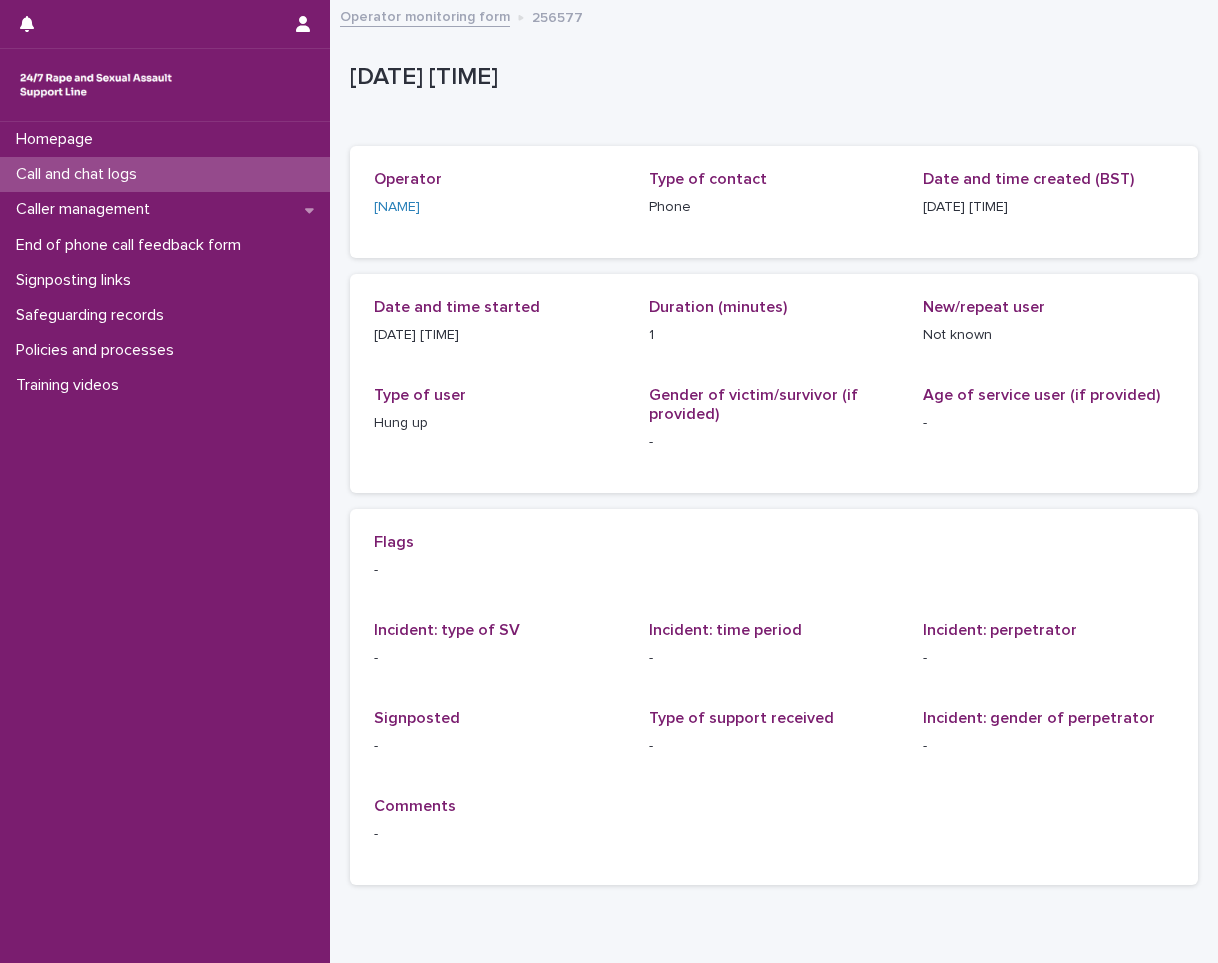 click on "Call and chat logs" at bounding box center (80, 174) 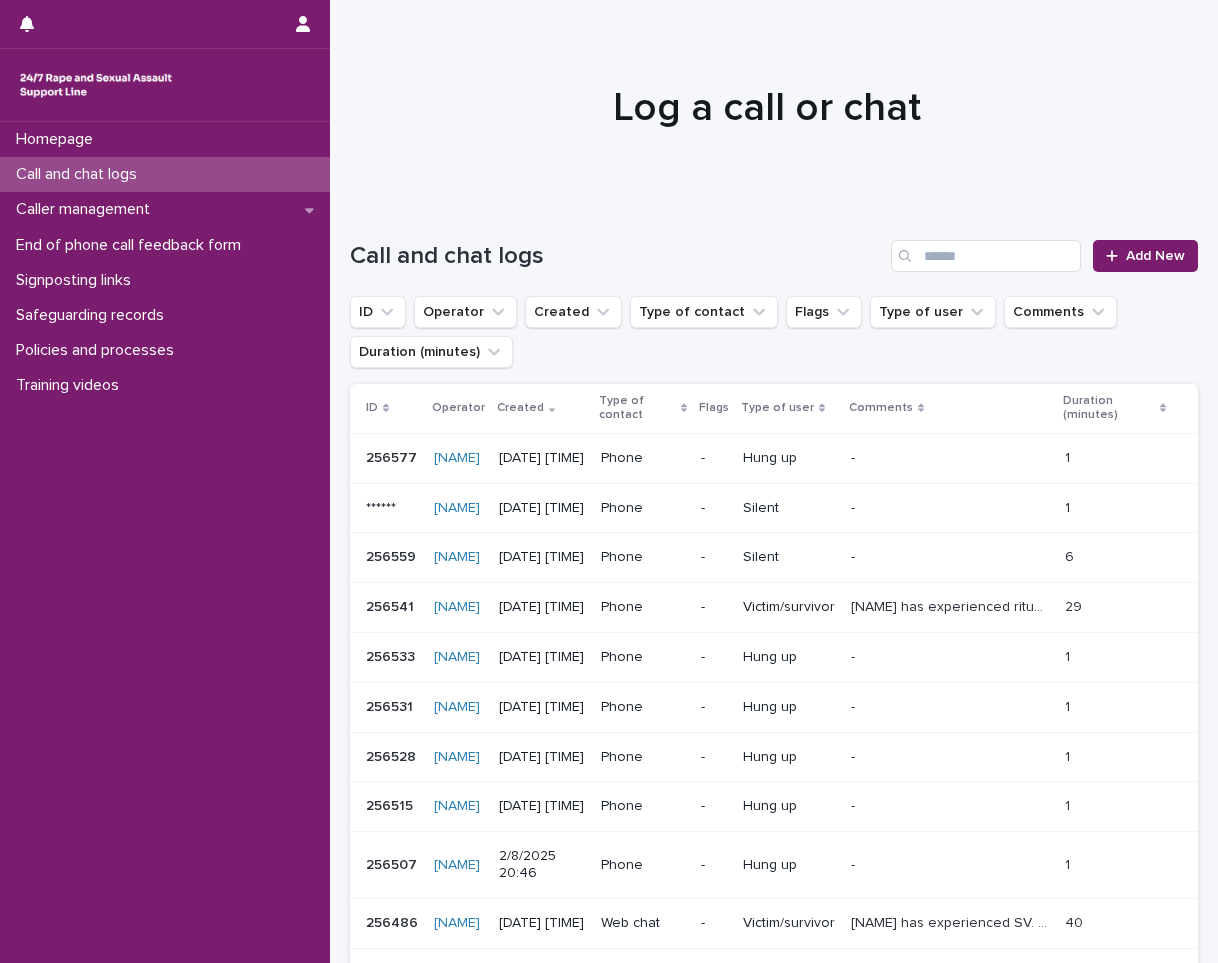 click on "Call and chat logs Add New ID Operator Created Type of contact Flags Type of user Comments Duration (minutes) ID Operator Created Type of contact Flags Type of user Comments Duration (minutes) 256577 256577   Naslin Saleh    2/8/2025 23:05 Phone - Hung up - -   1 1   256574 256574   Naslin Saleh    2/8/2025 23:01 Phone - Silent - -   1 1   256559 256559   Naslin Saleh    2/8/2025 22:35 Phone - Silent - -   6 6   256541 256541   Naslin Saleh    2/8/2025 22:00 Phone - Victim/survivor Shakira has experienced ritual abuse and SV. Explored her feelings surrounding her trauma. Explored options for safety. Provided emotional support and reassurance. Signposted to rights of women.  Shakira has experienced ritual abuse and SV. Explored her feelings surrounding her trauma. Explored options for safety. Provided emotional support and reassurance. Signposted to rights of women.    29 29   256533 256533   Naslin Saleh    2/8/2025 21:27 Phone - Hung up - -   1 1" at bounding box center (774, 634) 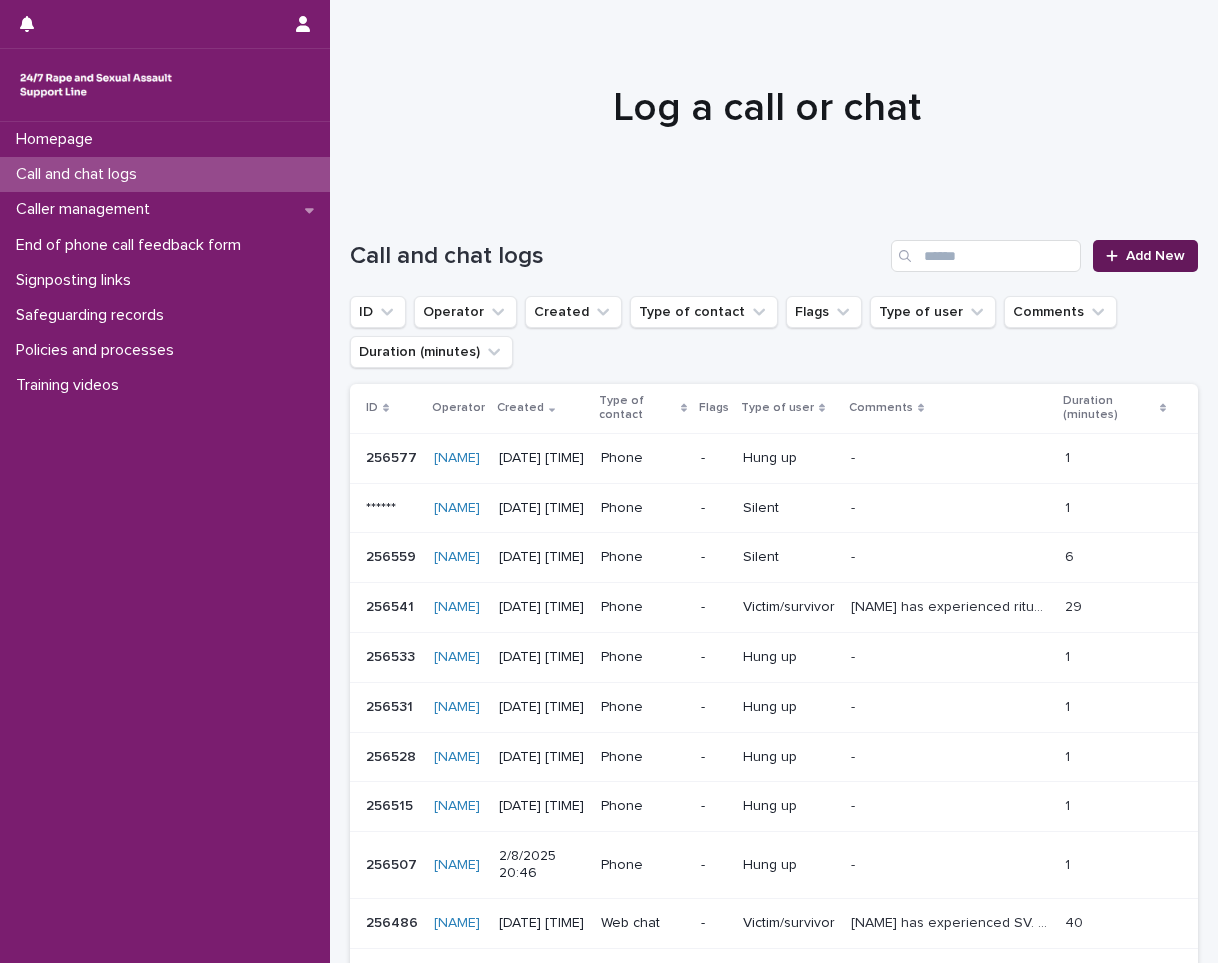 click on "Add New" at bounding box center [1155, 256] 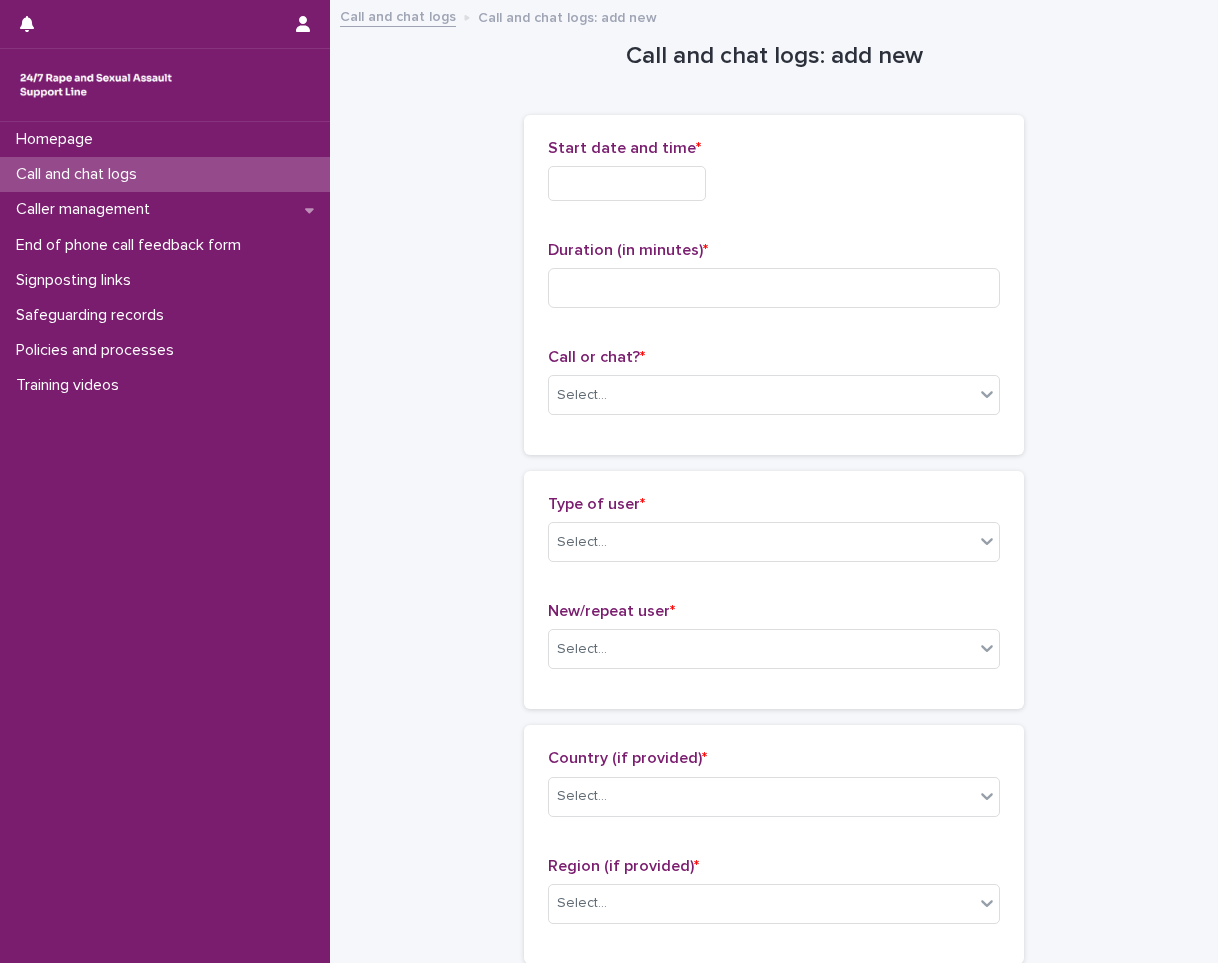 click at bounding box center [627, 183] 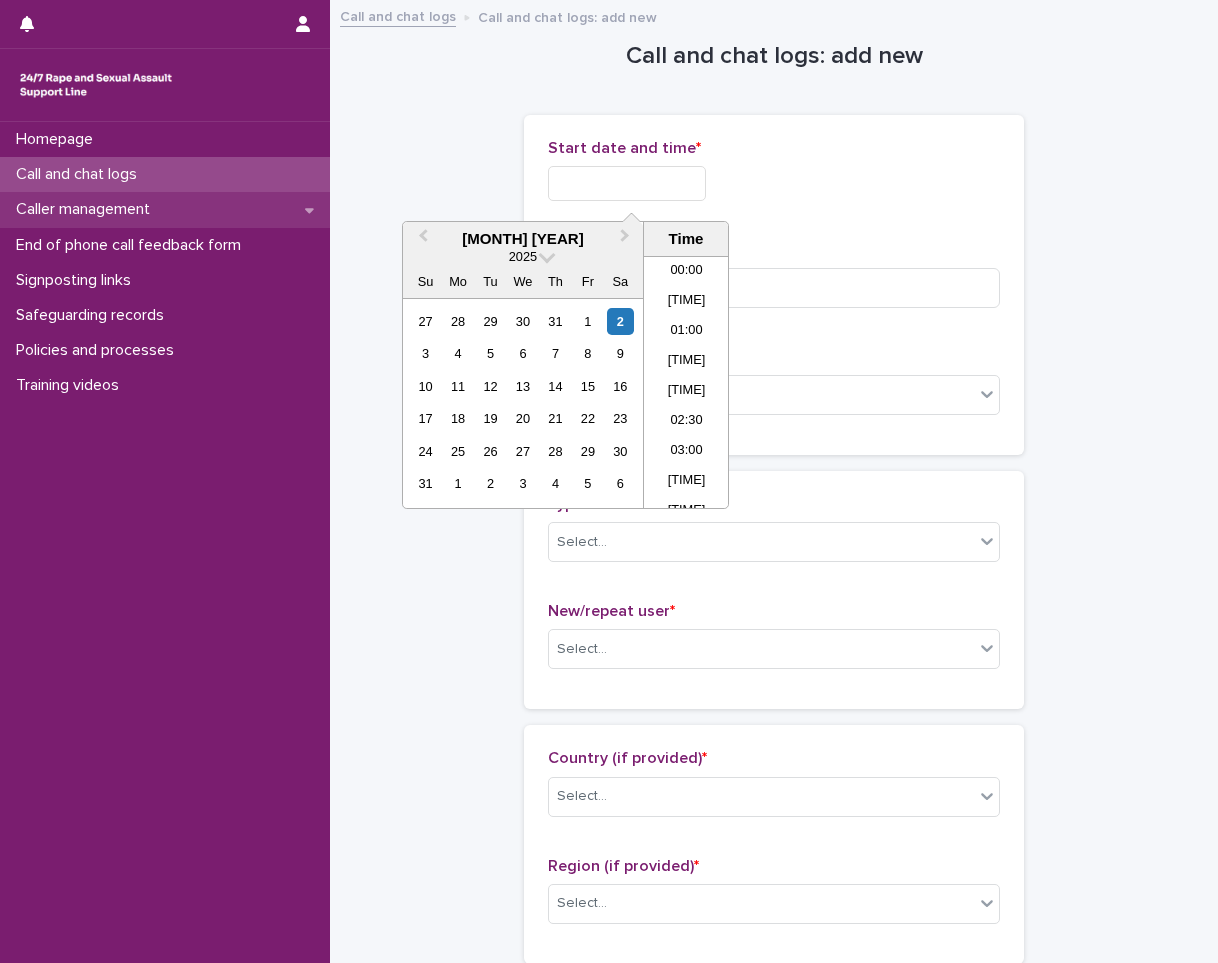 scroll, scrollTop: 1189, scrollLeft: 0, axis: vertical 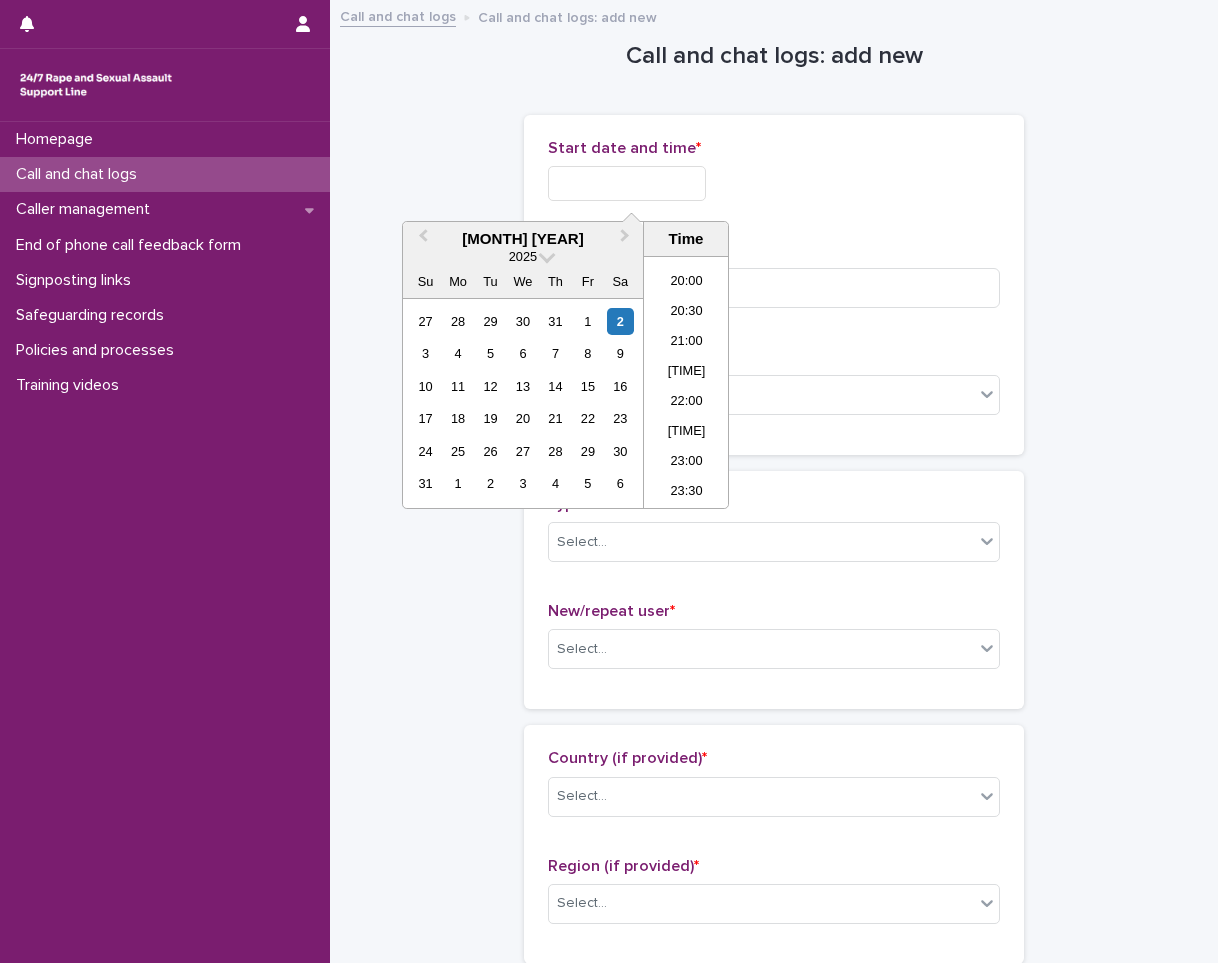 click at bounding box center (627, 183) 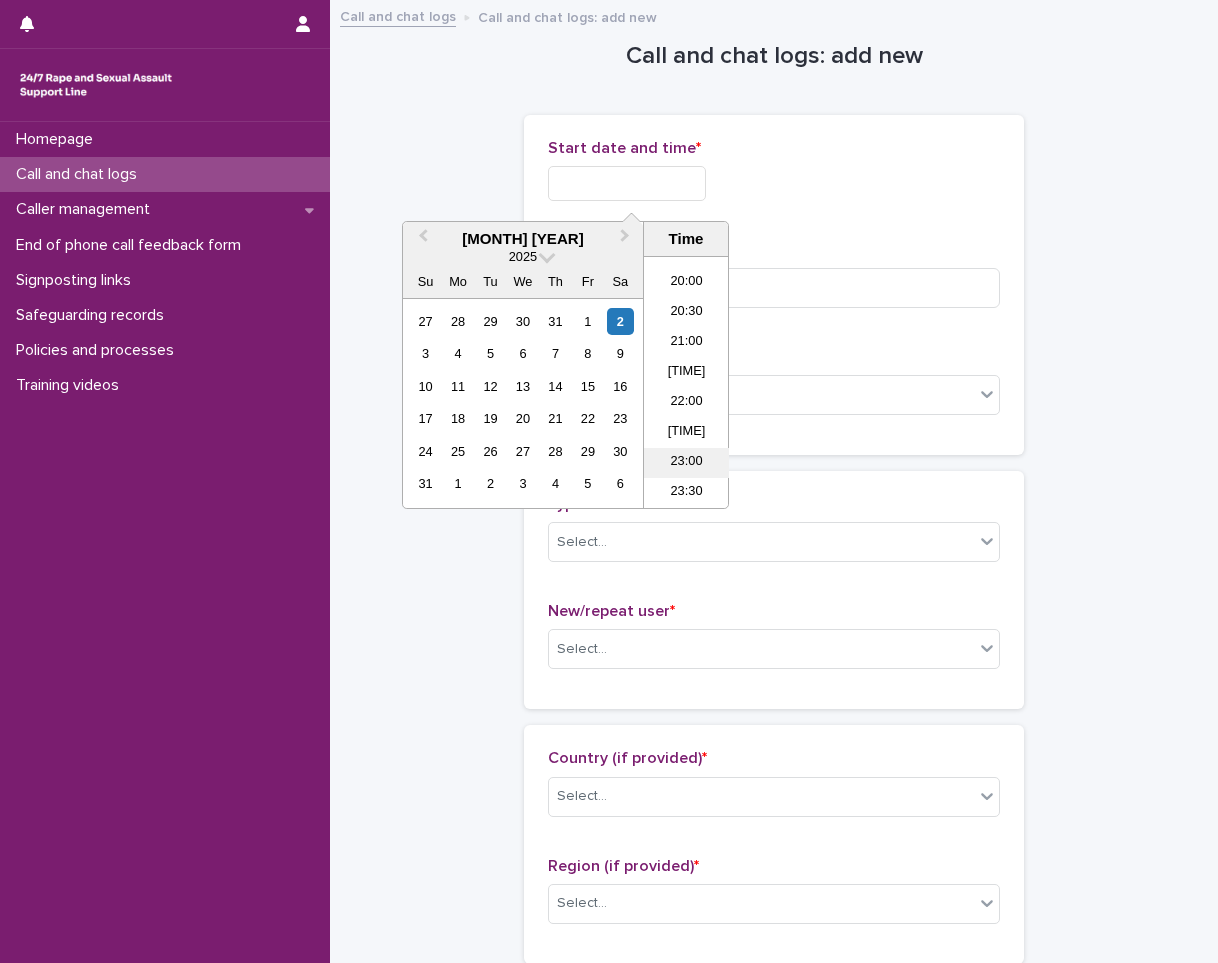 click on "23:00" at bounding box center (686, 463) 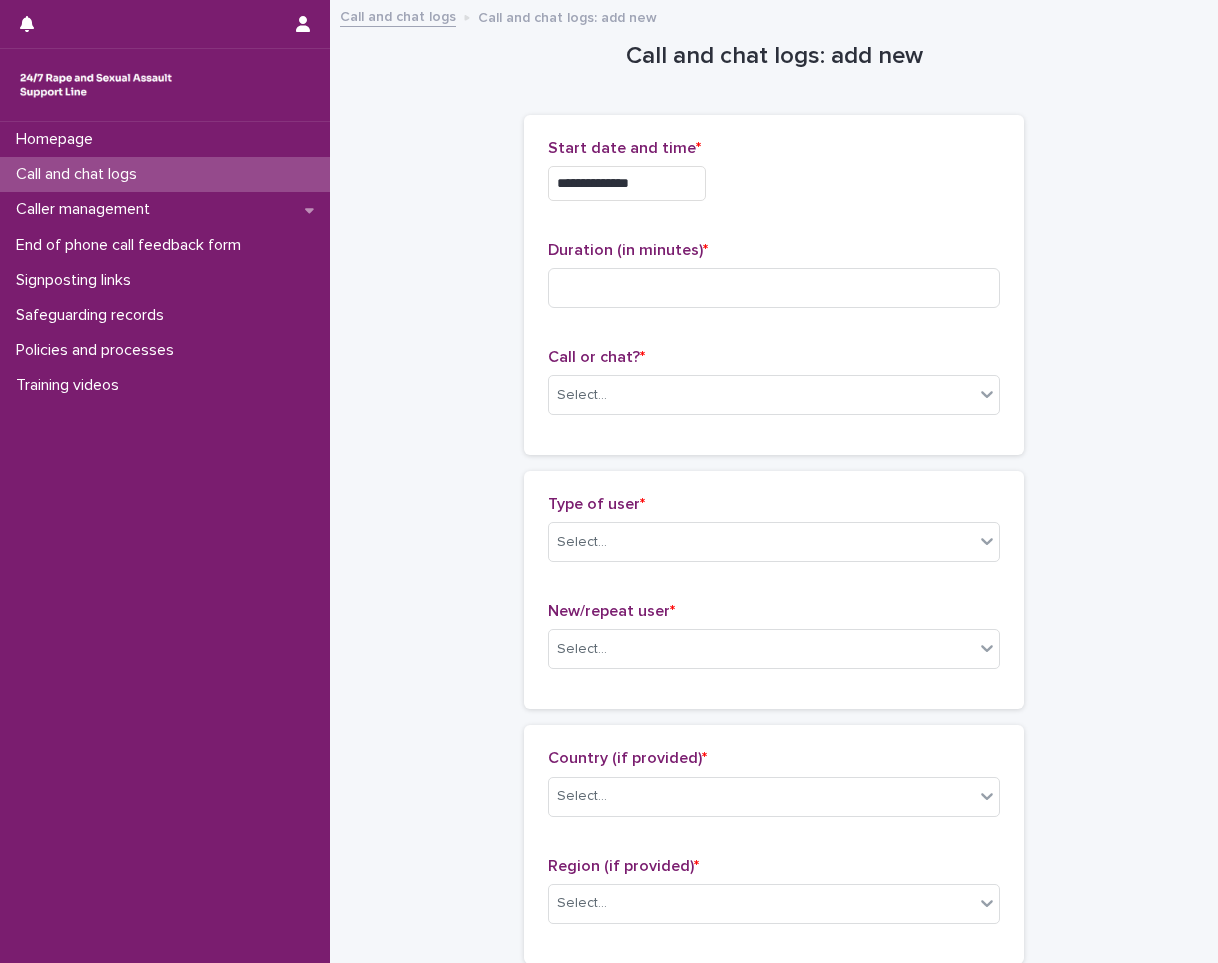click on "**********" at bounding box center (627, 183) 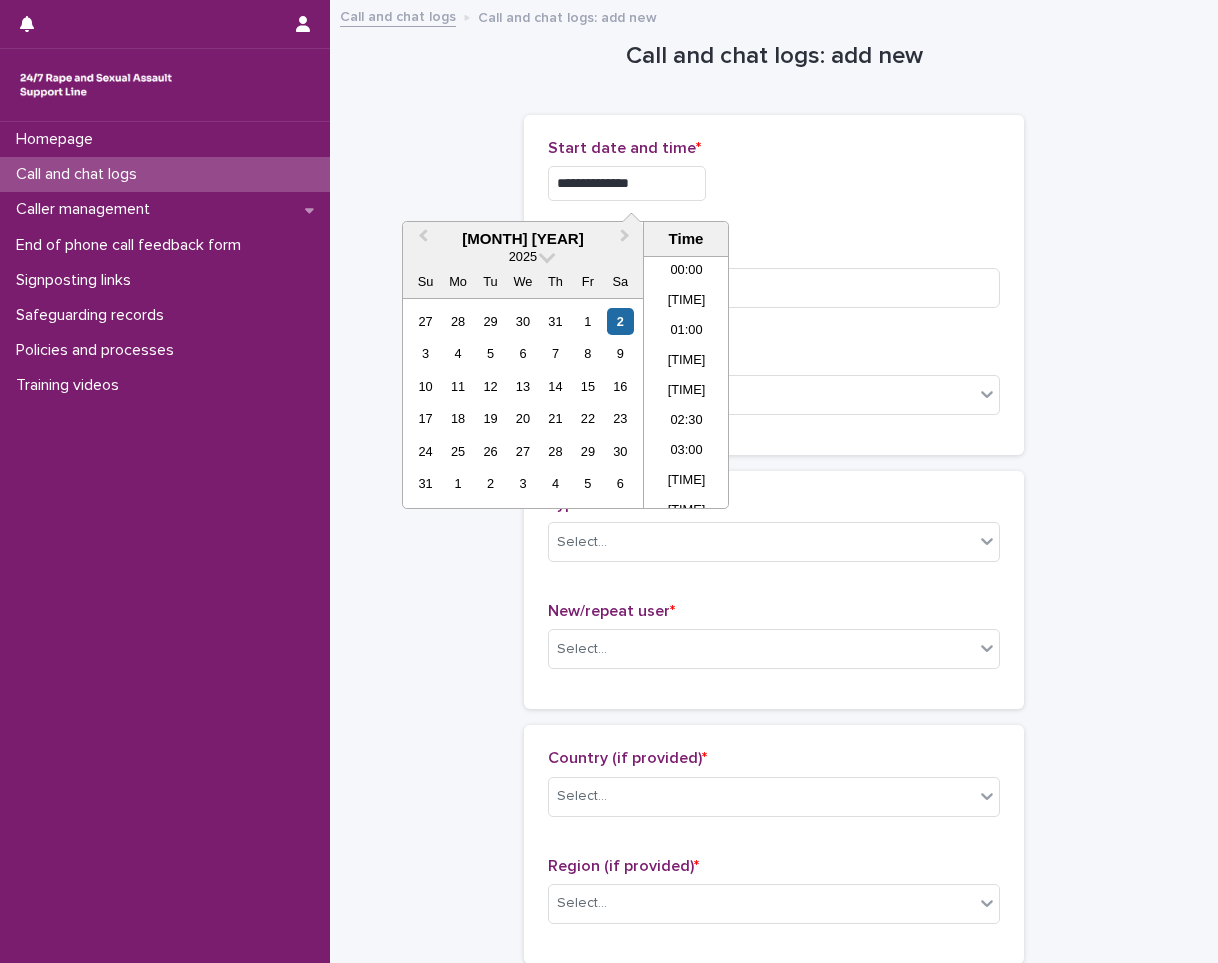 scroll, scrollTop: 1189, scrollLeft: 0, axis: vertical 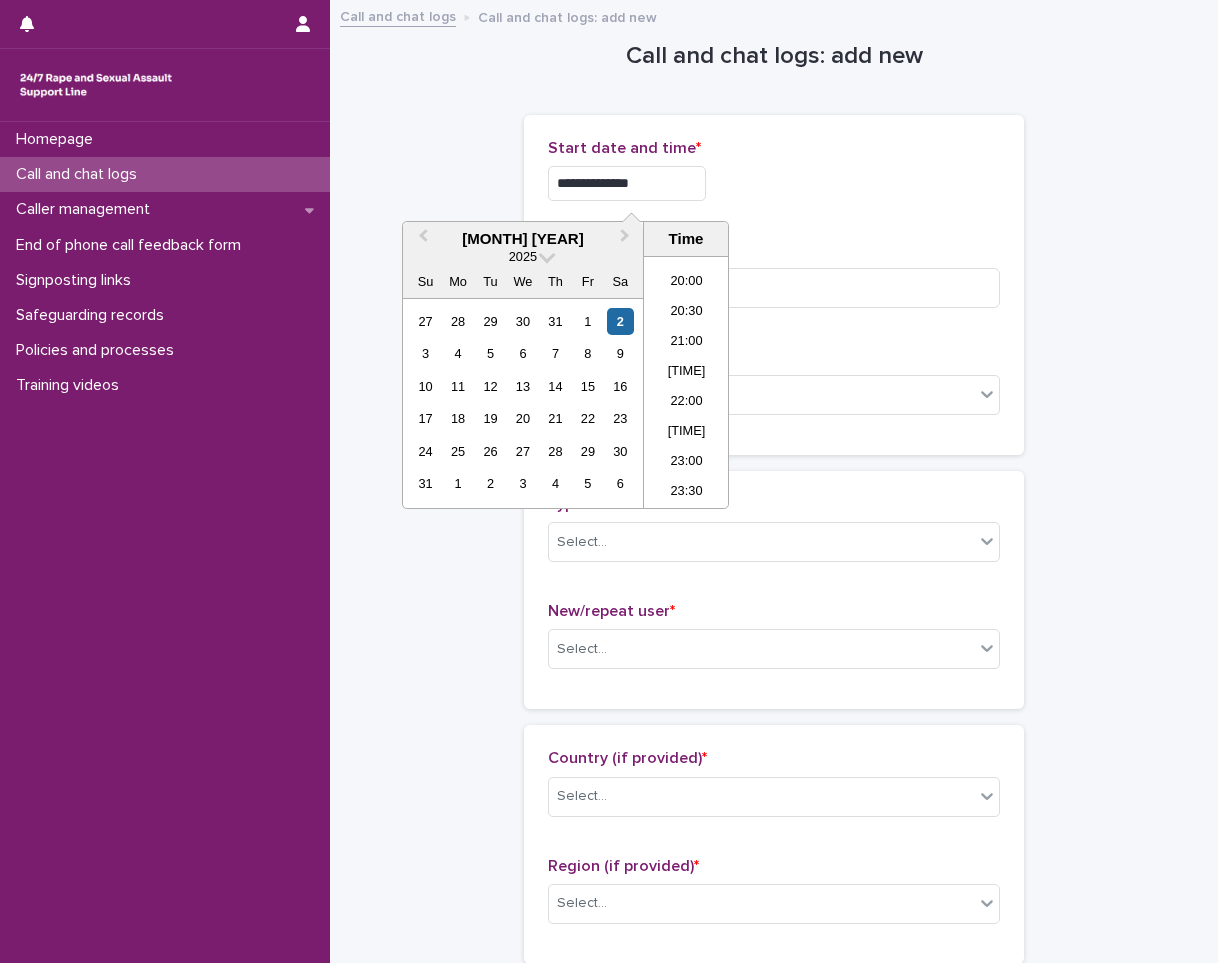 type on "**********" 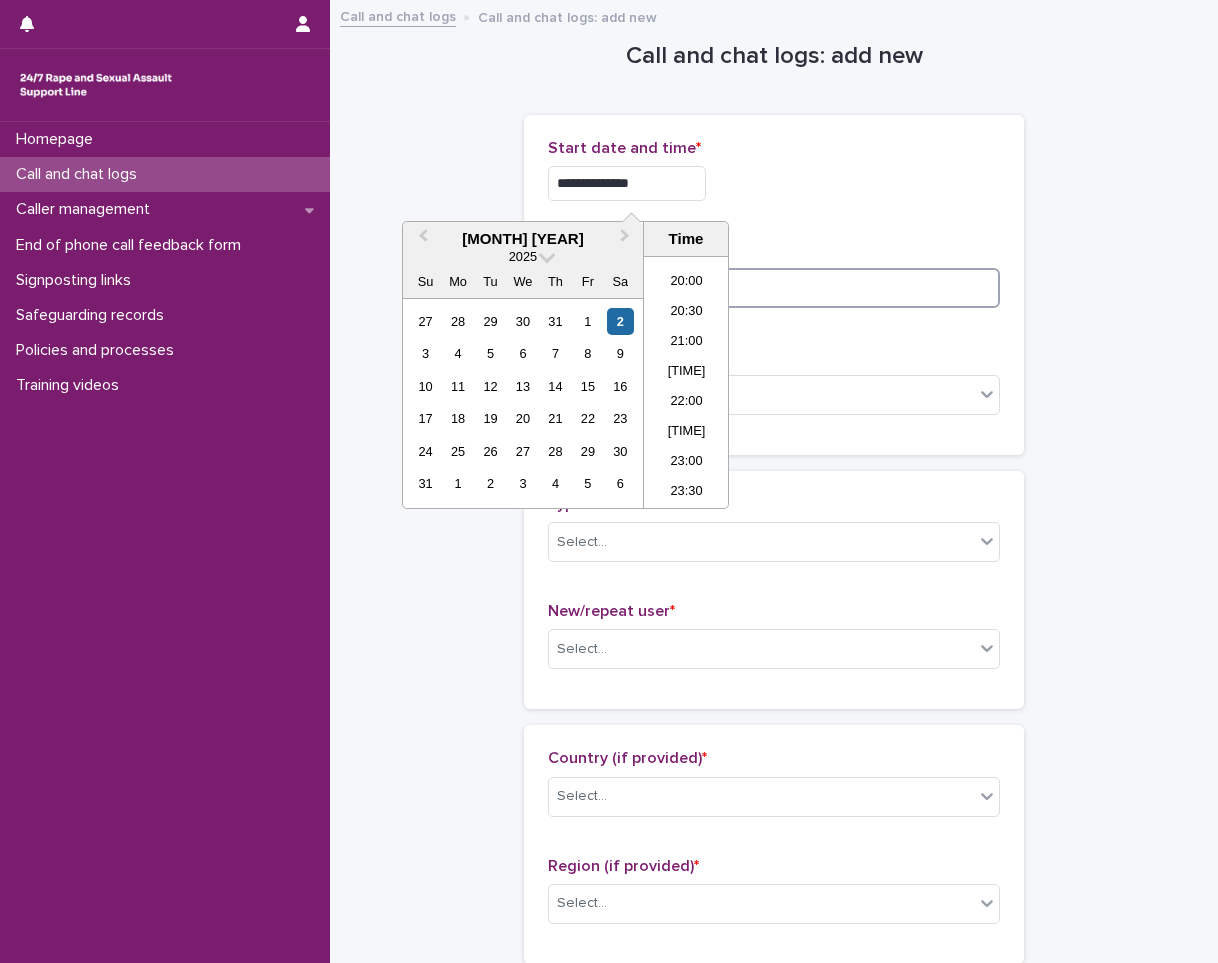 click at bounding box center [774, 288] 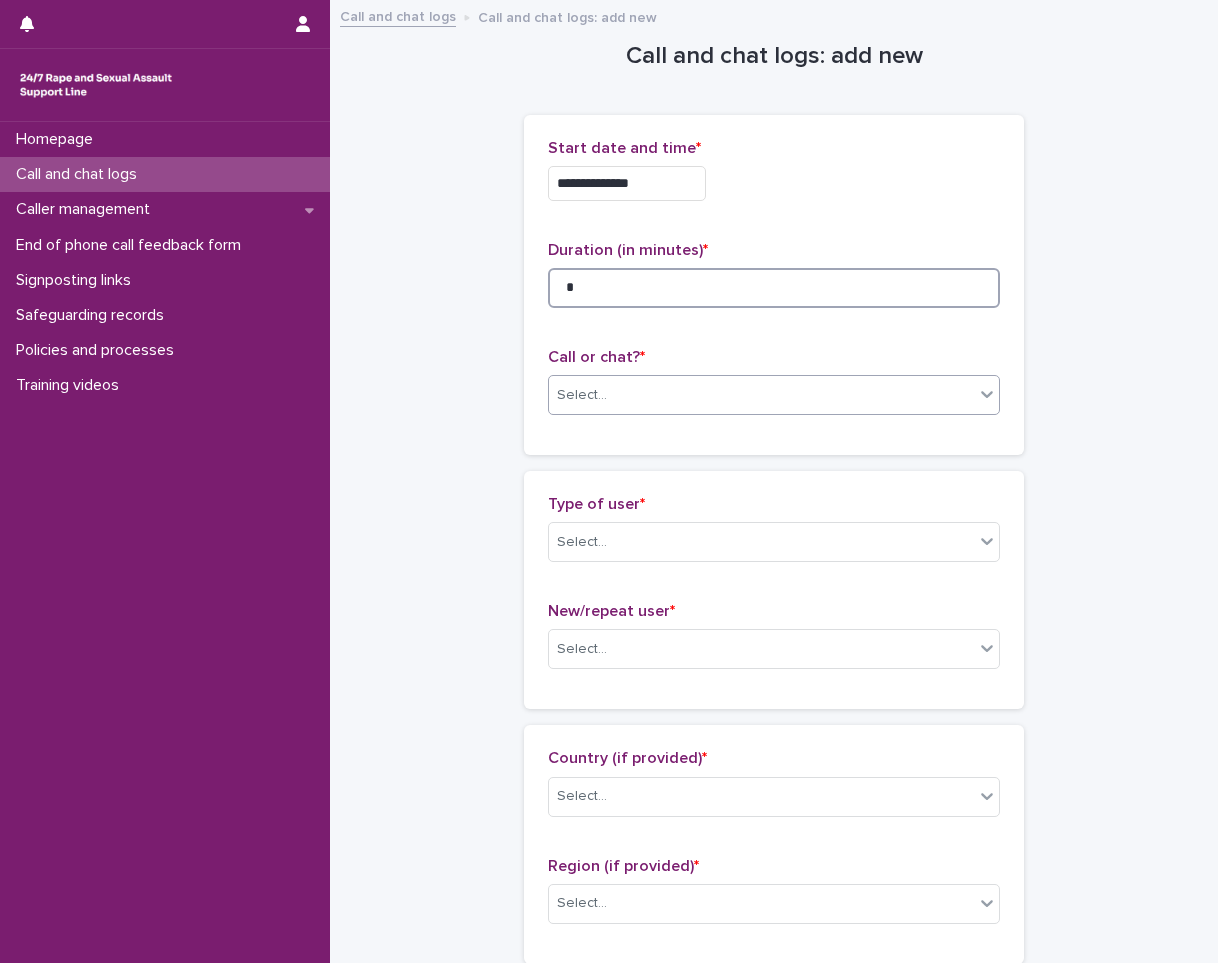 type on "*" 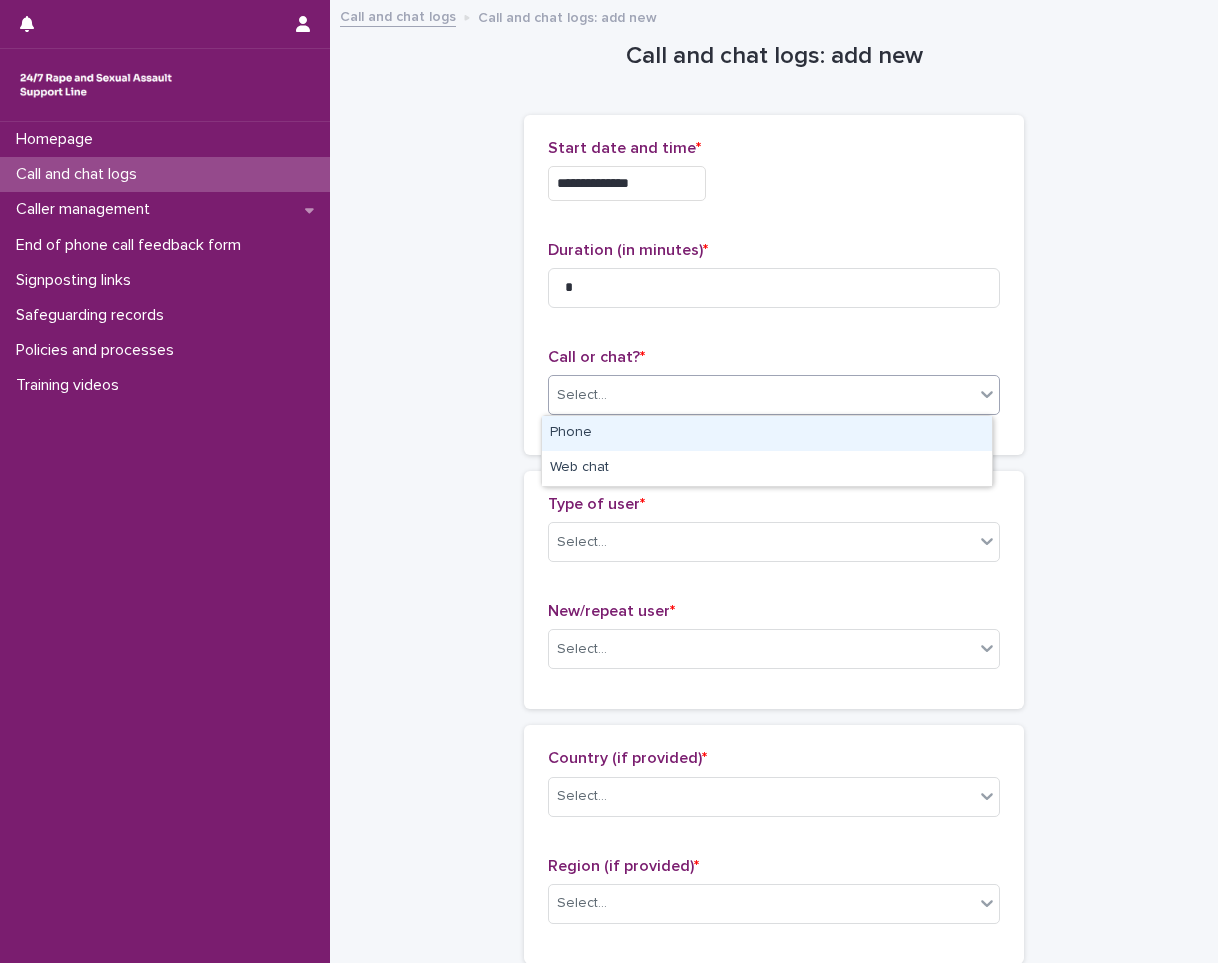 click on "Select..." at bounding box center [761, 395] 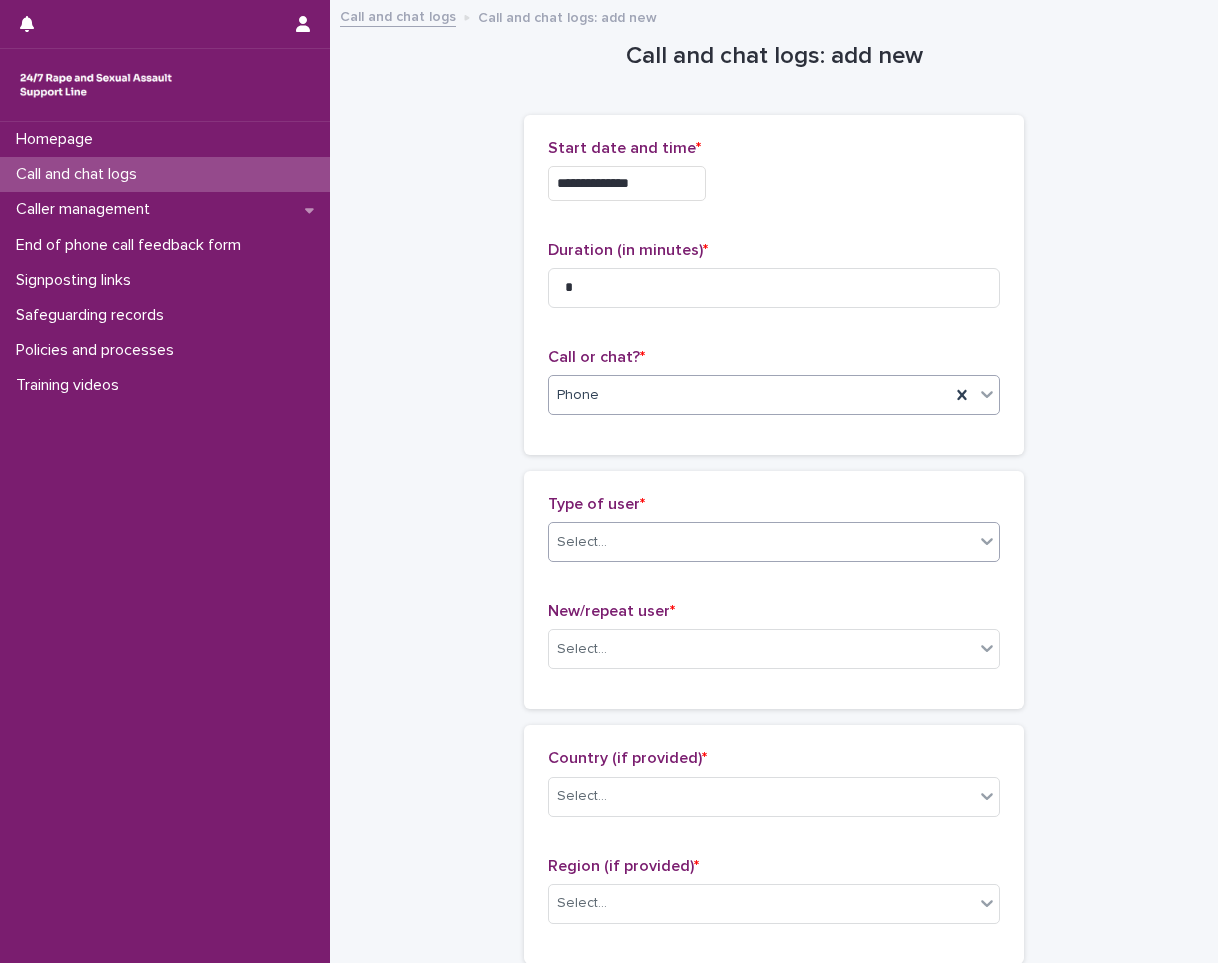 click on "Select..." at bounding box center (774, 542) 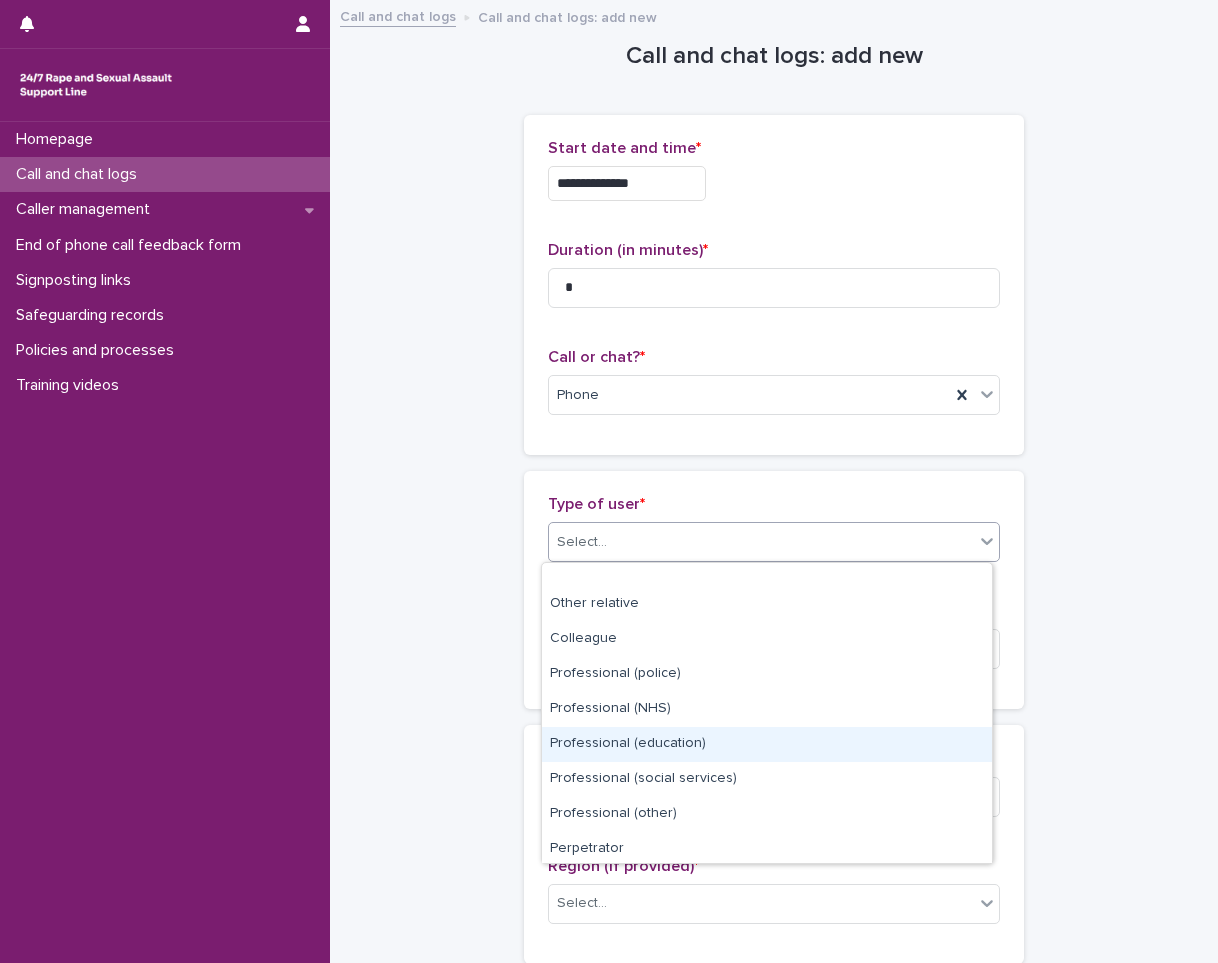 scroll, scrollTop: 225, scrollLeft: 0, axis: vertical 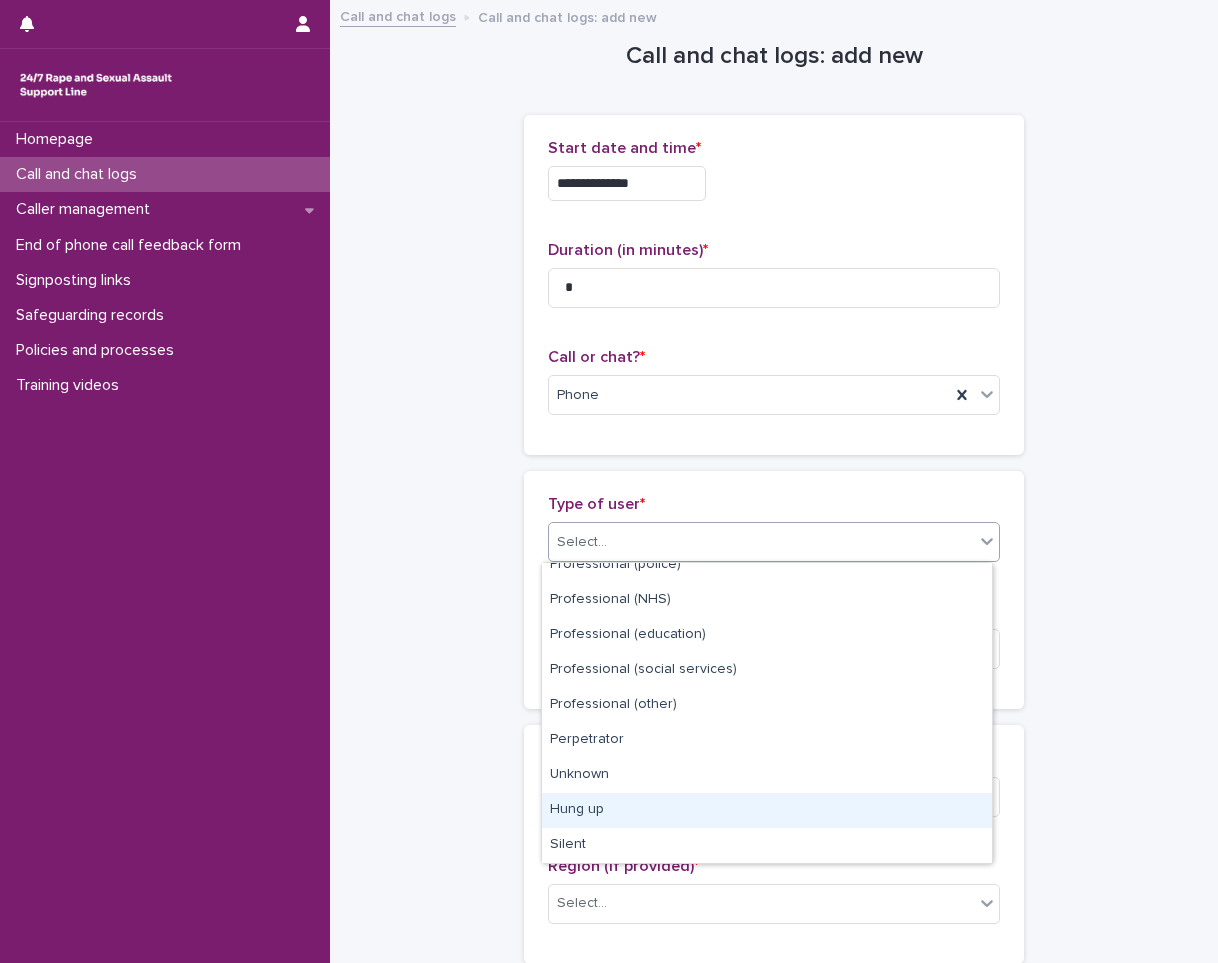 click on "Hung up" at bounding box center (767, 810) 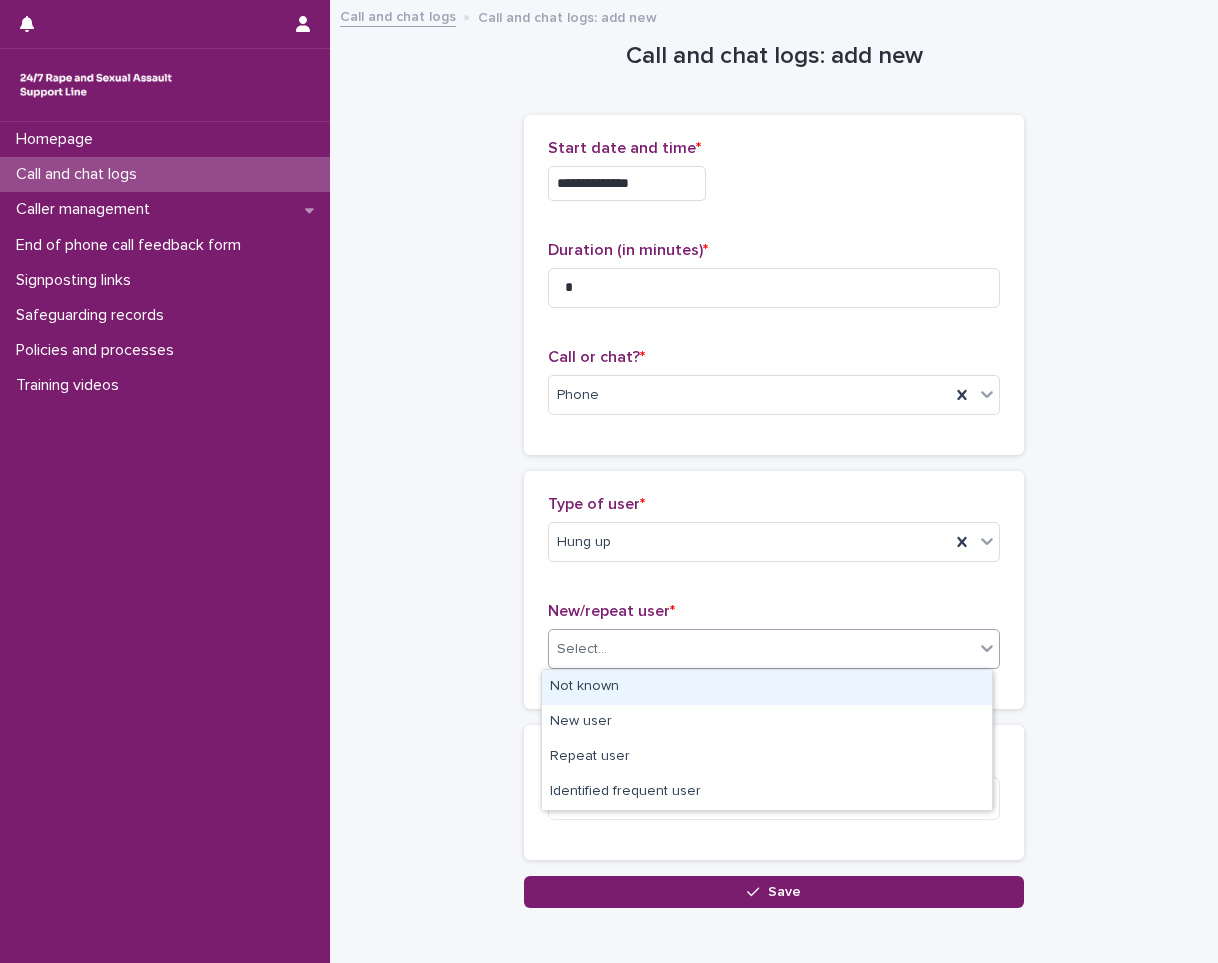 click on "Select..." at bounding box center [761, 649] 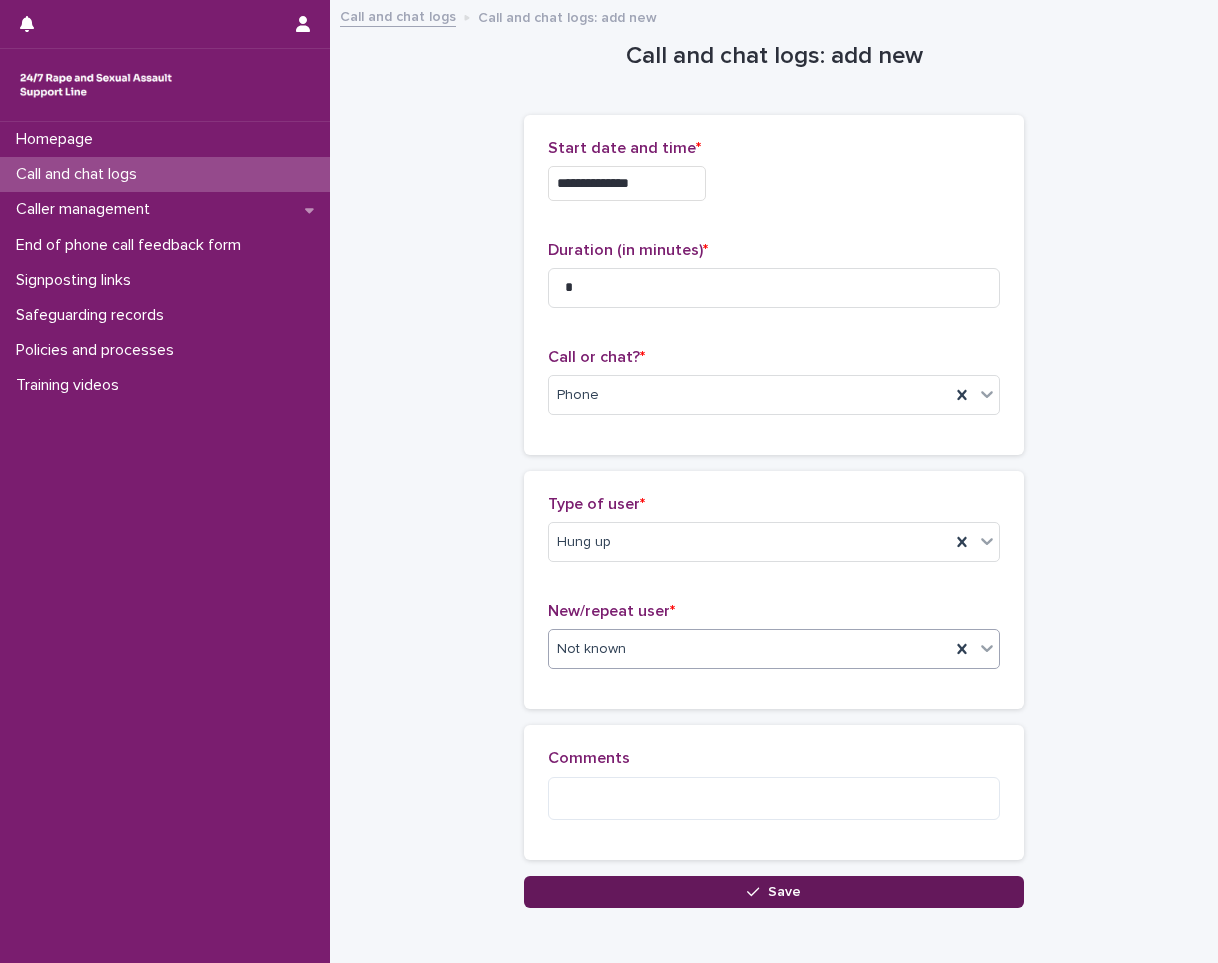 click on "Save" at bounding box center [774, 892] 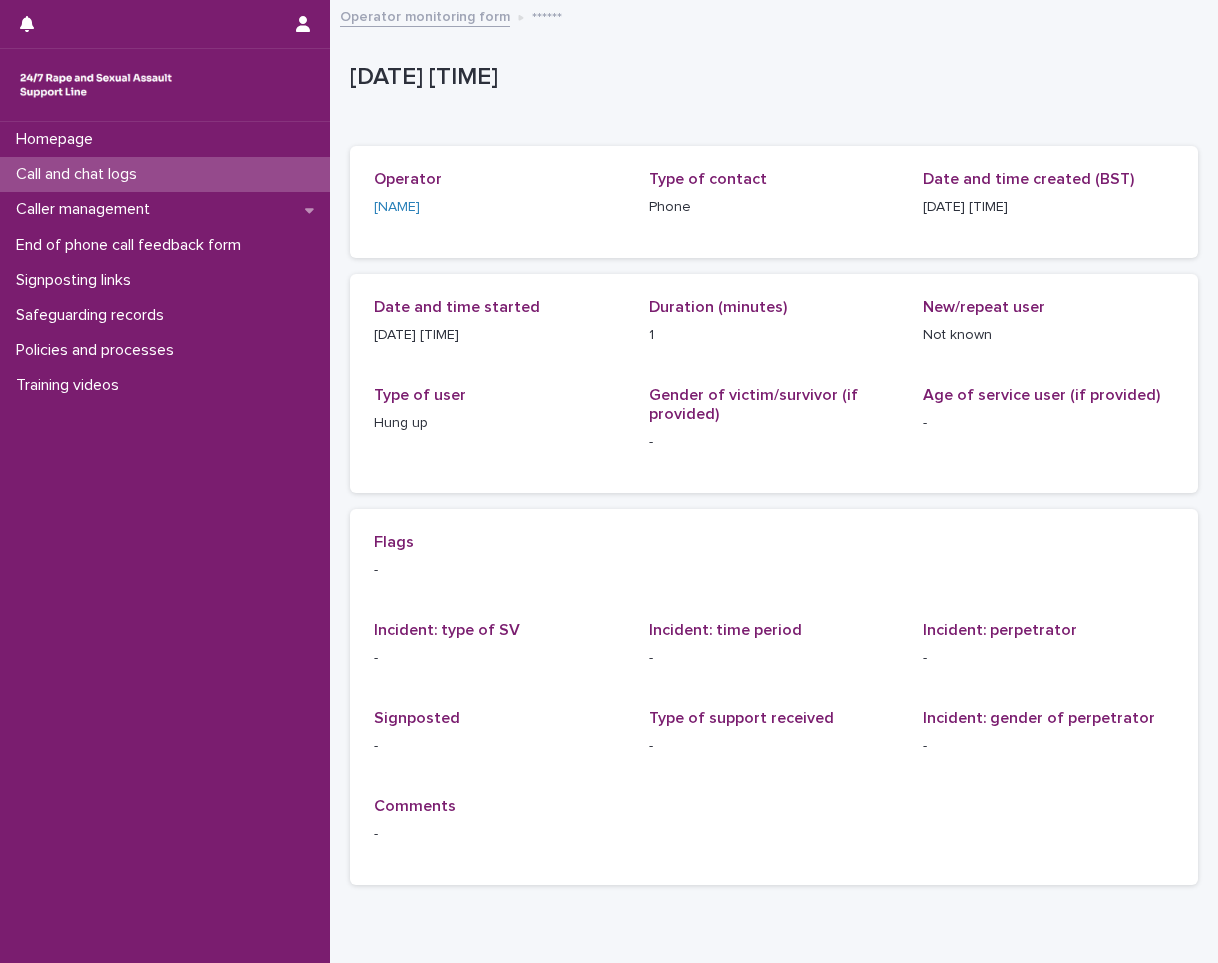 click on "Call and chat logs" at bounding box center (80, 174) 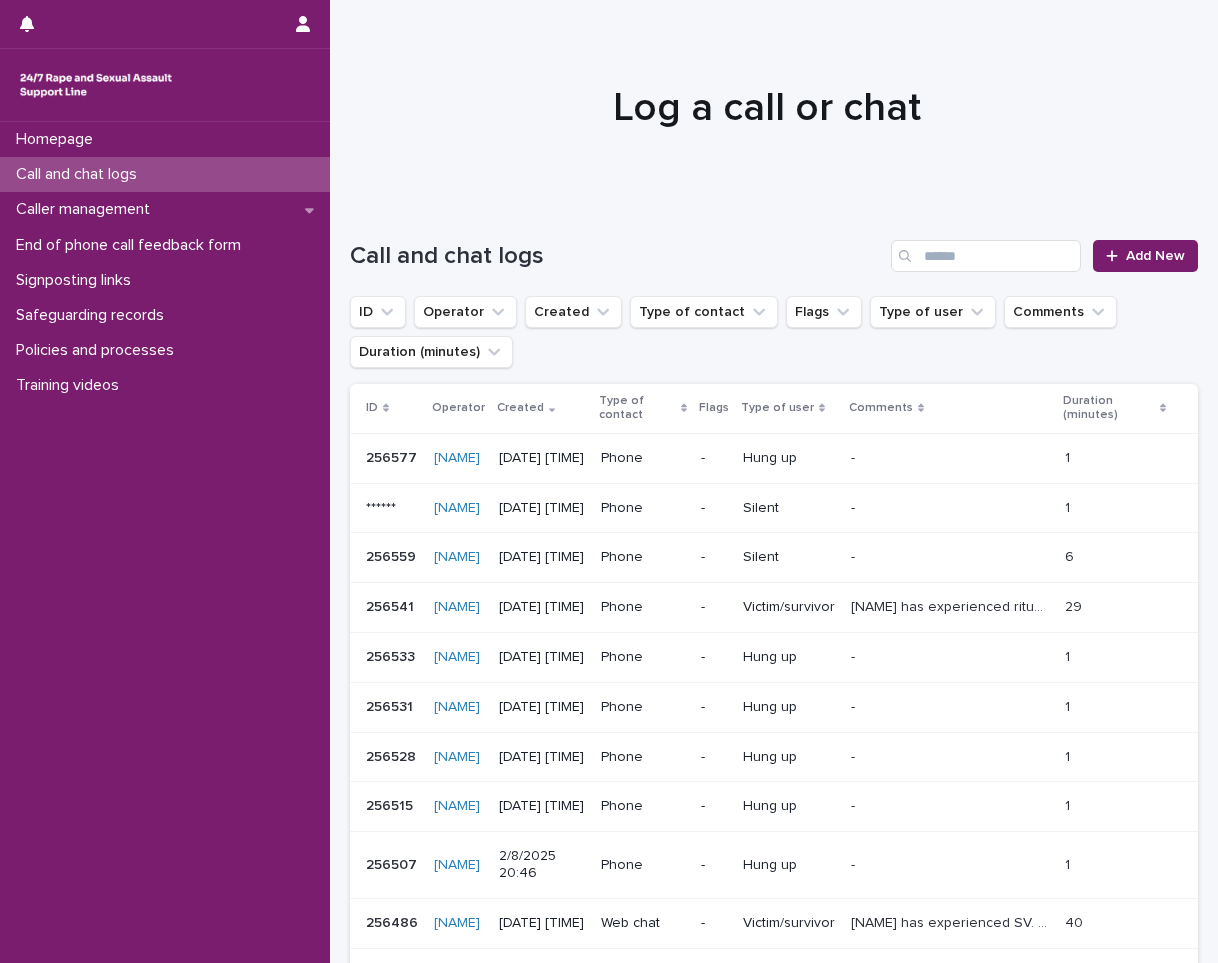 click on "Call and chat logs" at bounding box center [80, 174] 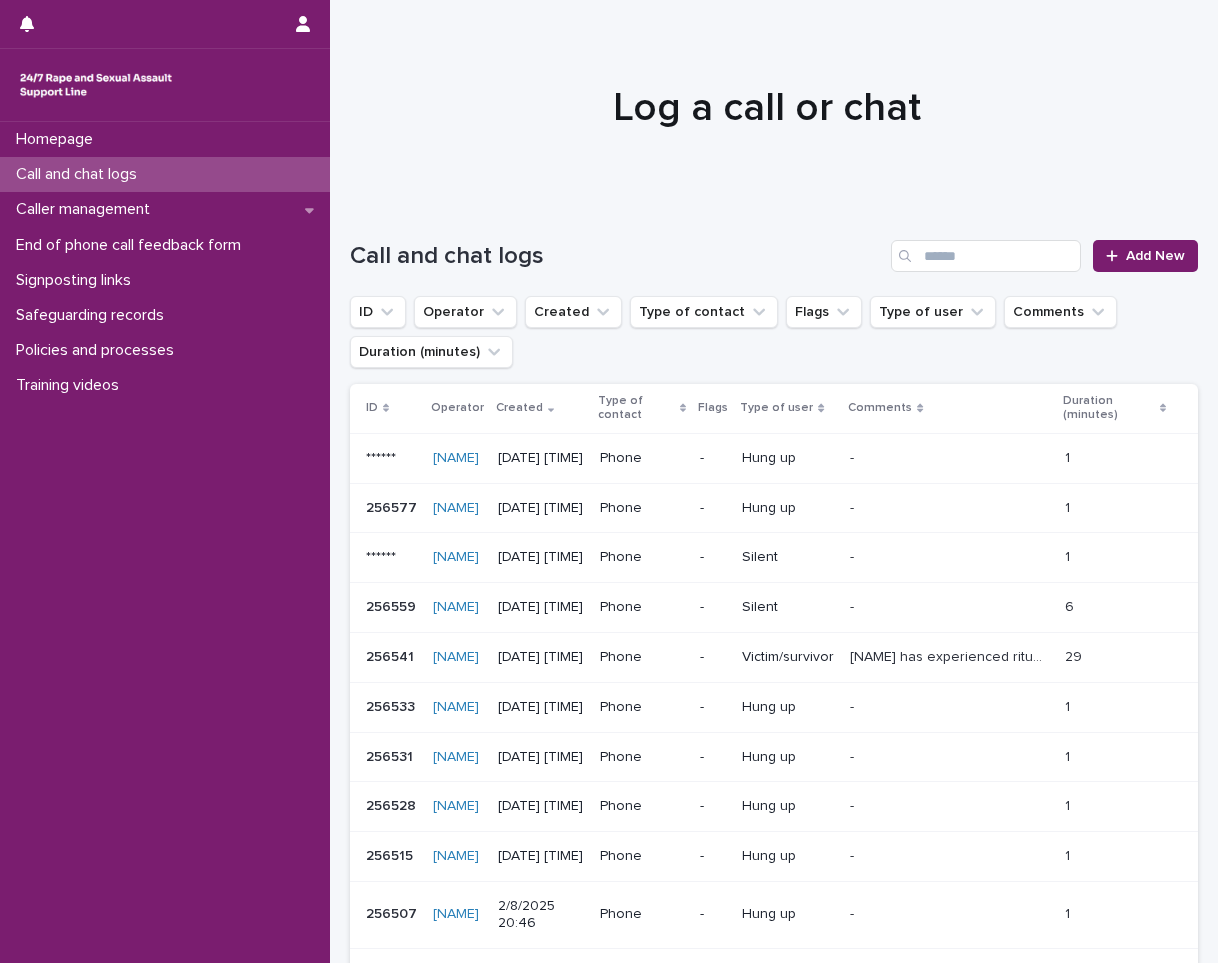 click on "Call and chat logs Add New" at bounding box center [774, 248] 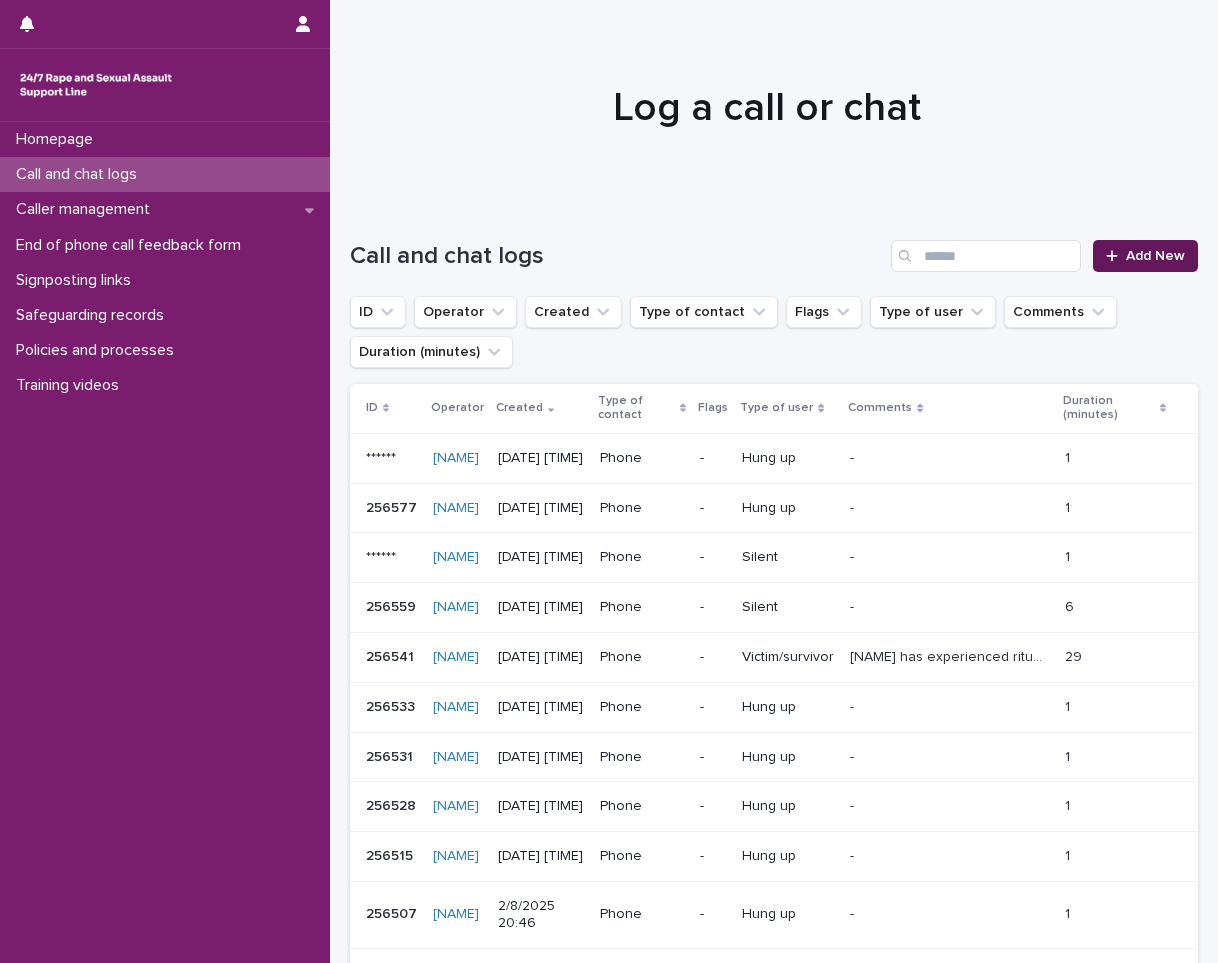 click on "Add New" at bounding box center [1145, 256] 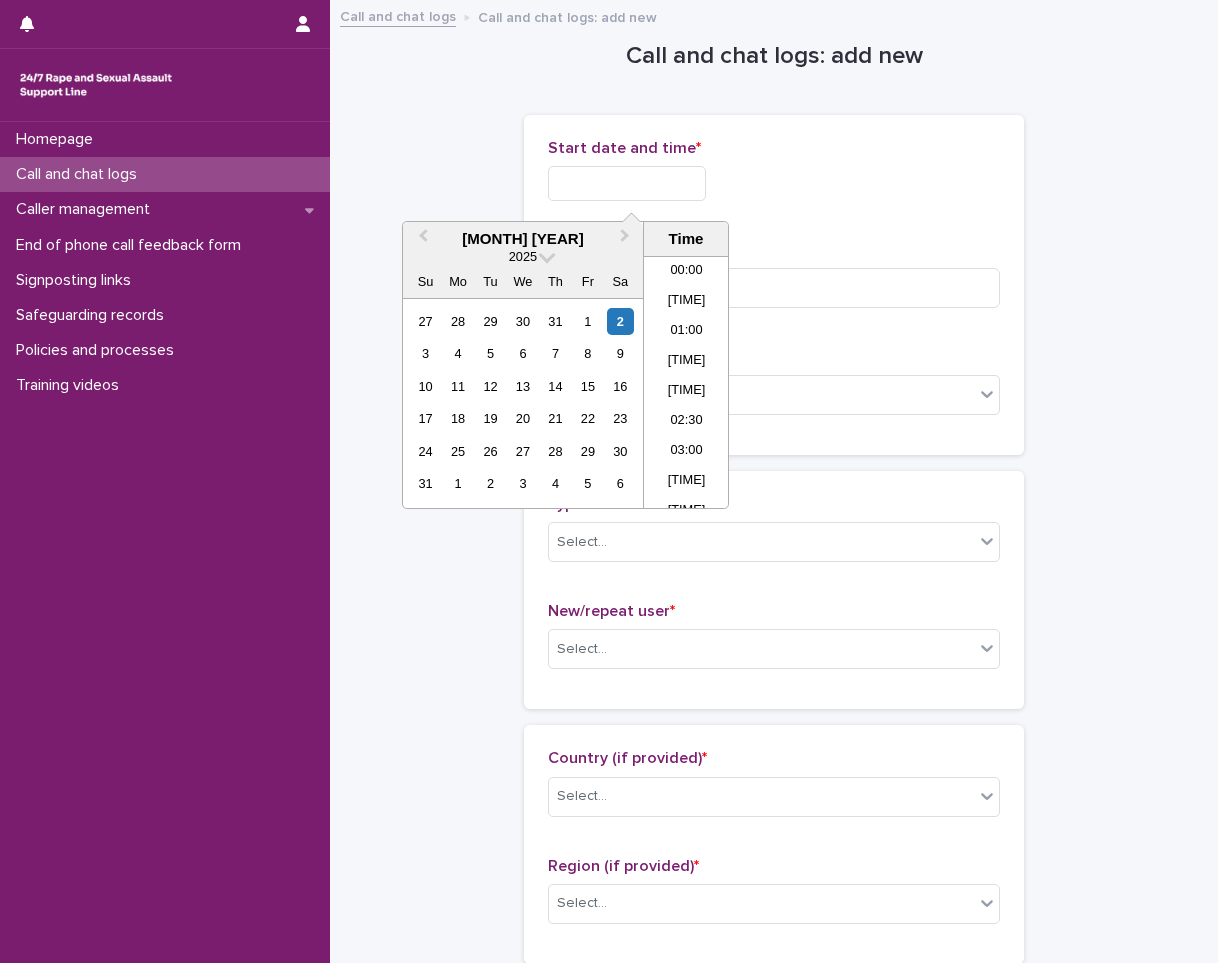 click at bounding box center (627, 183) 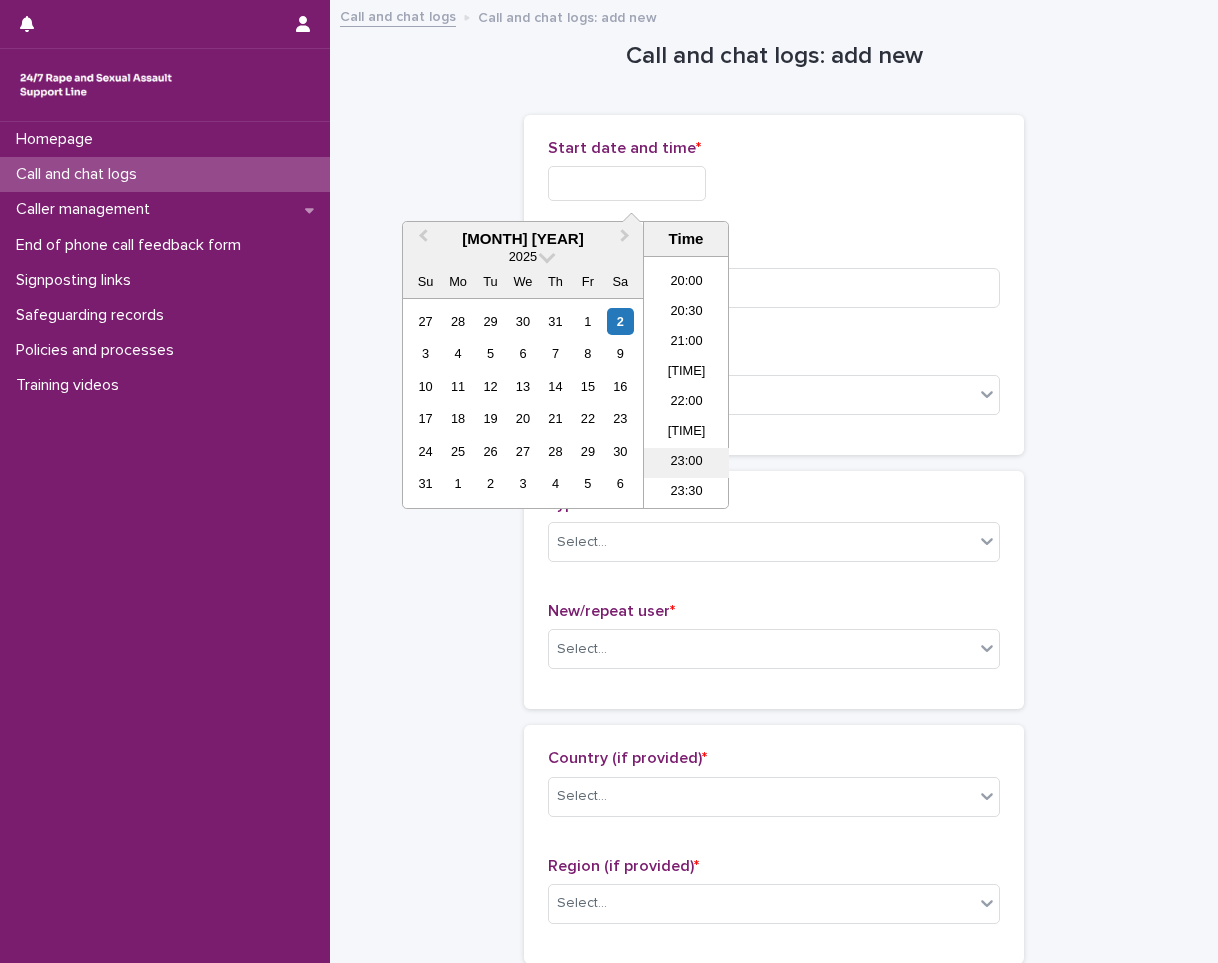 click on "23:00" at bounding box center [686, 463] 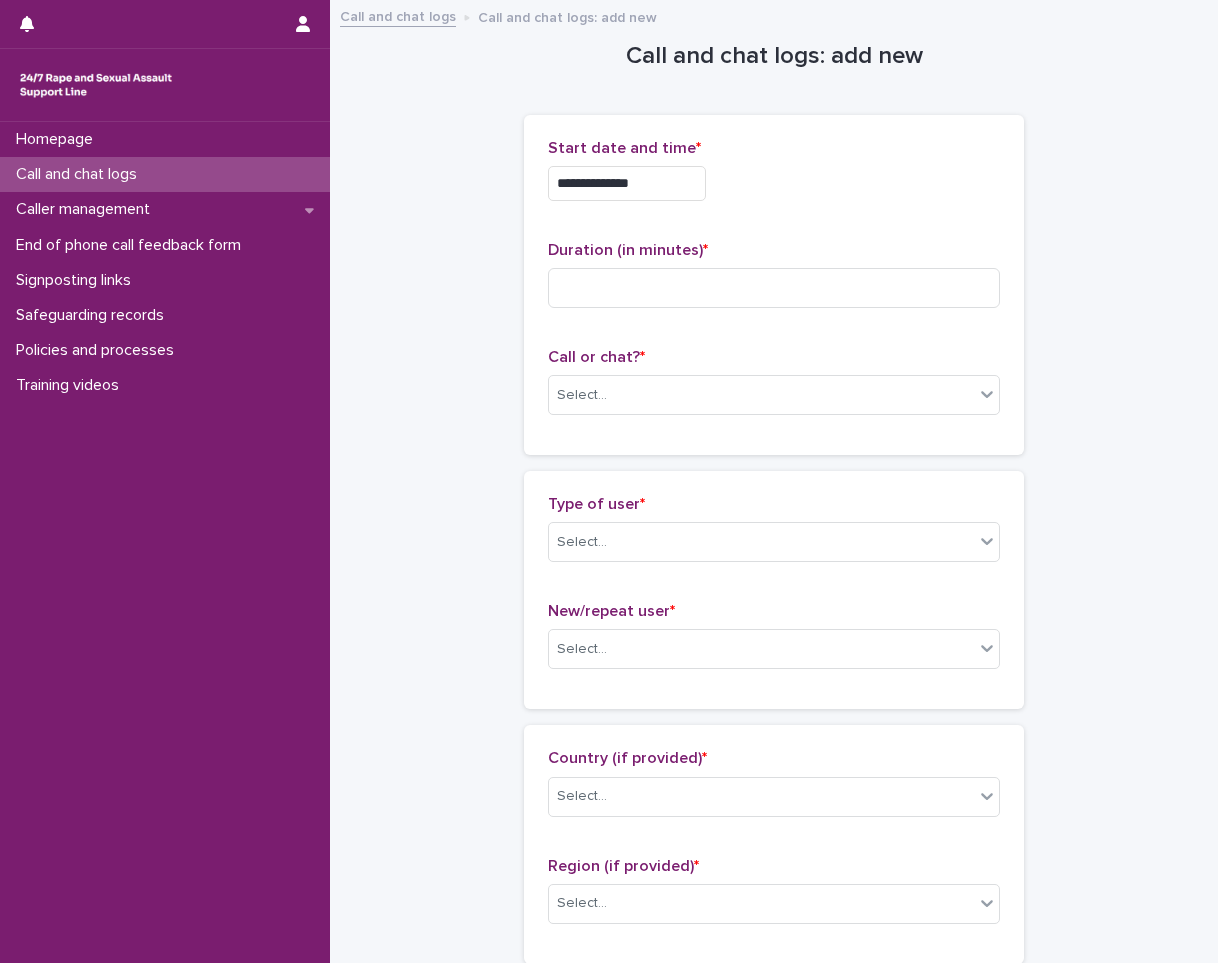 click on "**********" at bounding box center [627, 183] 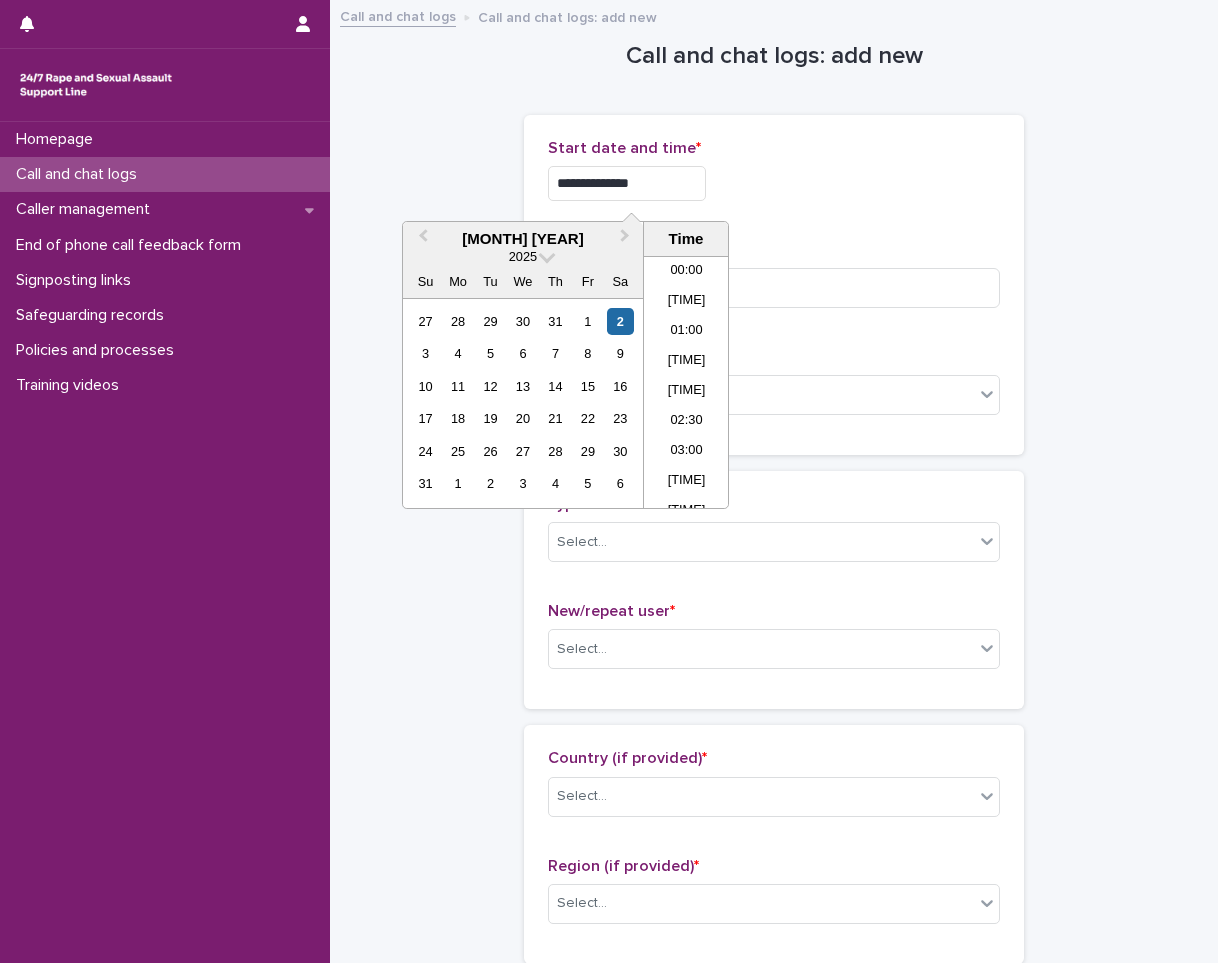 scroll, scrollTop: 1189, scrollLeft: 0, axis: vertical 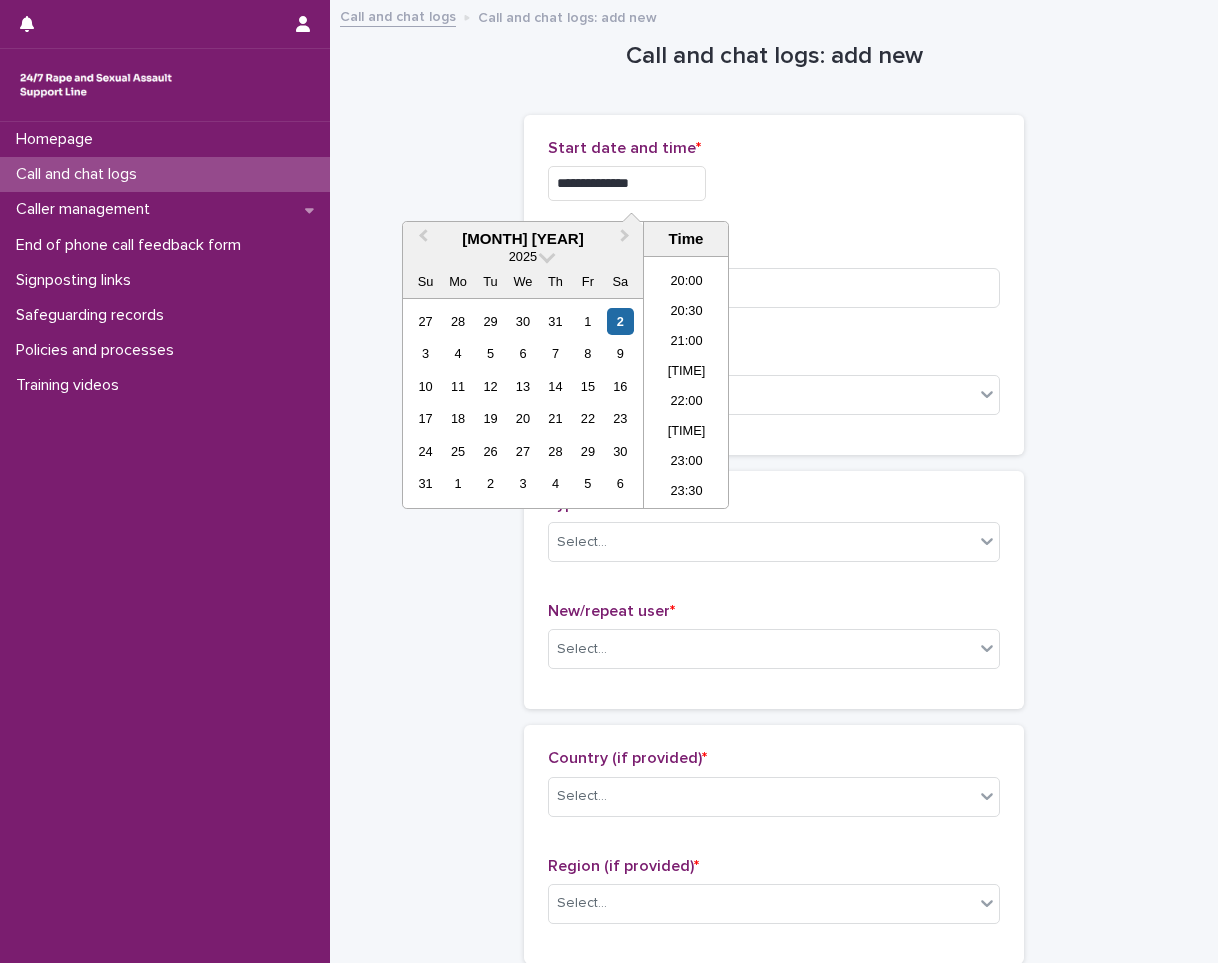 type on "**********" 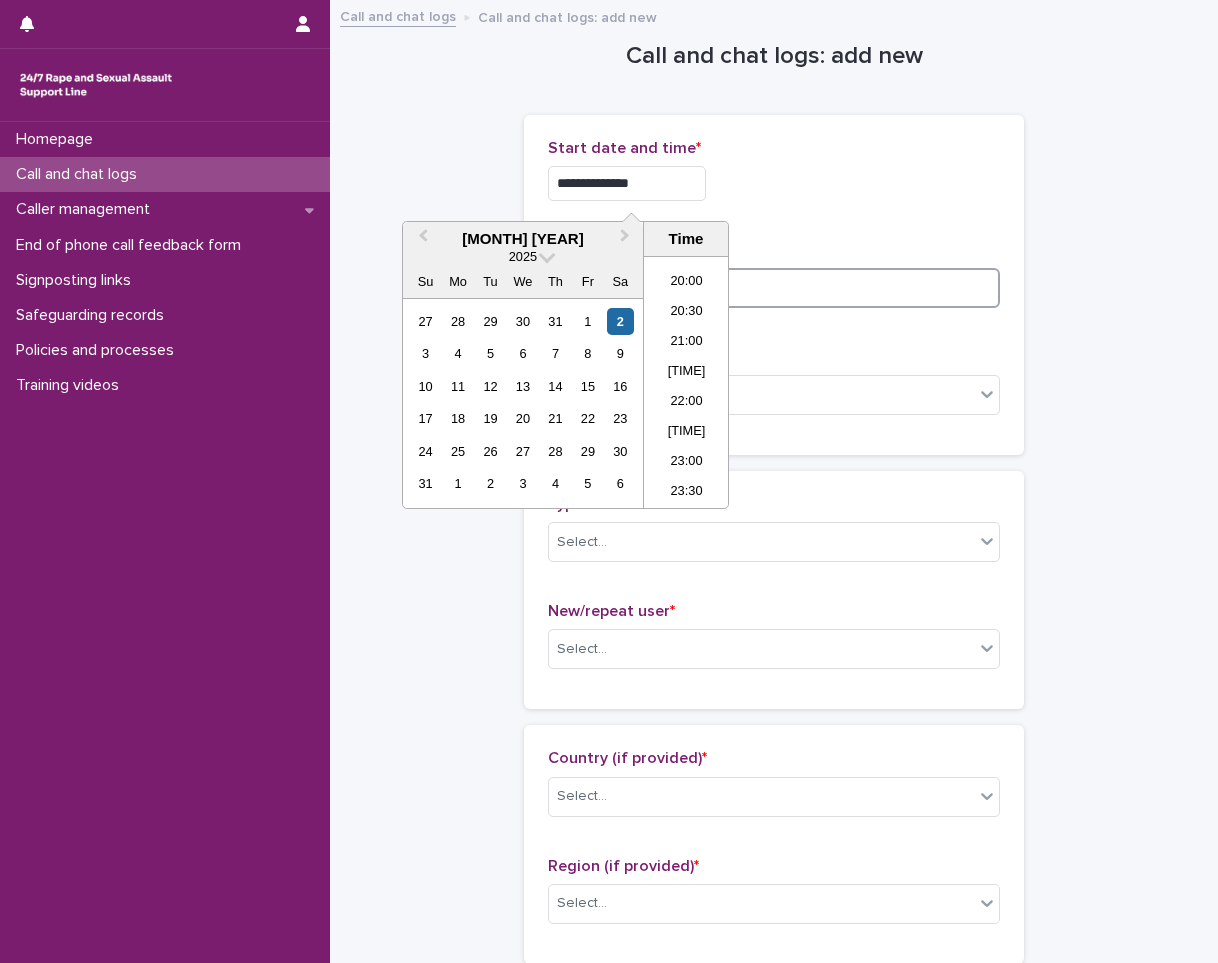 click at bounding box center [774, 288] 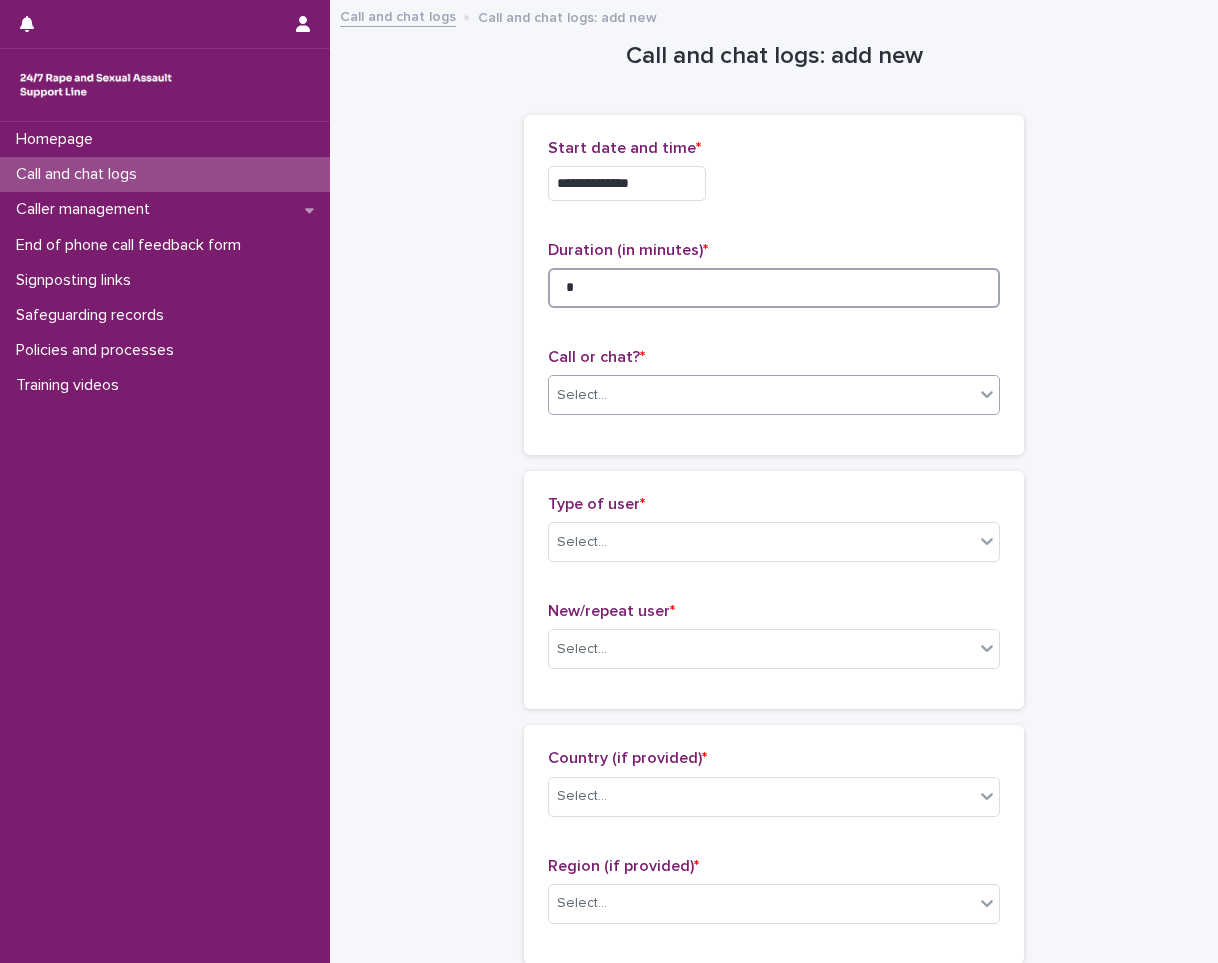 type on "*" 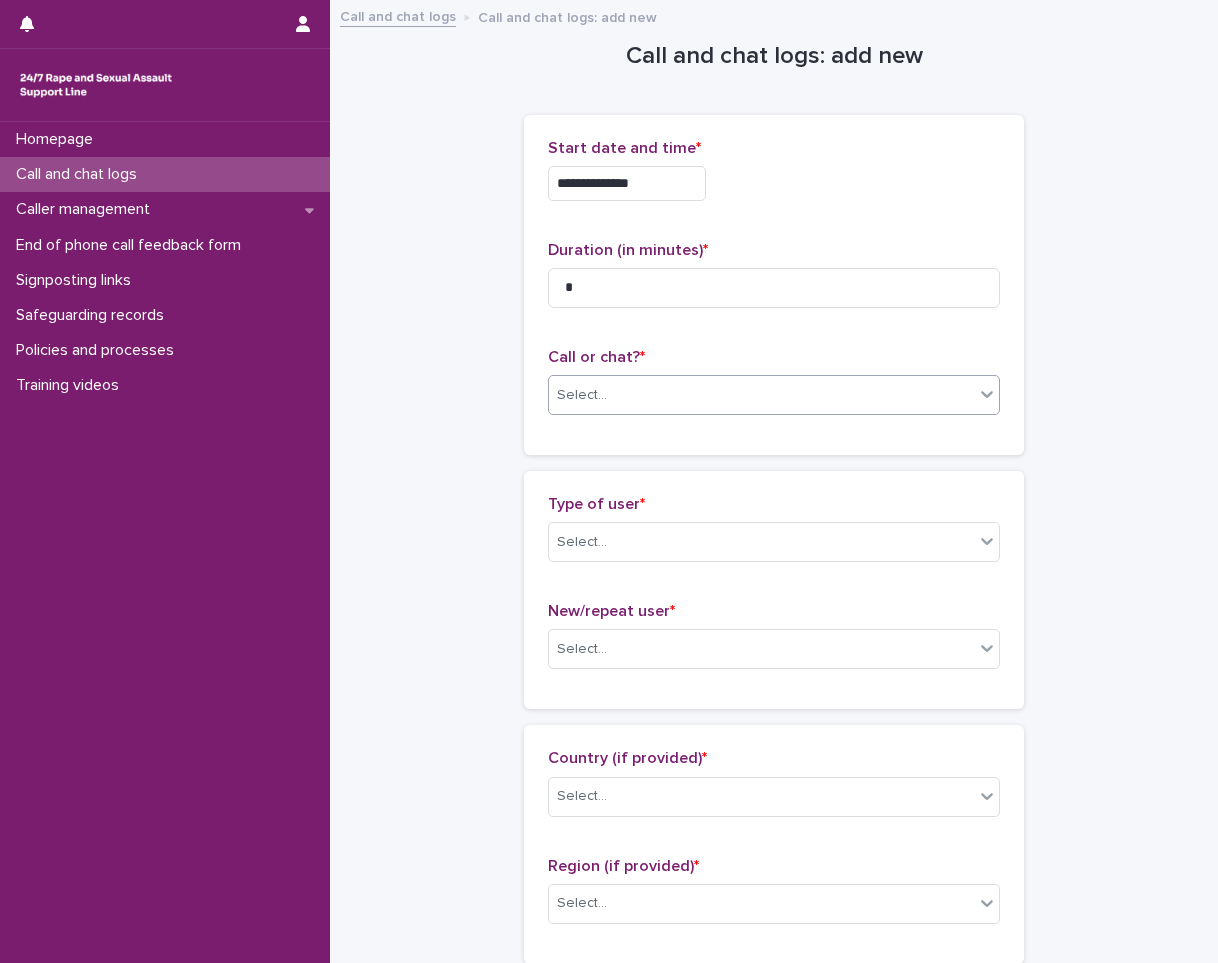 click on "Select..." at bounding box center (774, 395) 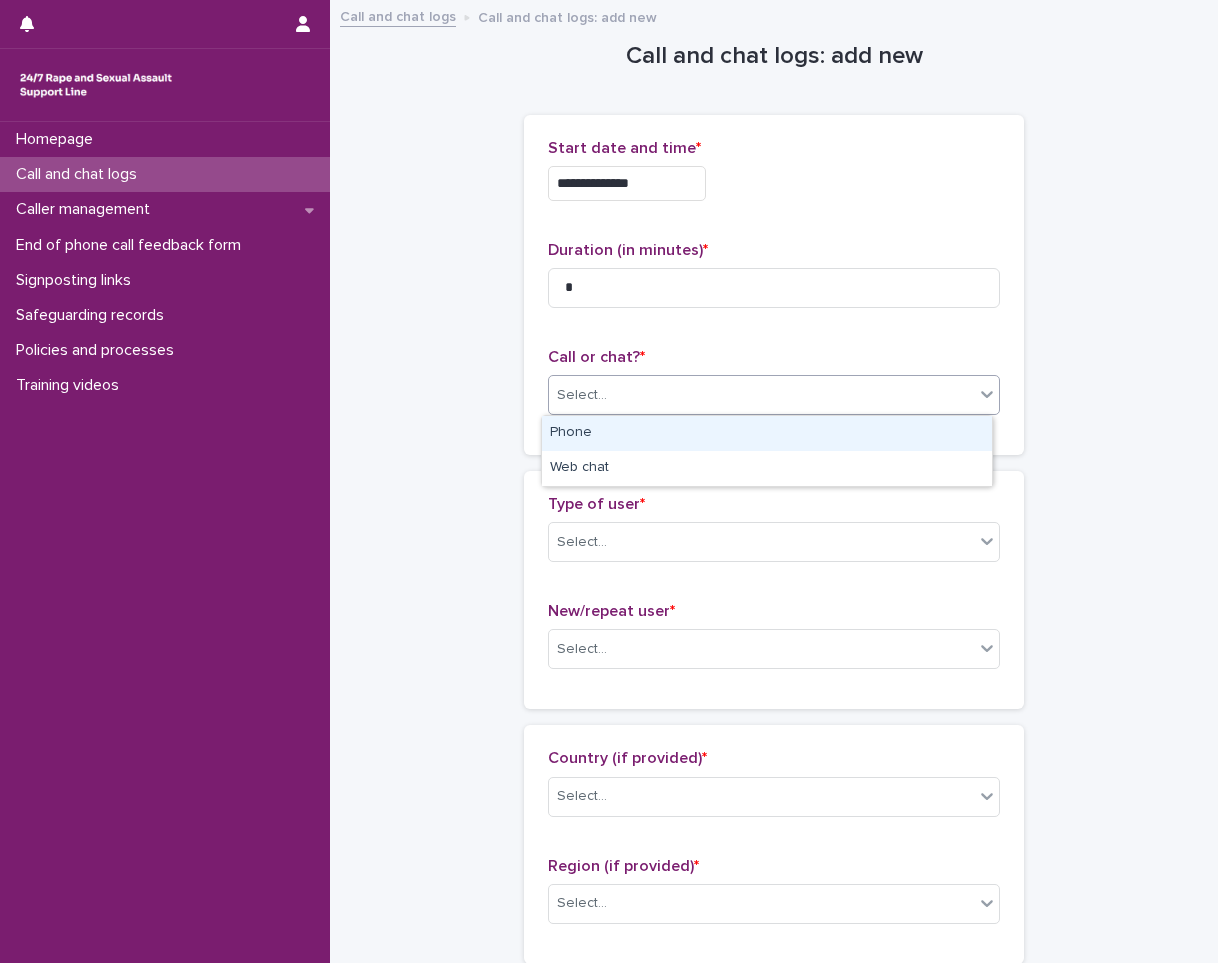 click on "Phone" at bounding box center [767, 433] 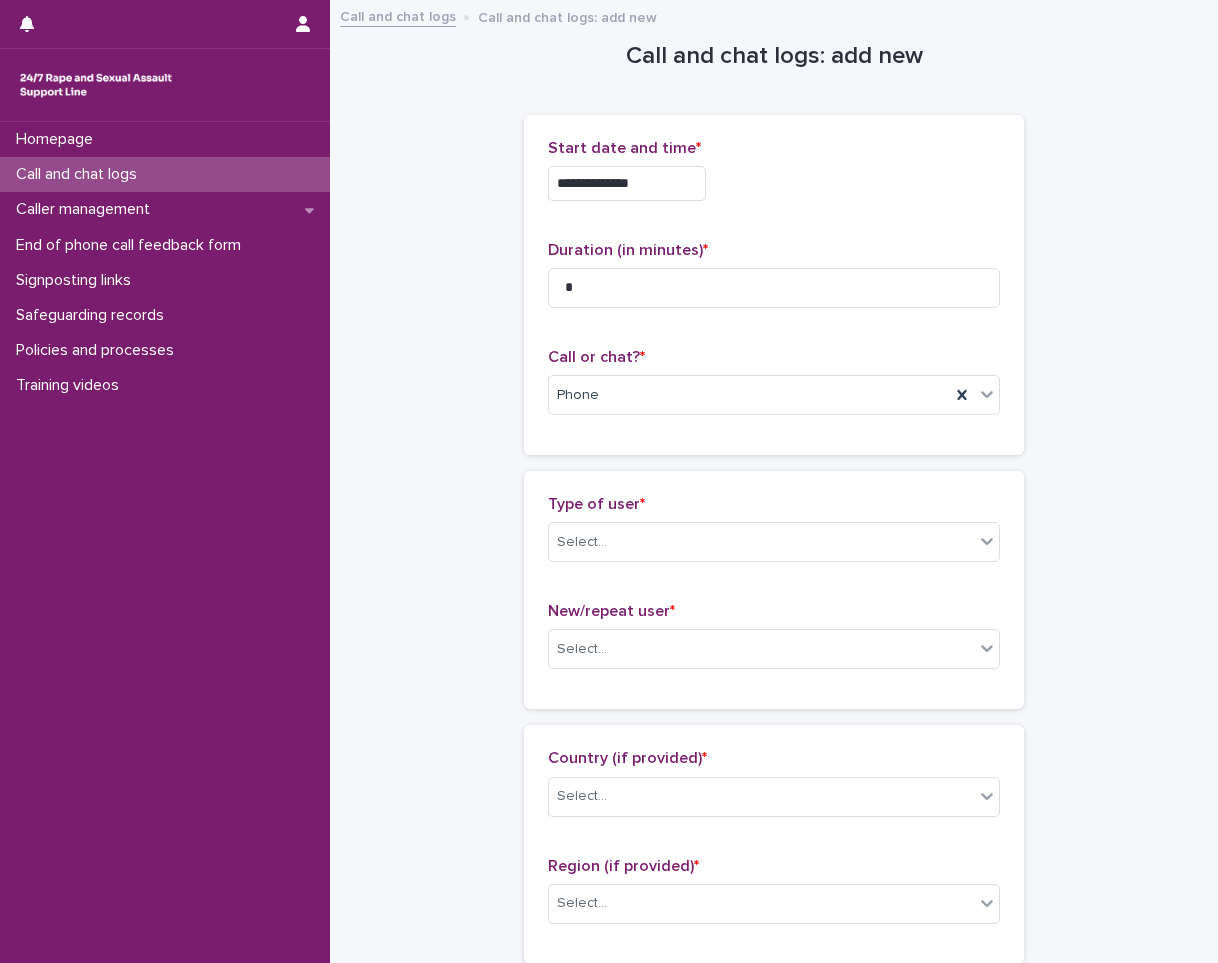 click on "Type of user *" at bounding box center (774, 504) 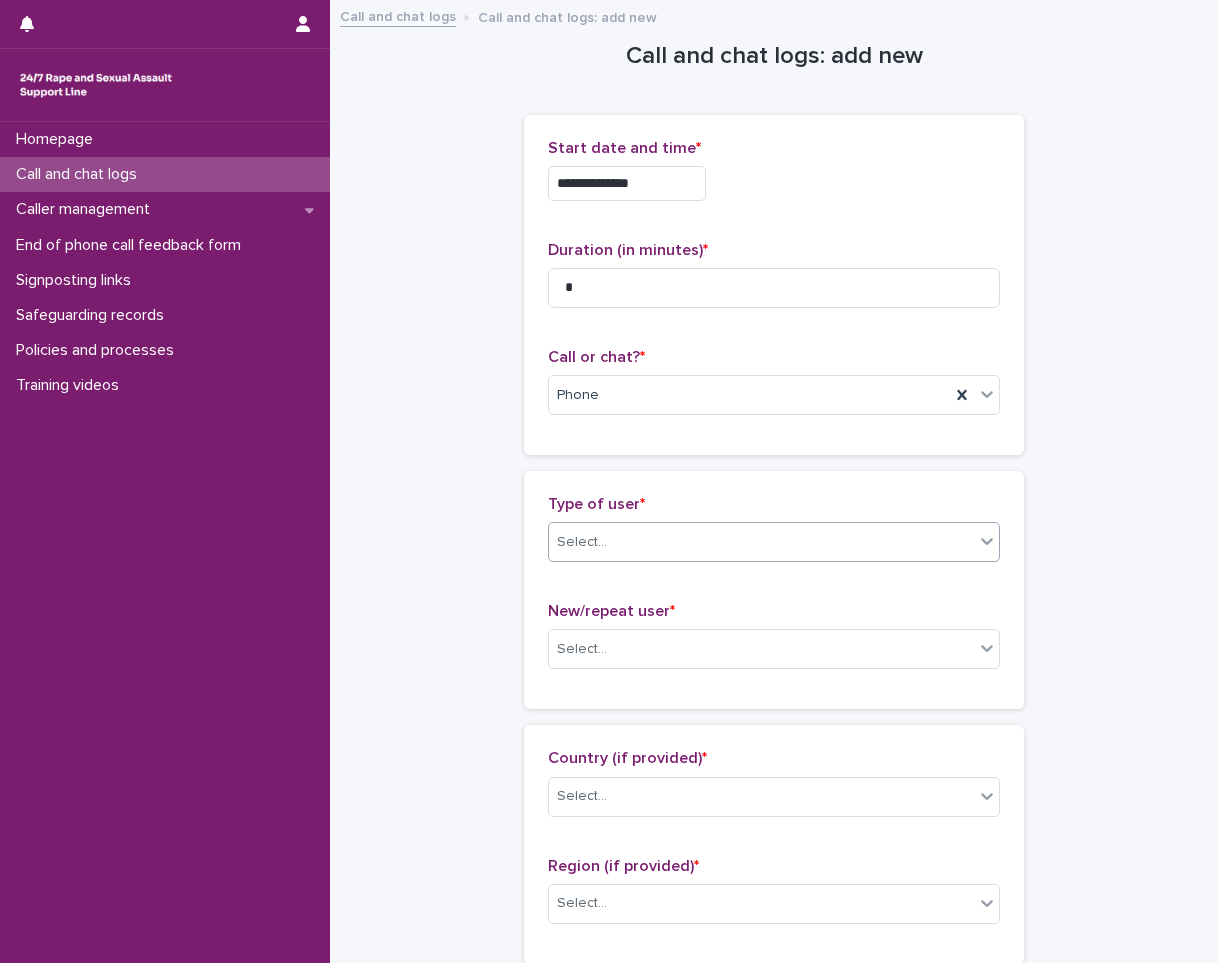 click on "Select..." at bounding box center [761, 542] 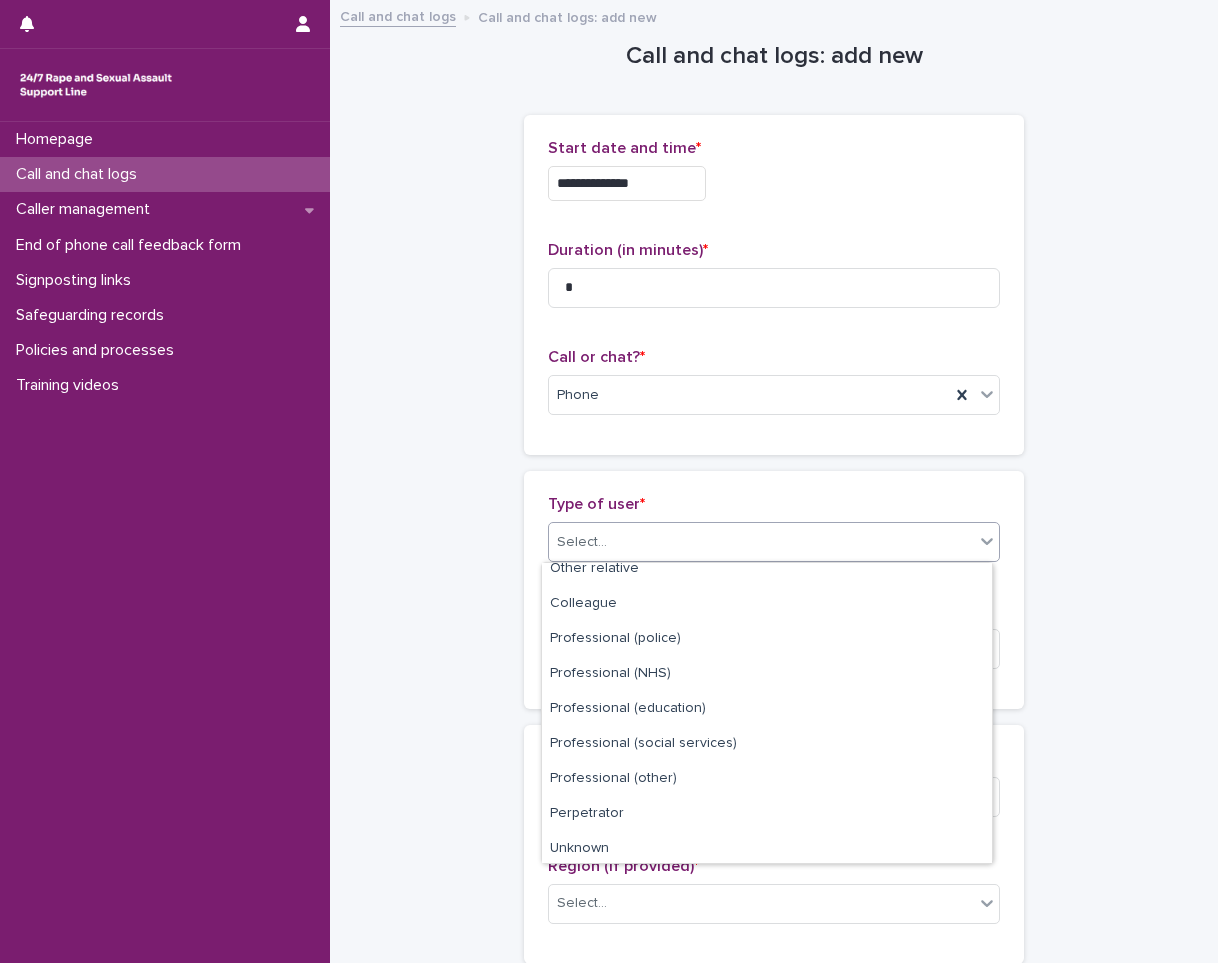 scroll, scrollTop: 225, scrollLeft: 0, axis: vertical 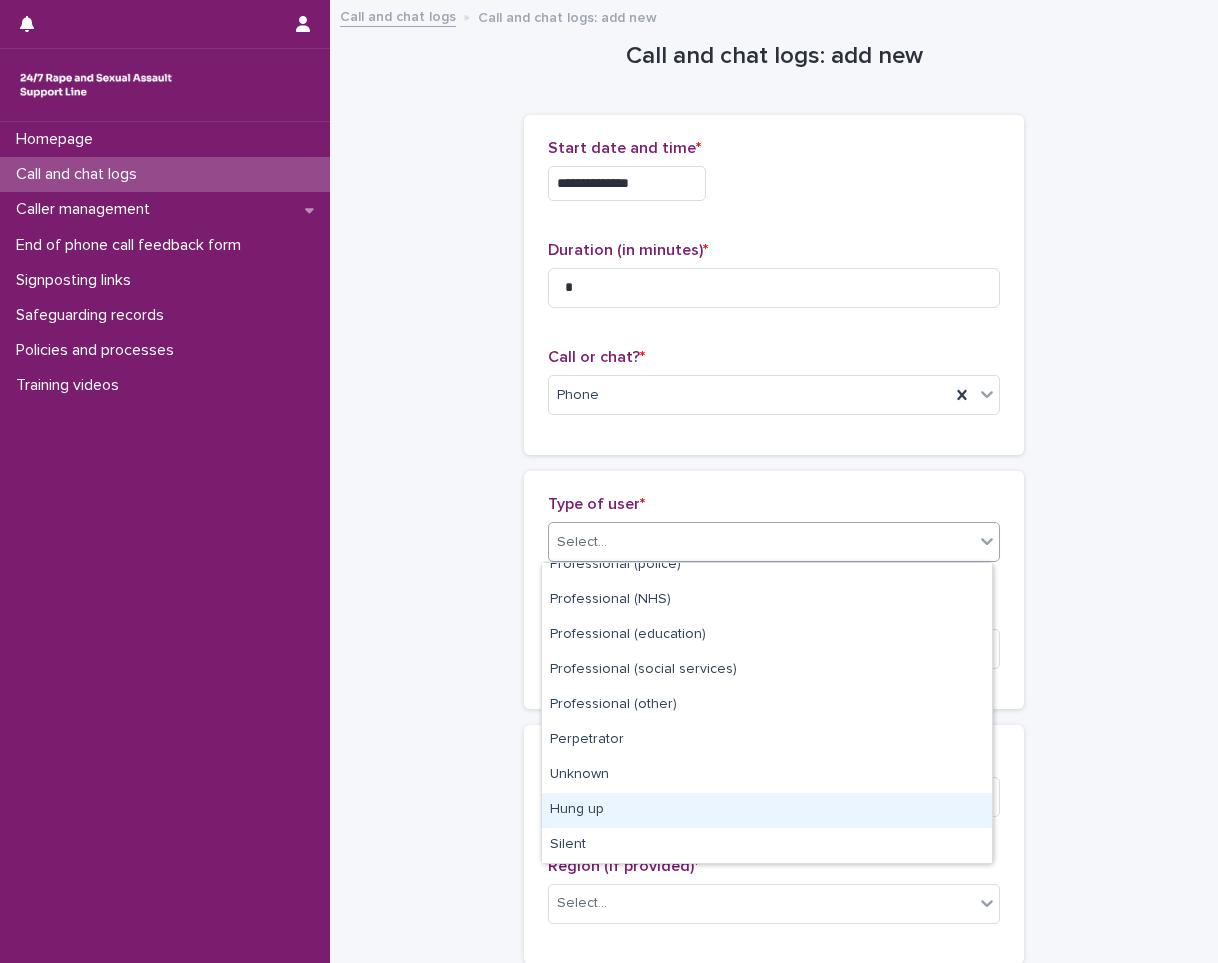 click on "Hung up" at bounding box center (767, 810) 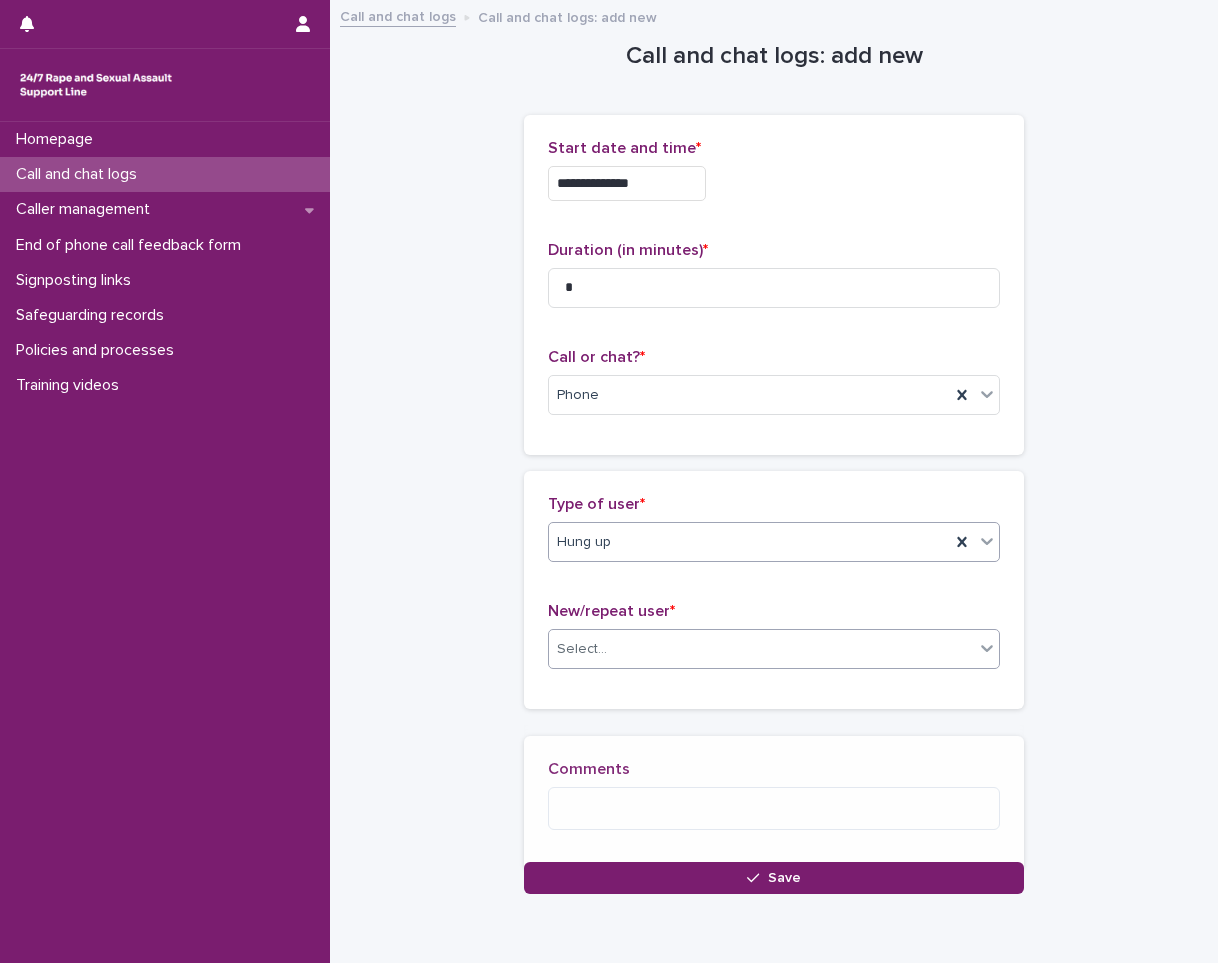 click on "Select..." at bounding box center [761, 649] 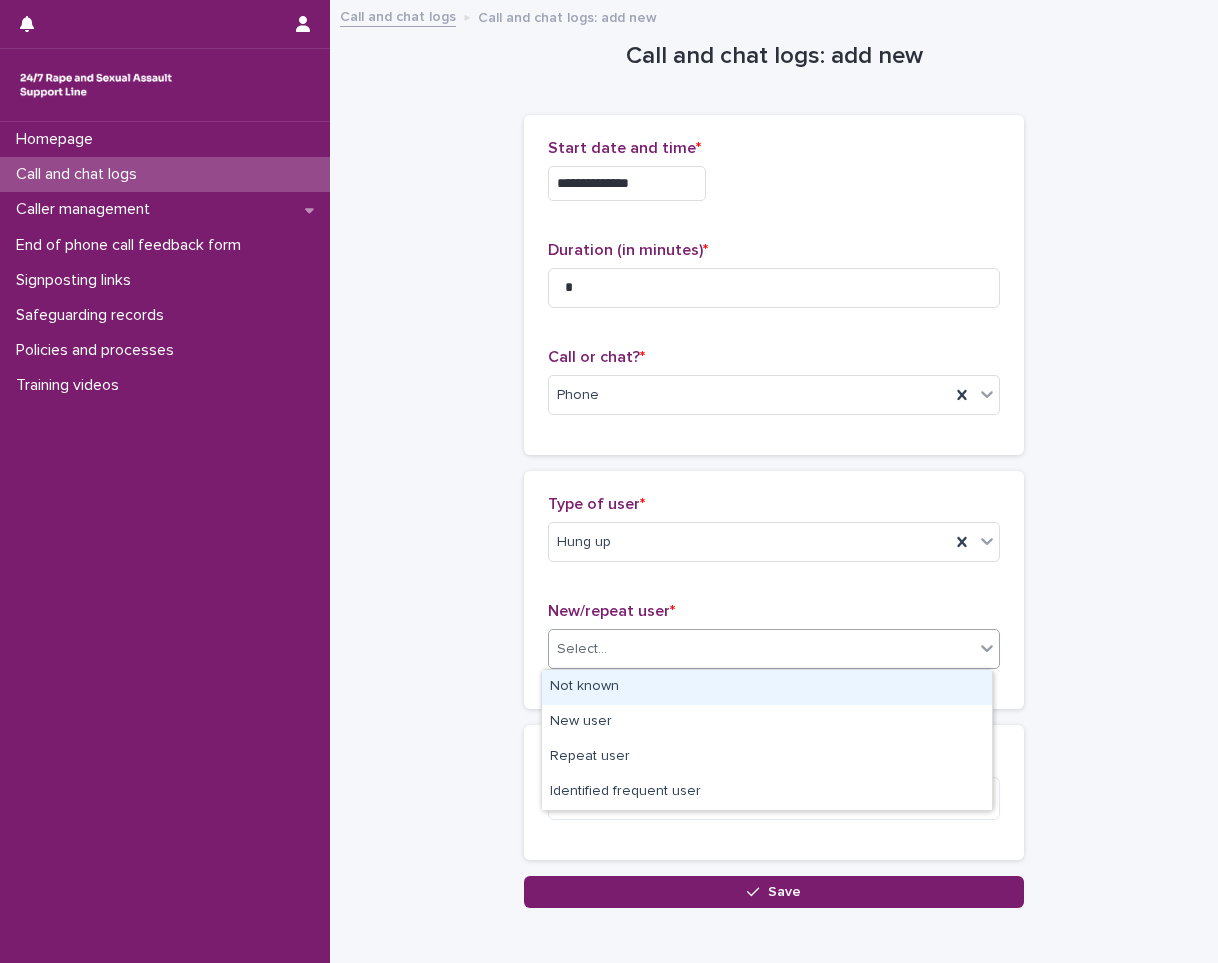 click on "Not known" at bounding box center (767, 687) 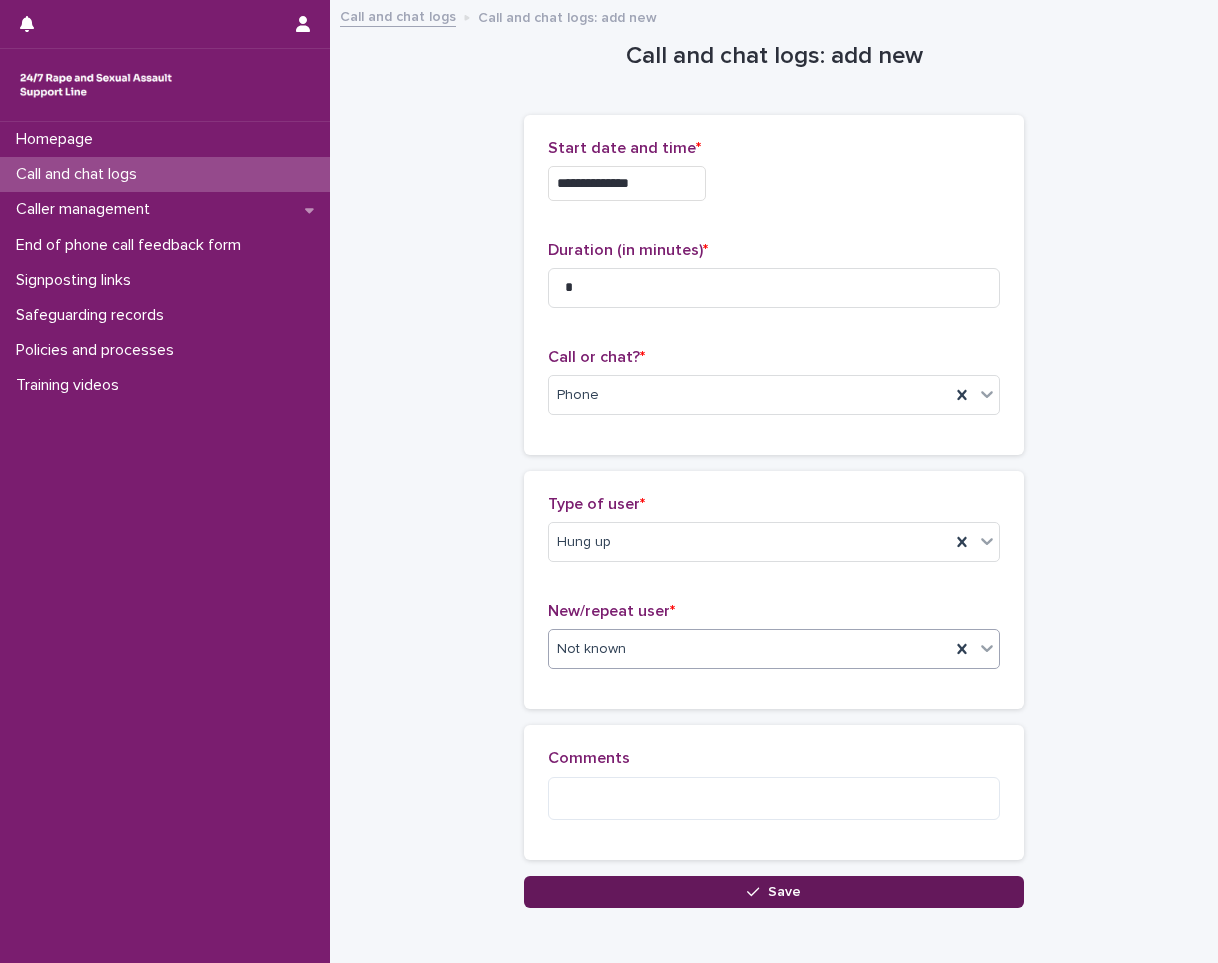 click on "Save" at bounding box center [774, 892] 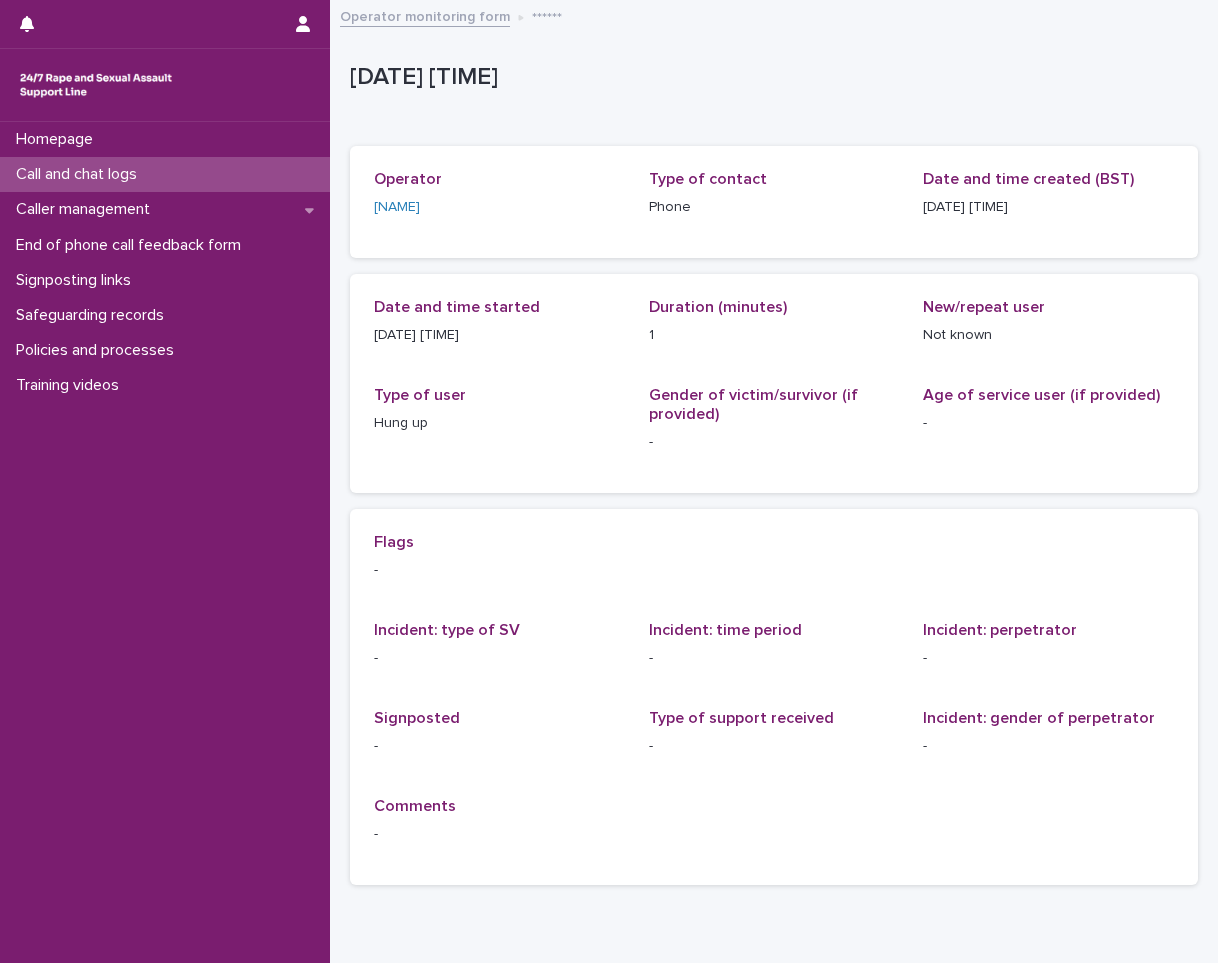 click on "Call and chat logs" at bounding box center [80, 174] 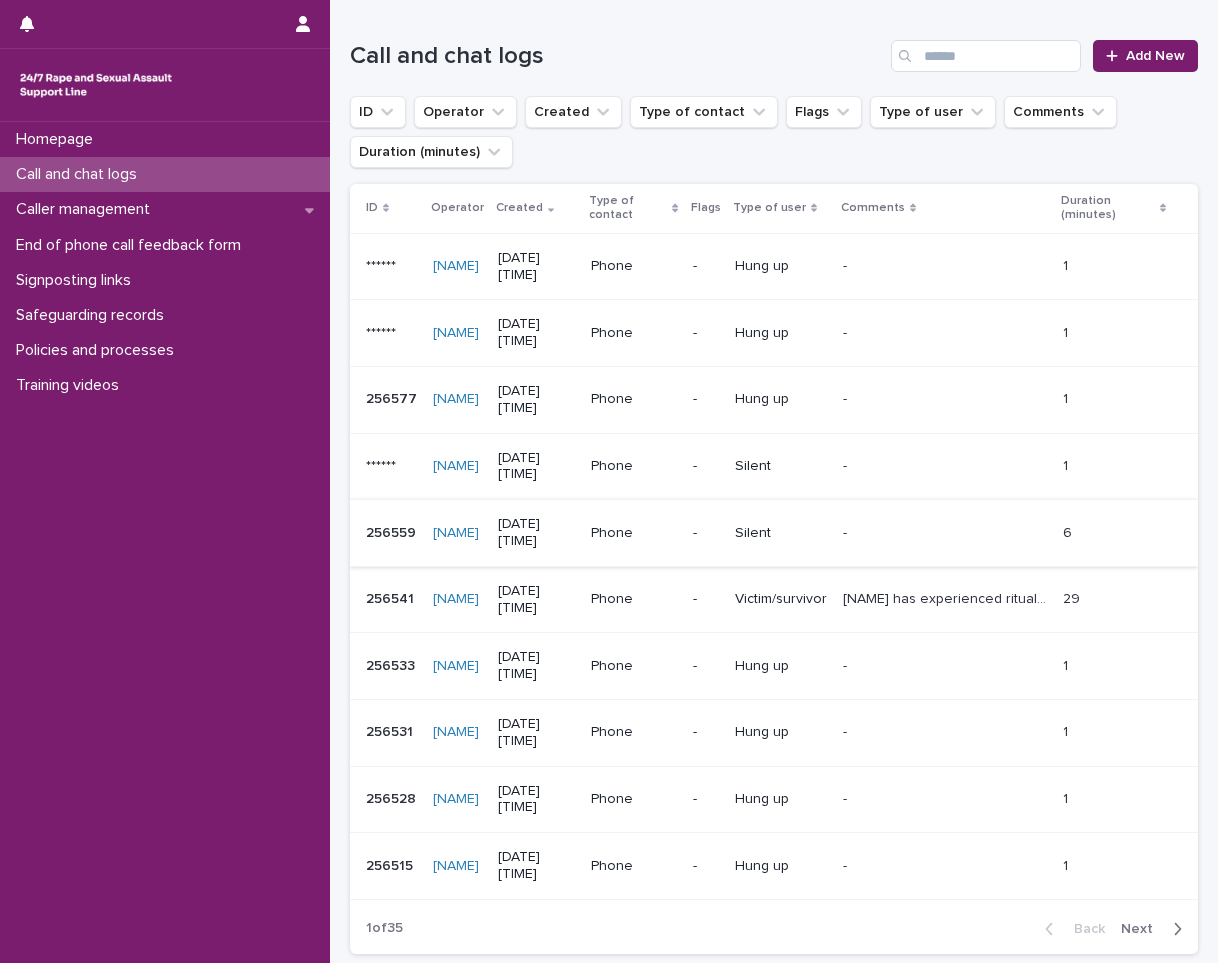 scroll, scrollTop: 364, scrollLeft: 0, axis: vertical 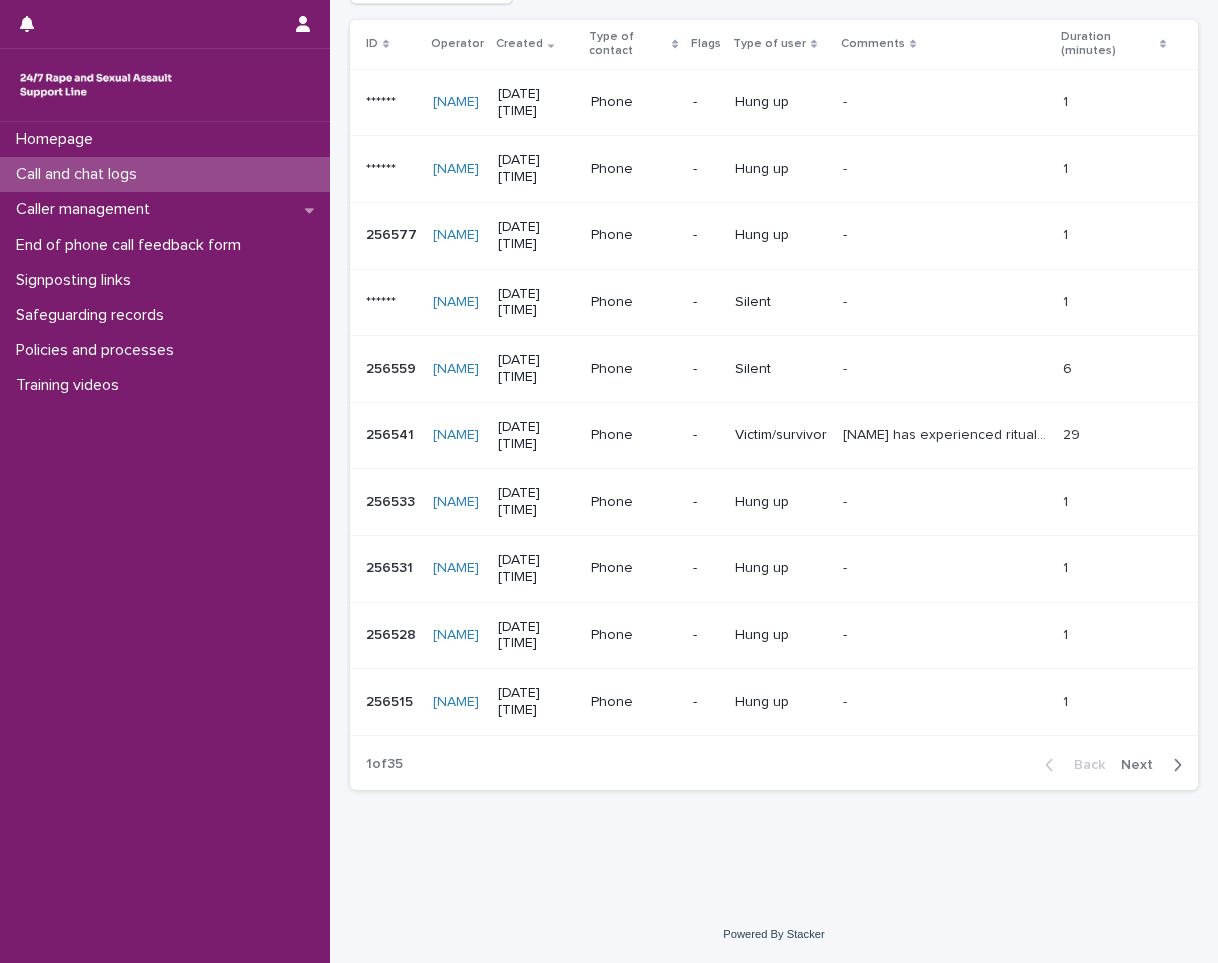 click 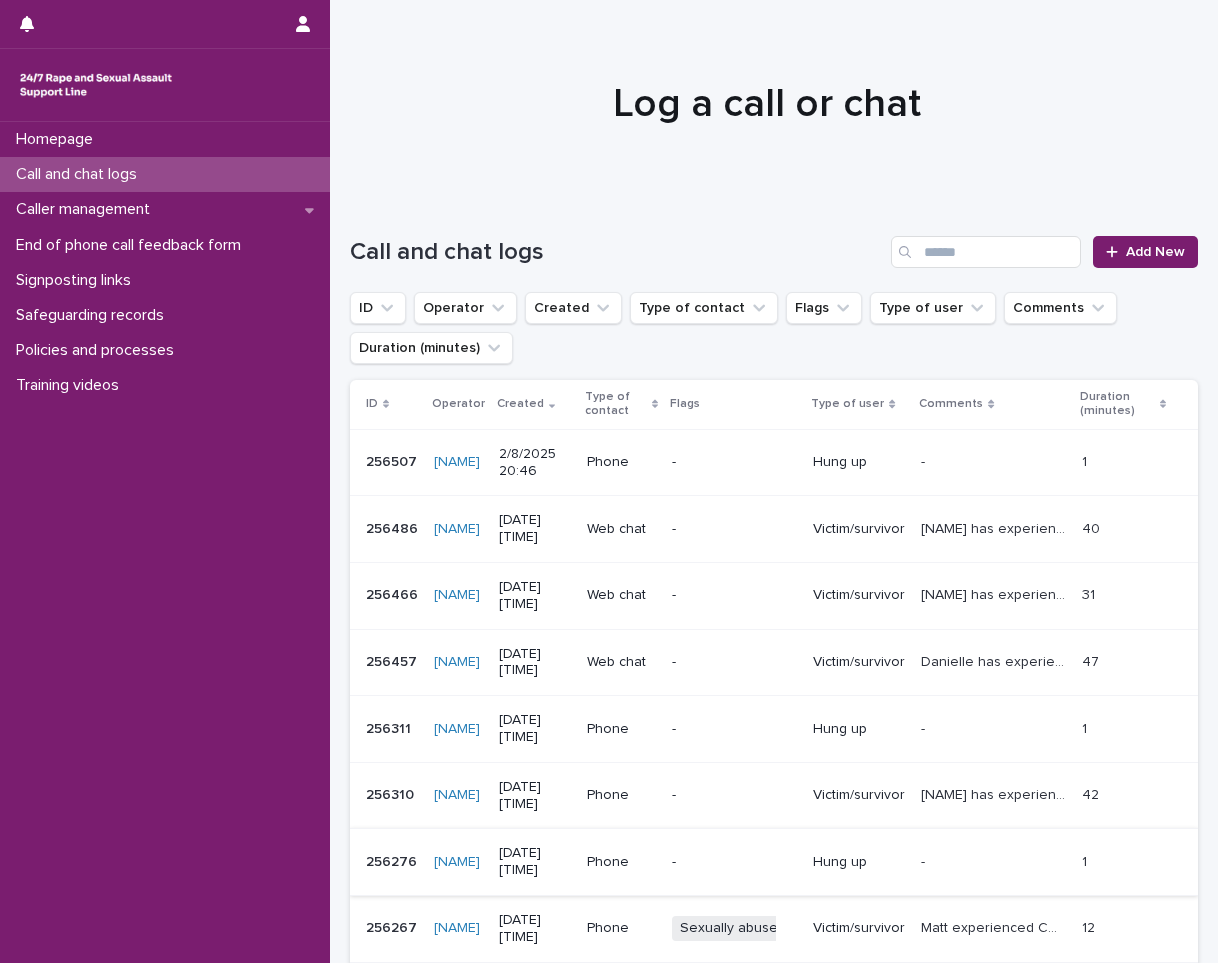 scroll, scrollTop: 0, scrollLeft: 0, axis: both 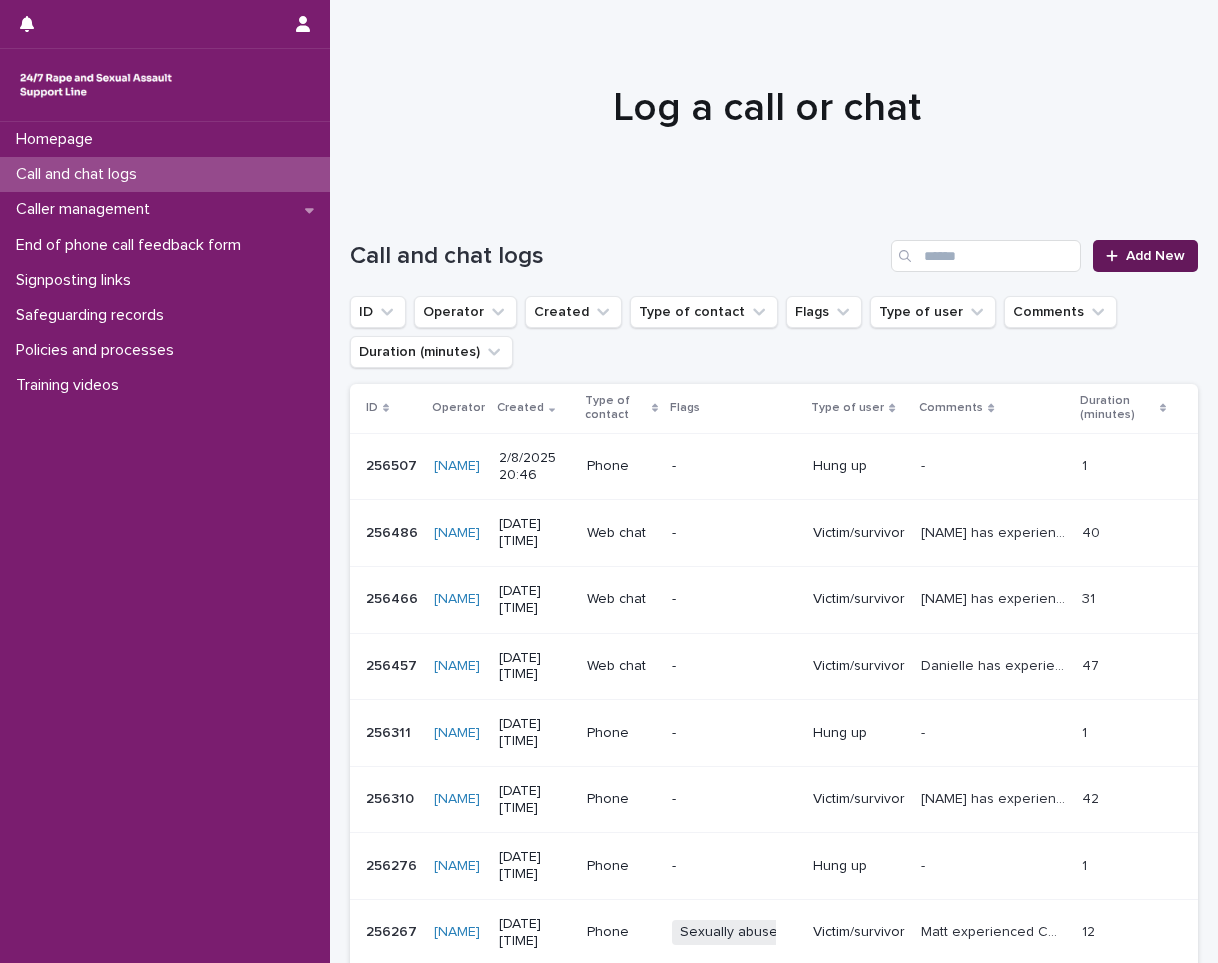 click on "Add New" at bounding box center [1155, 256] 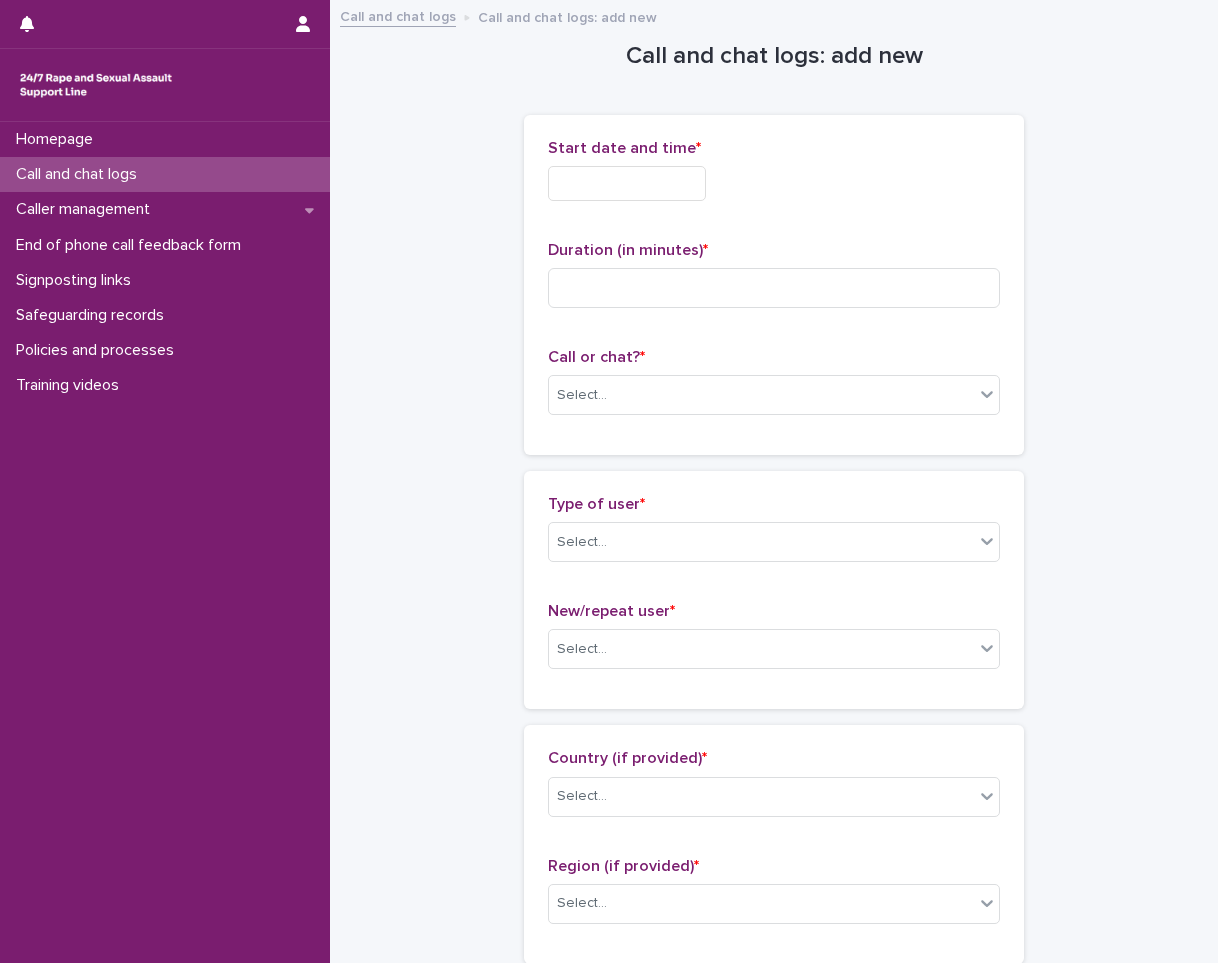 click at bounding box center (627, 183) 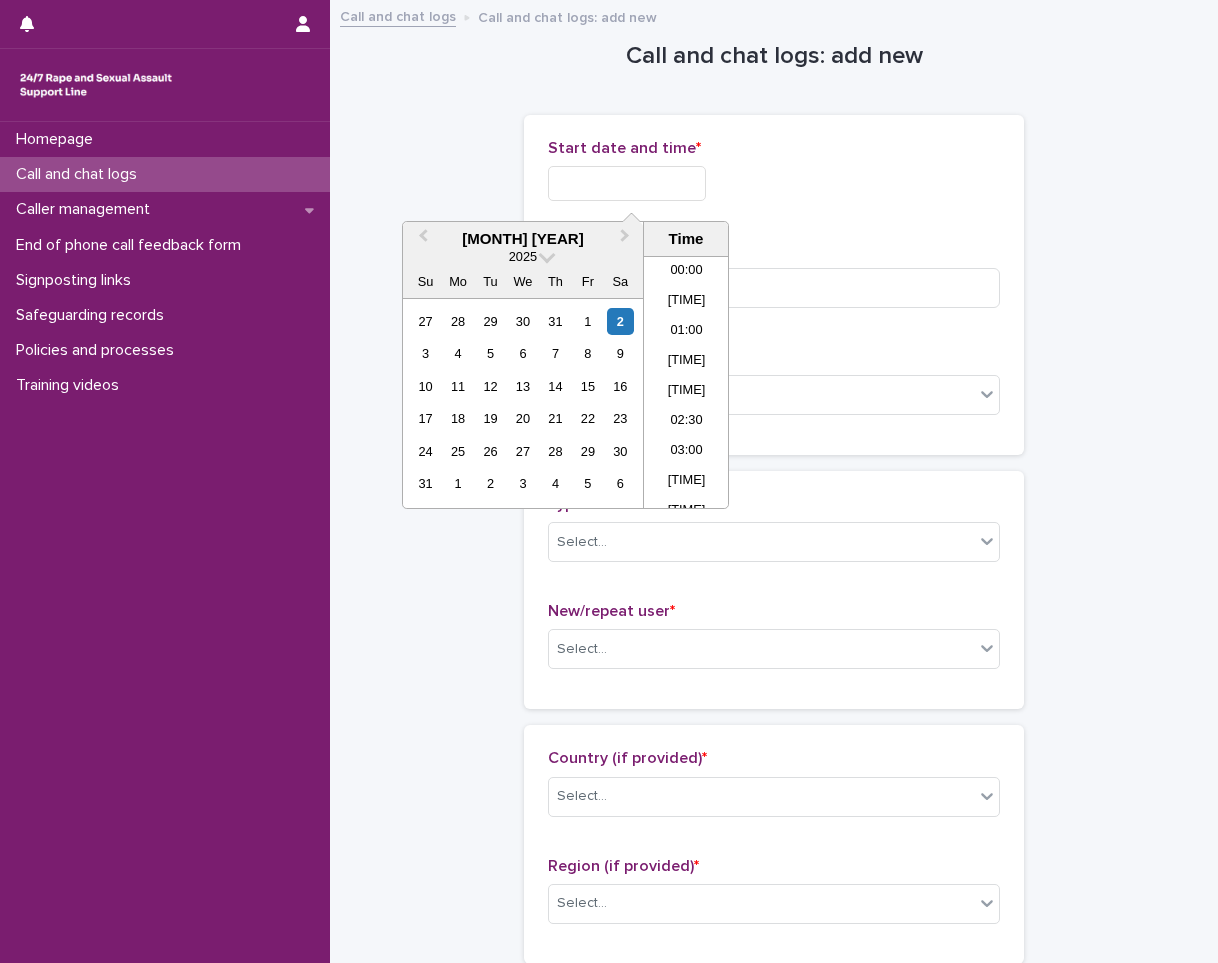 scroll, scrollTop: 1189, scrollLeft: 0, axis: vertical 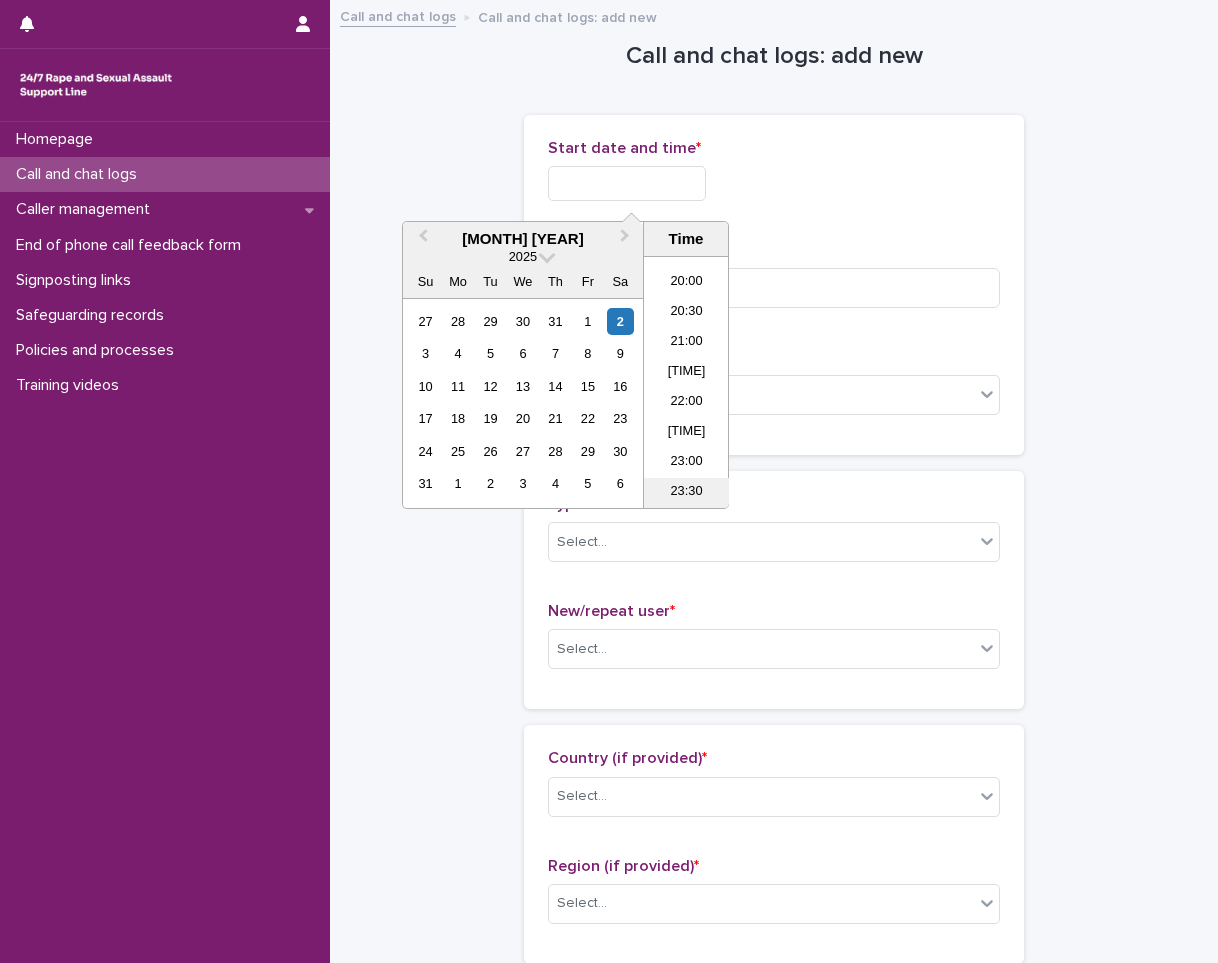 click on "23:30" at bounding box center [686, 493] 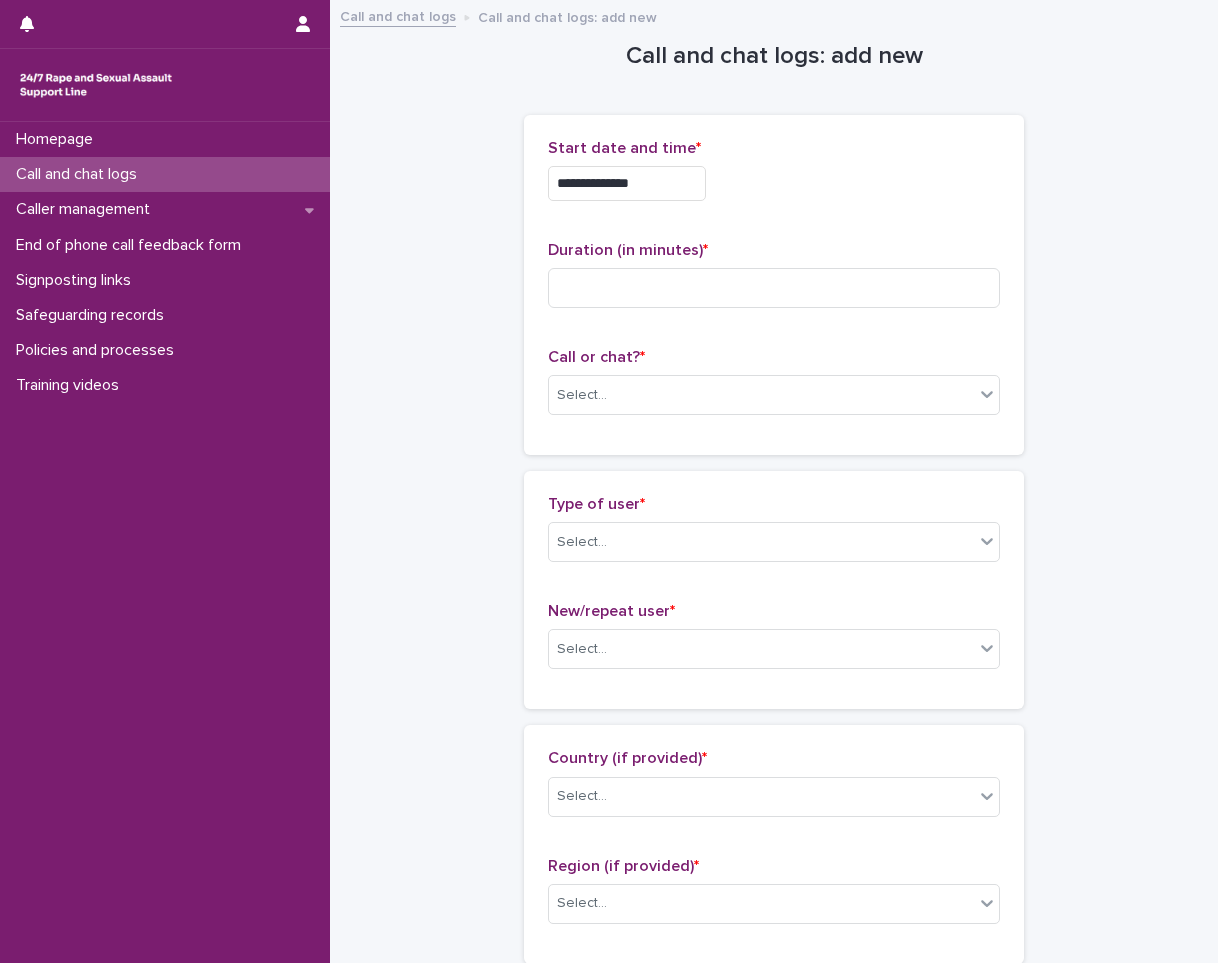click on "**********" at bounding box center (627, 183) 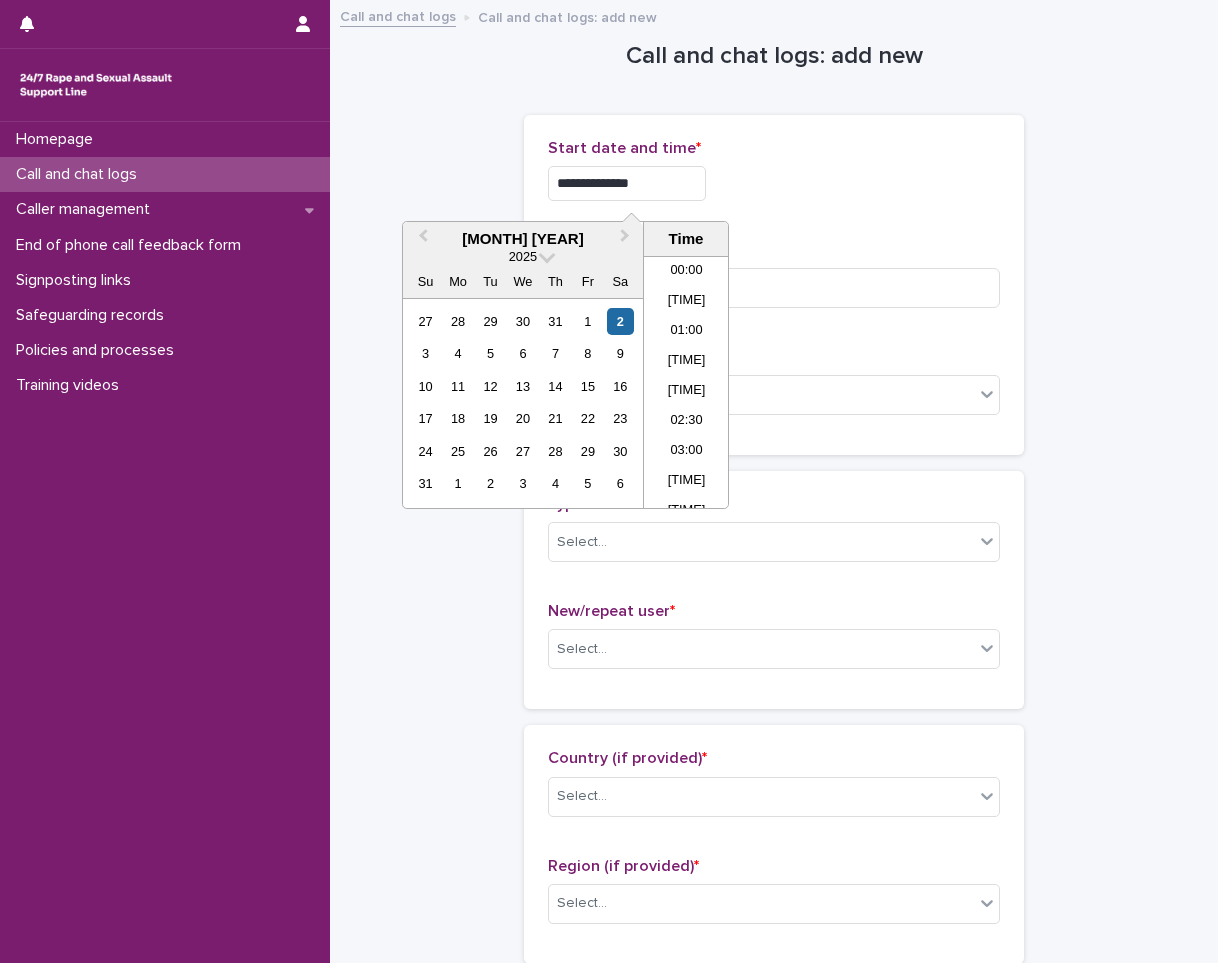 scroll, scrollTop: 1189, scrollLeft: 0, axis: vertical 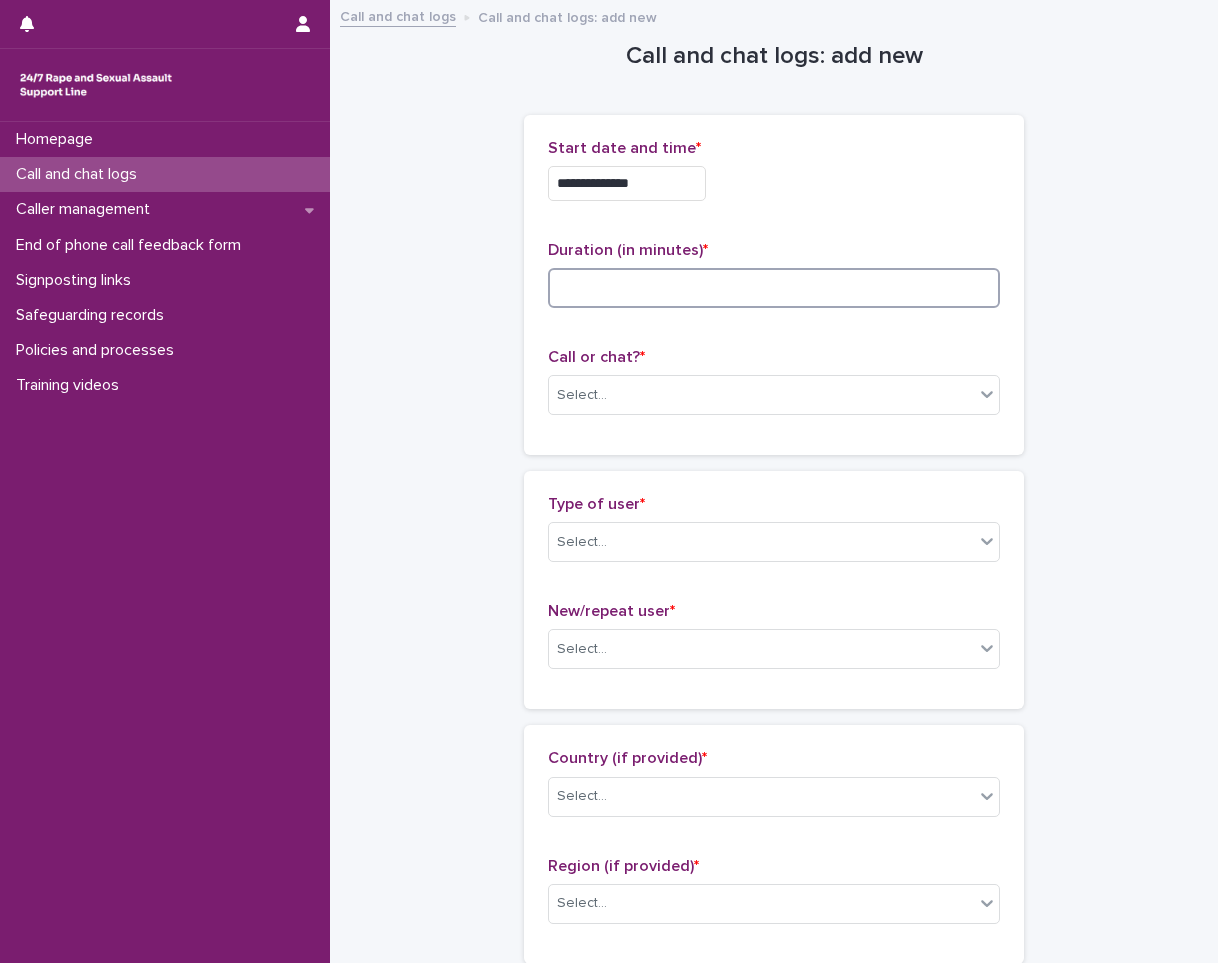 click at bounding box center [774, 288] 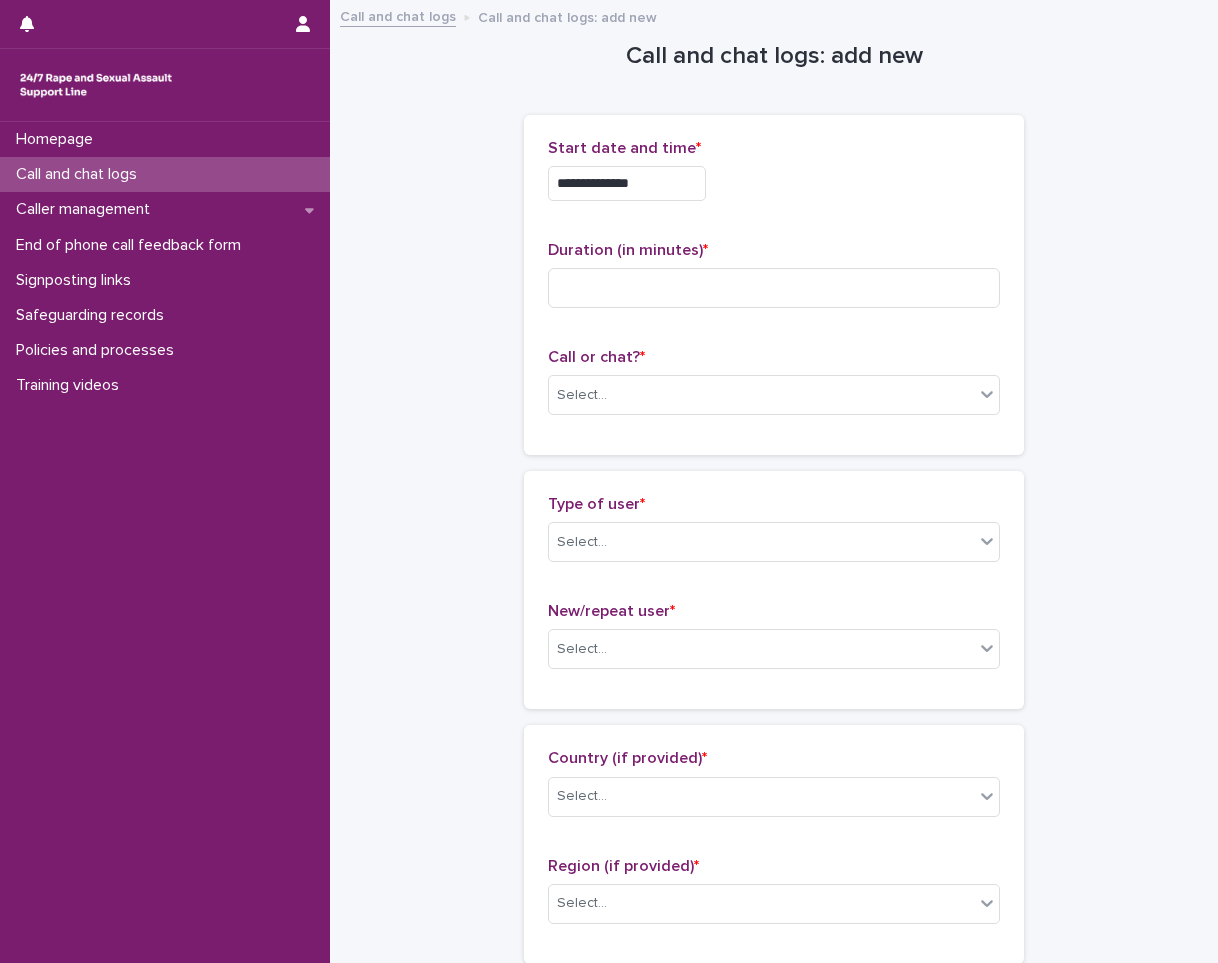 click on "**********" at bounding box center (627, 183) 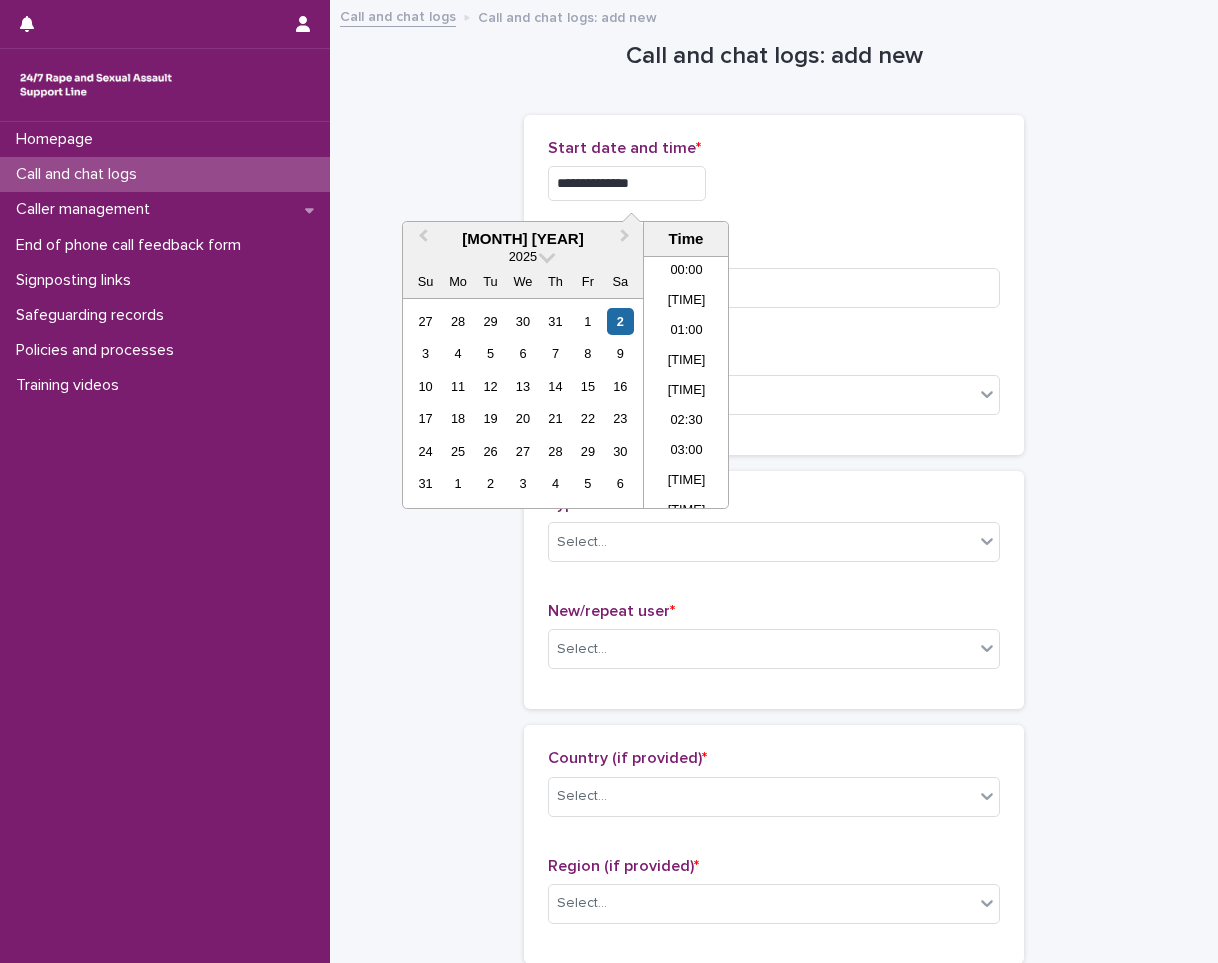 scroll, scrollTop: 1189, scrollLeft: 0, axis: vertical 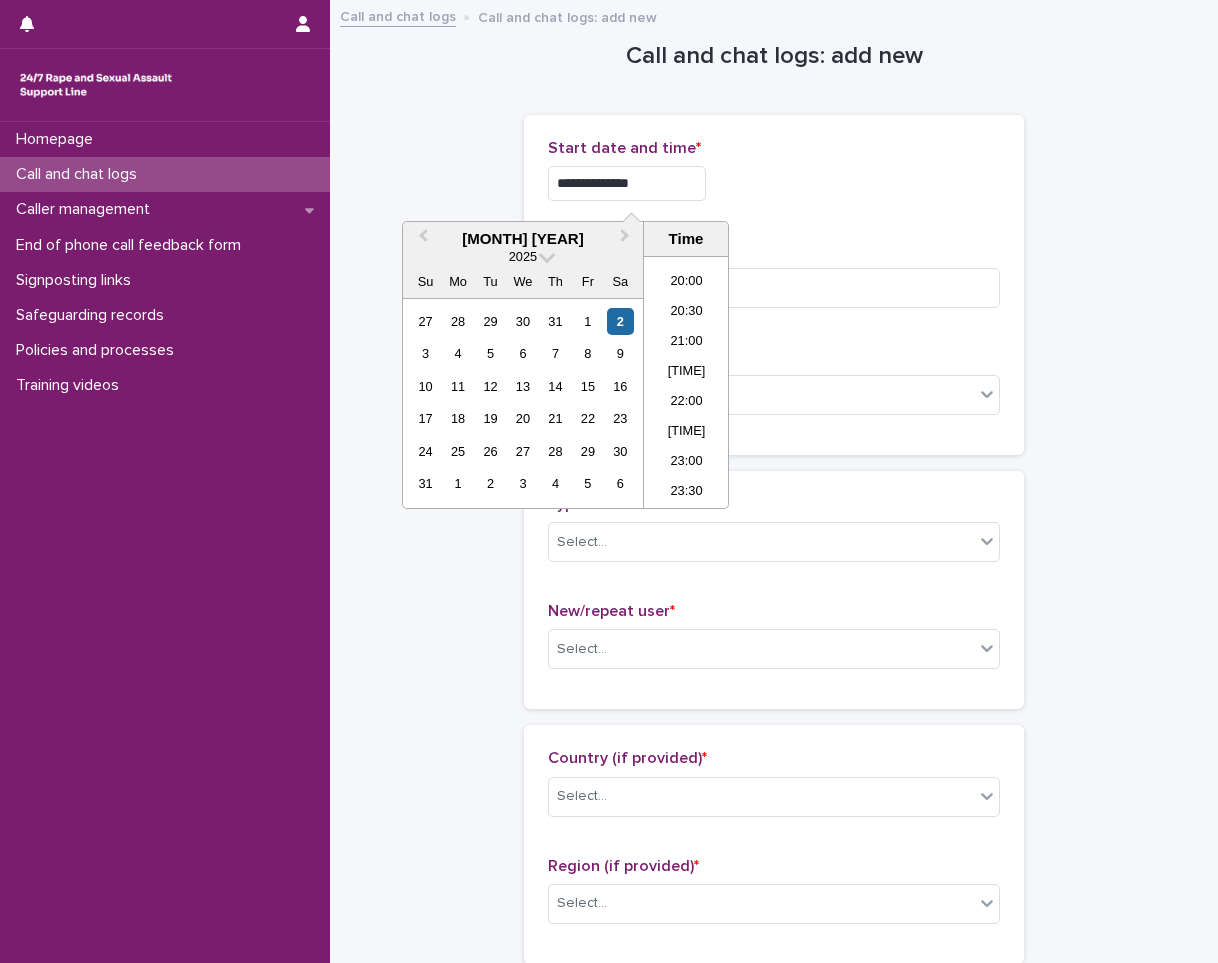 type on "**********" 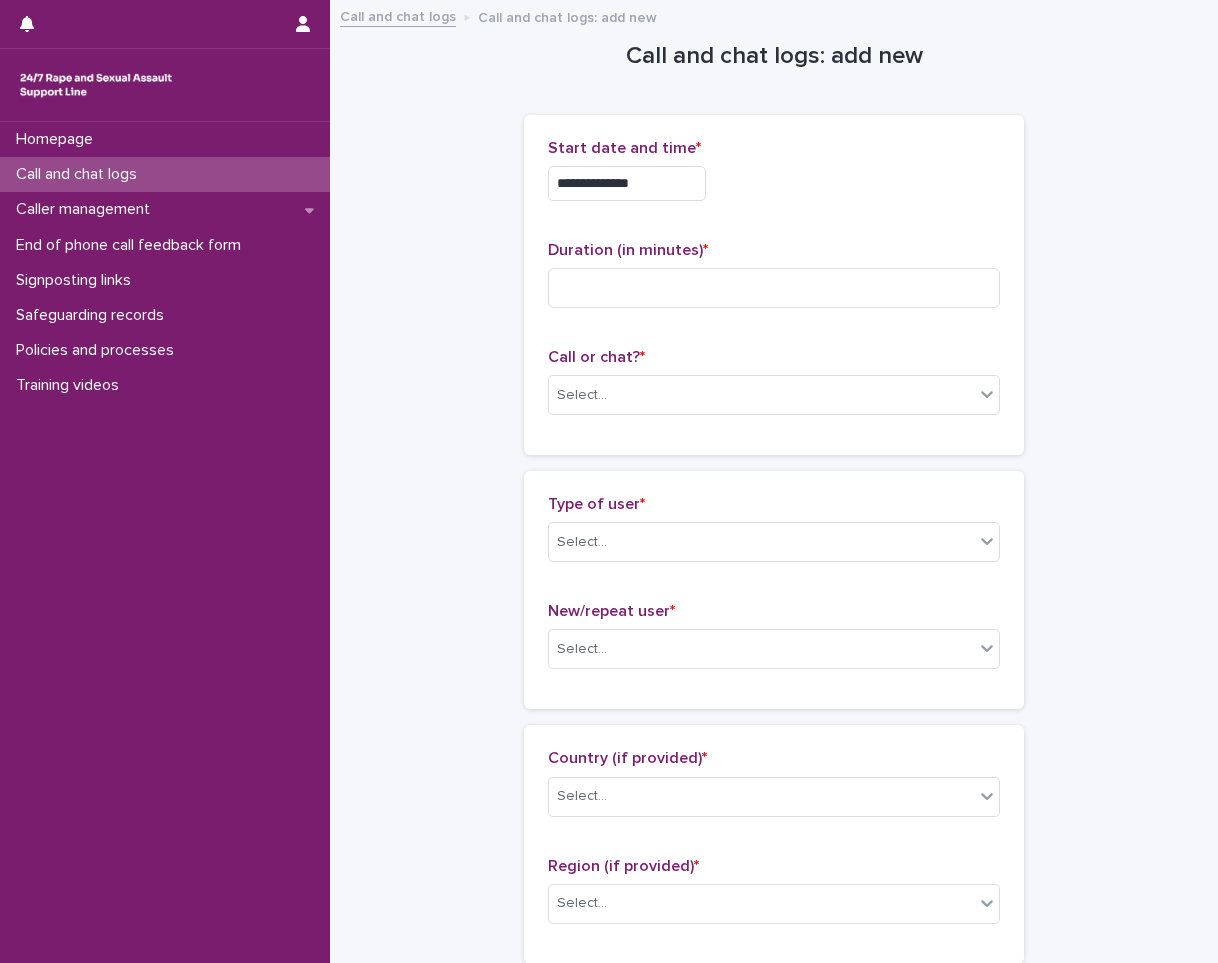 click on "**********" at bounding box center [774, 183] 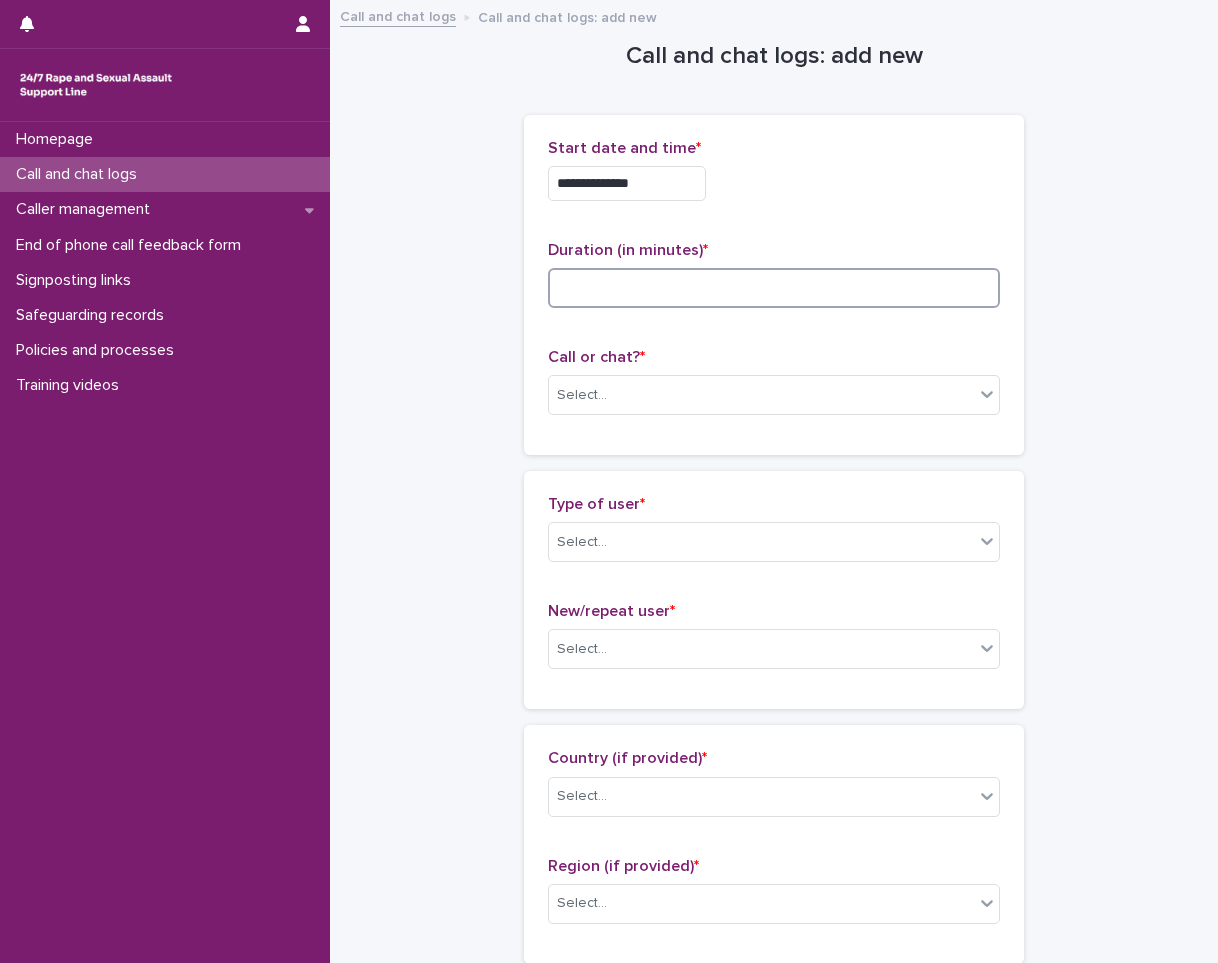 click at bounding box center [774, 288] 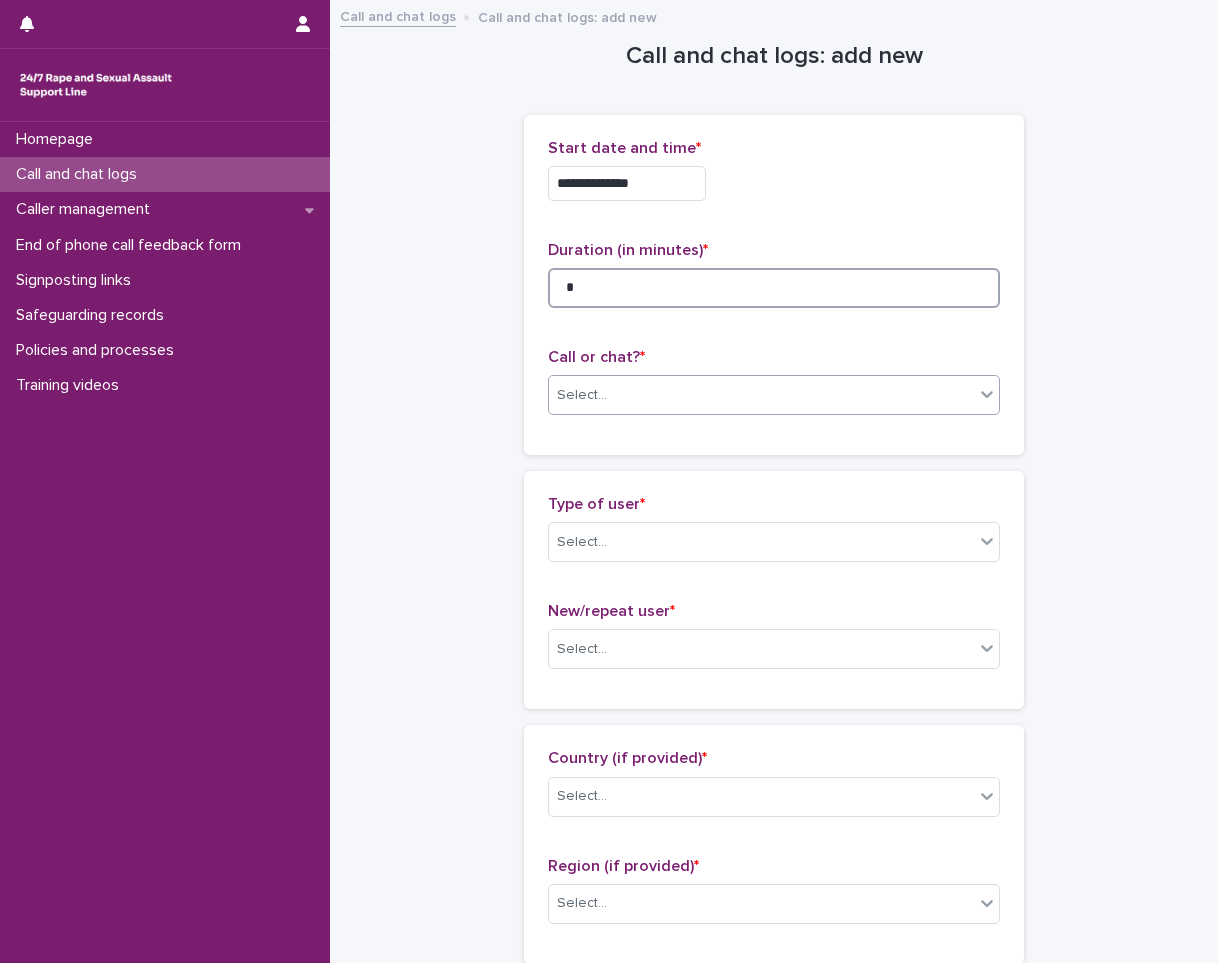 type on "*" 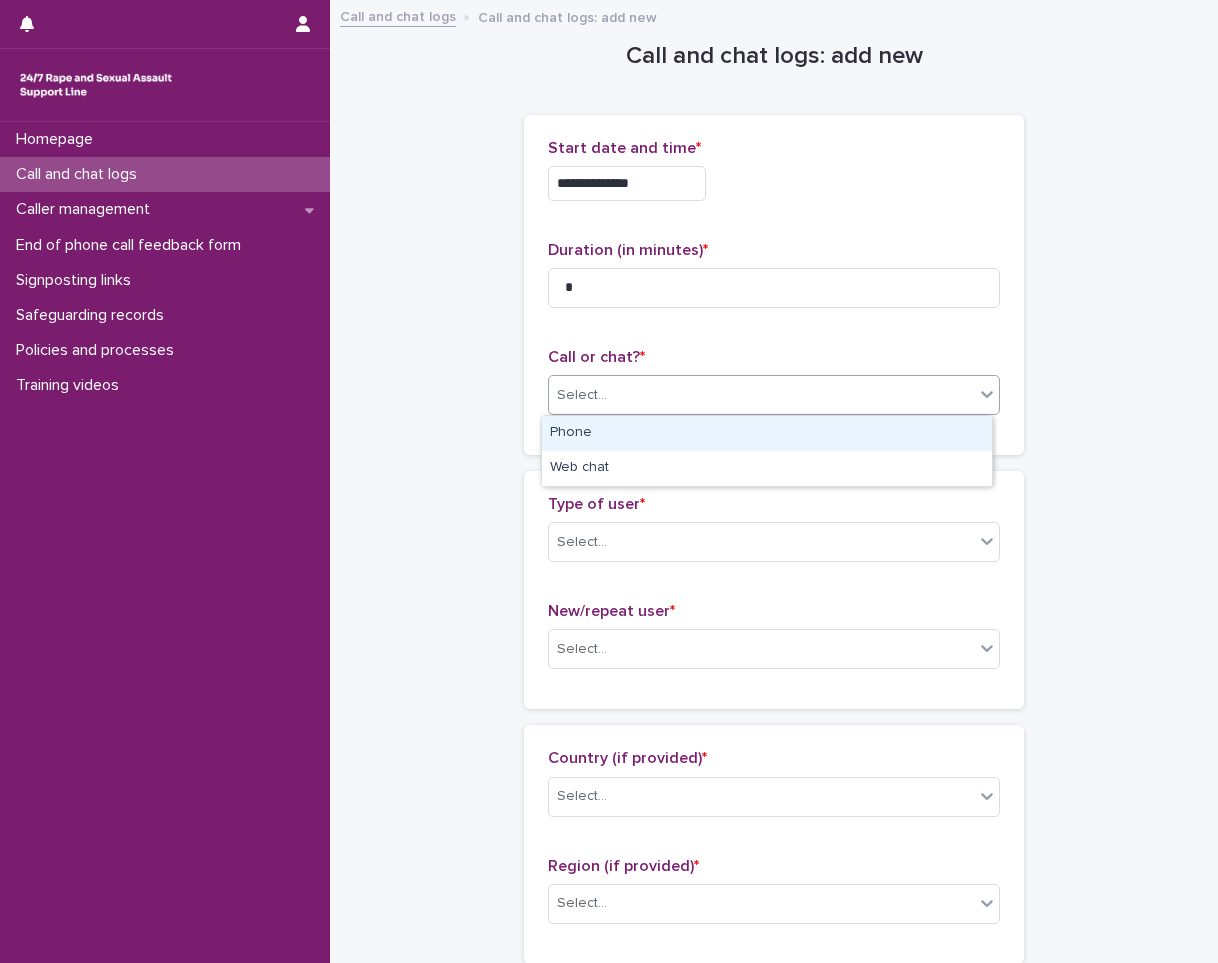 click on "Select..." at bounding box center (761, 395) 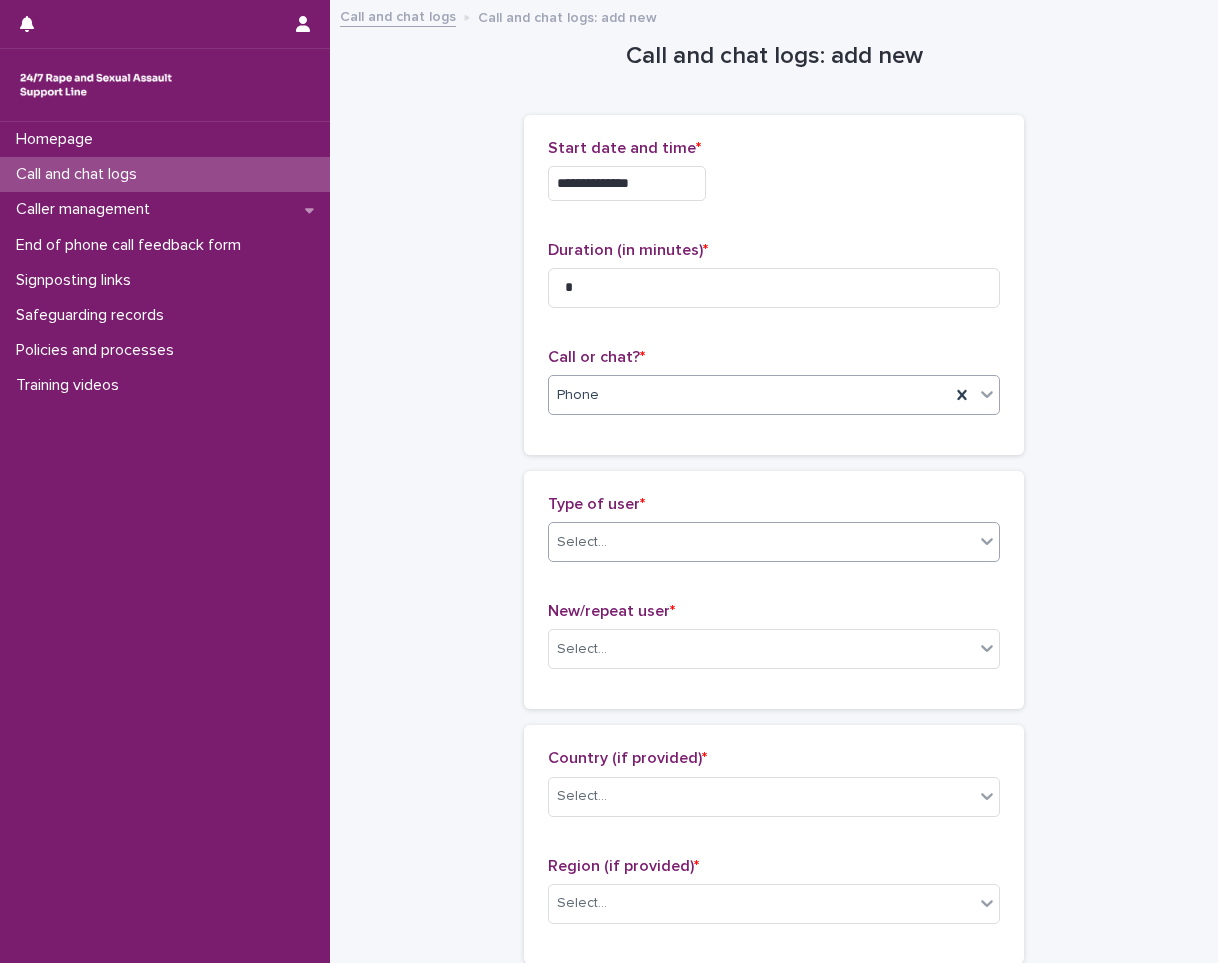 click on "Select..." at bounding box center [774, 542] 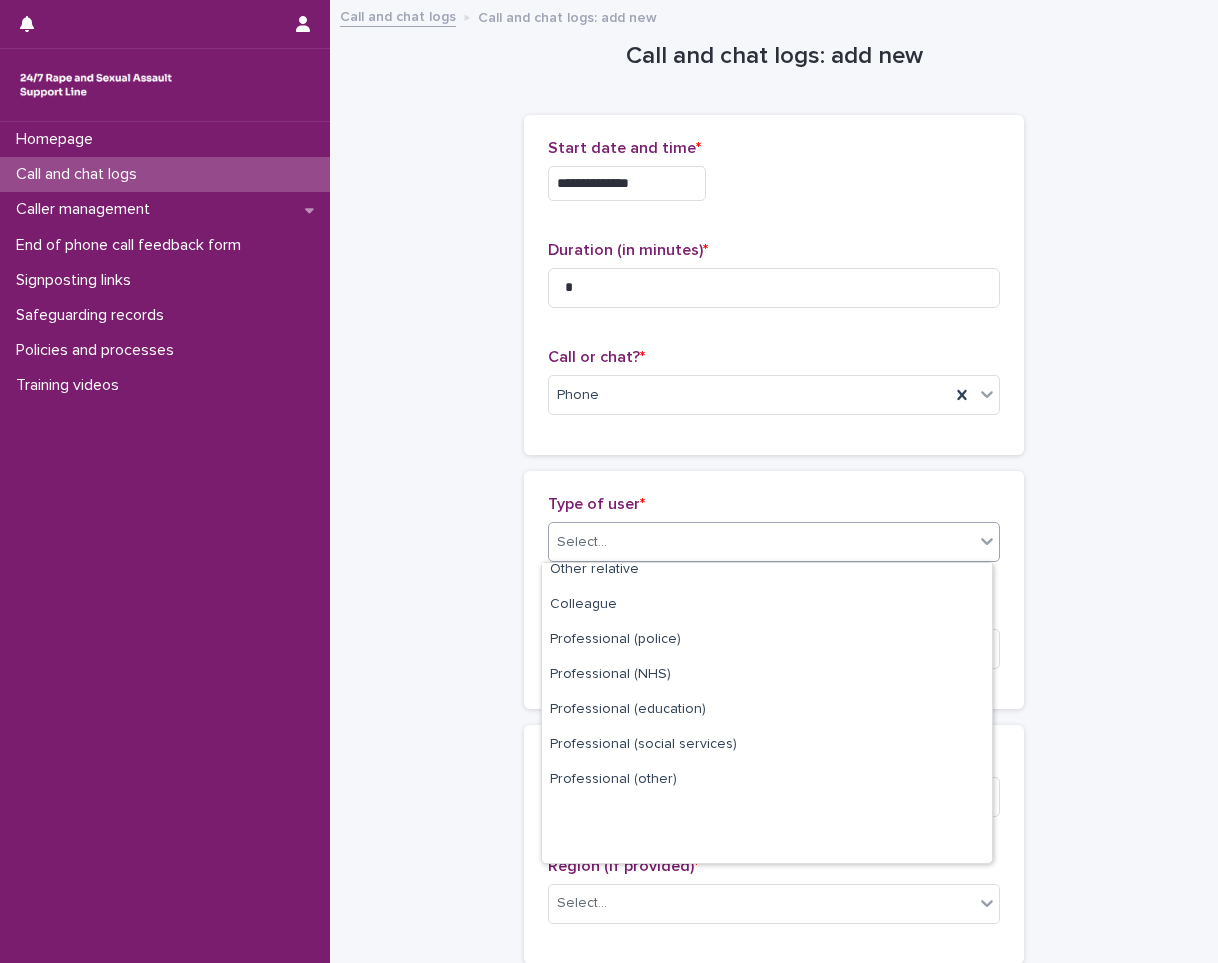 scroll, scrollTop: 225, scrollLeft: 0, axis: vertical 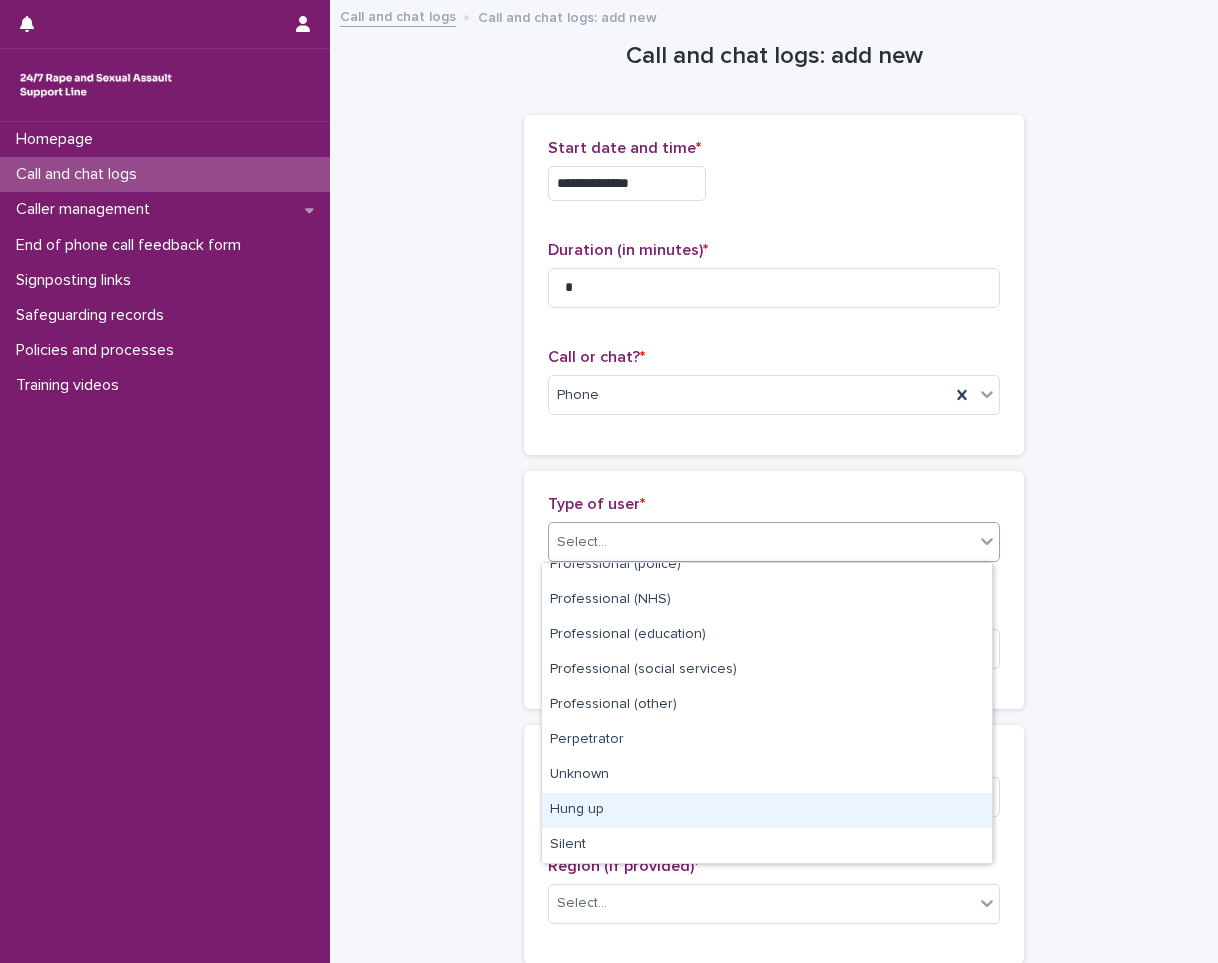 click on "Hung up" at bounding box center [767, 810] 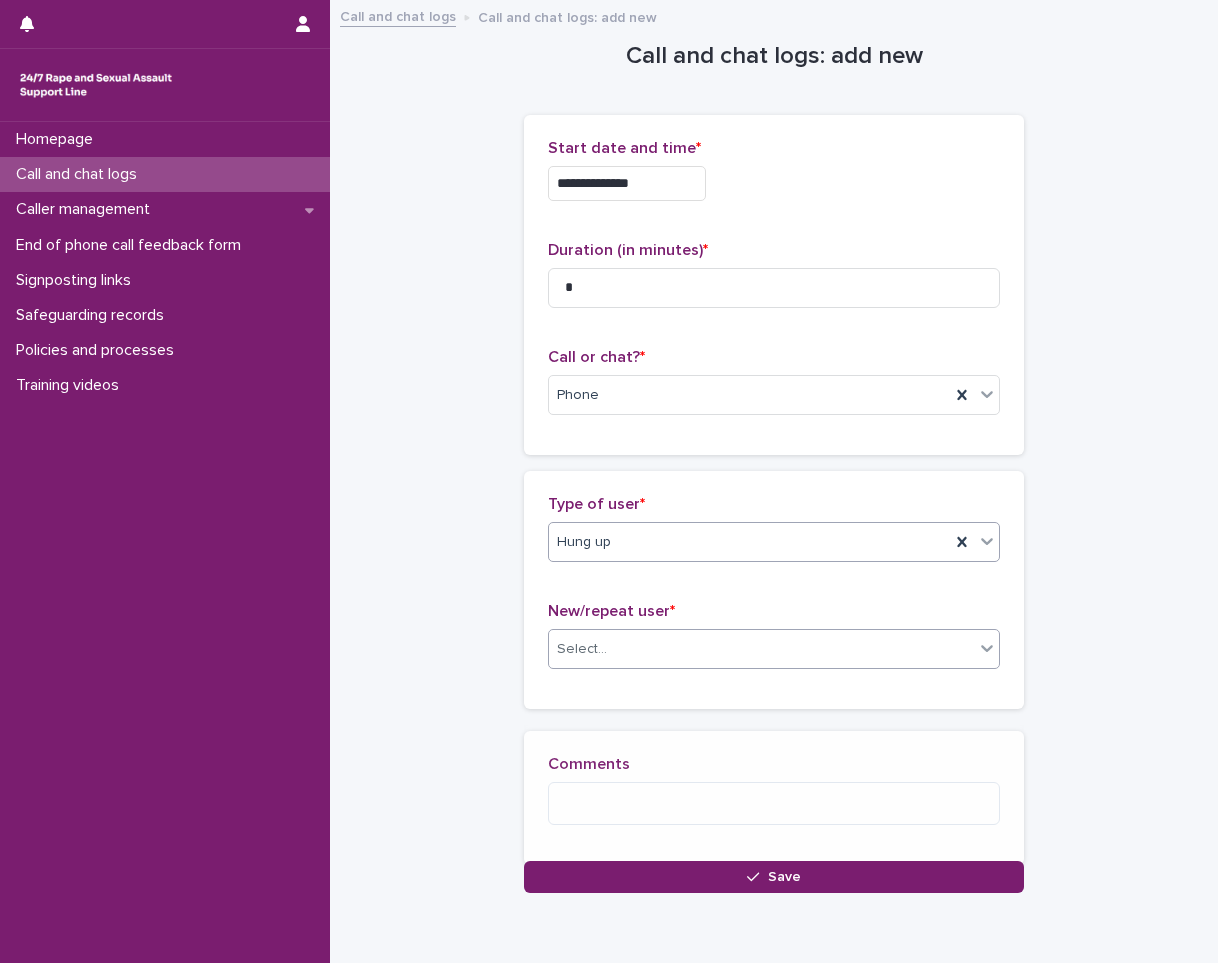 click on "Select..." at bounding box center [761, 649] 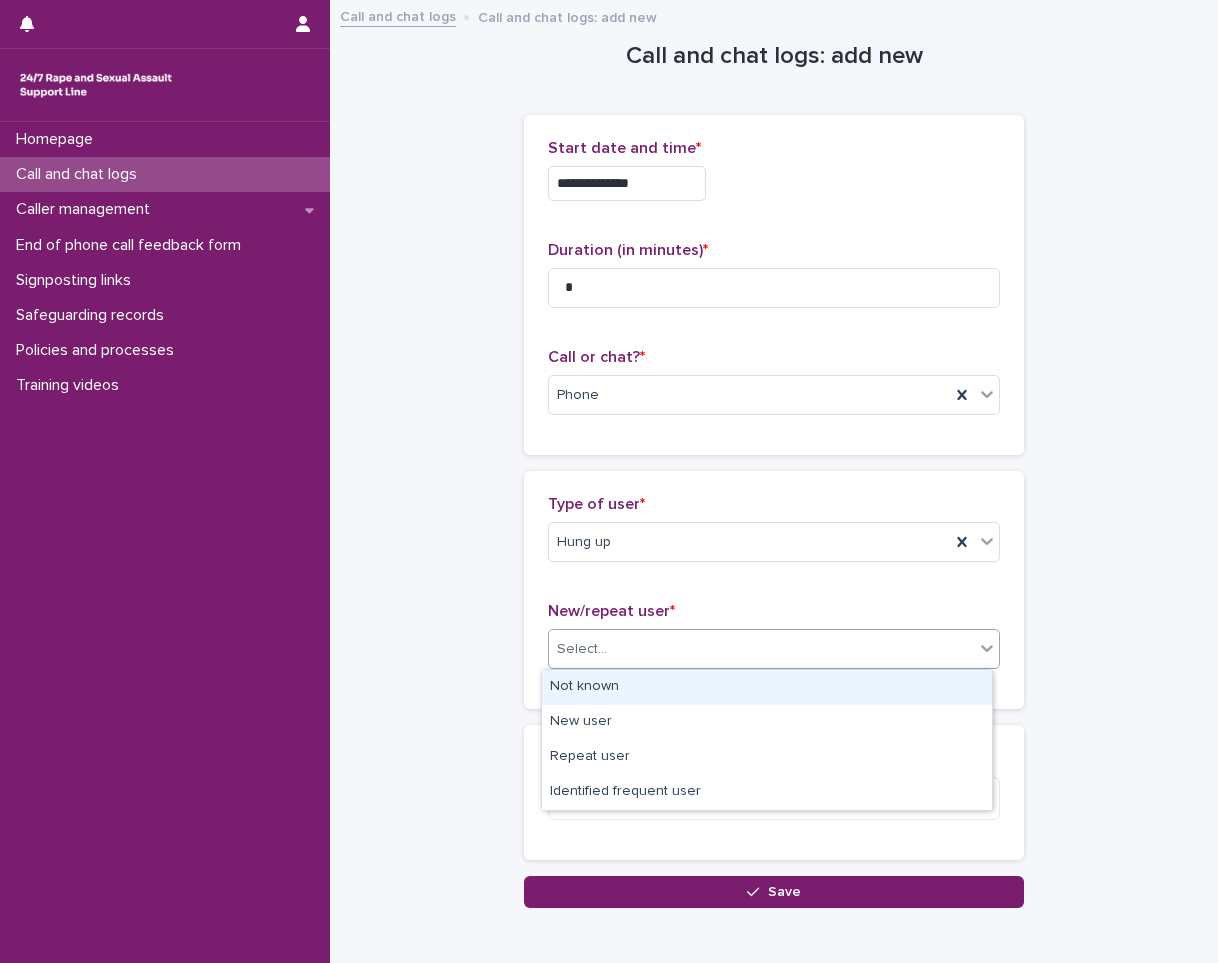 click on "Not known" at bounding box center [767, 687] 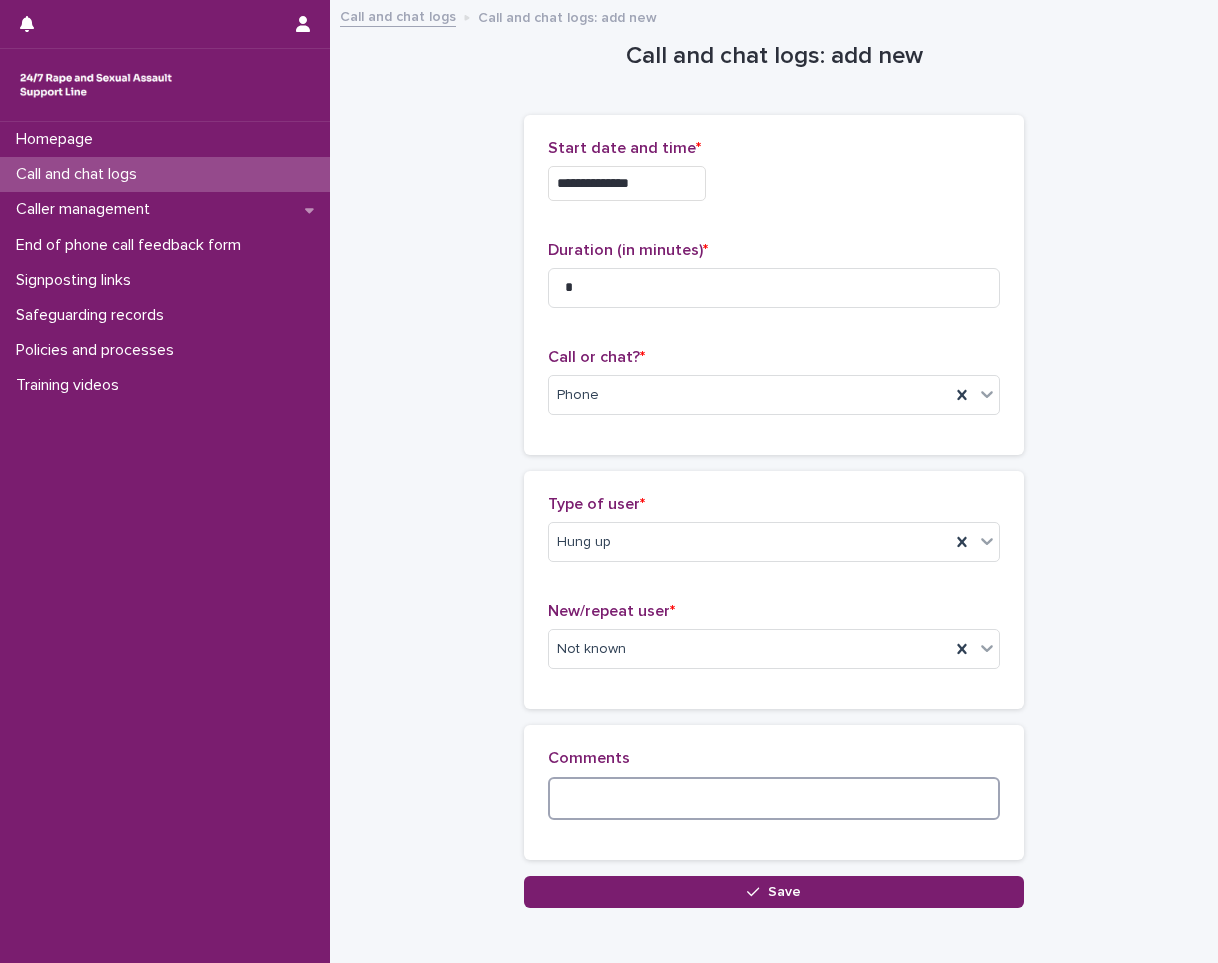 click at bounding box center (774, 798) 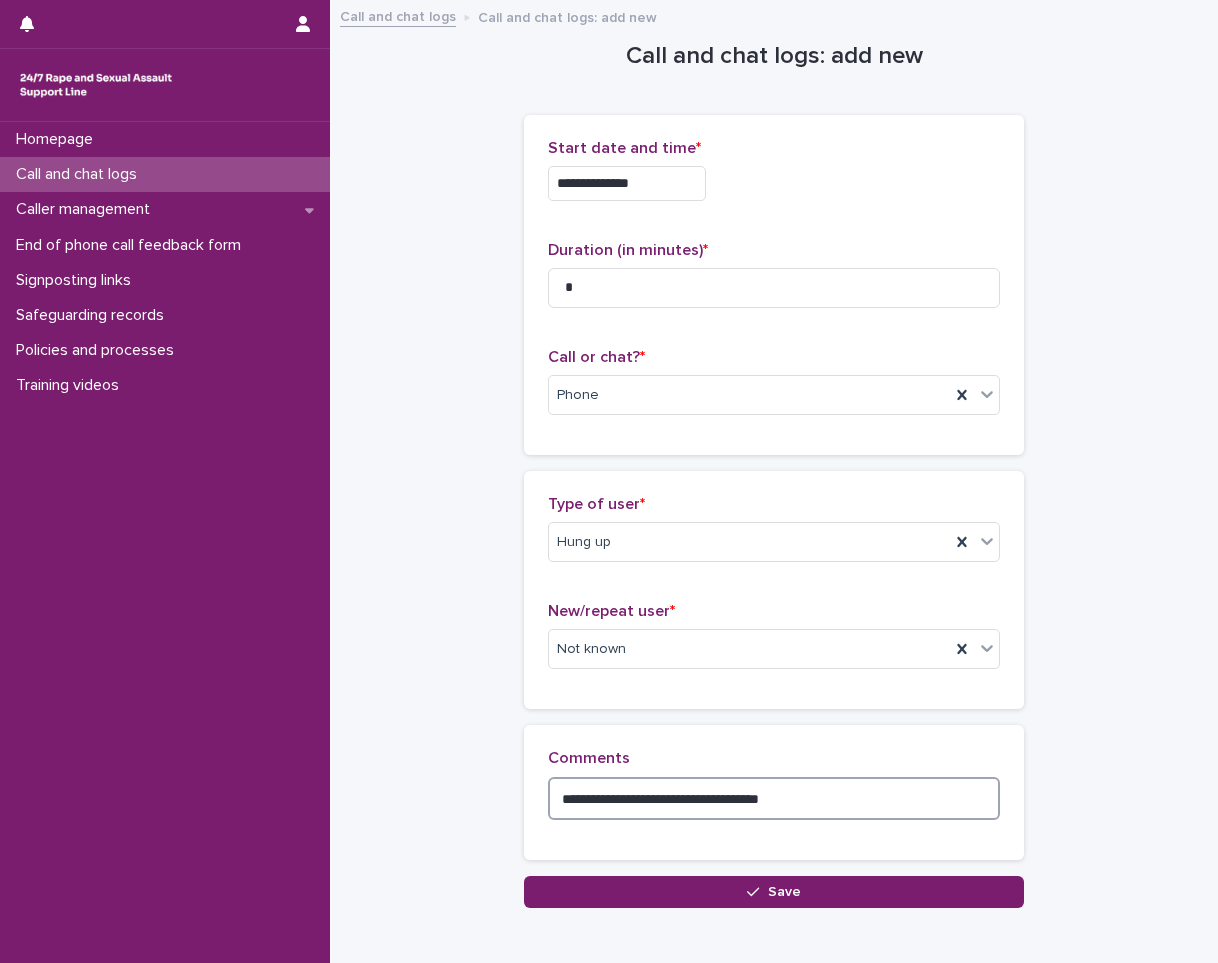 type on "**********" 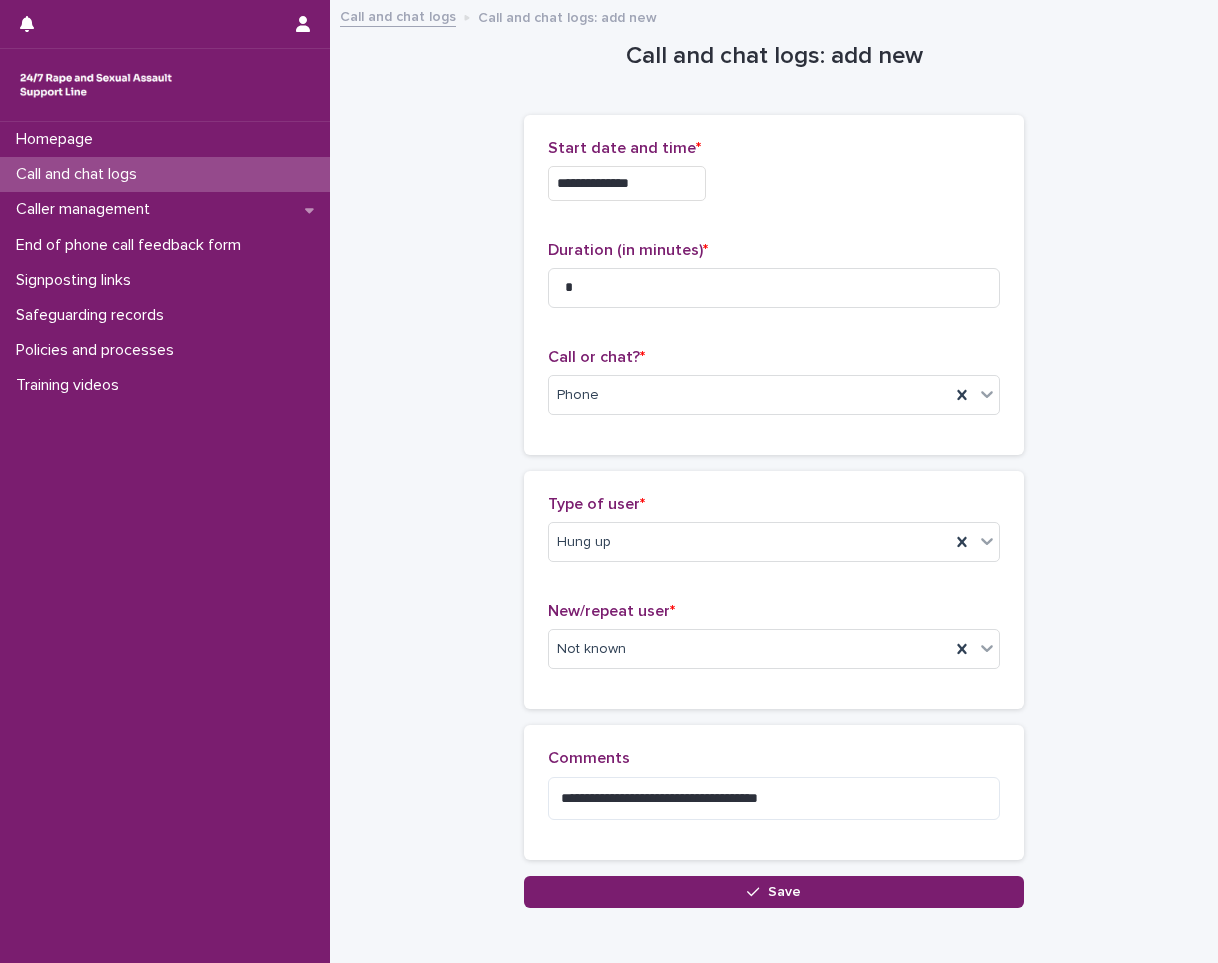 click on "Save" at bounding box center [774, 892] 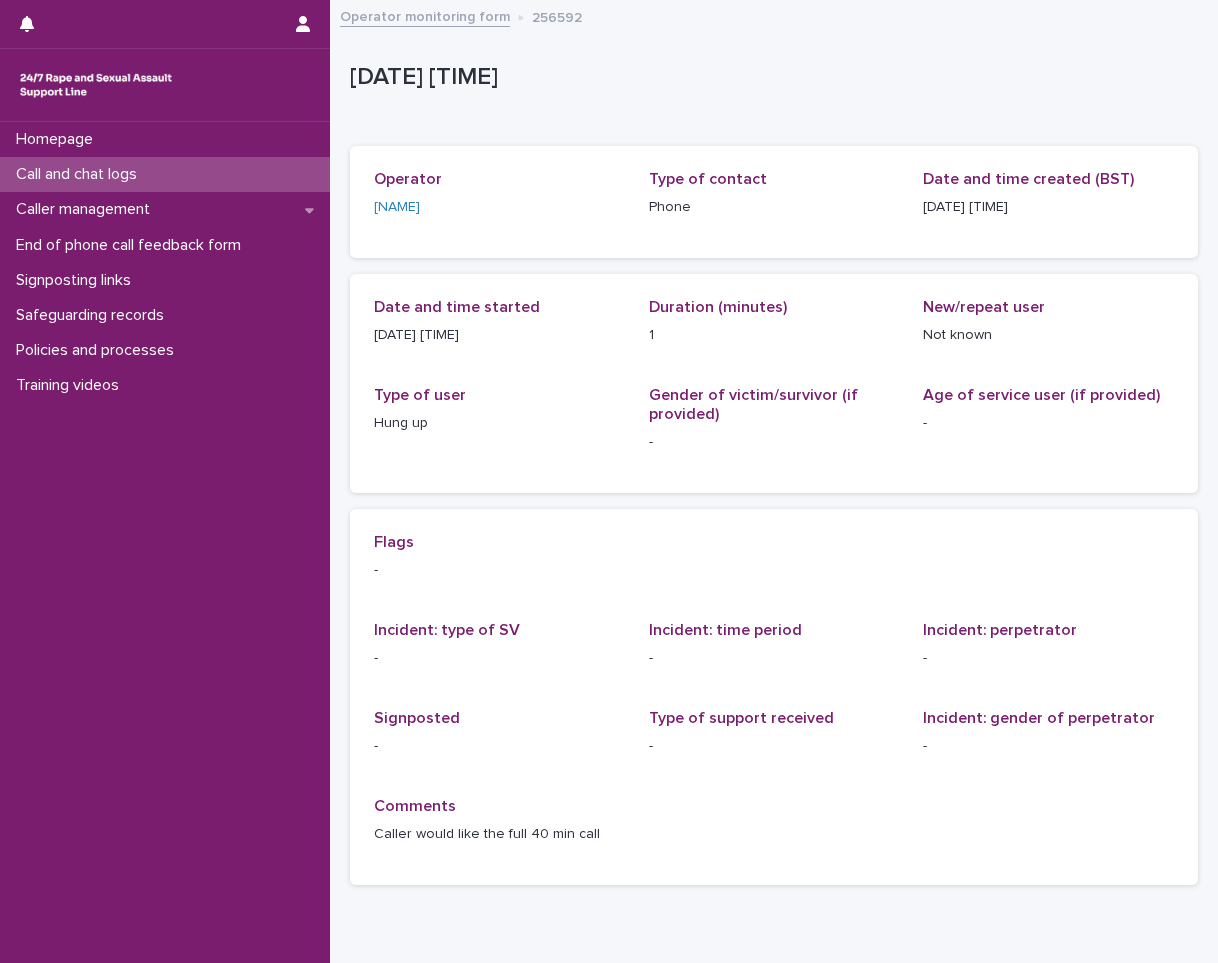 click on "Call and chat logs" at bounding box center (165, 174) 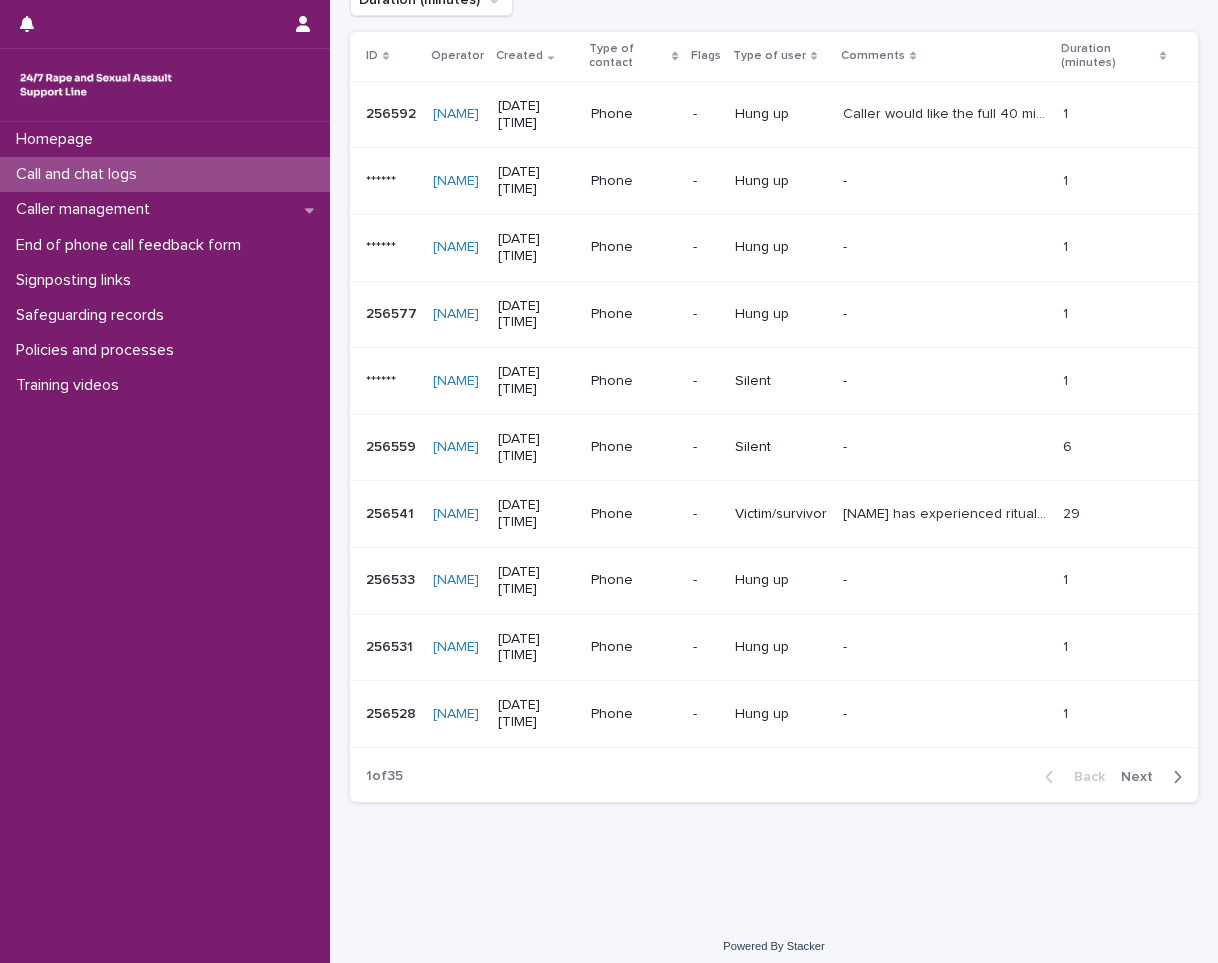 scroll, scrollTop: 364, scrollLeft: 0, axis: vertical 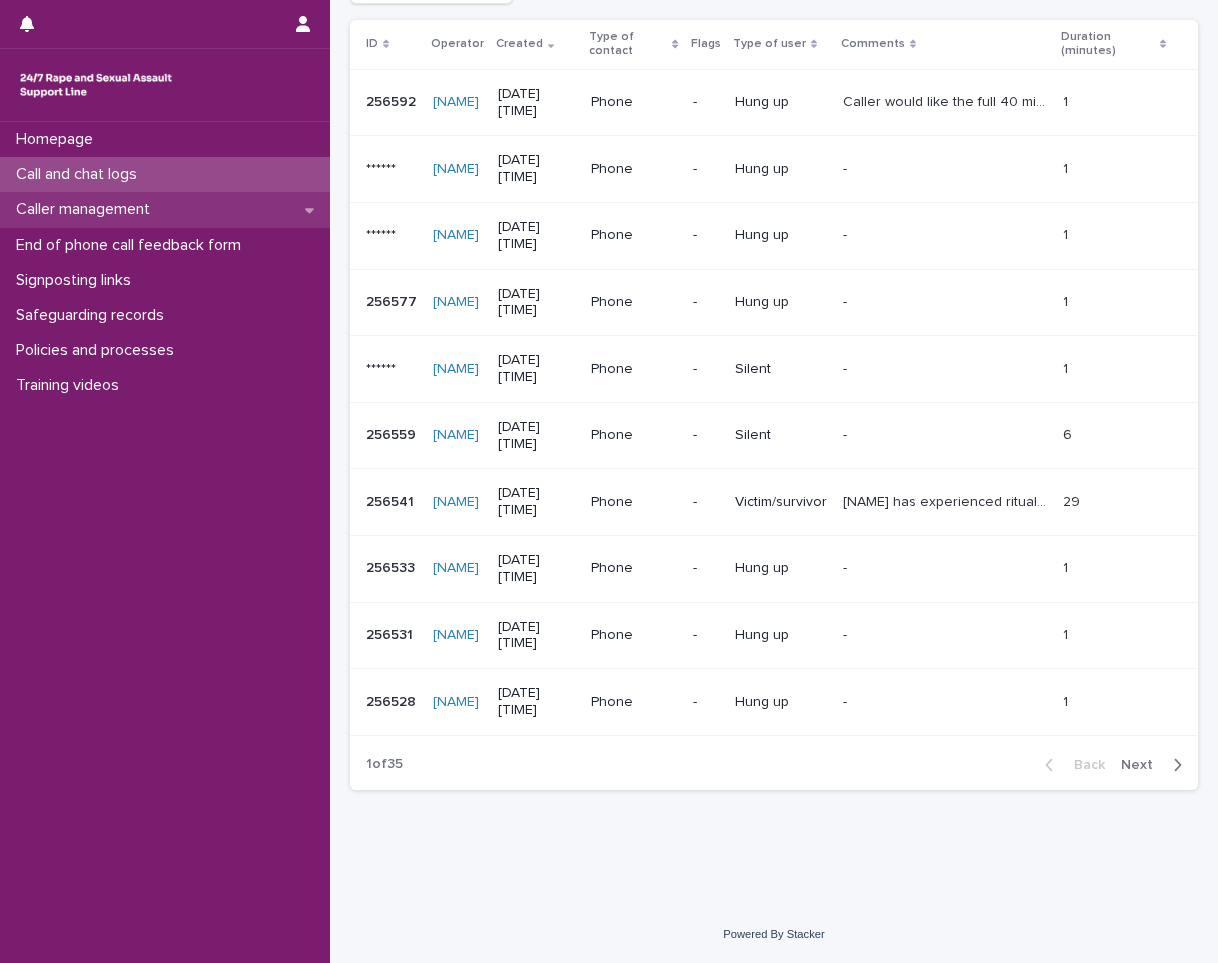 click on "Caller management" at bounding box center (165, 209) 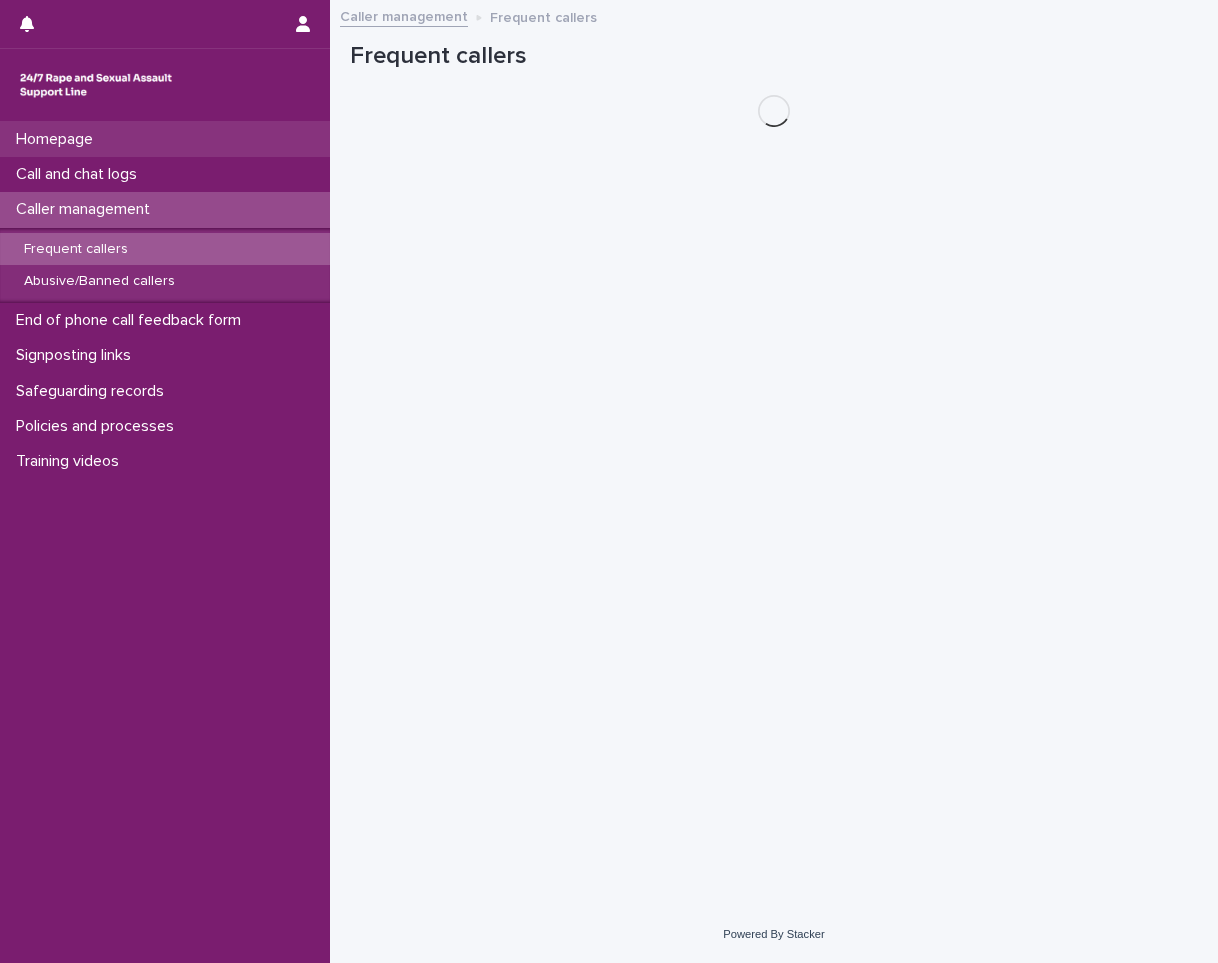 scroll, scrollTop: 0, scrollLeft: 0, axis: both 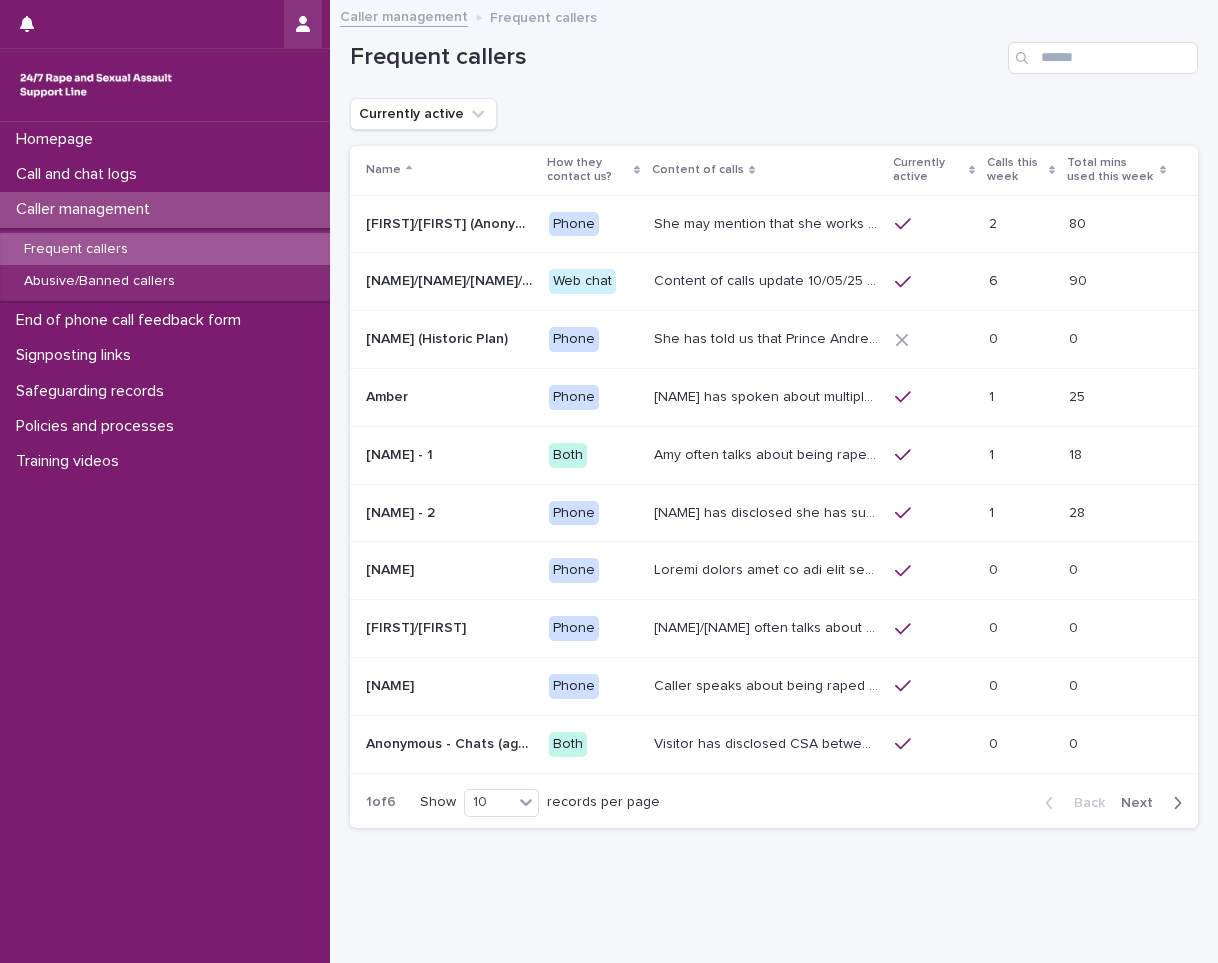 click at bounding box center (303, 24) 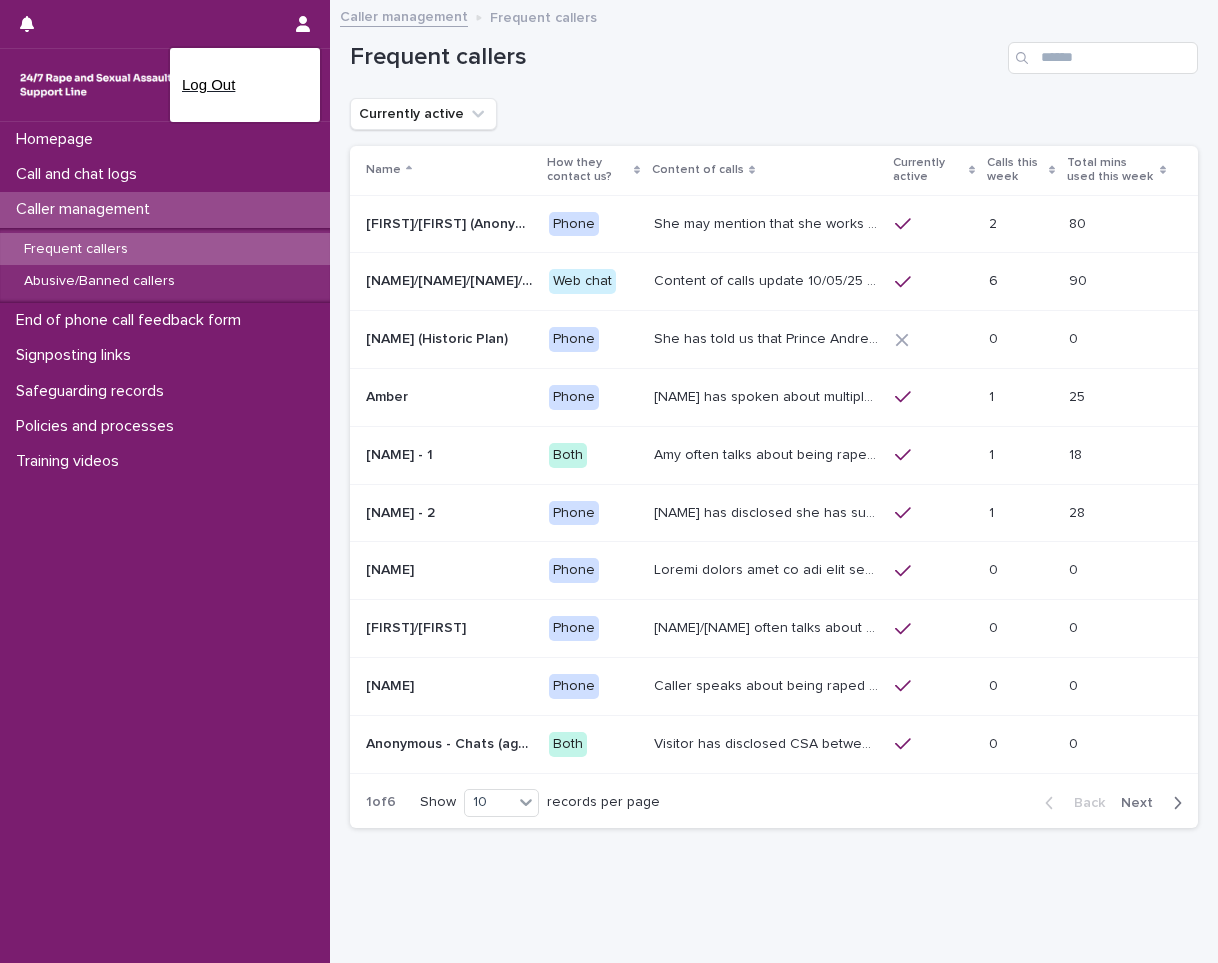 click on "Log Out" at bounding box center [245, 85] 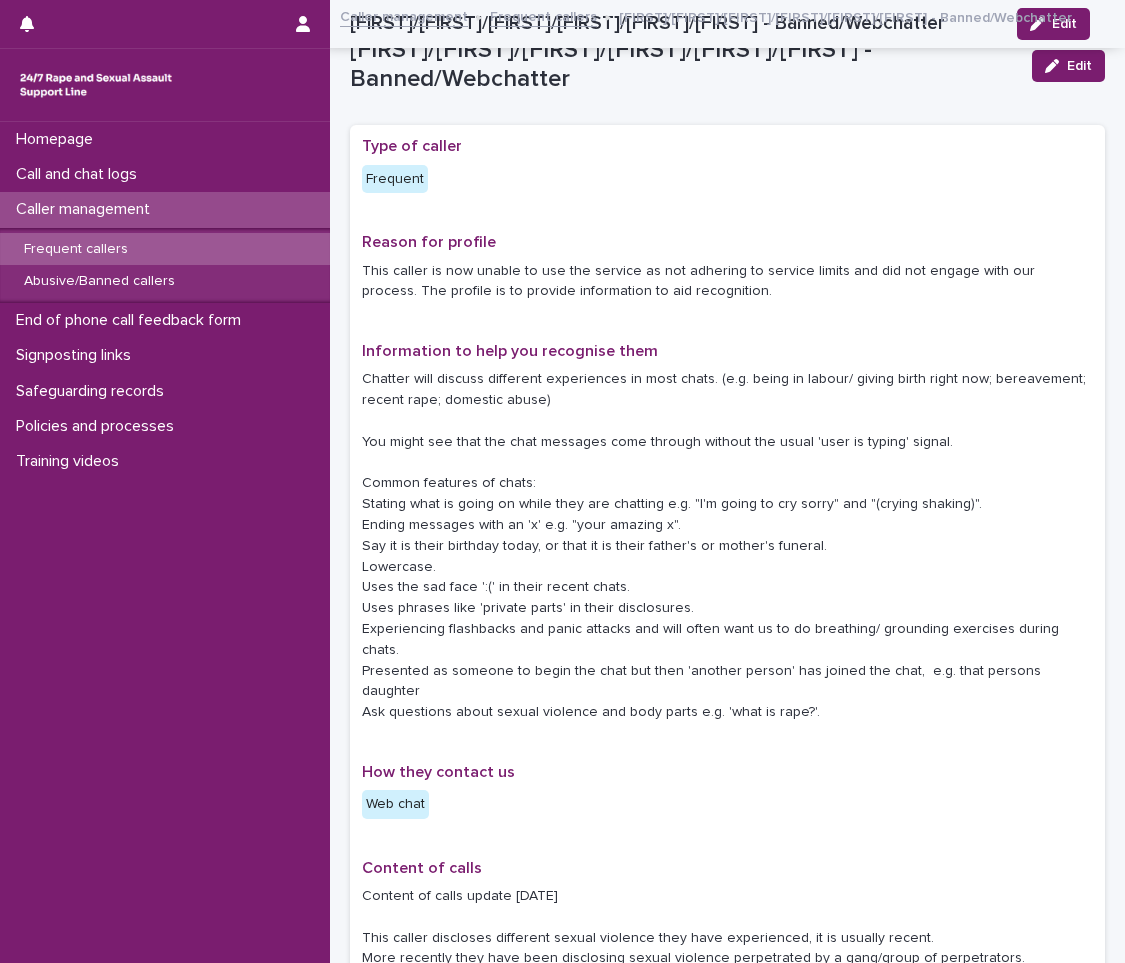 scroll, scrollTop: 0, scrollLeft: 0, axis: both 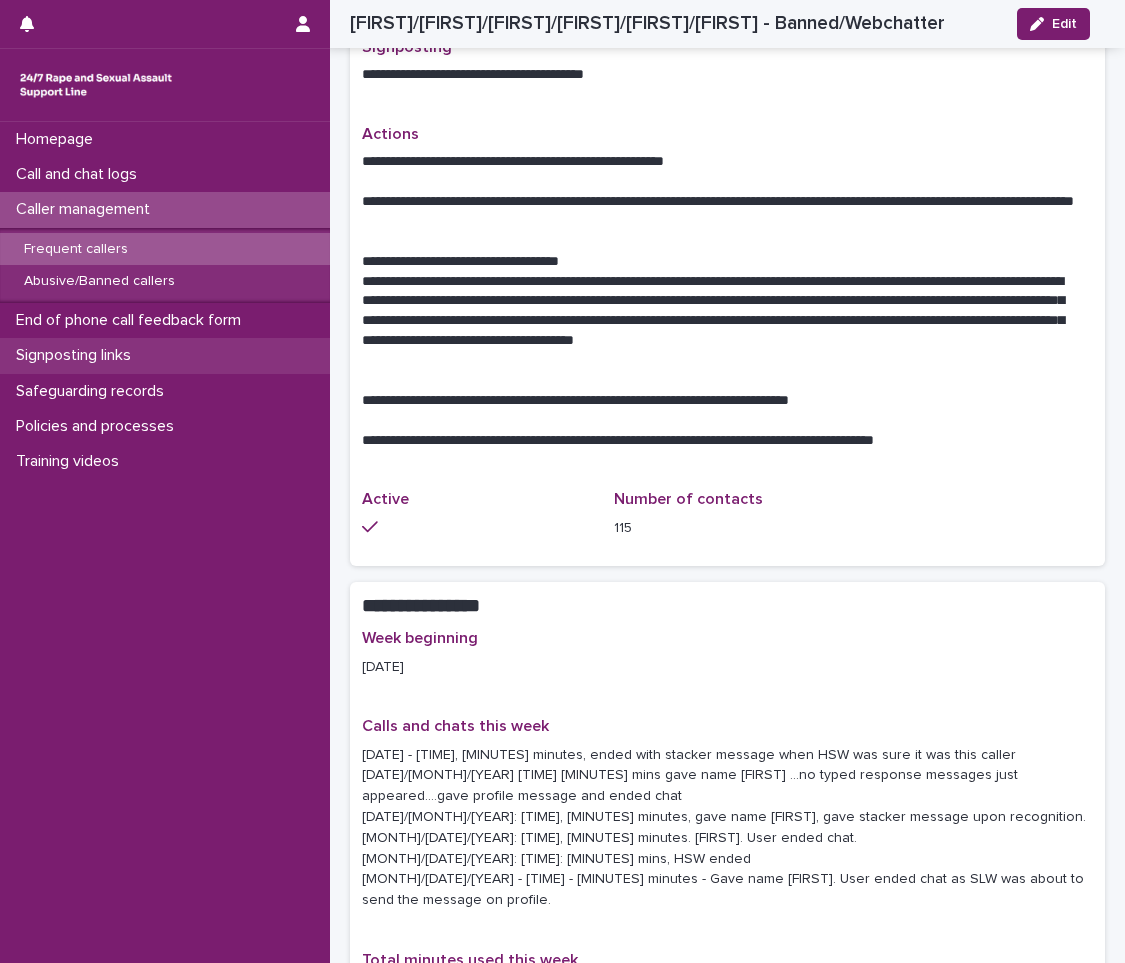 click on "Signposting links" at bounding box center [77, 355] 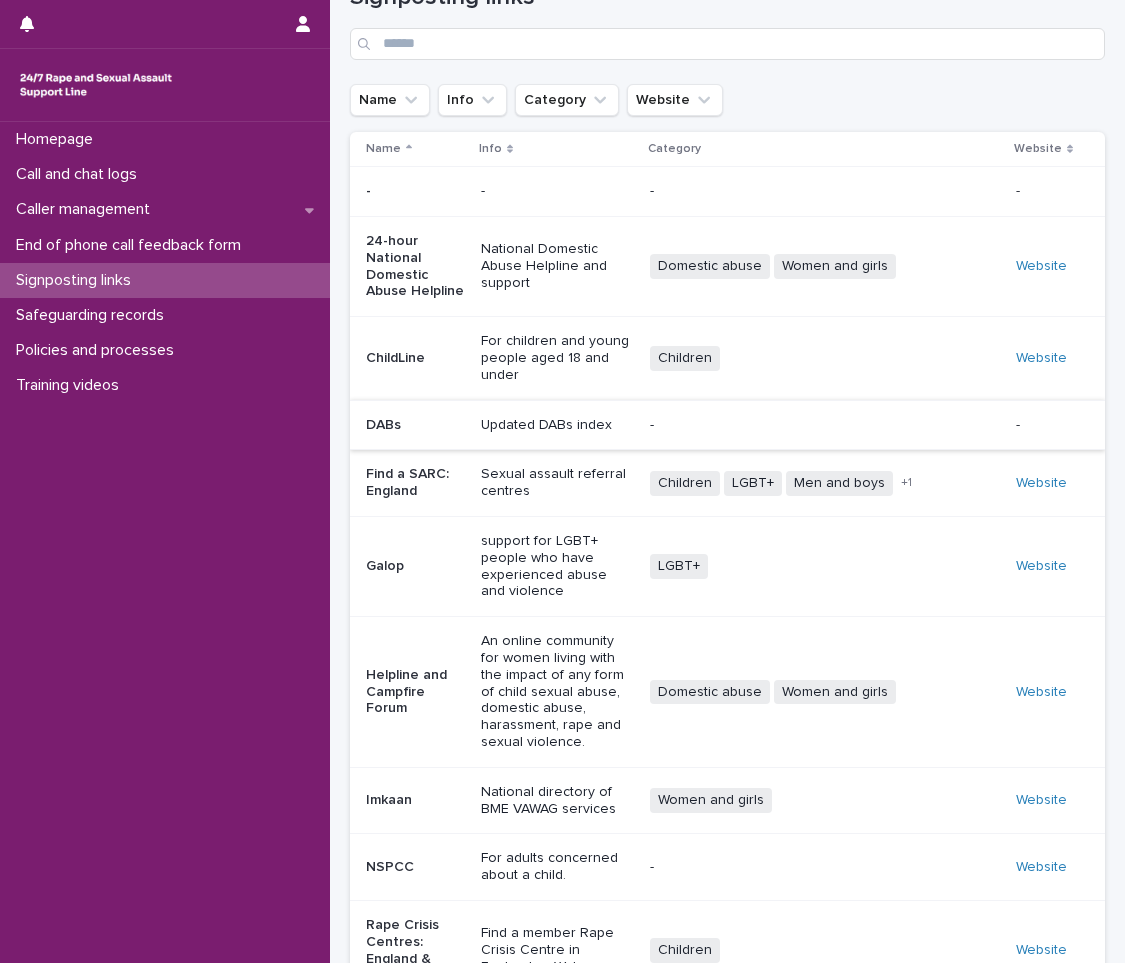 scroll, scrollTop: 149, scrollLeft: 0, axis: vertical 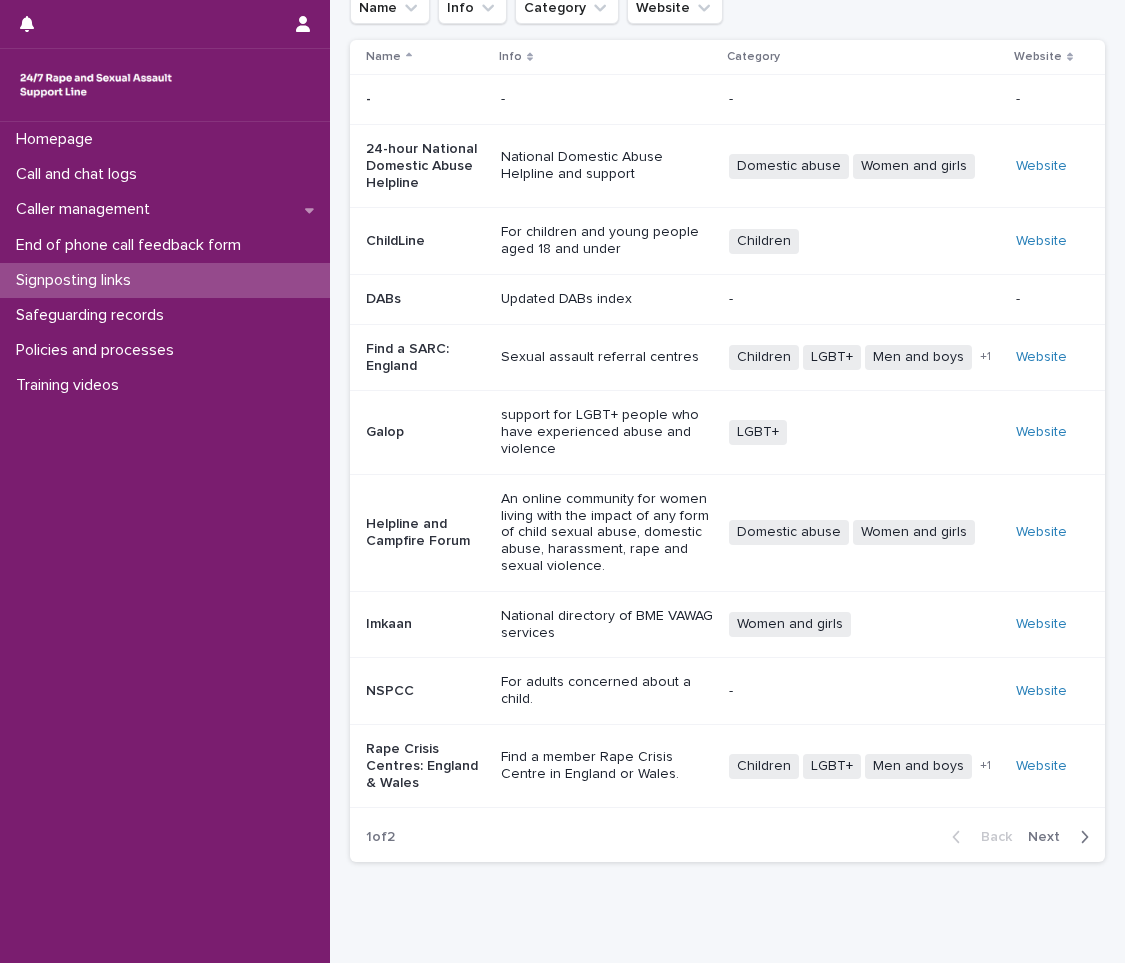 click on "Back Next" at bounding box center [1020, 837] 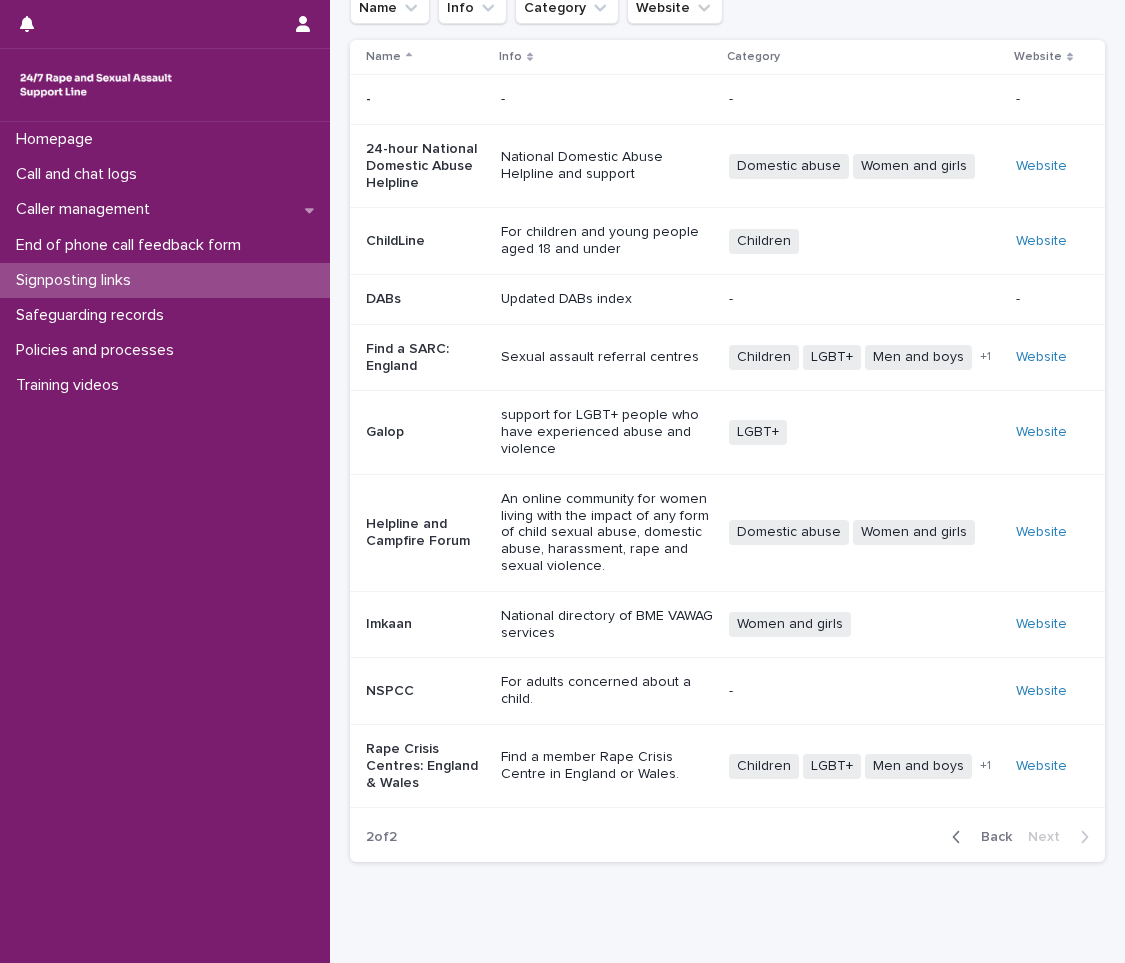scroll, scrollTop: 0, scrollLeft: 0, axis: both 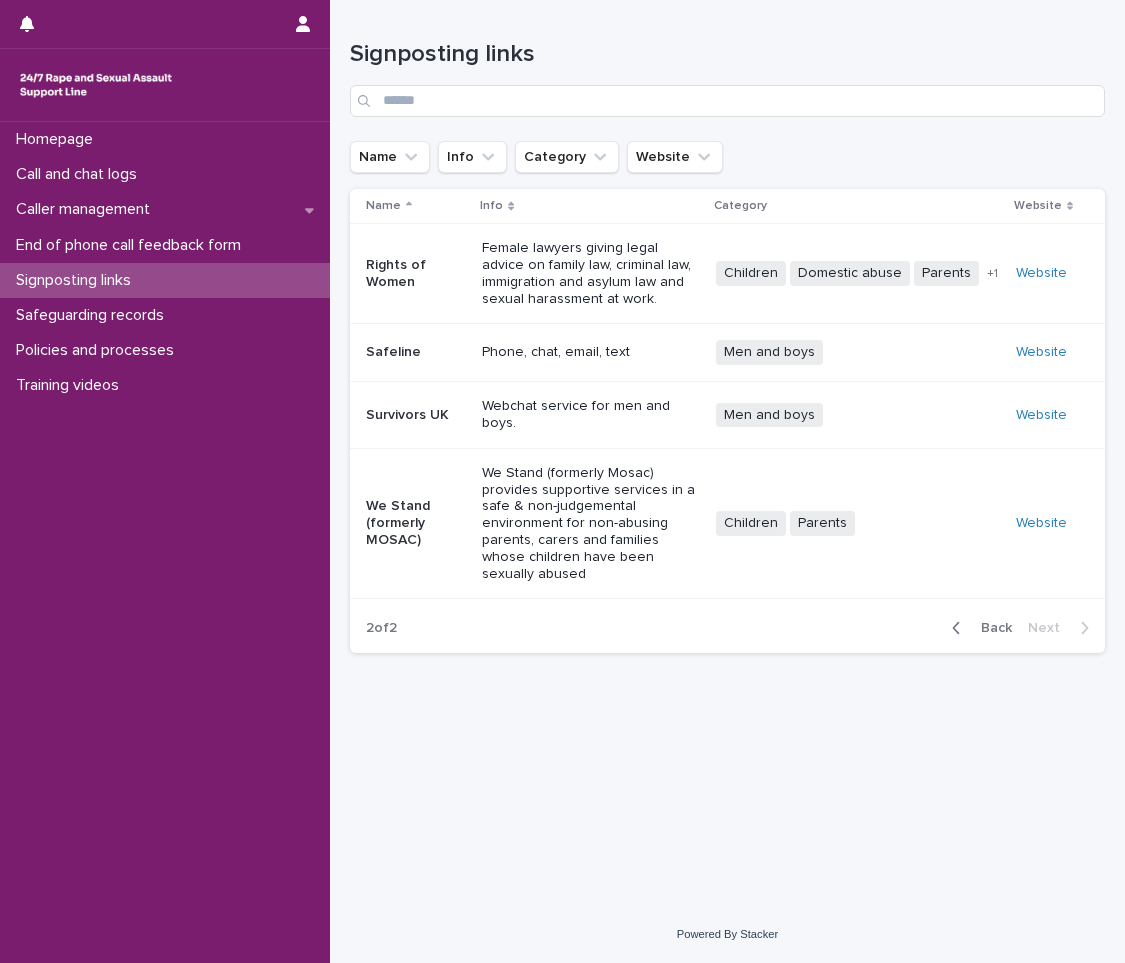 click on "Female lawyers giving legal advice on family law, criminal law, immigration and asylum law and sexual harassment at work." at bounding box center (590, 273) 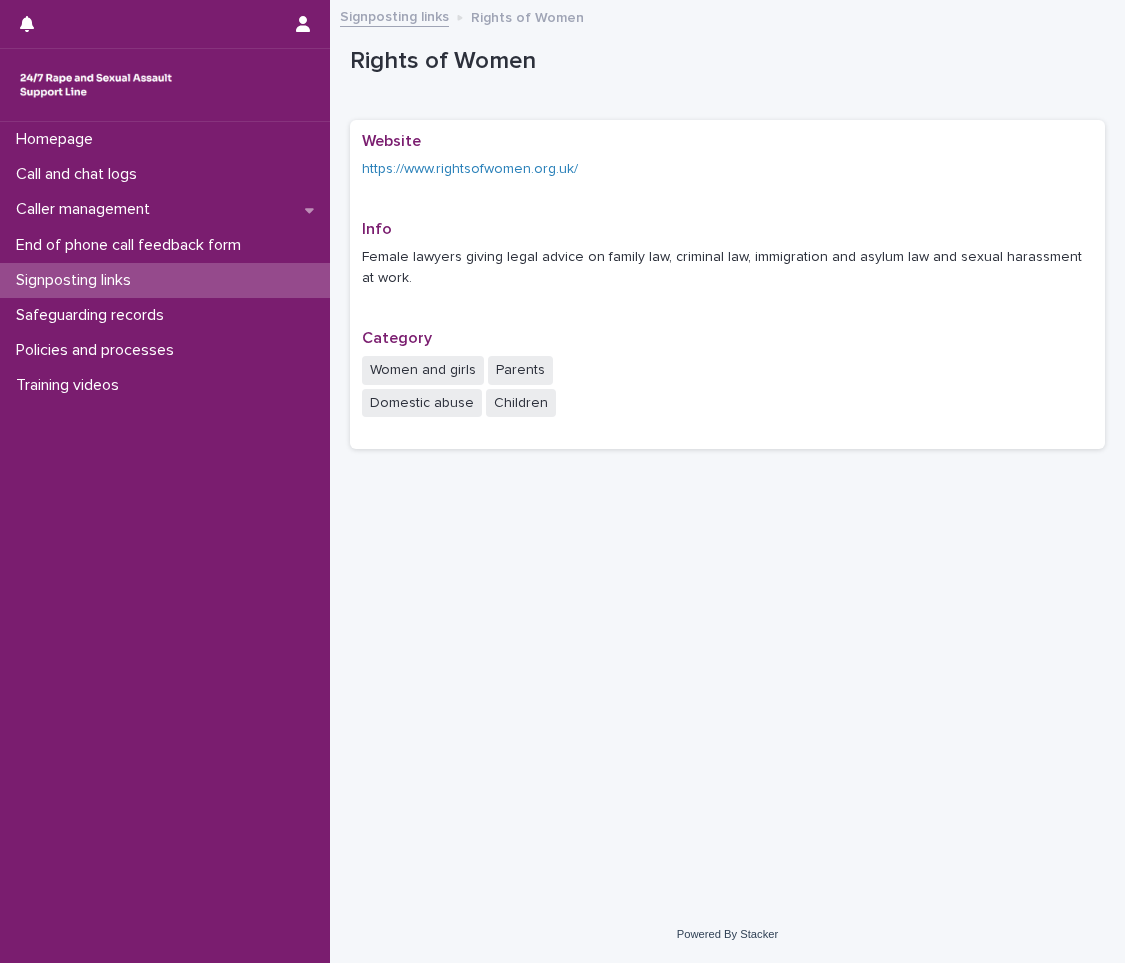 click on "Signposting links" at bounding box center (77, 280) 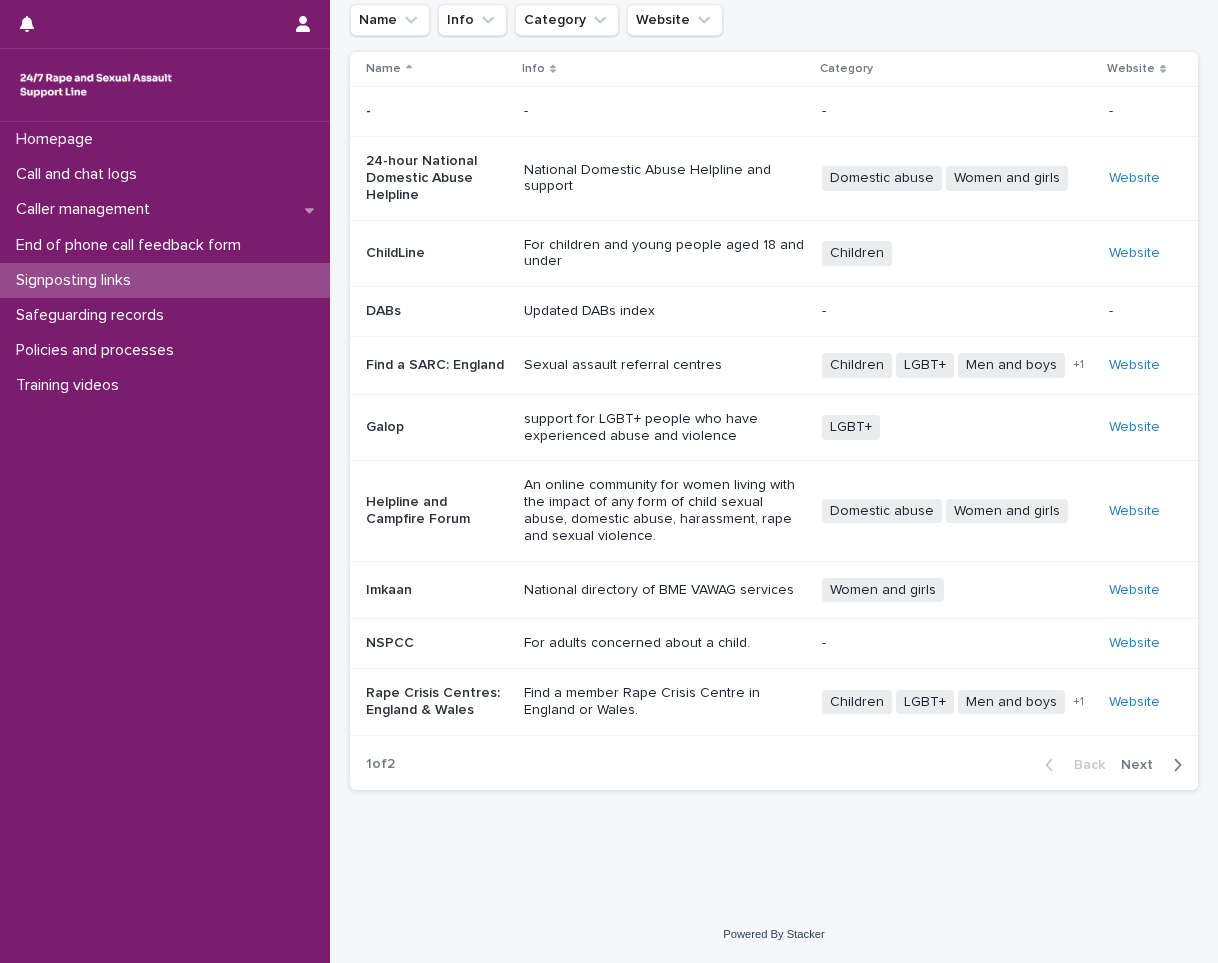 scroll, scrollTop: 92, scrollLeft: 0, axis: vertical 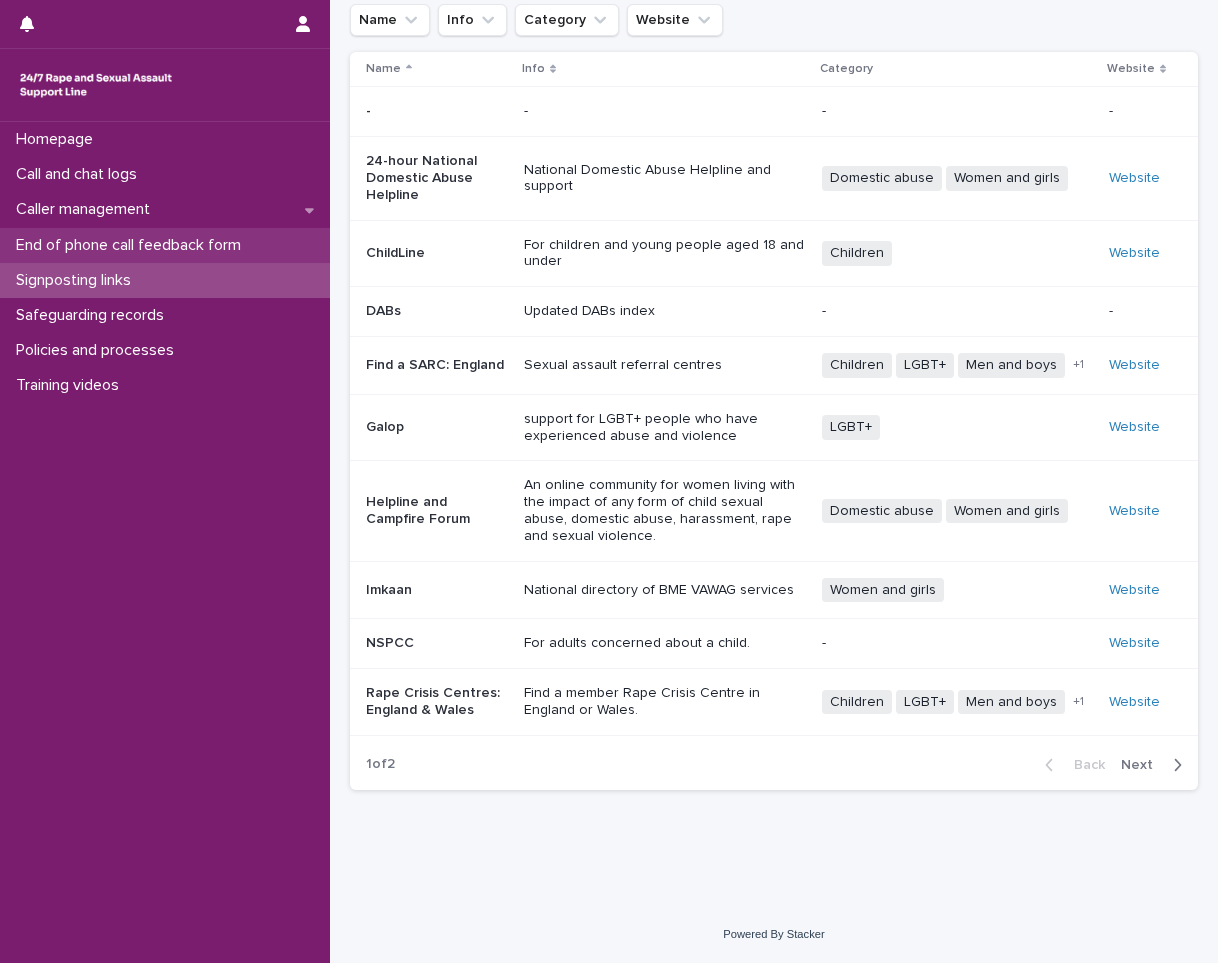 click on "End of phone call feedback form" at bounding box center (165, 245) 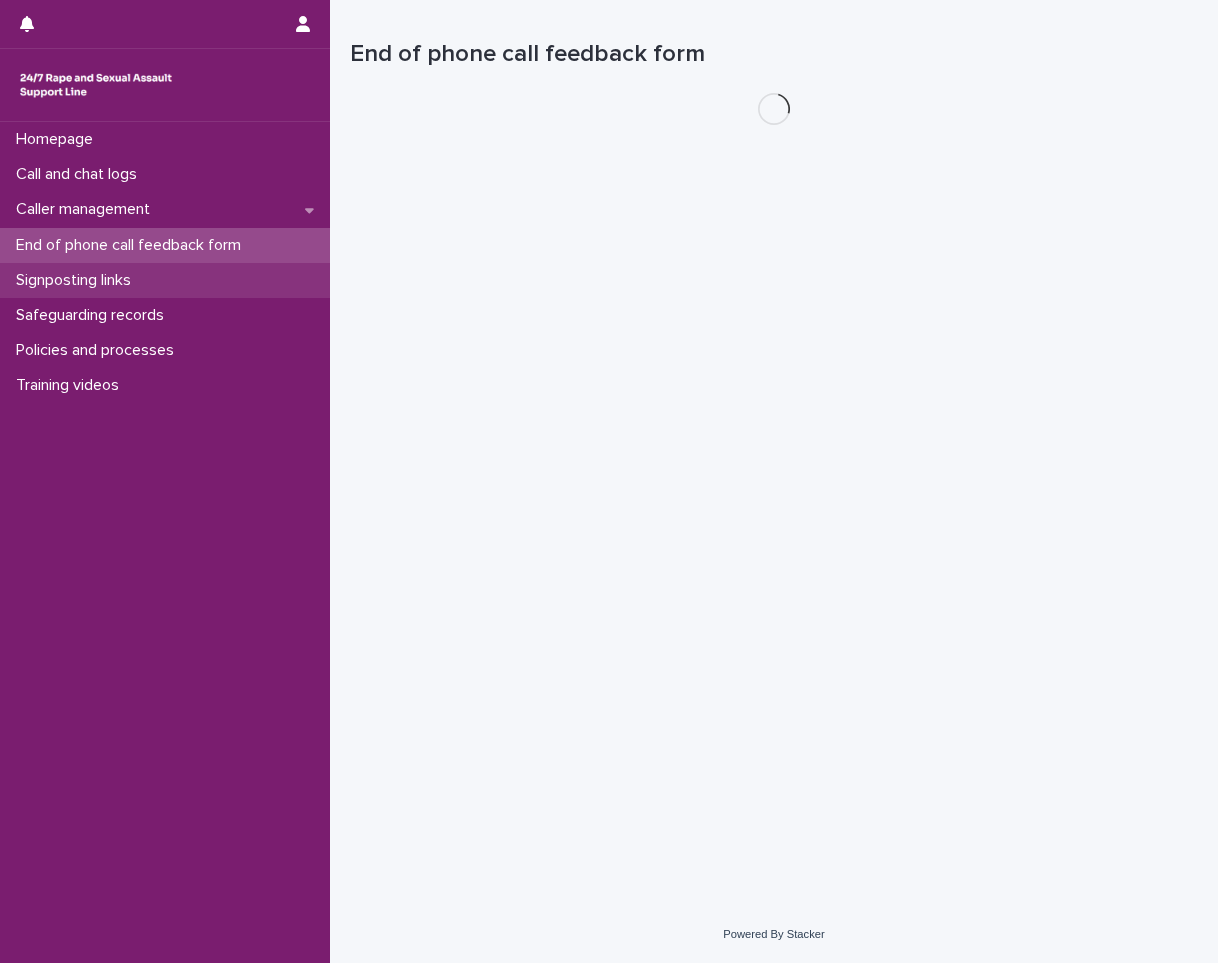 scroll, scrollTop: 0, scrollLeft: 0, axis: both 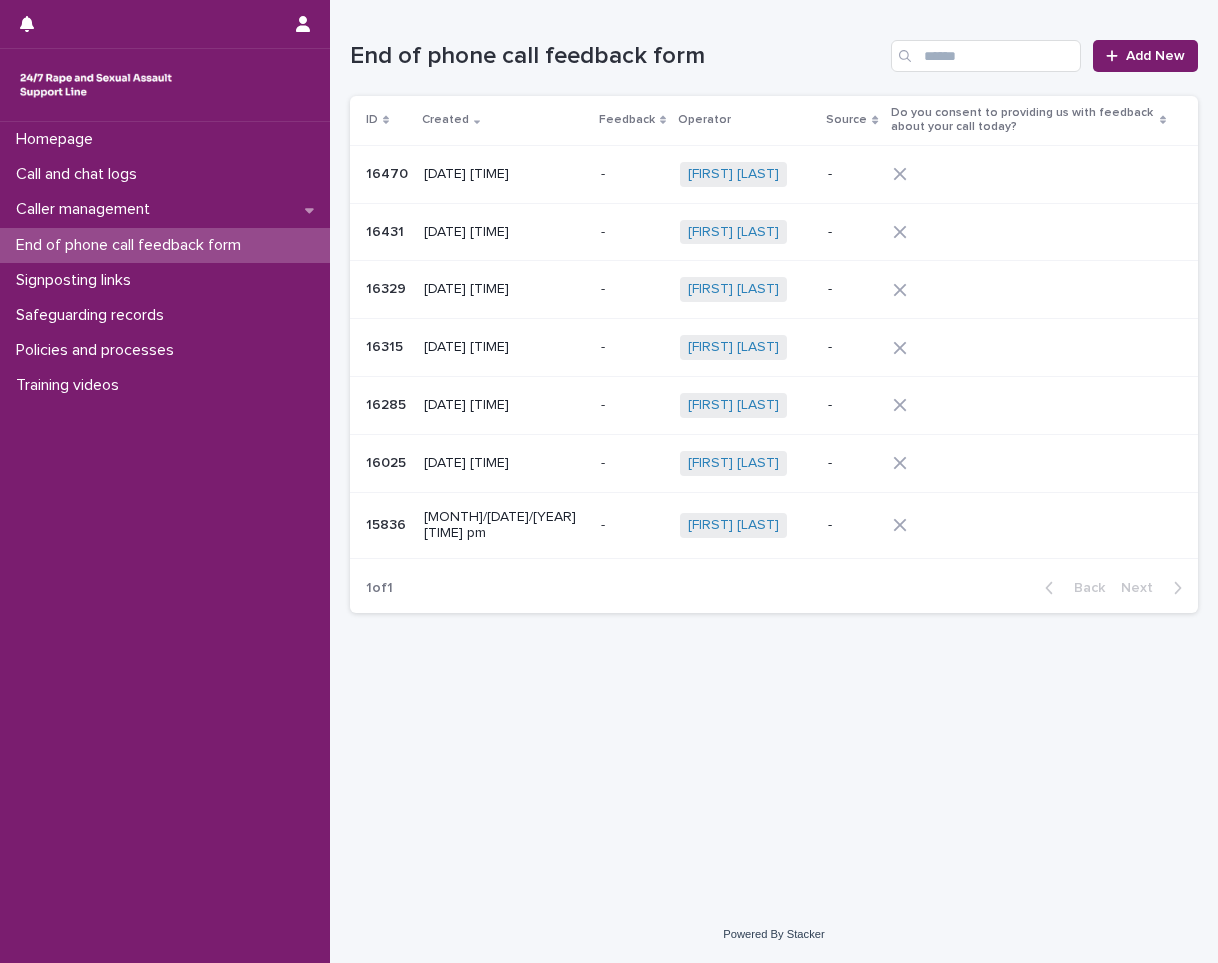 click on "26/7/2025 11:18 pm" at bounding box center (504, 174) 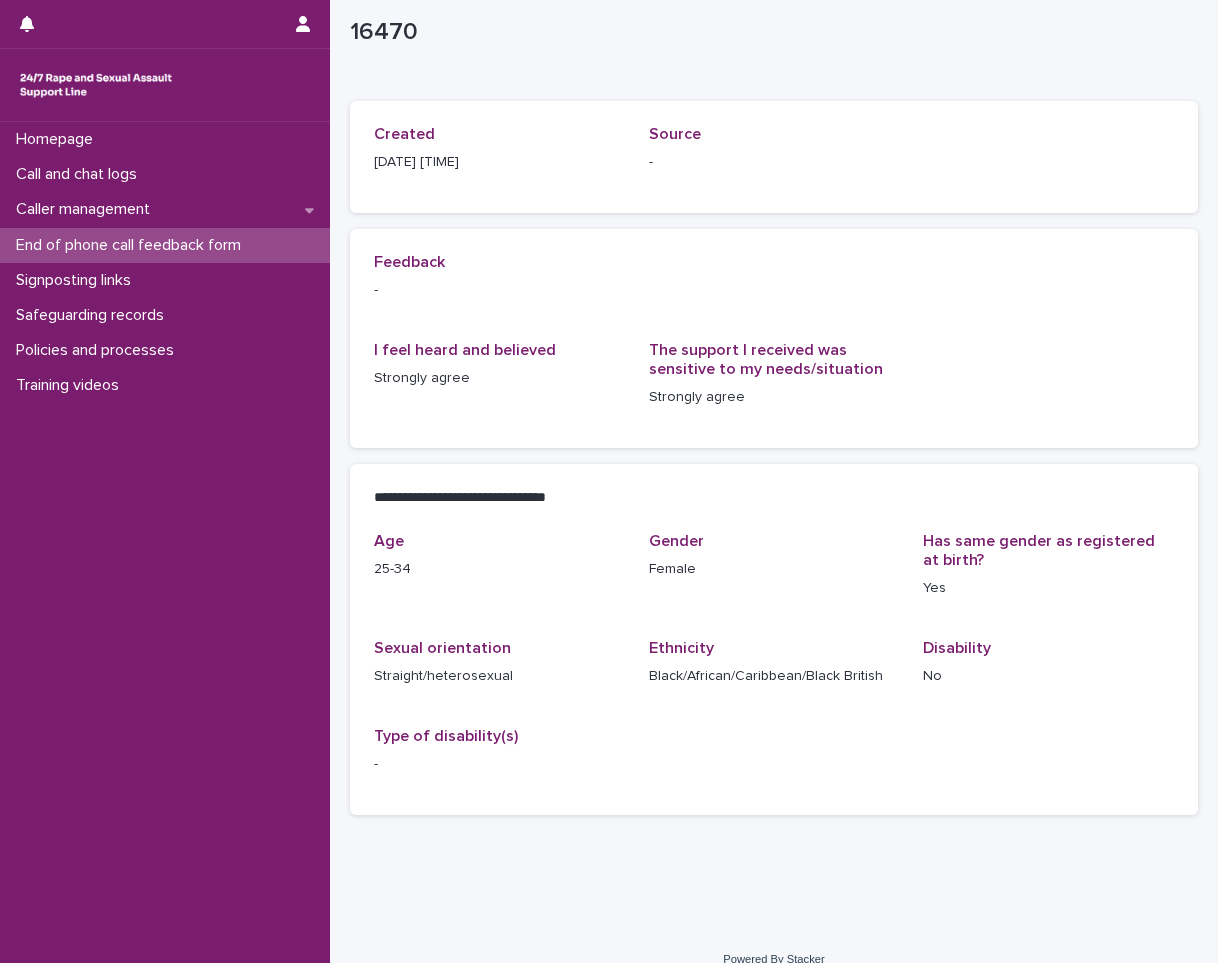 scroll, scrollTop: 70, scrollLeft: 0, axis: vertical 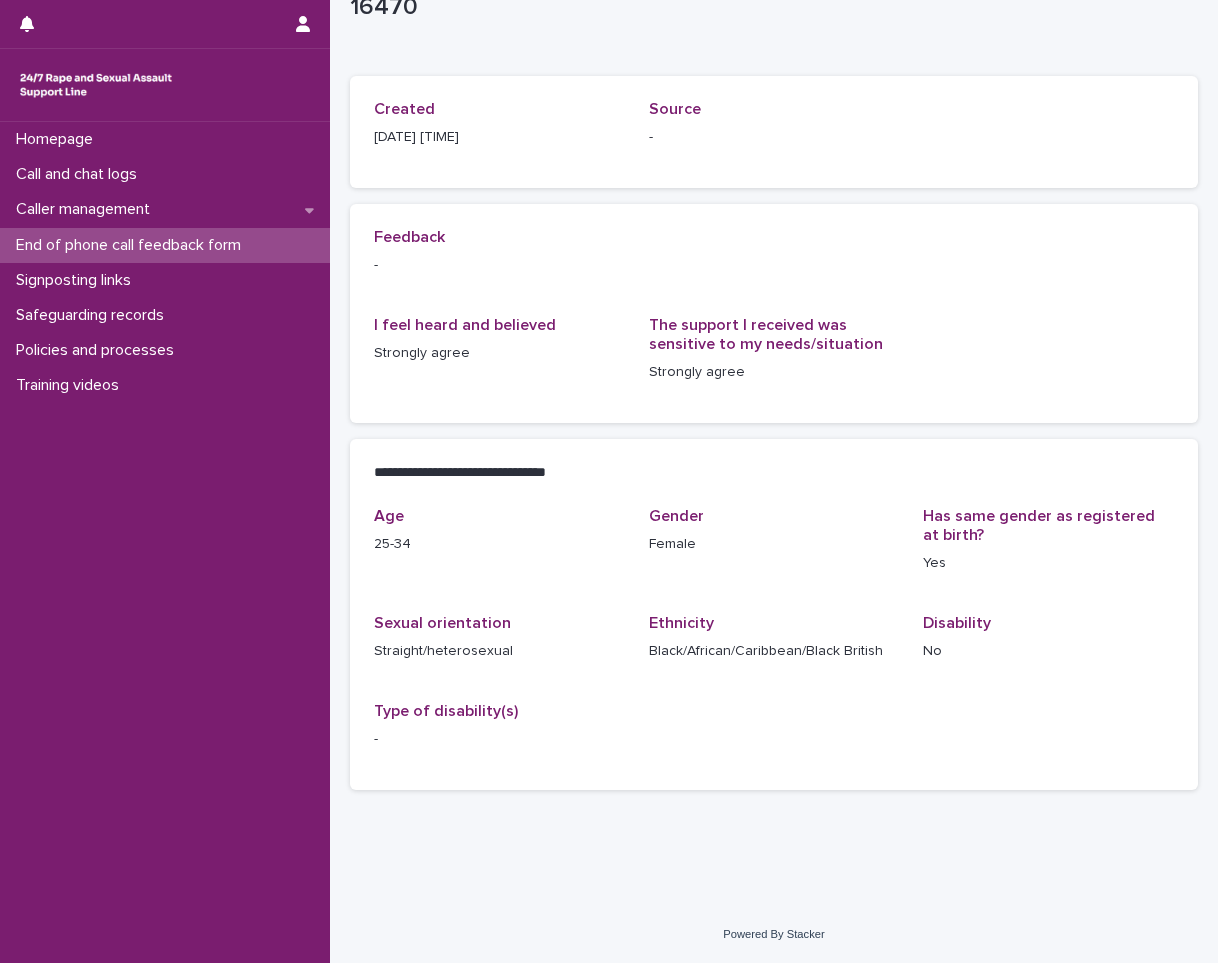 click on "End of phone call feedback form" at bounding box center [132, 245] 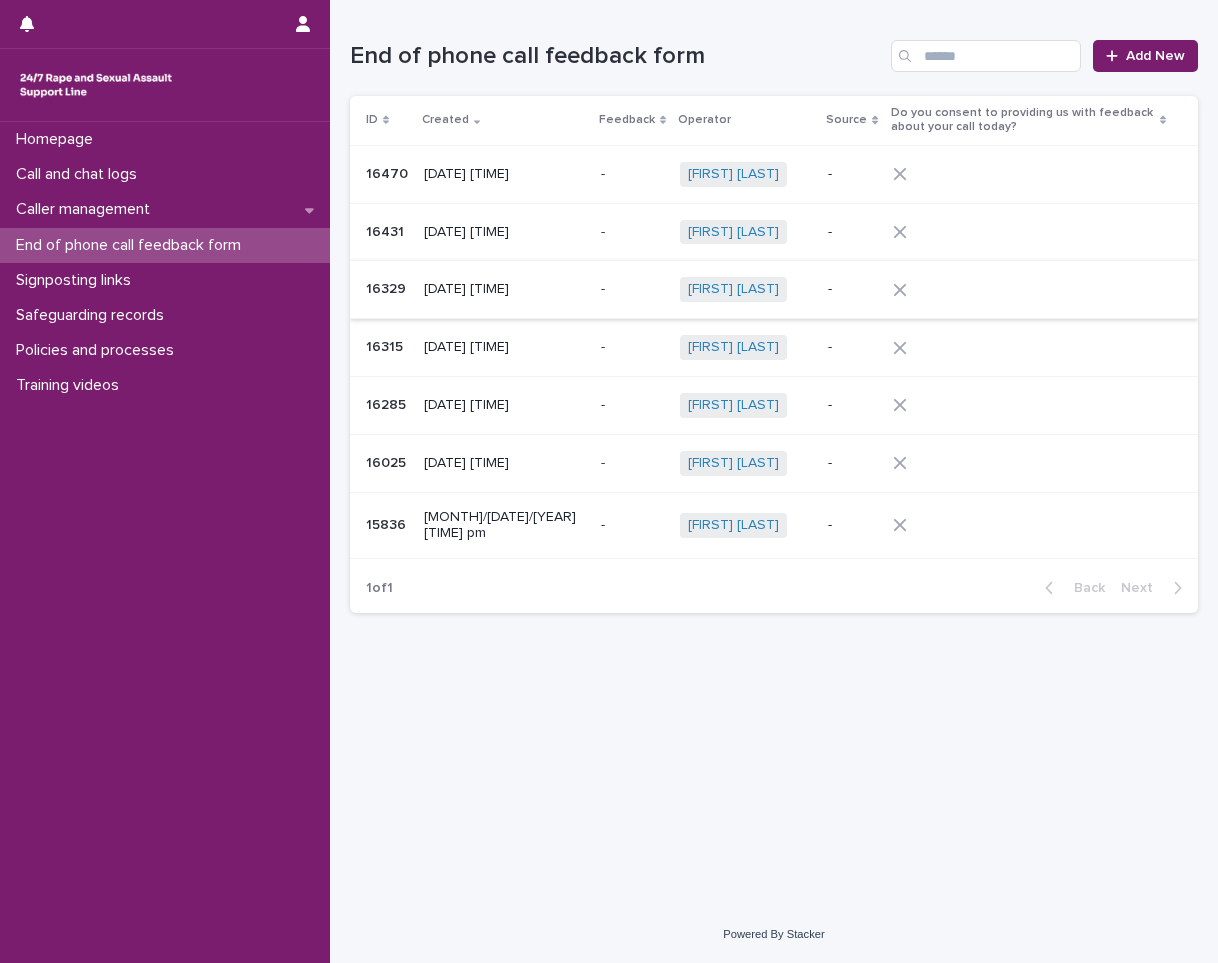 scroll, scrollTop: 0, scrollLeft: 0, axis: both 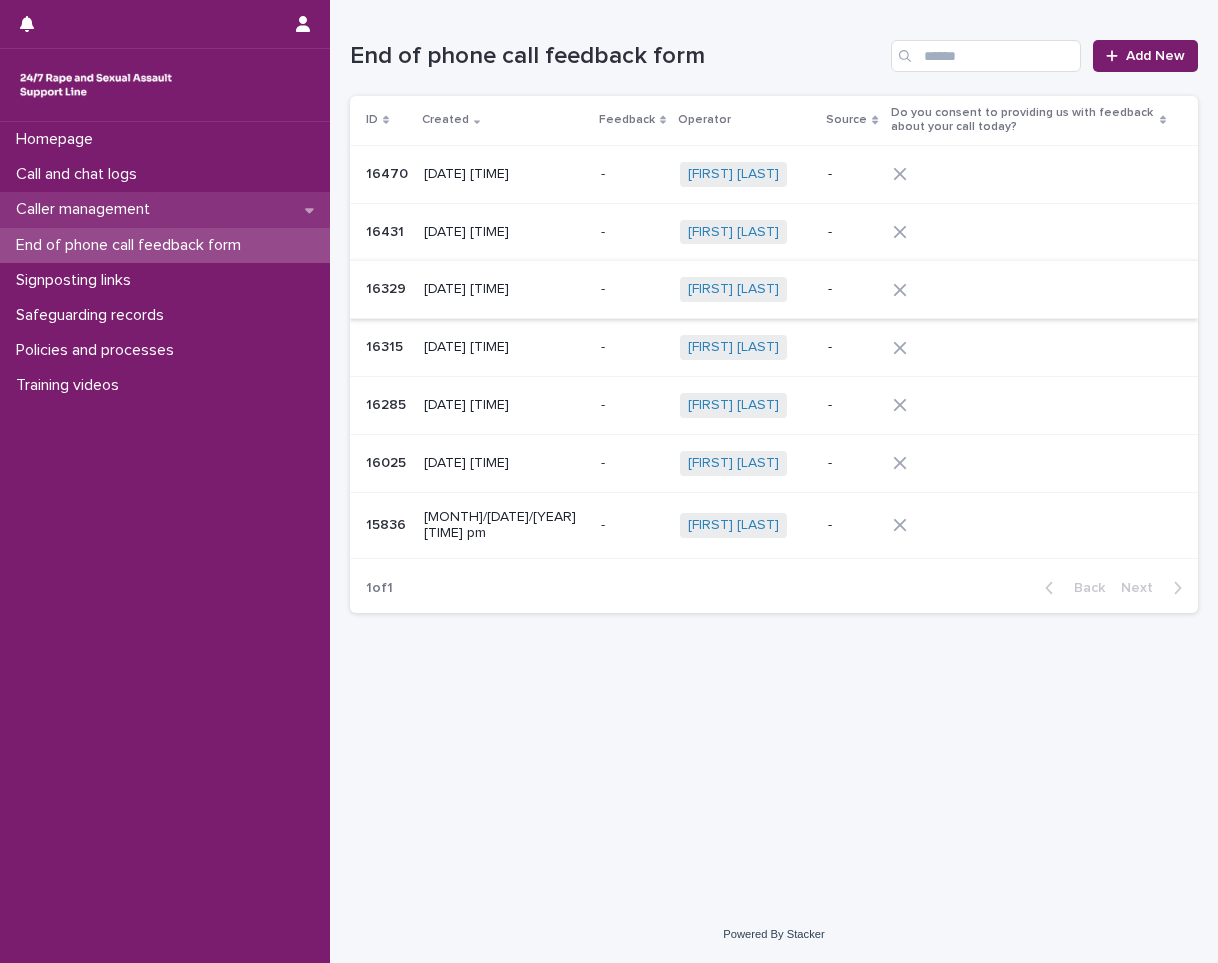 click on "Caller management" at bounding box center [165, 209] 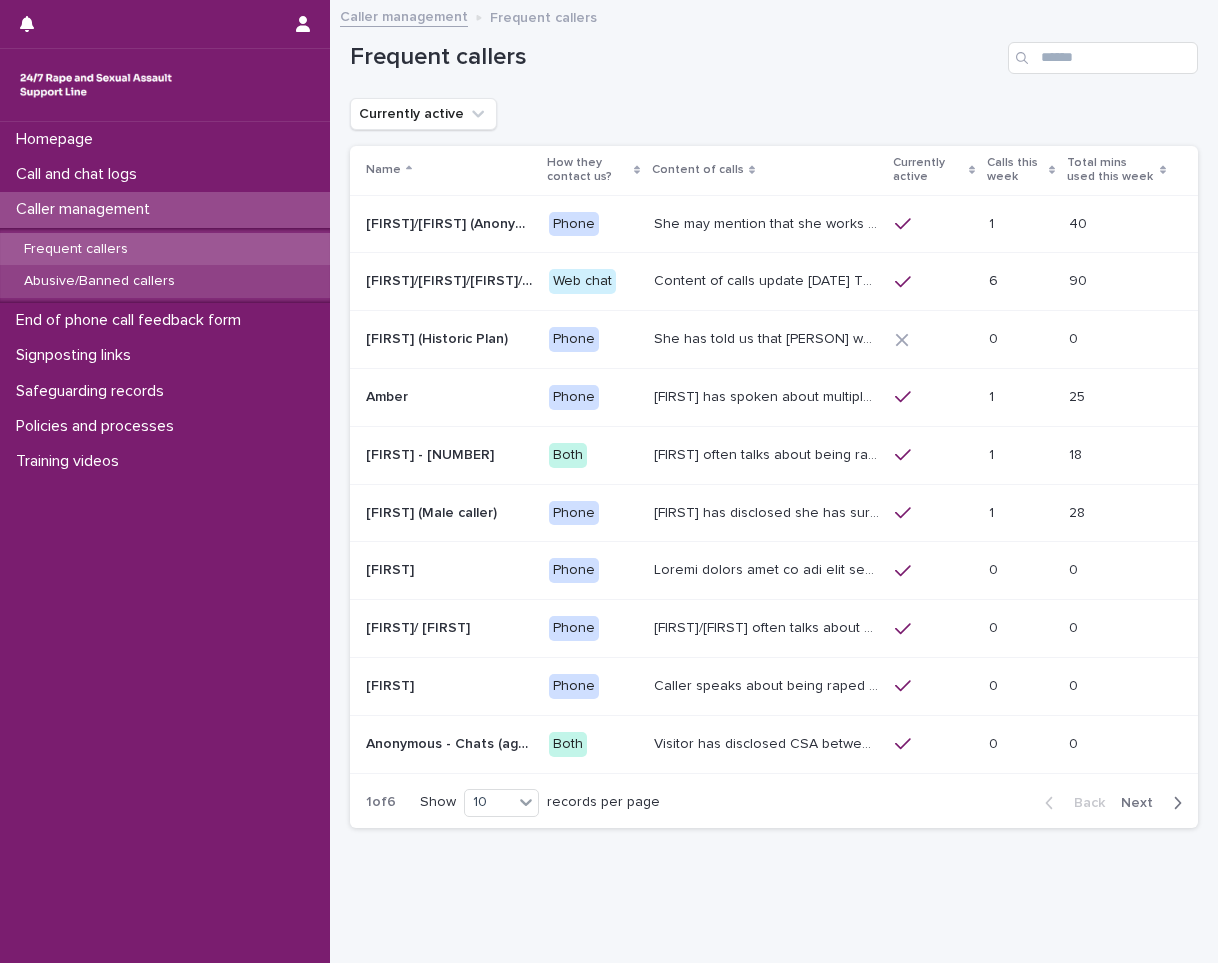 click on "Abusive/Banned callers" at bounding box center [99, 281] 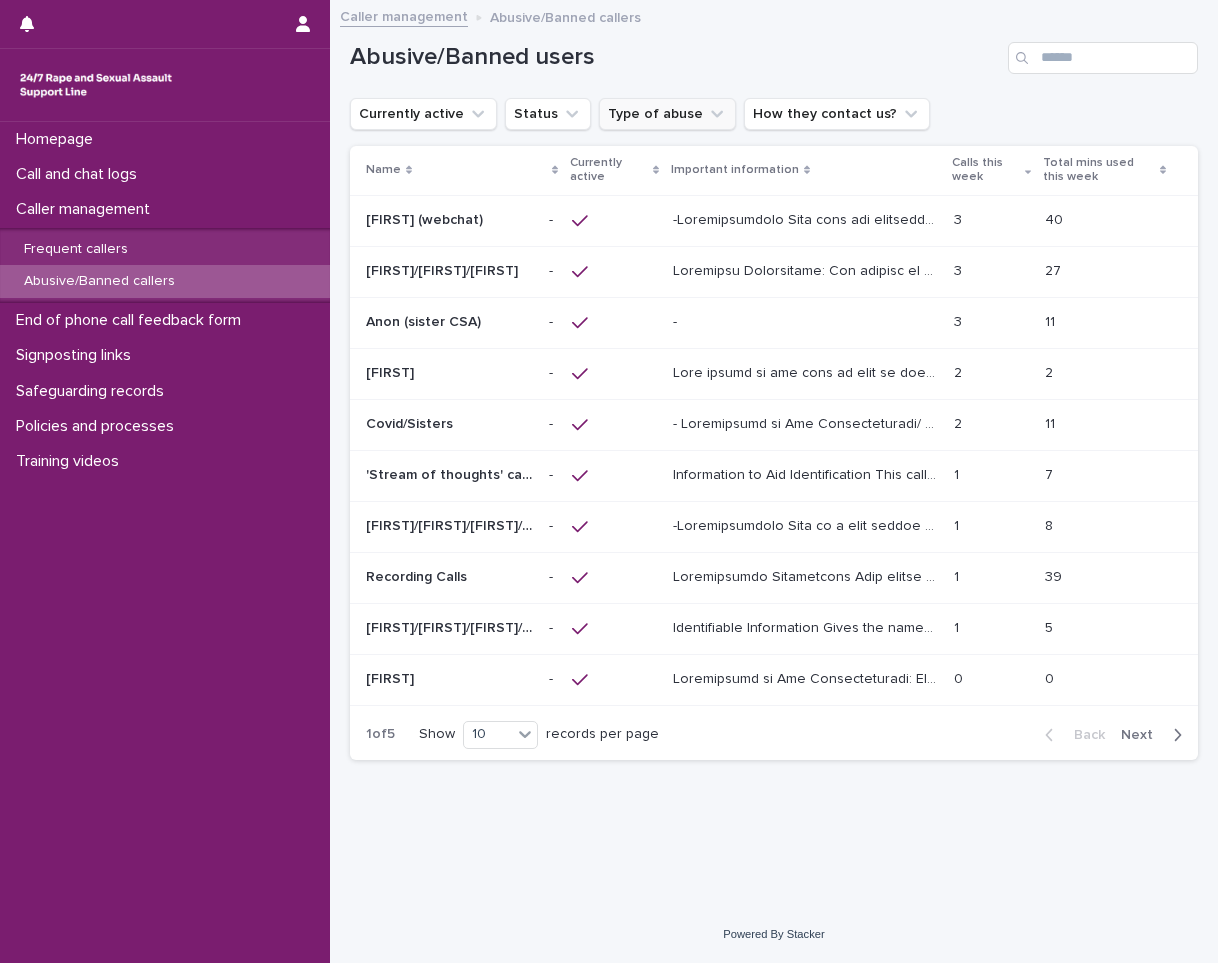 click on "Type of abuse" at bounding box center (667, 114) 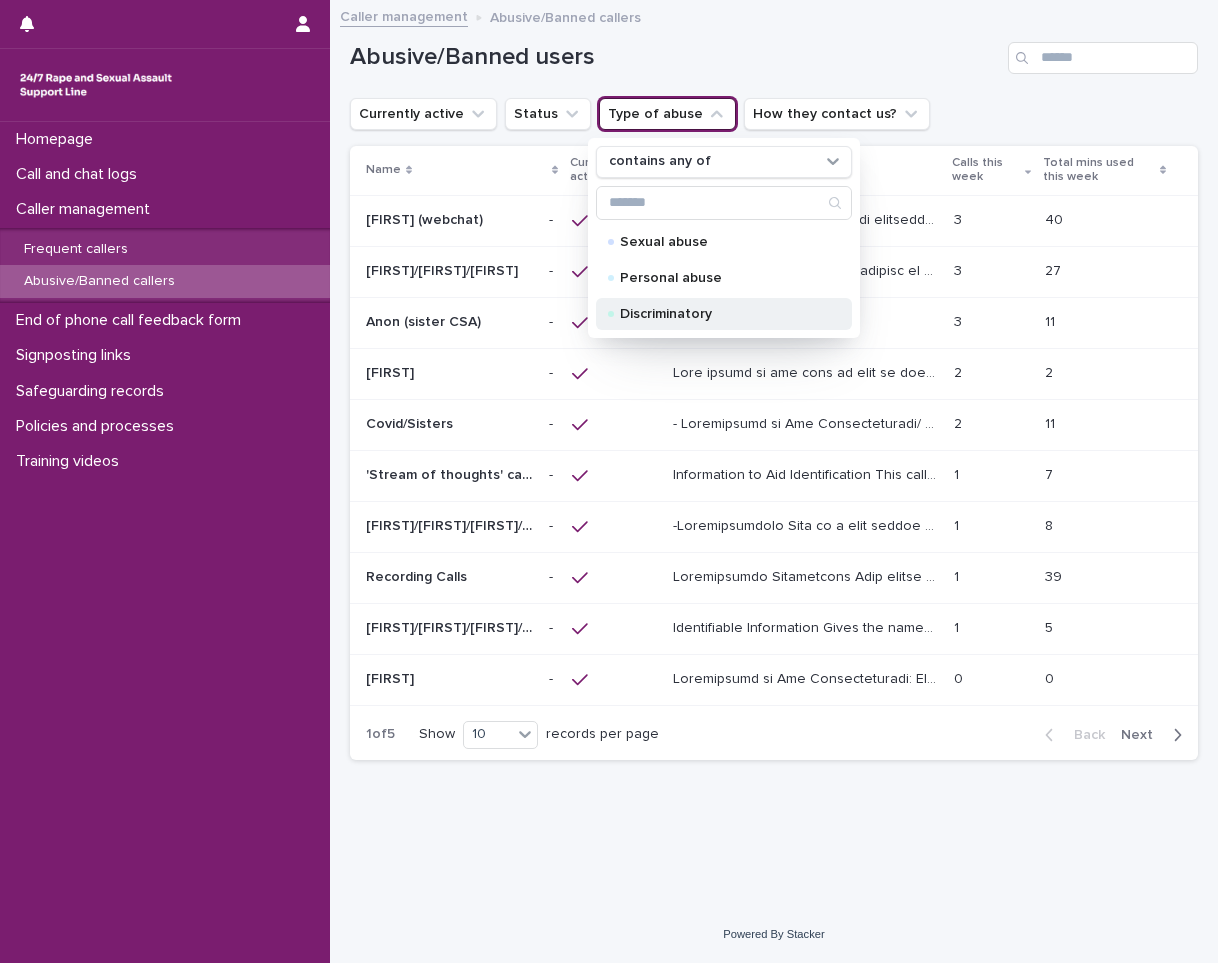 drag, startPoint x: 703, startPoint y: 288, endPoint x: 686, endPoint y: 299, distance: 20.248457 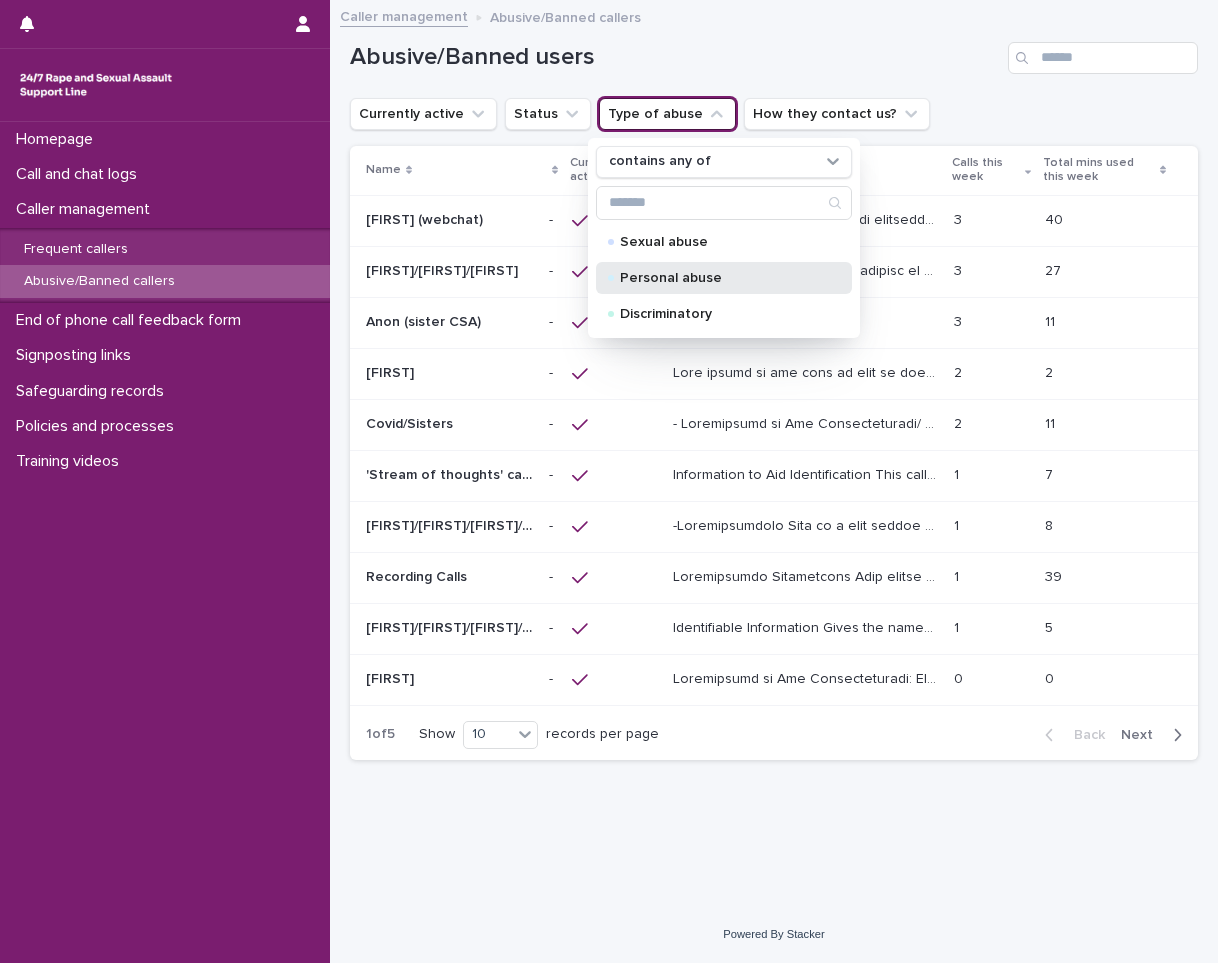 click on "Personal abuse" at bounding box center [724, 278] 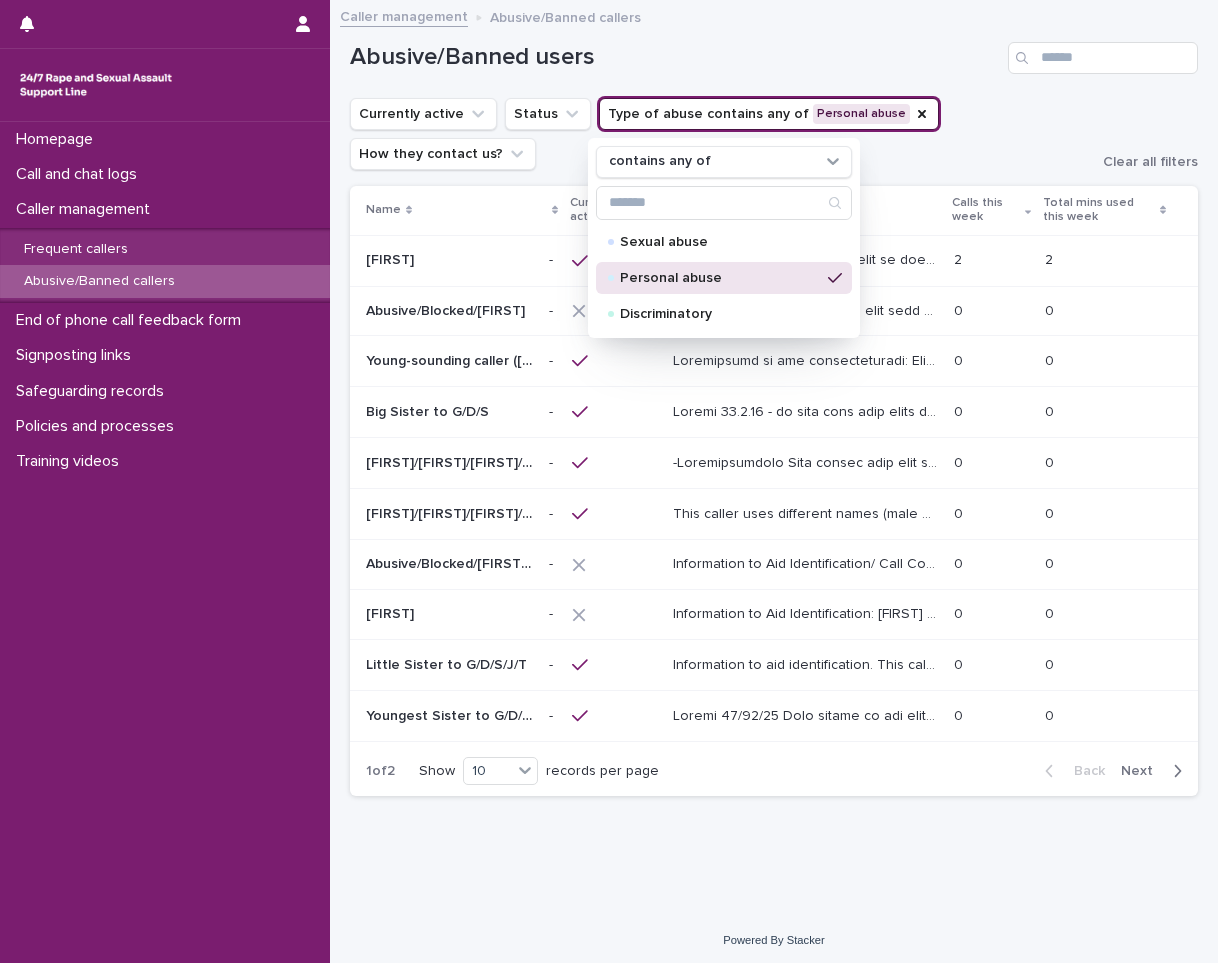 click on "Abusive/Banned users" at bounding box center (675, 57) 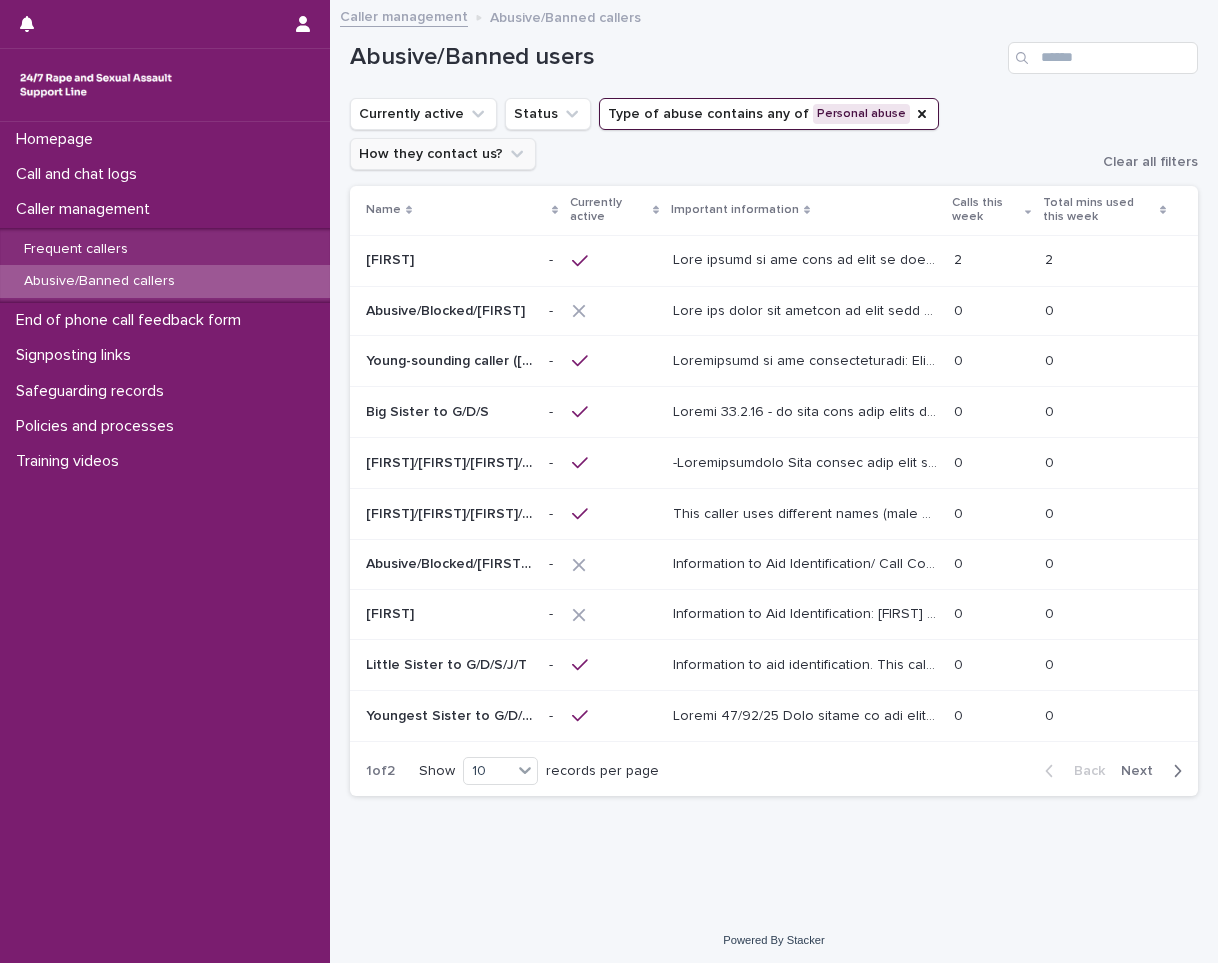 click on "How they contact us?" at bounding box center [443, 154] 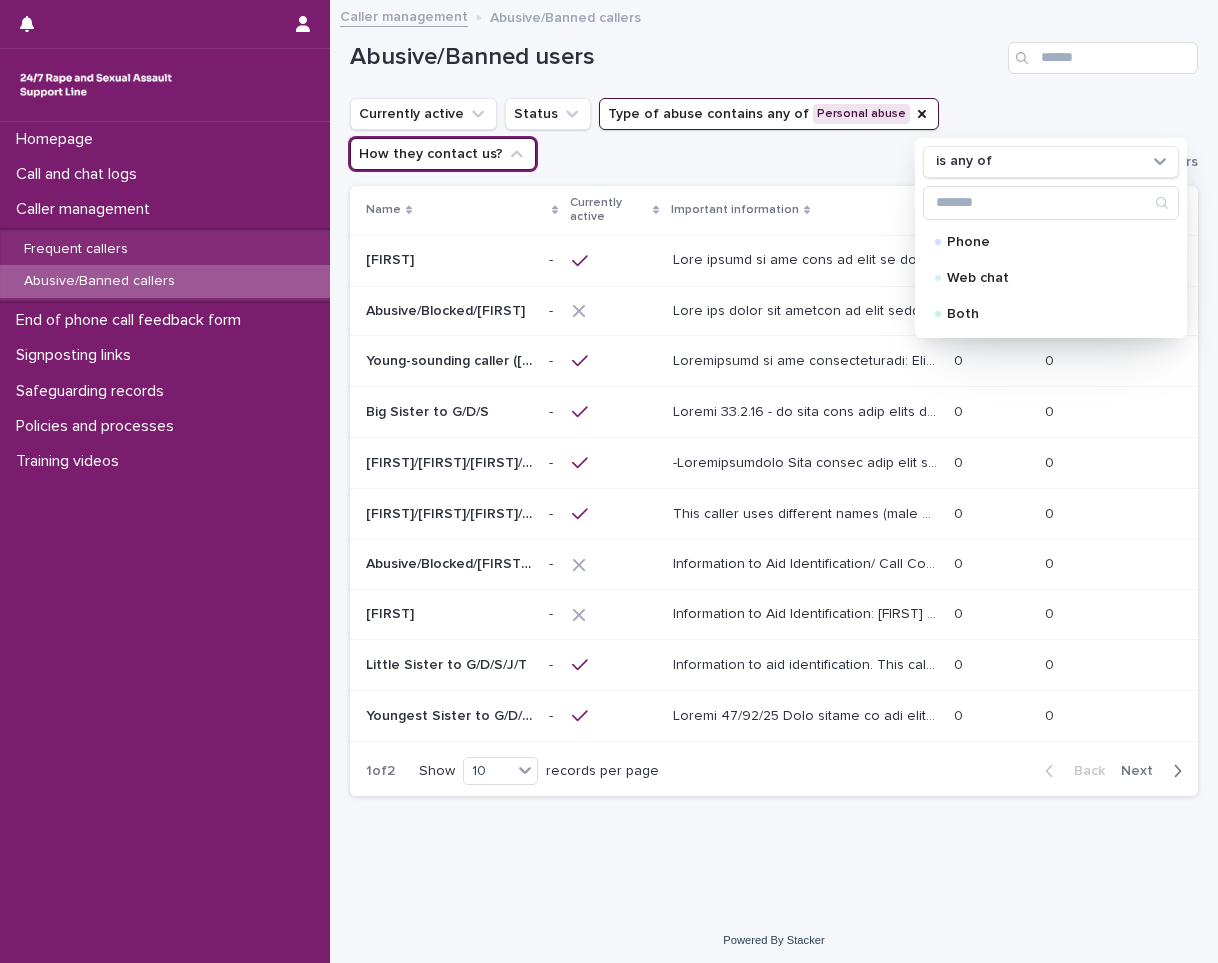 click on "Abusive/Banned users" at bounding box center [774, 50] 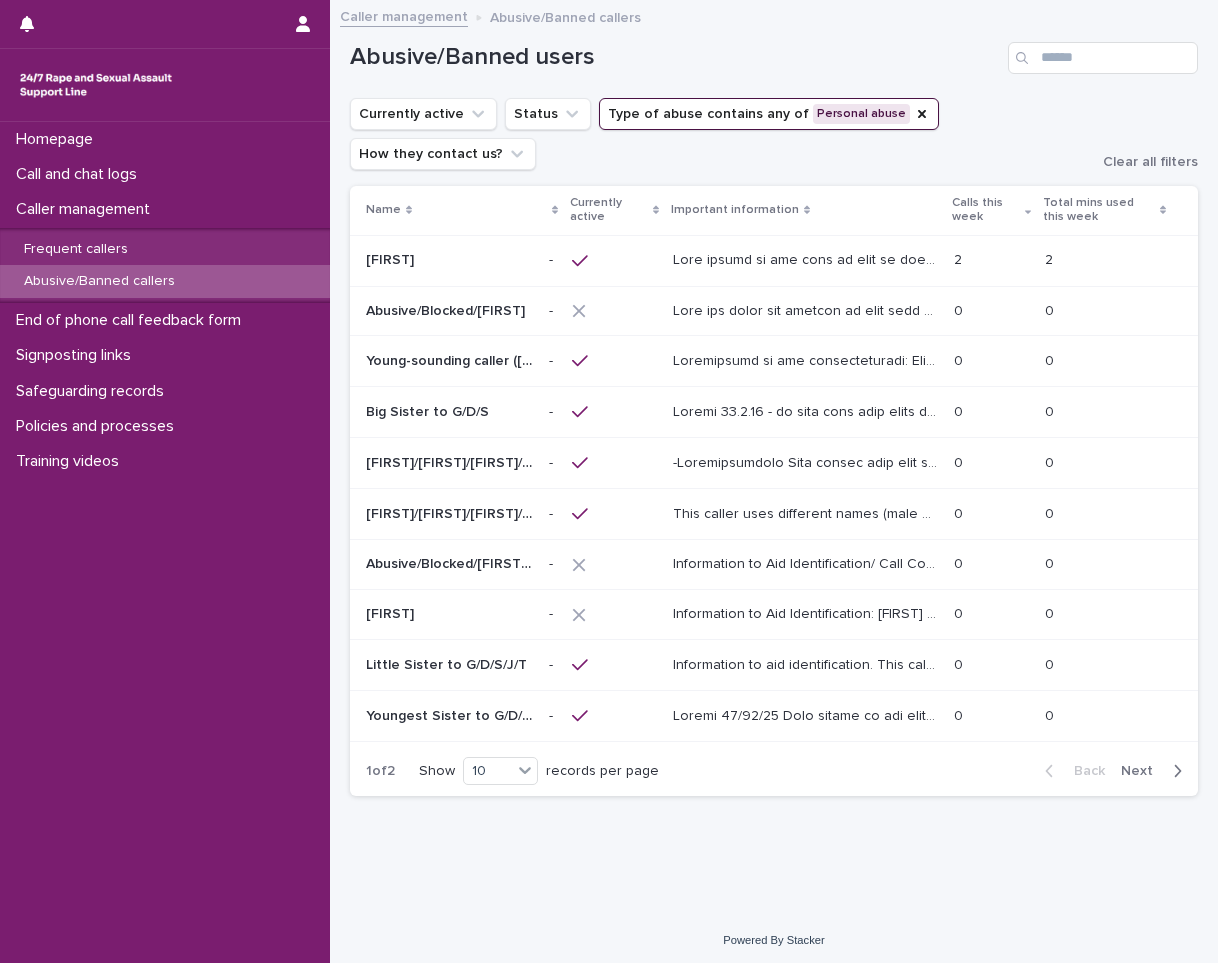click on "This caller is banned due to threats made to our team.
-Identification/ Content of calls
This caller uses different names (male and female). They have a young sounding voice. They said they have transitioned from female to male and identify as transgender or, sometimes, non-binary. They often discuss being a gymnast and working in a leotard shop. They have disclosed being gang-raped from a group of male strangers where they were drugged. The caller asks personal questions such as "if you were raped, would you keep the baby?" They have asked for an address of a support worker and other inappropriate questions. They avoid an exploration of their feelings and will hang up if the call is taken in this direction. They have previously called the support line multiple times a day.
-Signposting
No signposting necessary" at bounding box center (807, 512) 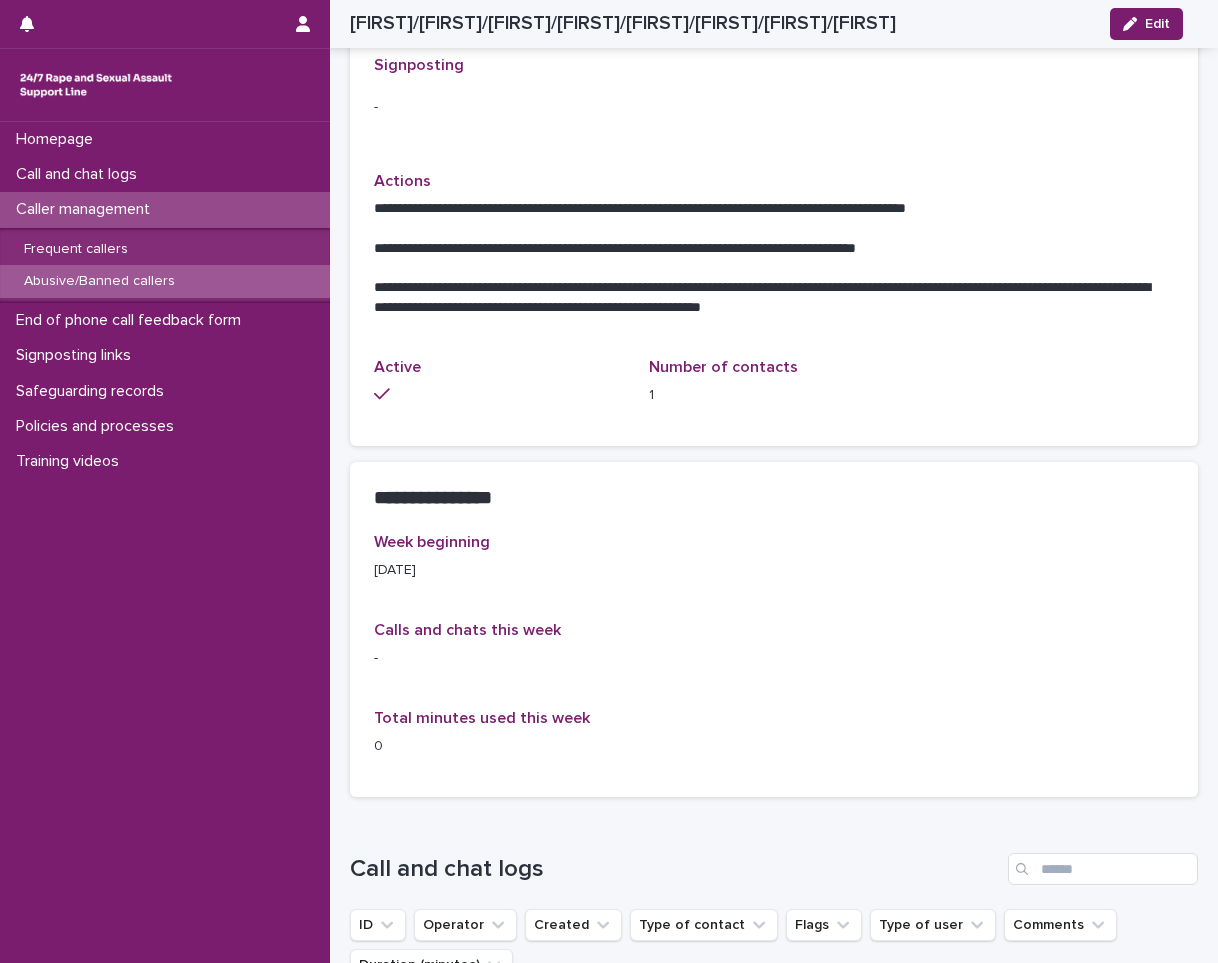 scroll, scrollTop: 900, scrollLeft: 0, axis: vertical 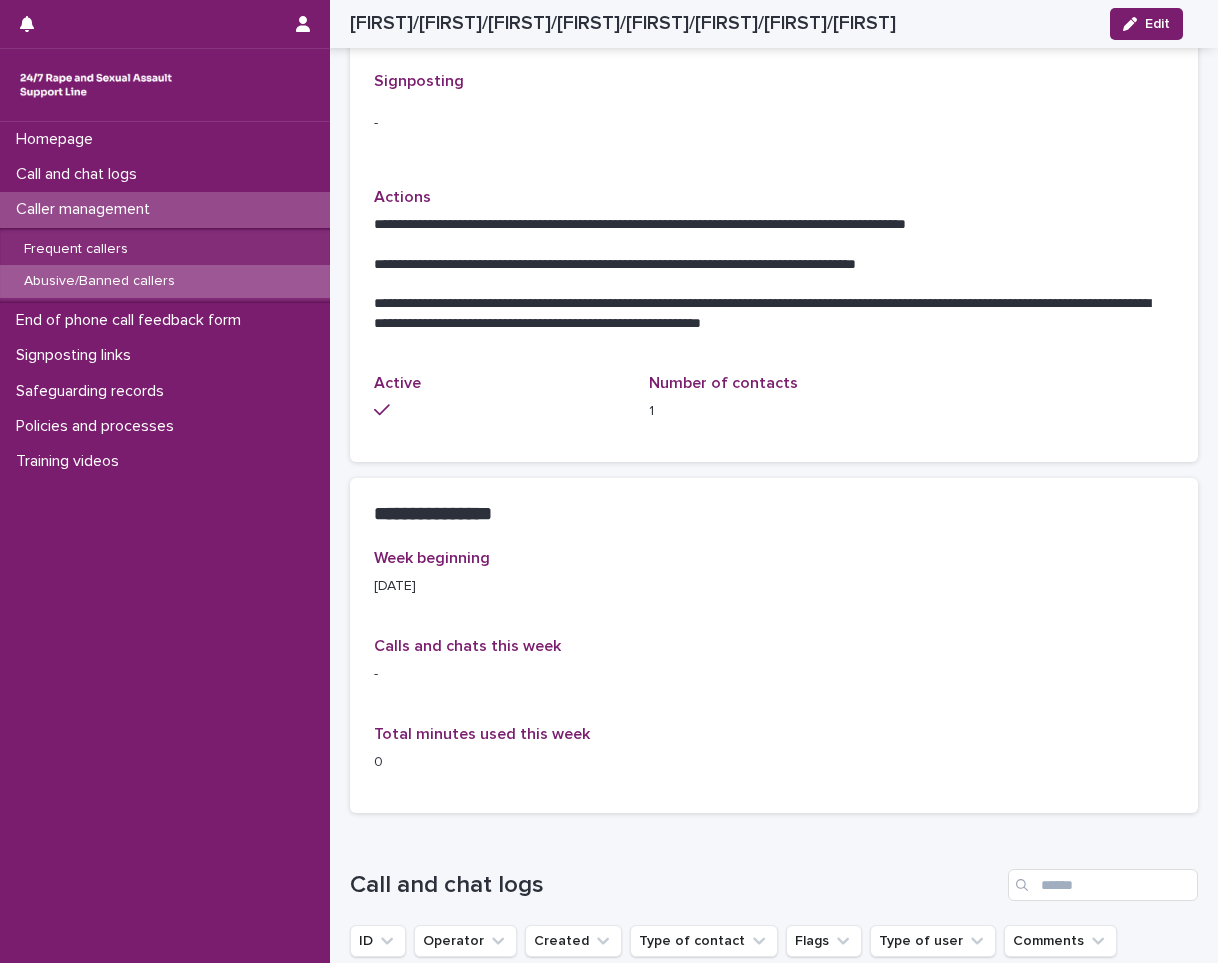 click on "Abusive/Banned callers" at bounding box center (165, 281) 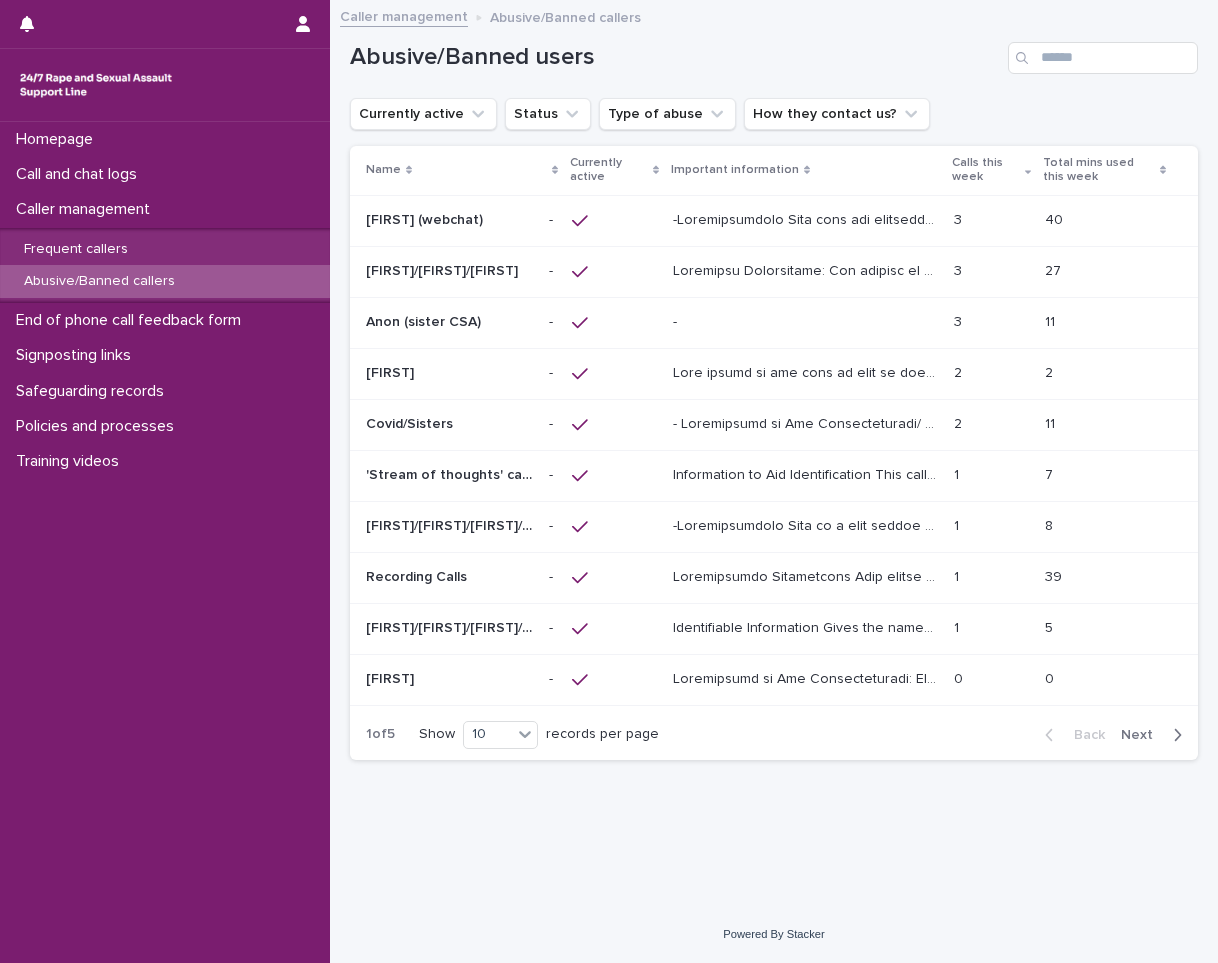 scroll, scrollTop: 0, scrollLeft: 0, axis: both 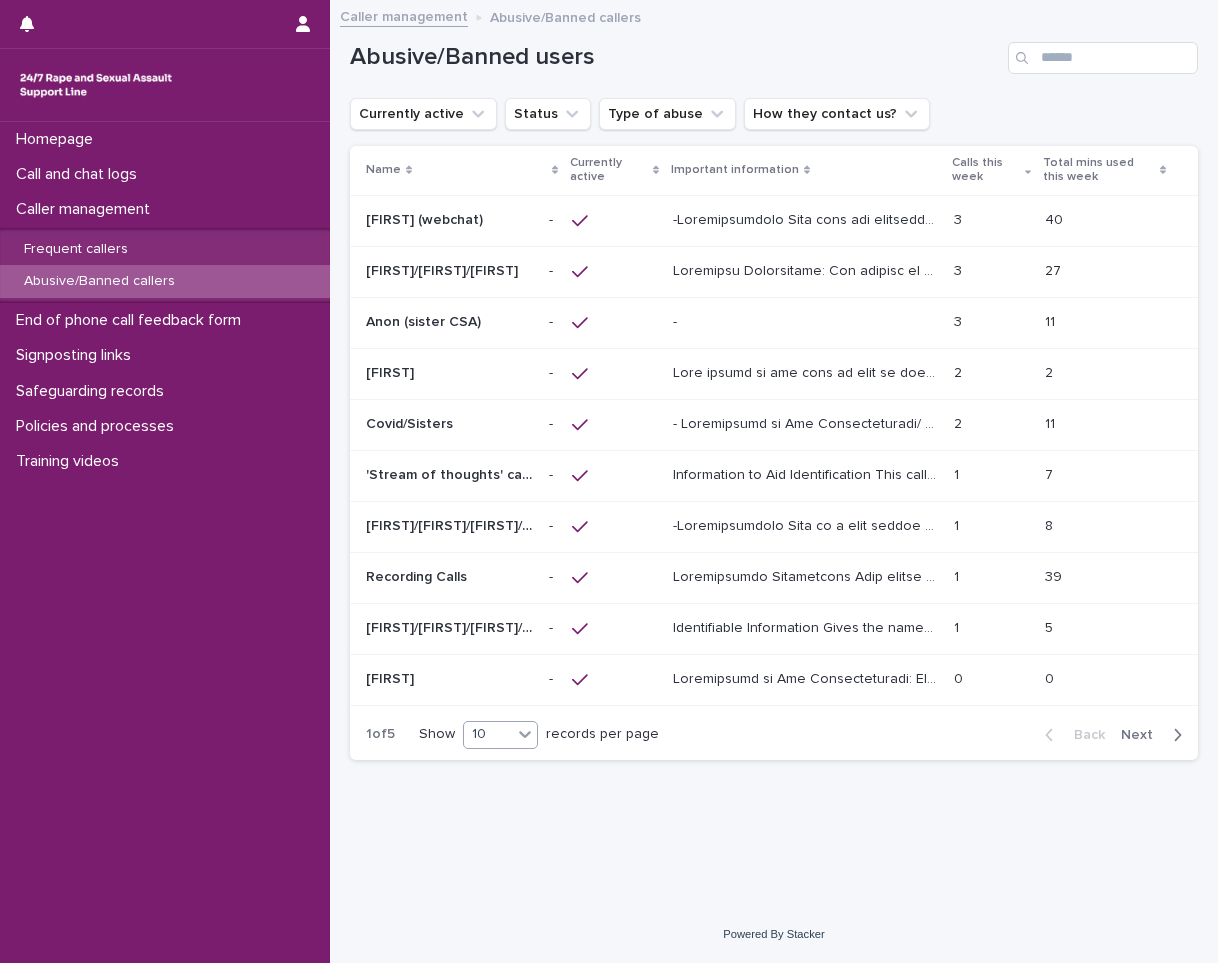 click 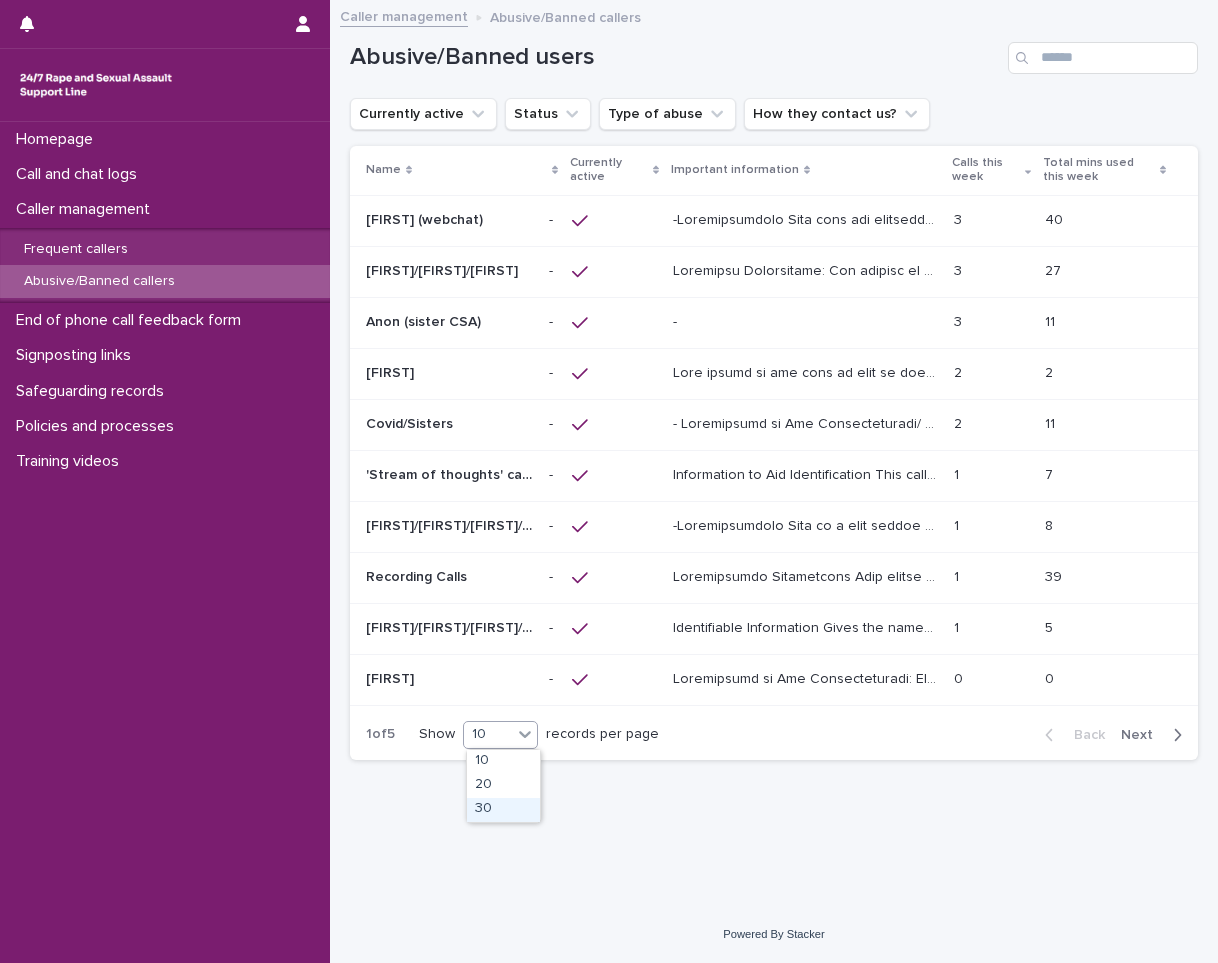 click on "30" at bounding box center [503, 810] 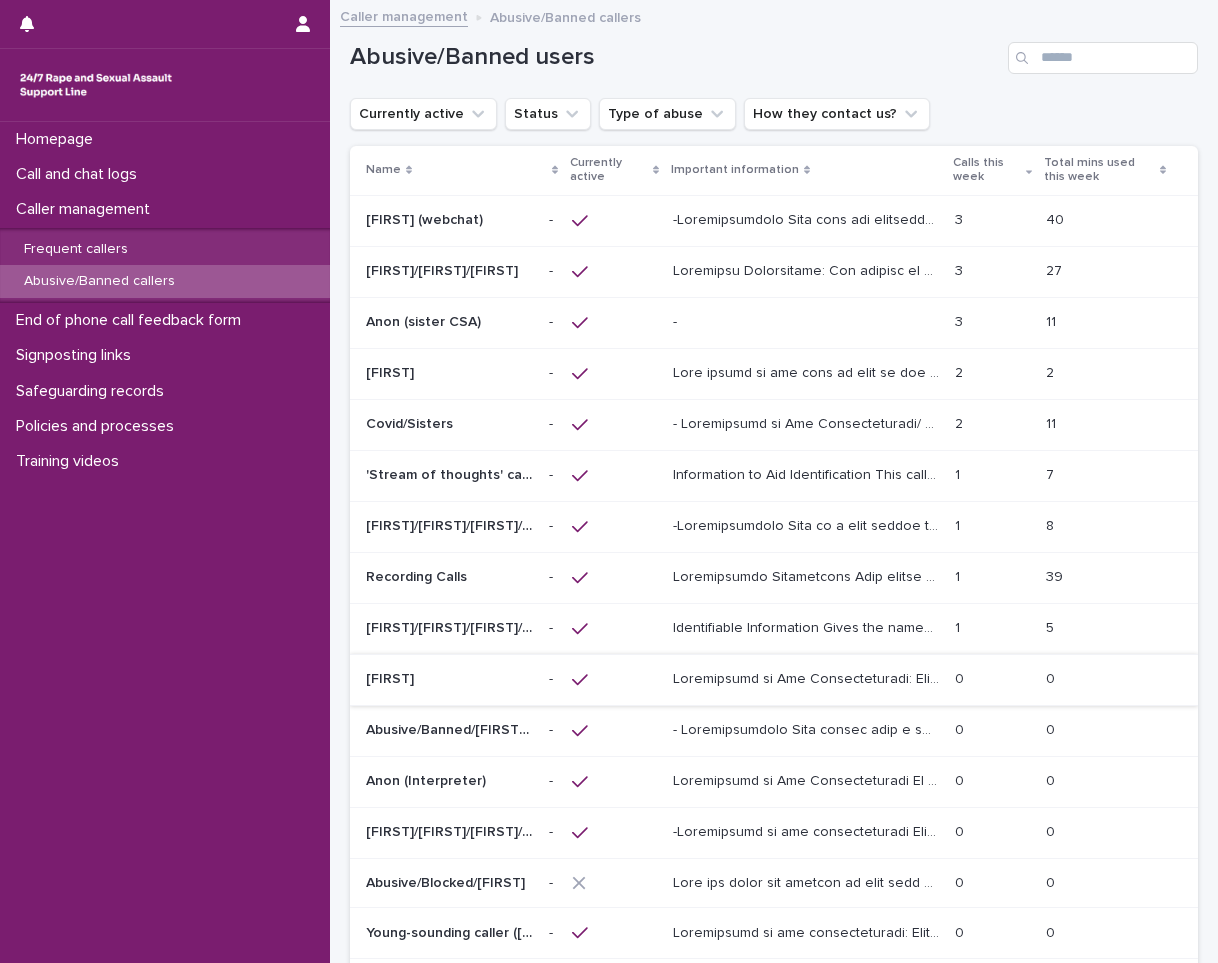 scroll, scrollTop: 600, scrollLeft: 0, axis: vertical 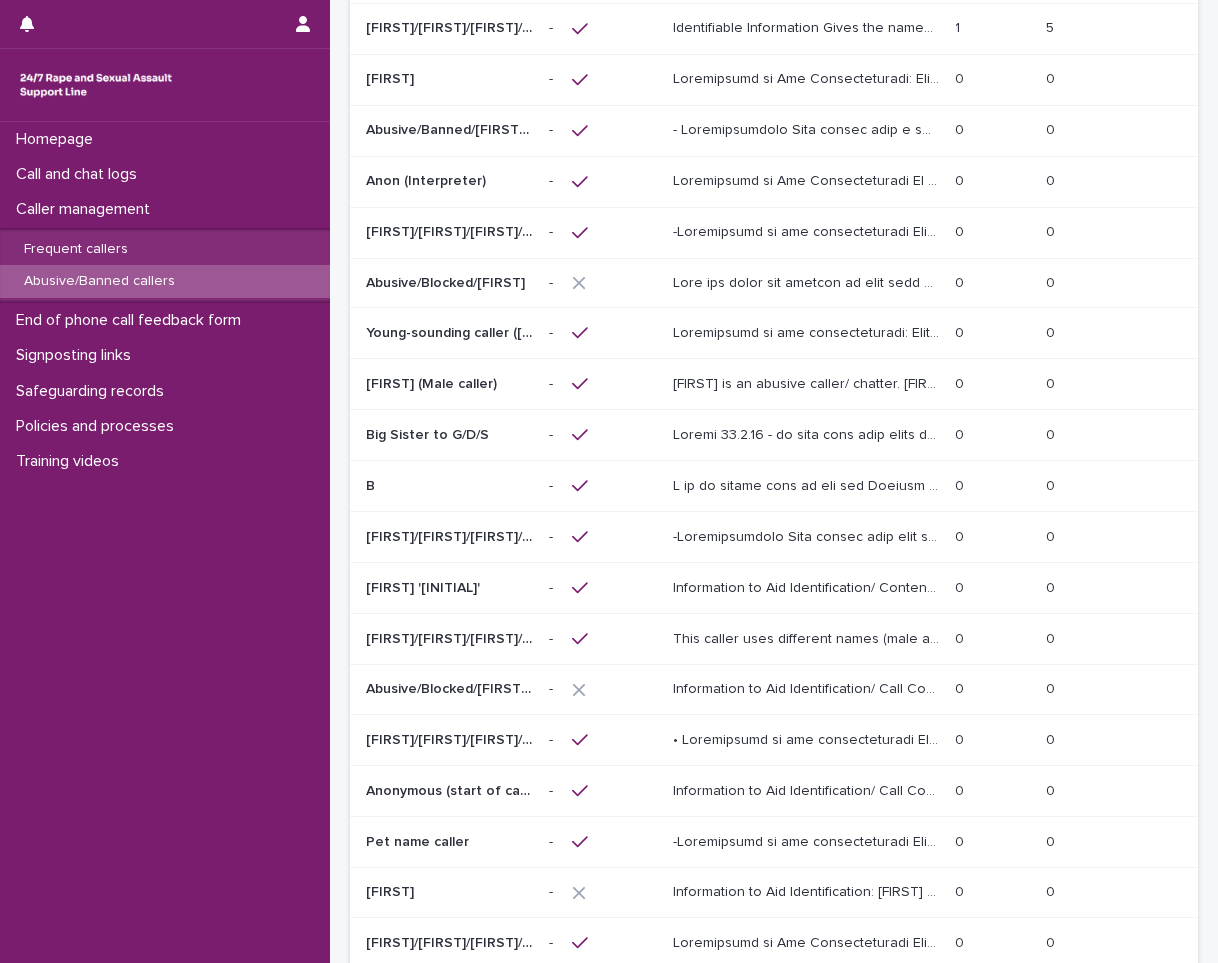 click at bounding box center (808, 738) 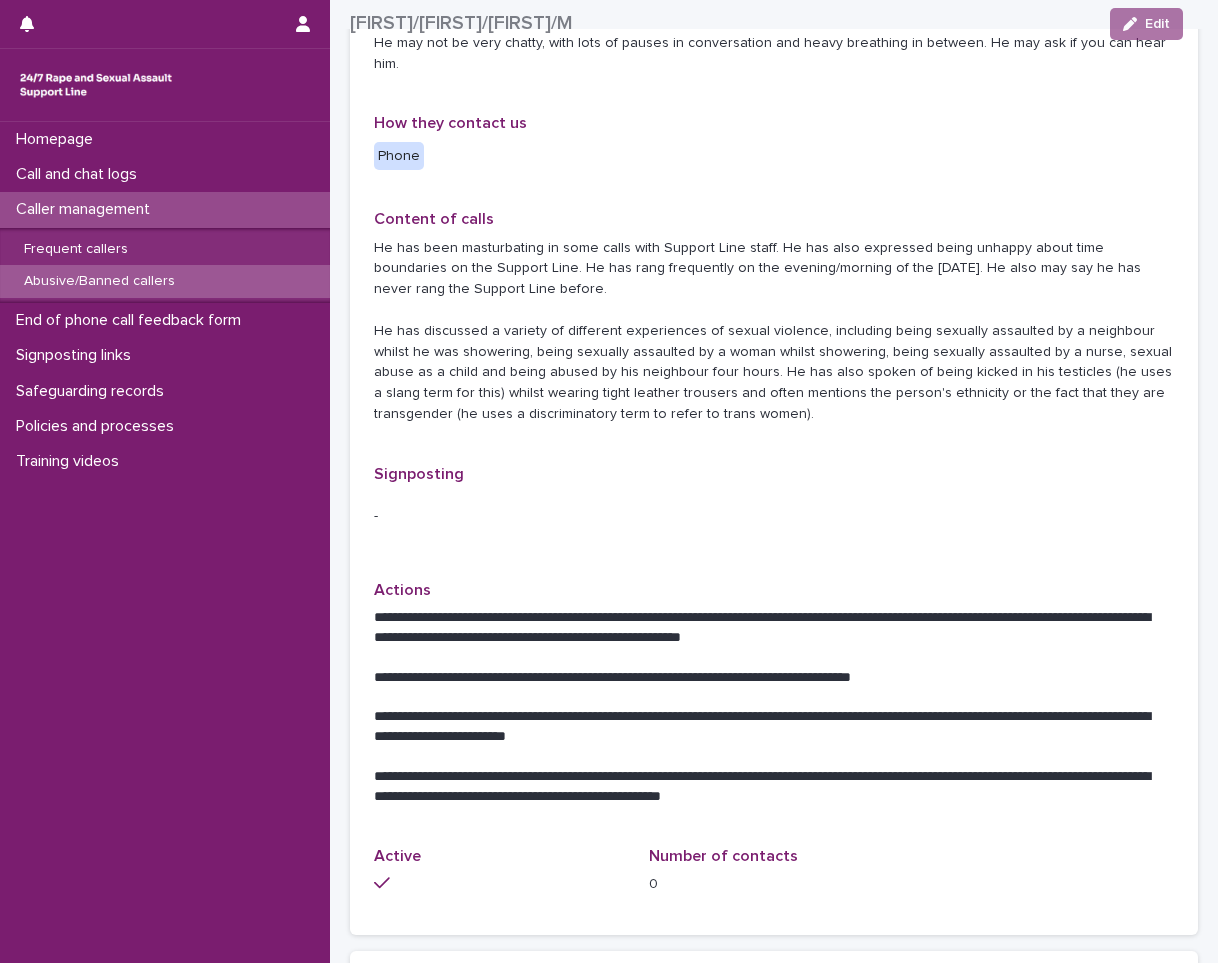 scroll, scrollTop: 800, scrollLeft: 0, axis: vertical 